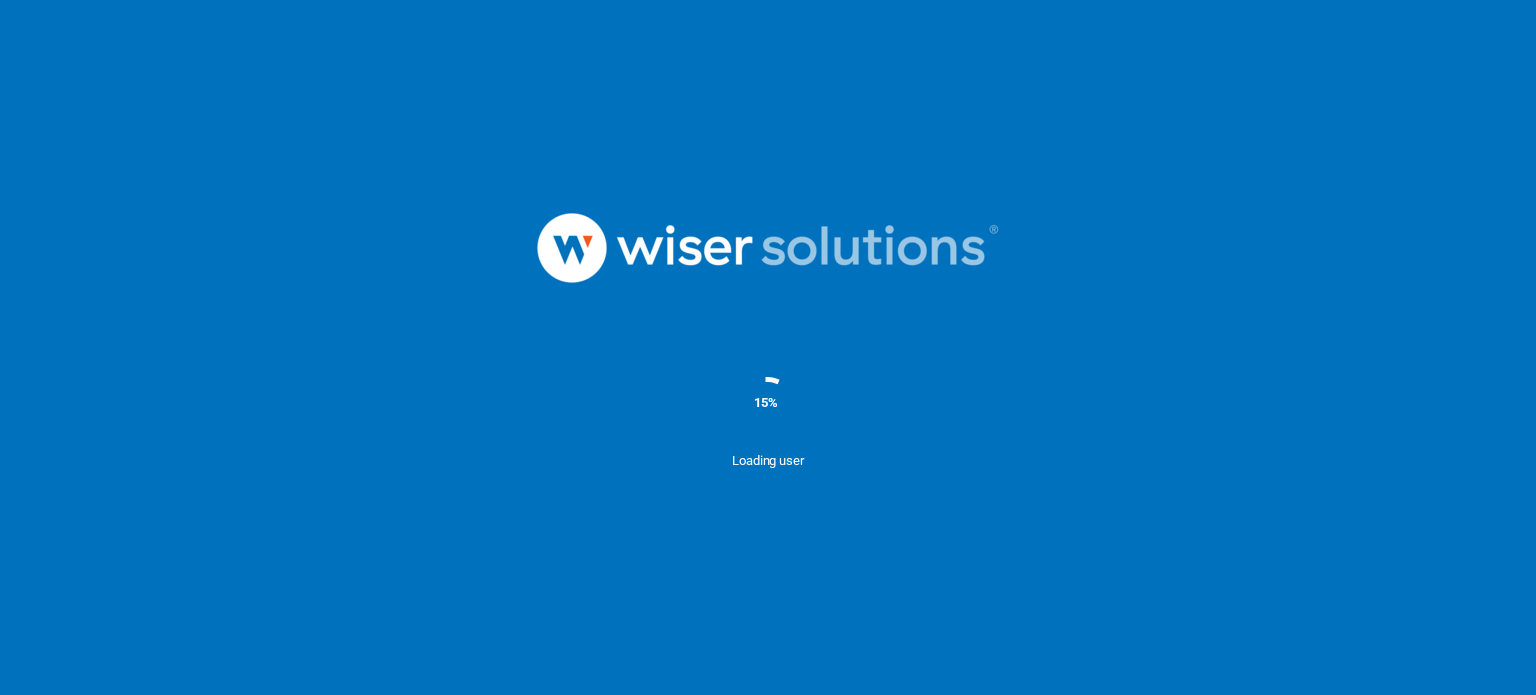 scroll, scrollTop: 0, scrollLeft: 0, axis: both 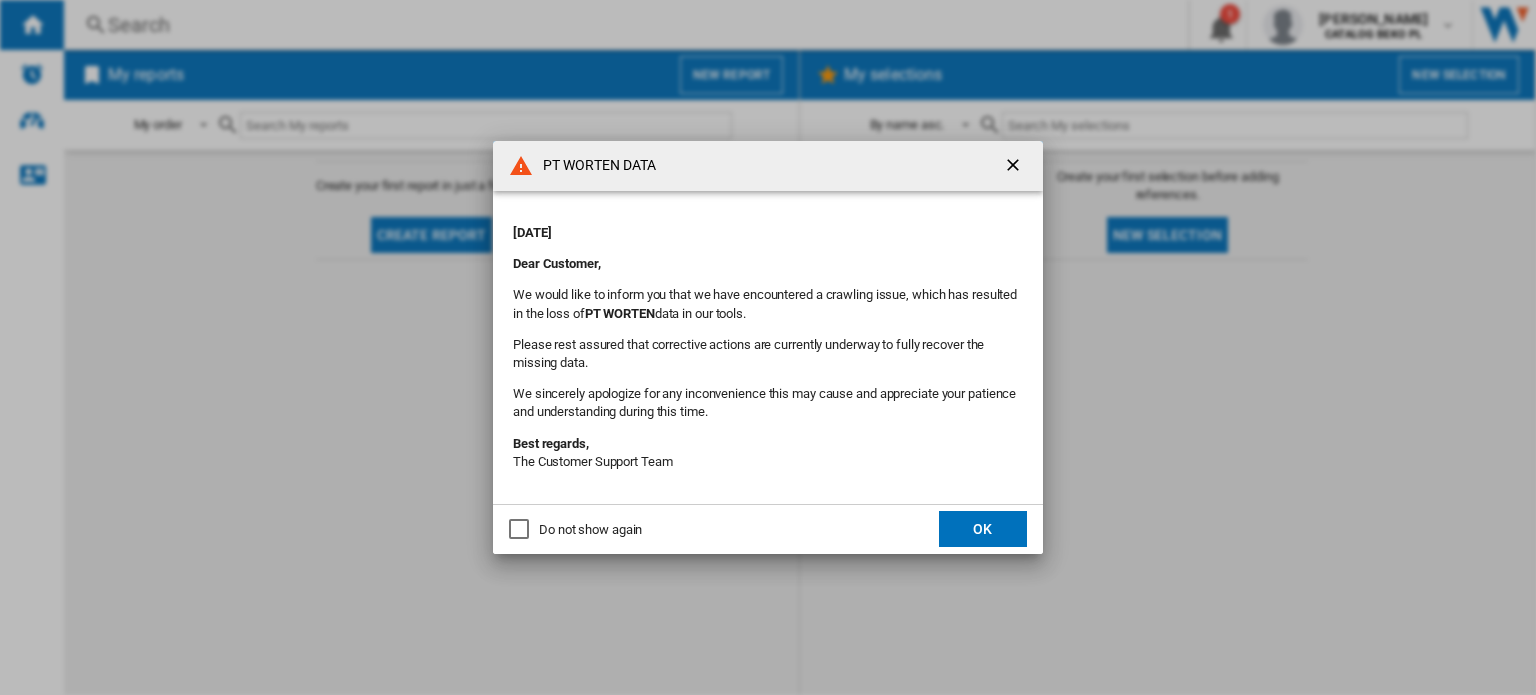 click 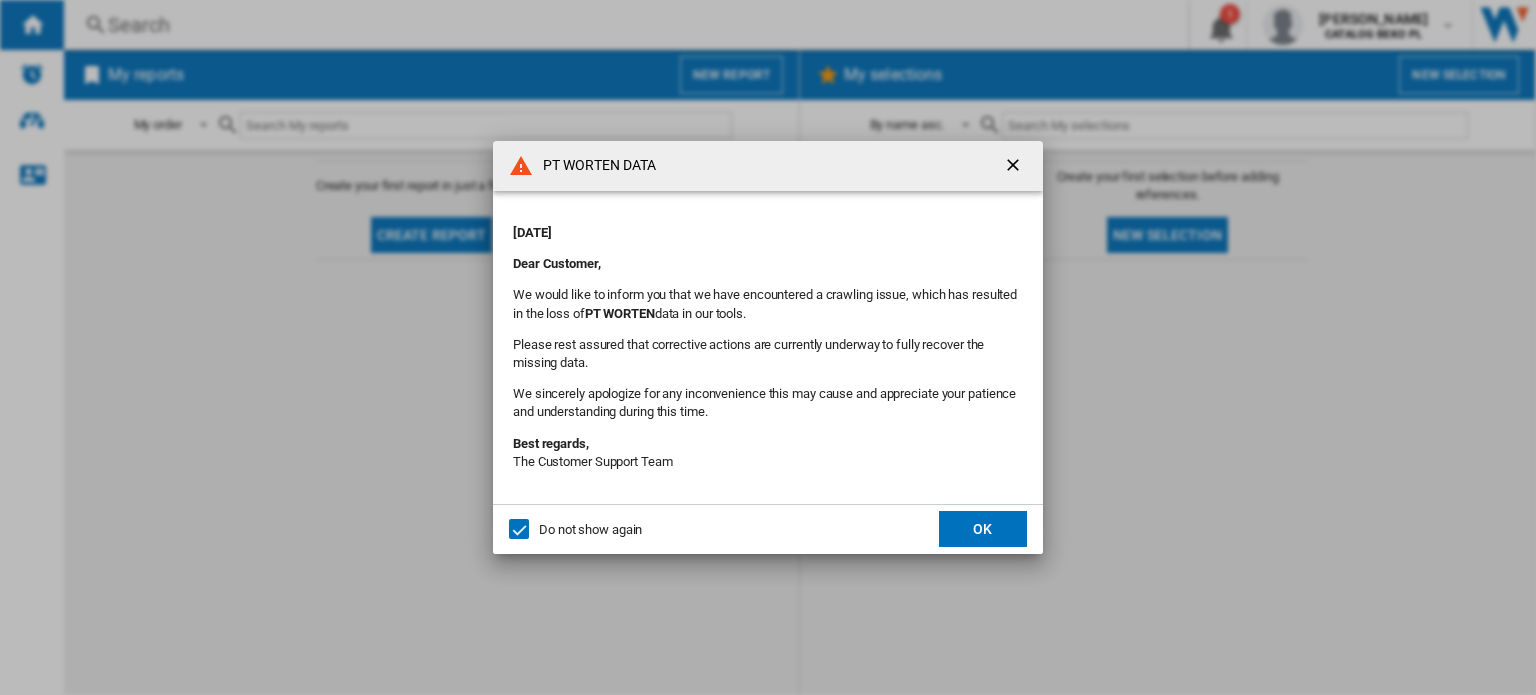 click on "OK" 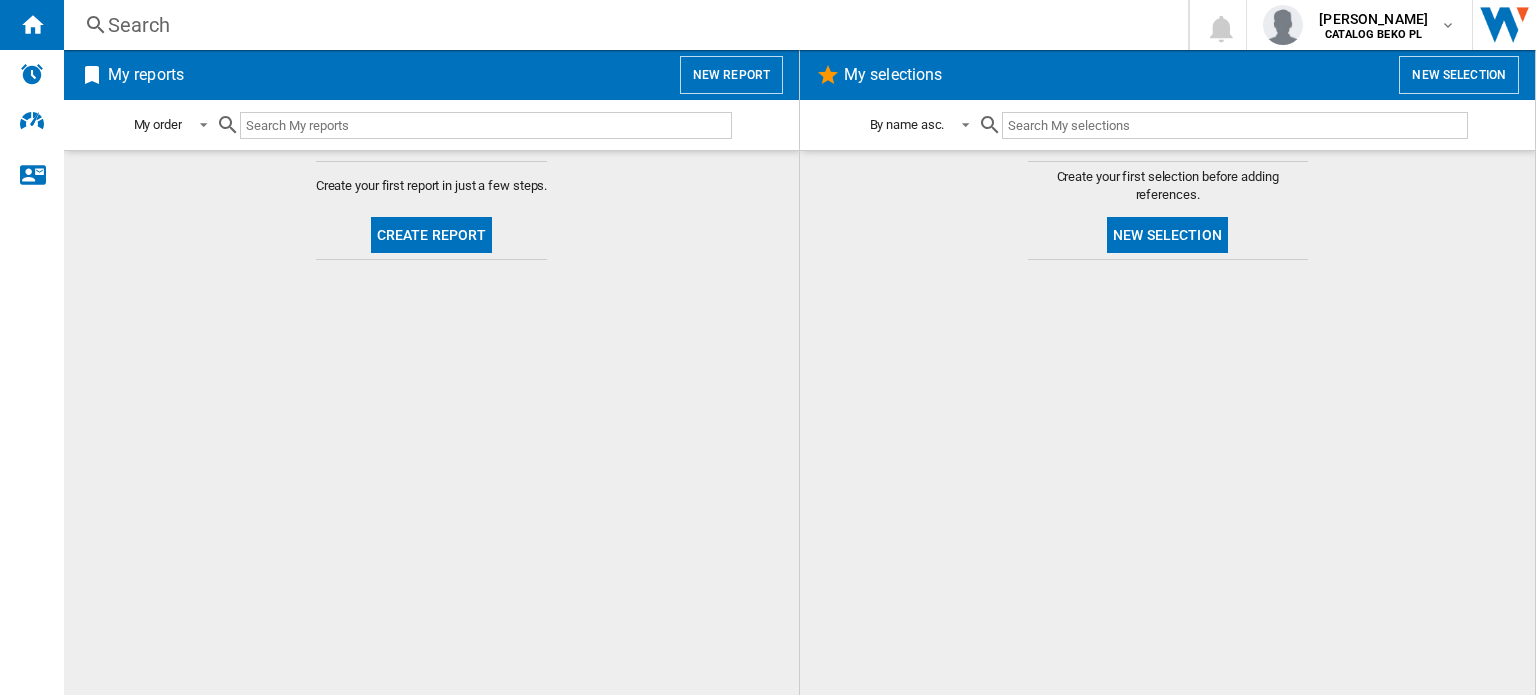 click on "Create report" 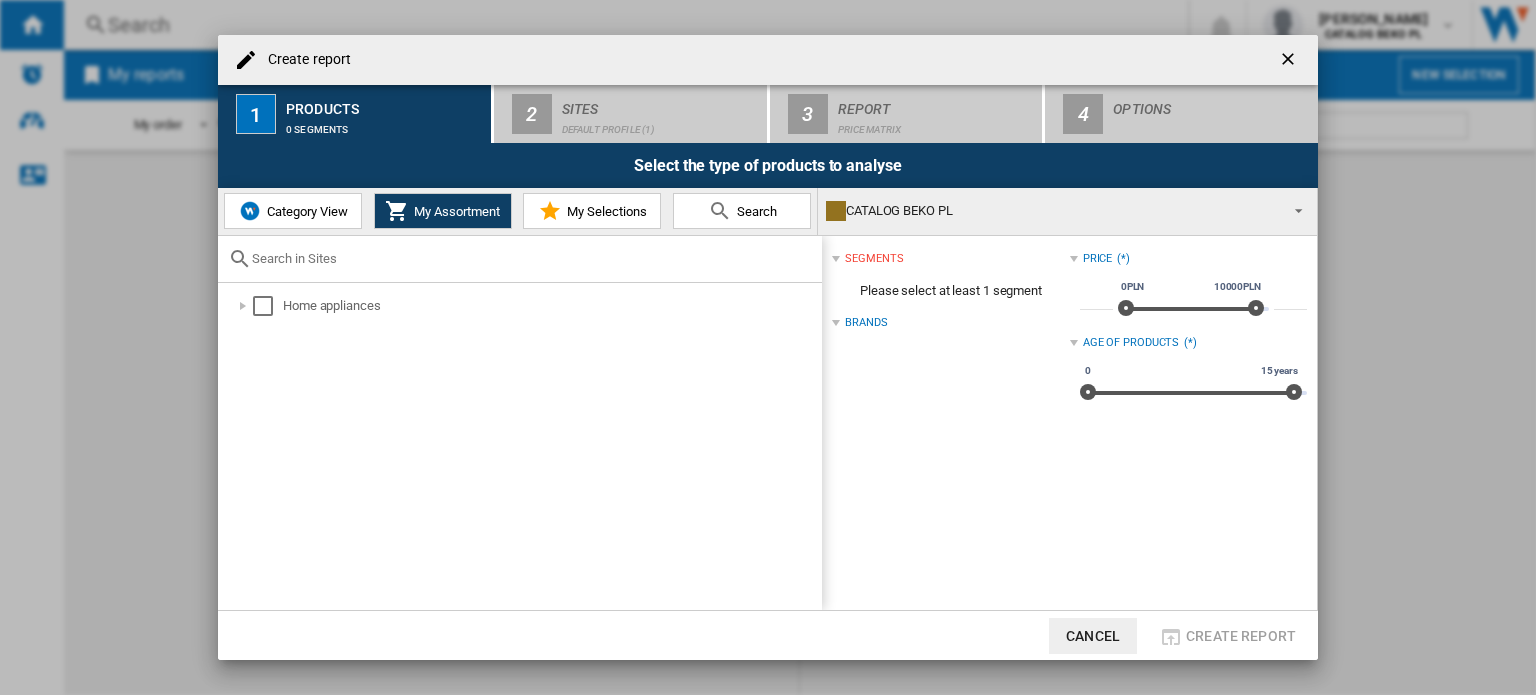click on "Category View" at bounding box center [293, 211] 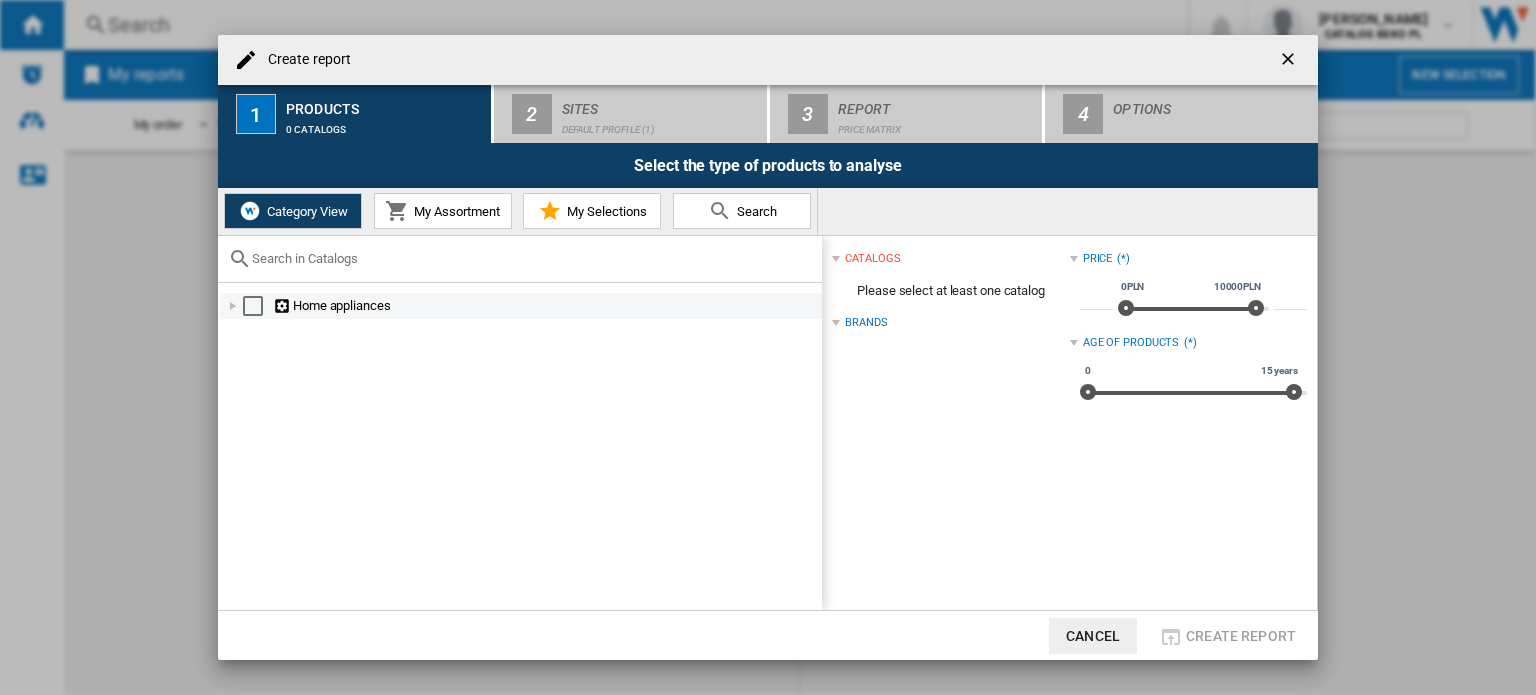 click at bounding box center [233, 306] 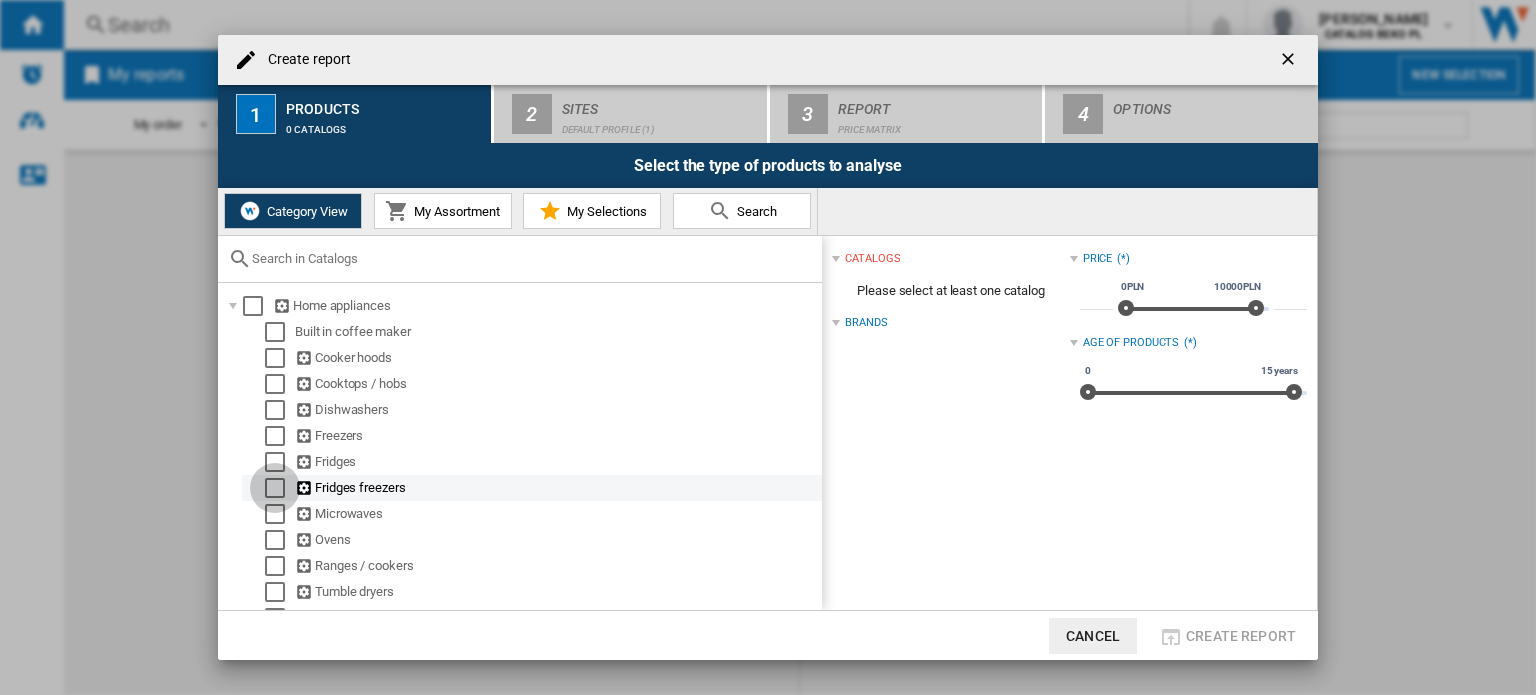 click at bounding box center (275, 488) 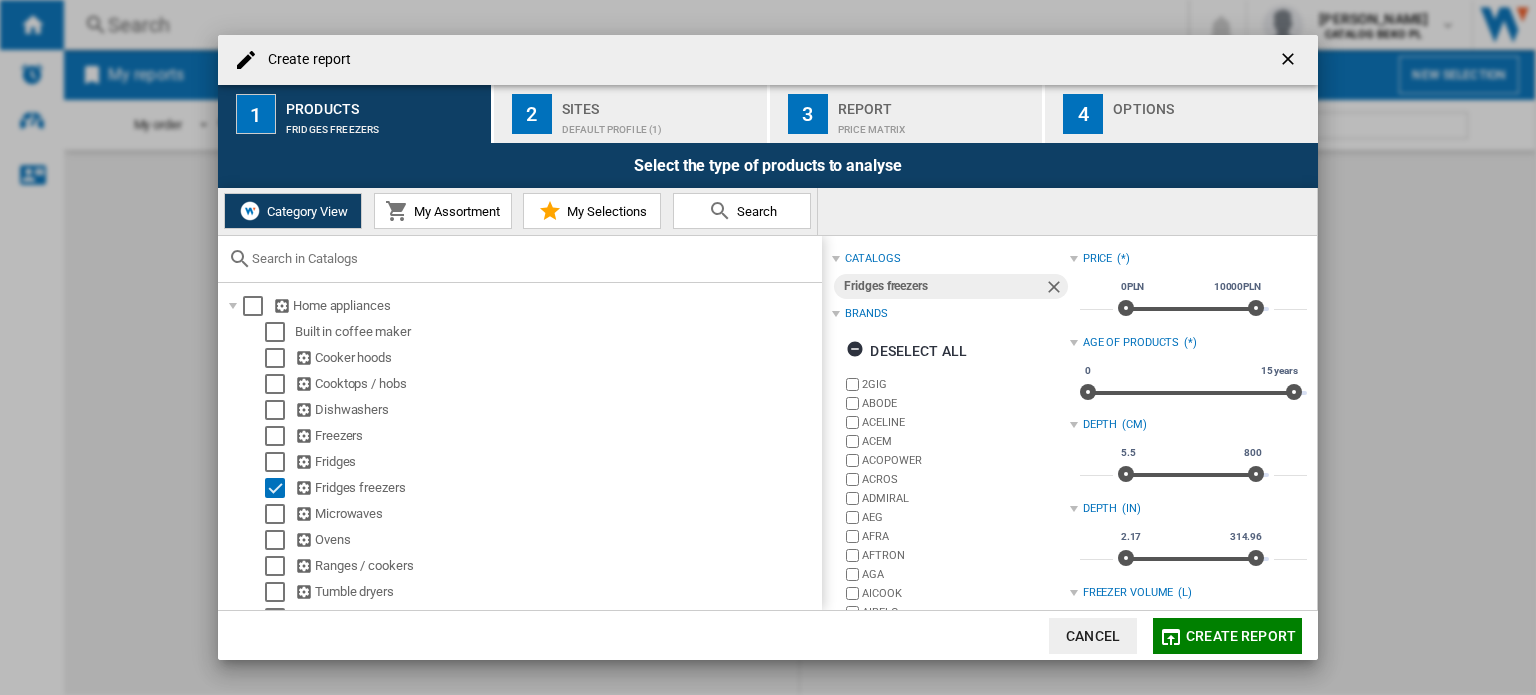 click on "My Assortment" at bounding box center (454, 211) 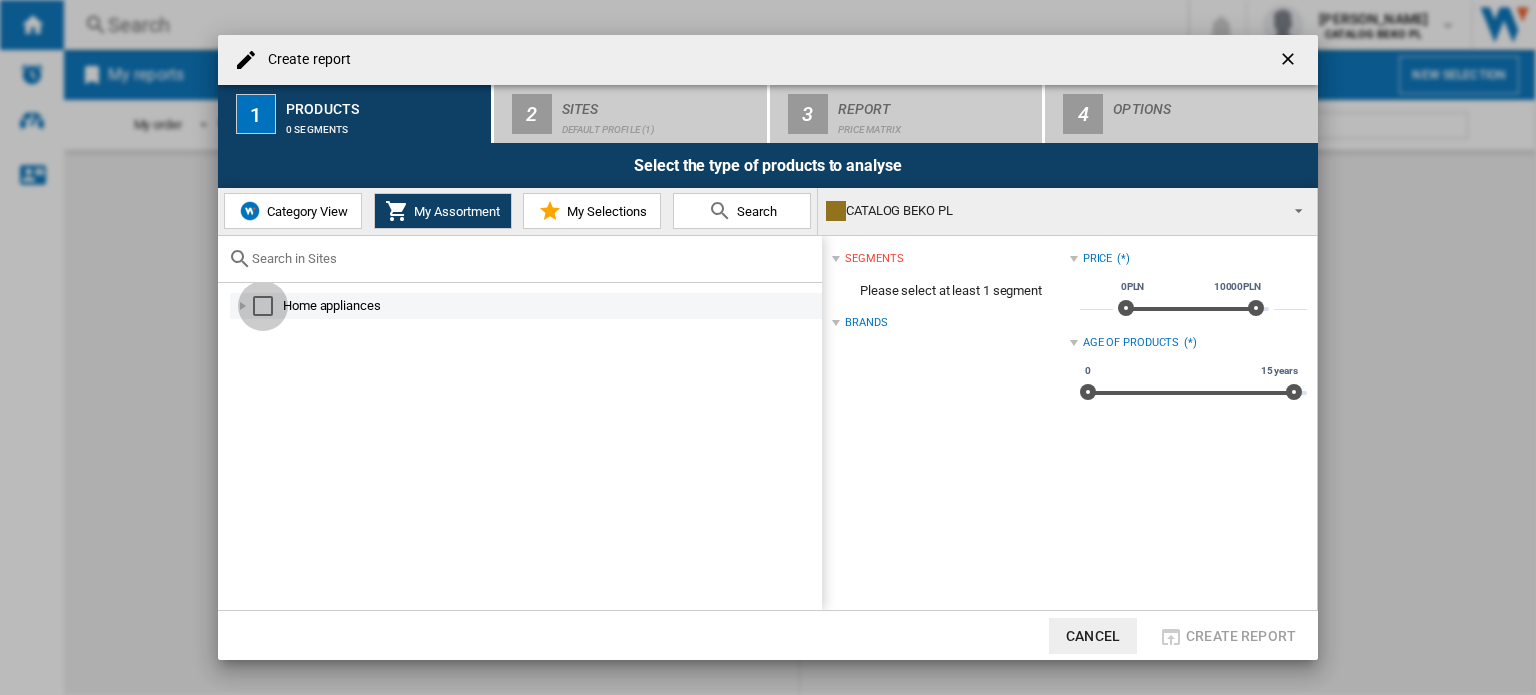click at bounding box center [263, 306] 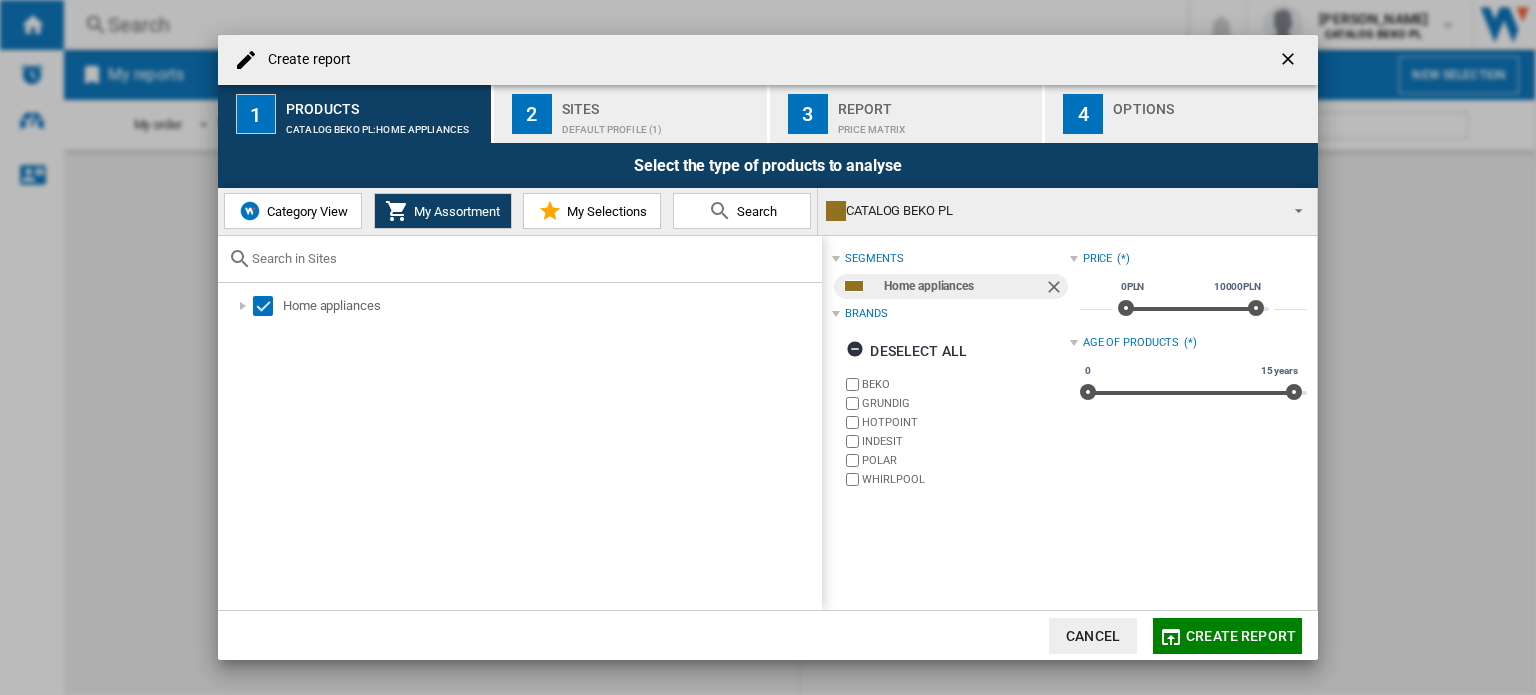 click on "My Selections" at bounding box center (604, 211) 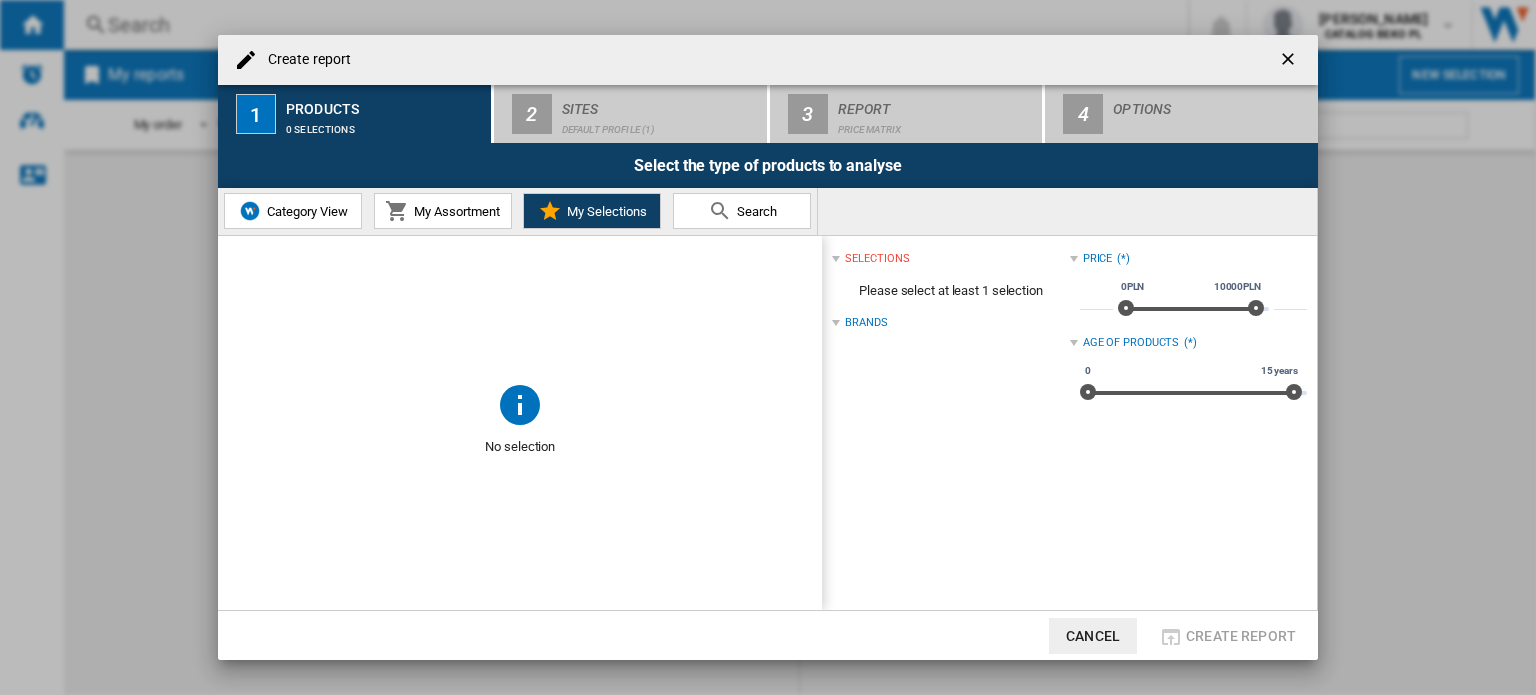 click on "Brands" at bounding box center [866, 323] 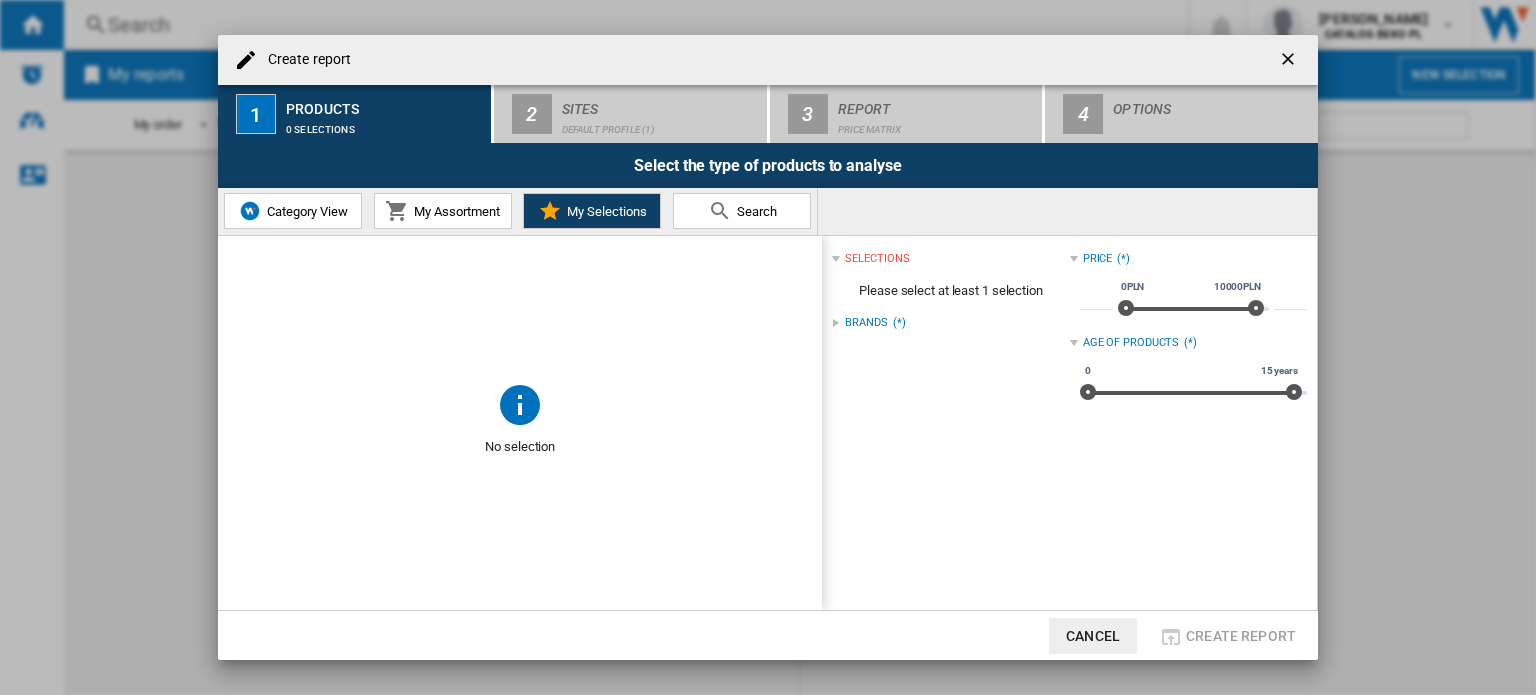 click on "My Assortment" at bounding box center (454, 211) 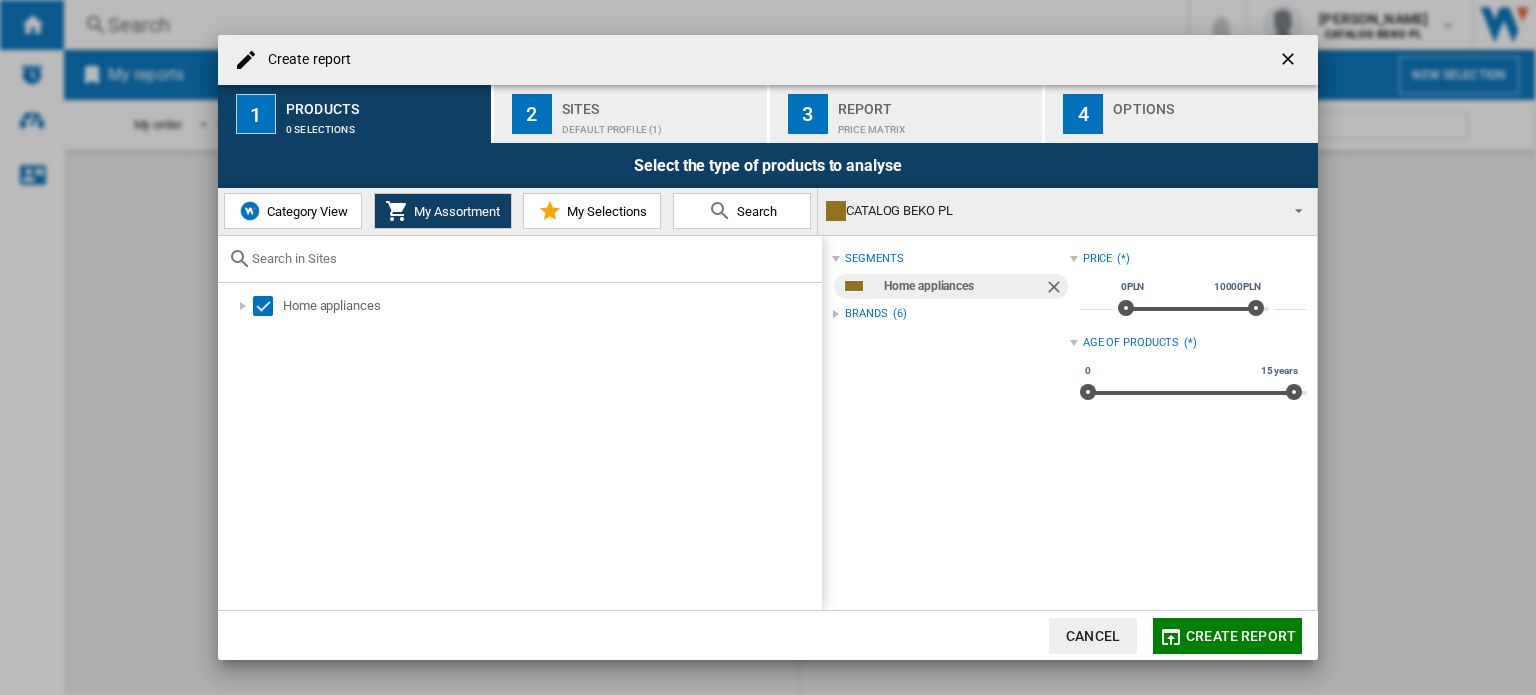 click on "Category View" at bounding box center (305, 211) 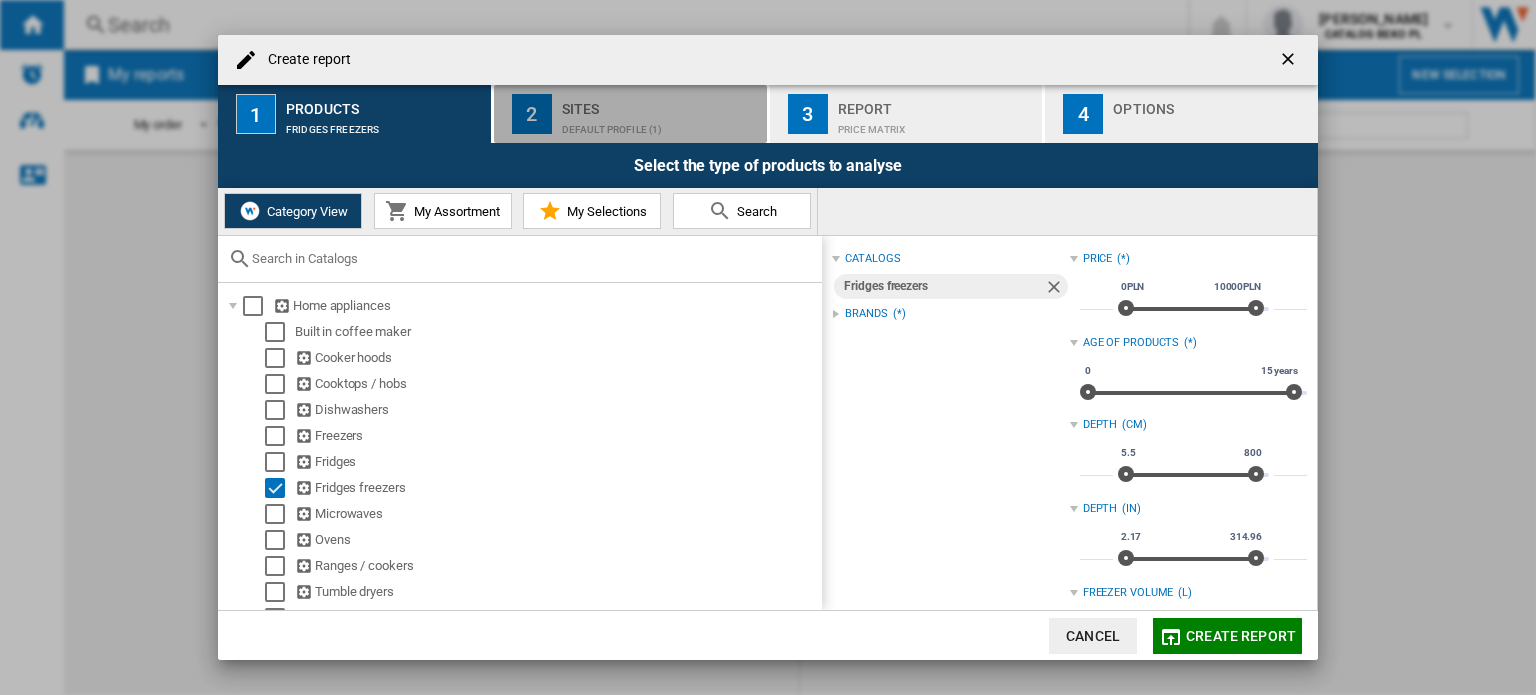 click on "2
Sites
Default profile (1)" at bounding box center [631, 114] 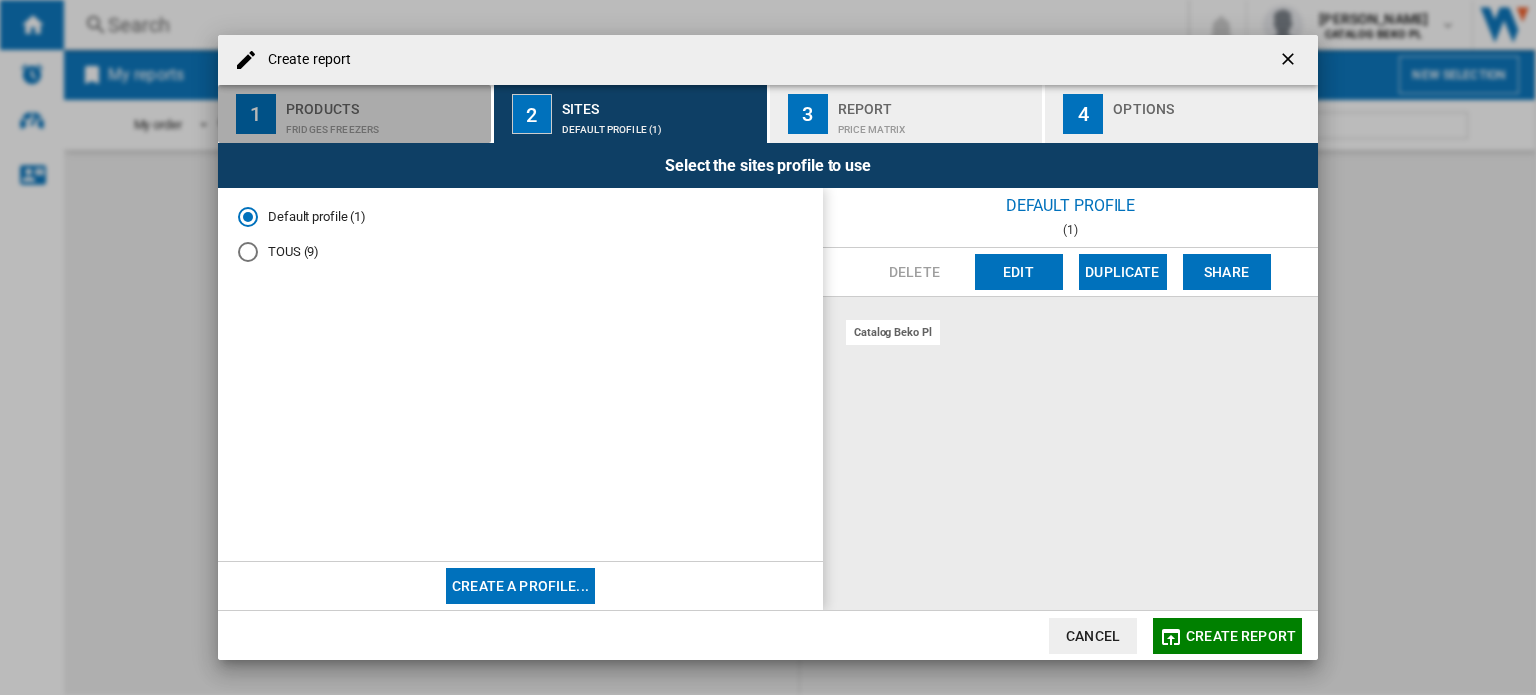 click on "Fridges freezers" at bounding box center (384, 124) 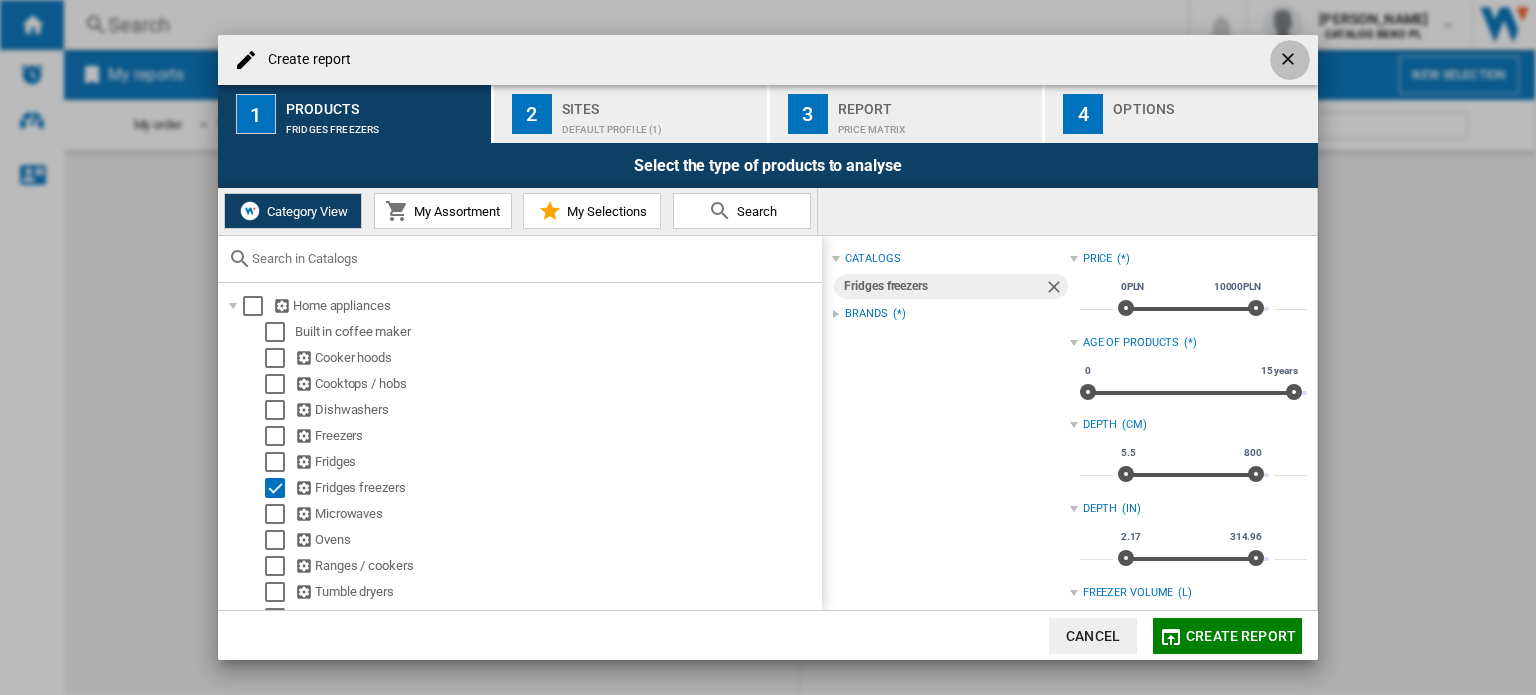 click at bounding box center [1290, 61] 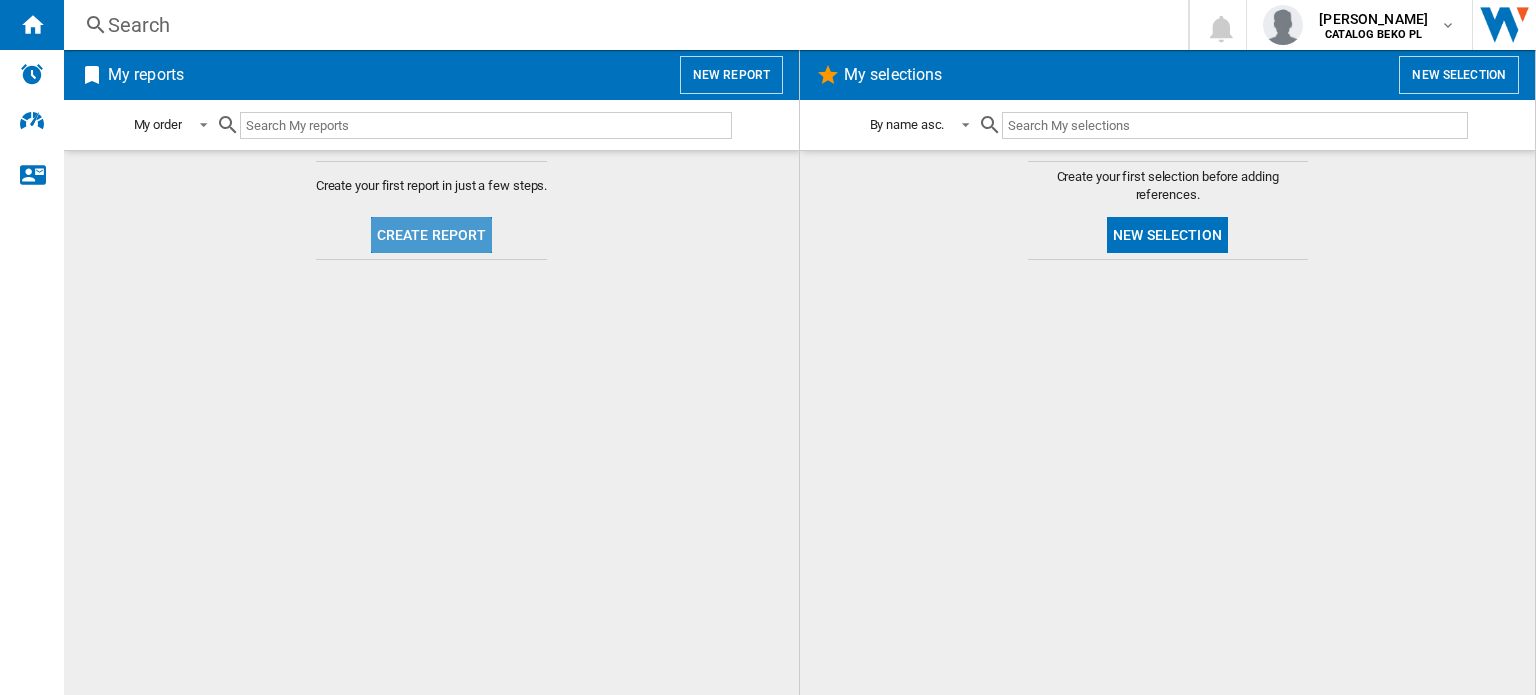 click on "Create report" 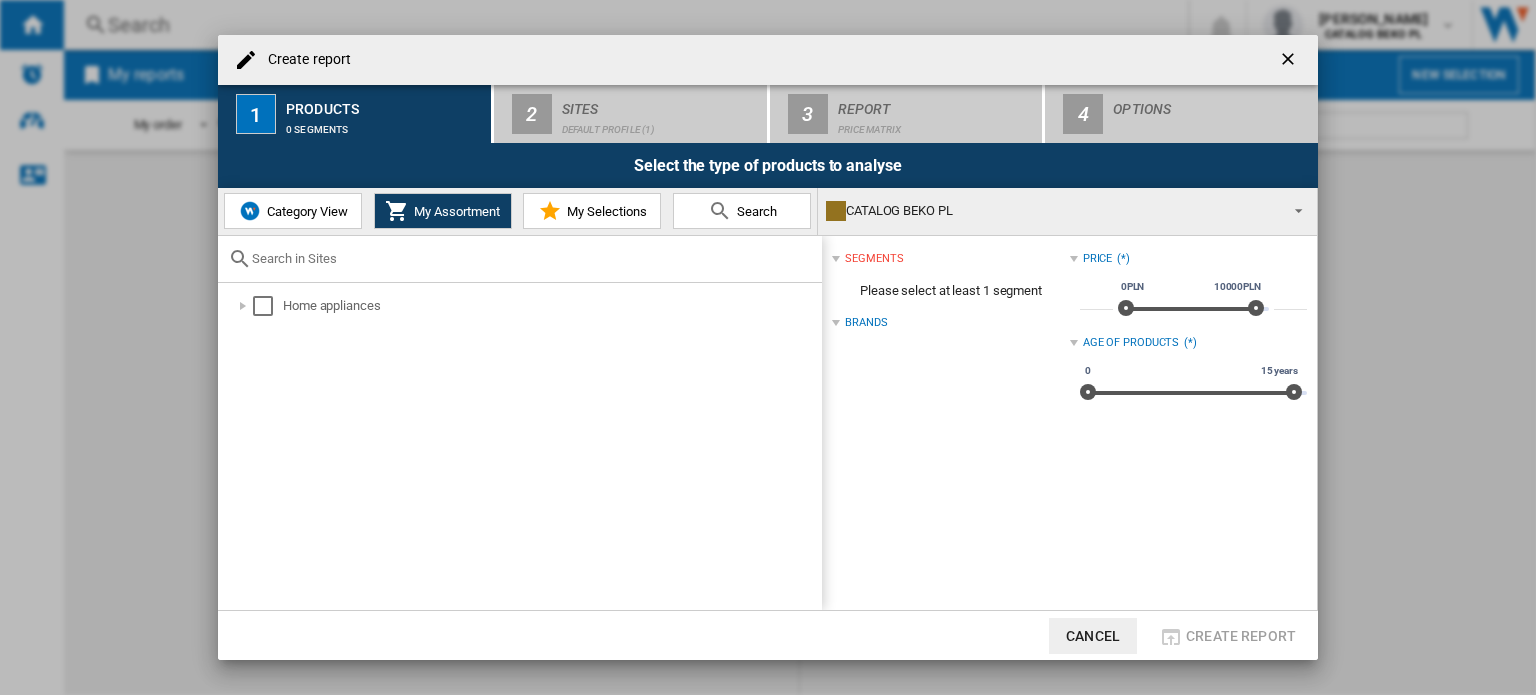click on "Category View" at bounding box center (305, 211) 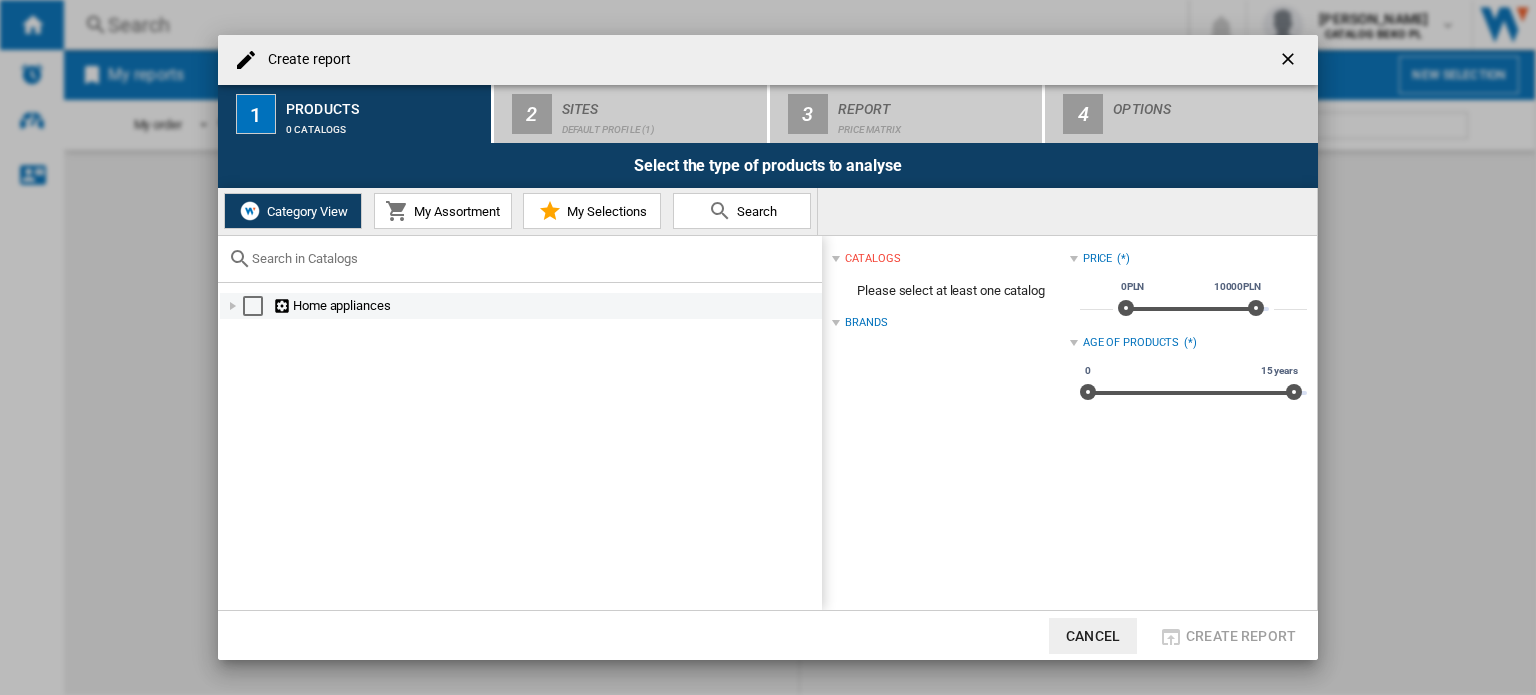click at bounding box center (233, 306) 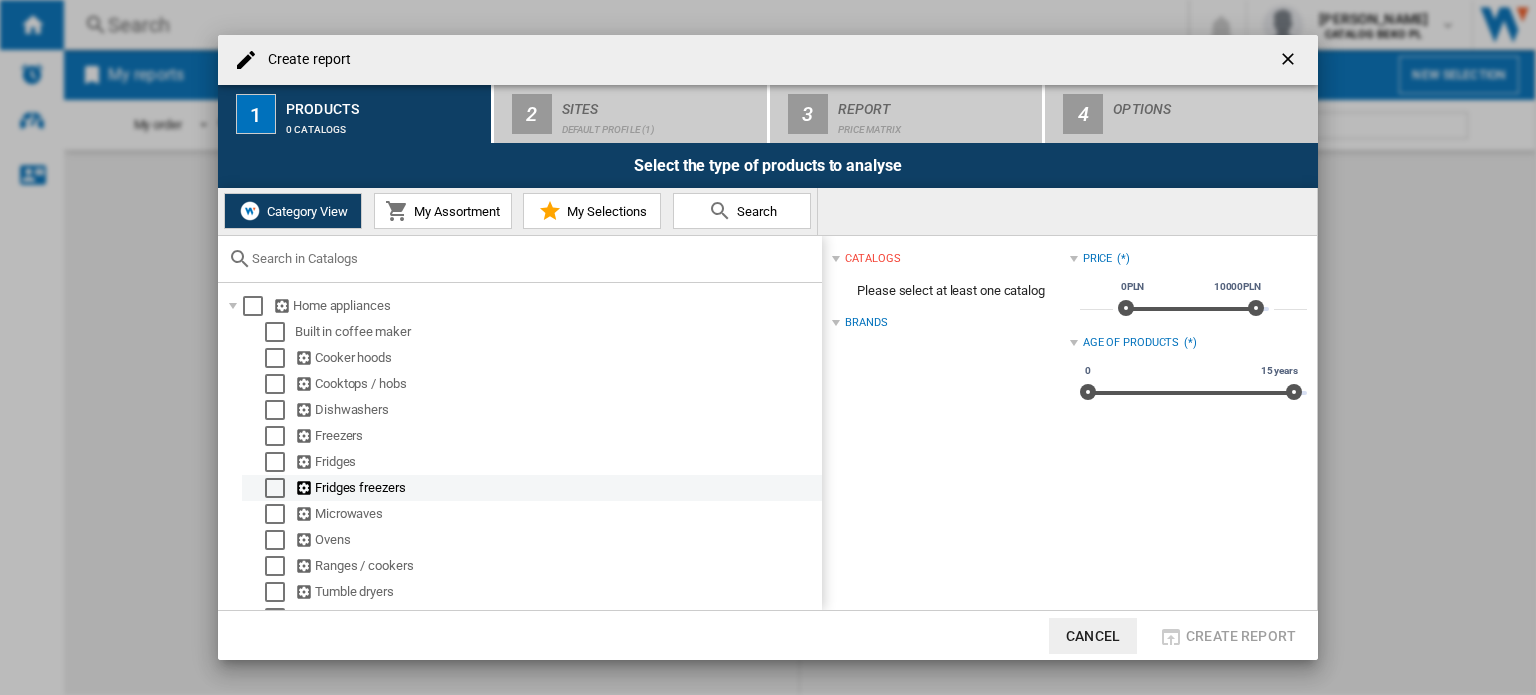 click at bounding box center [275, 488] 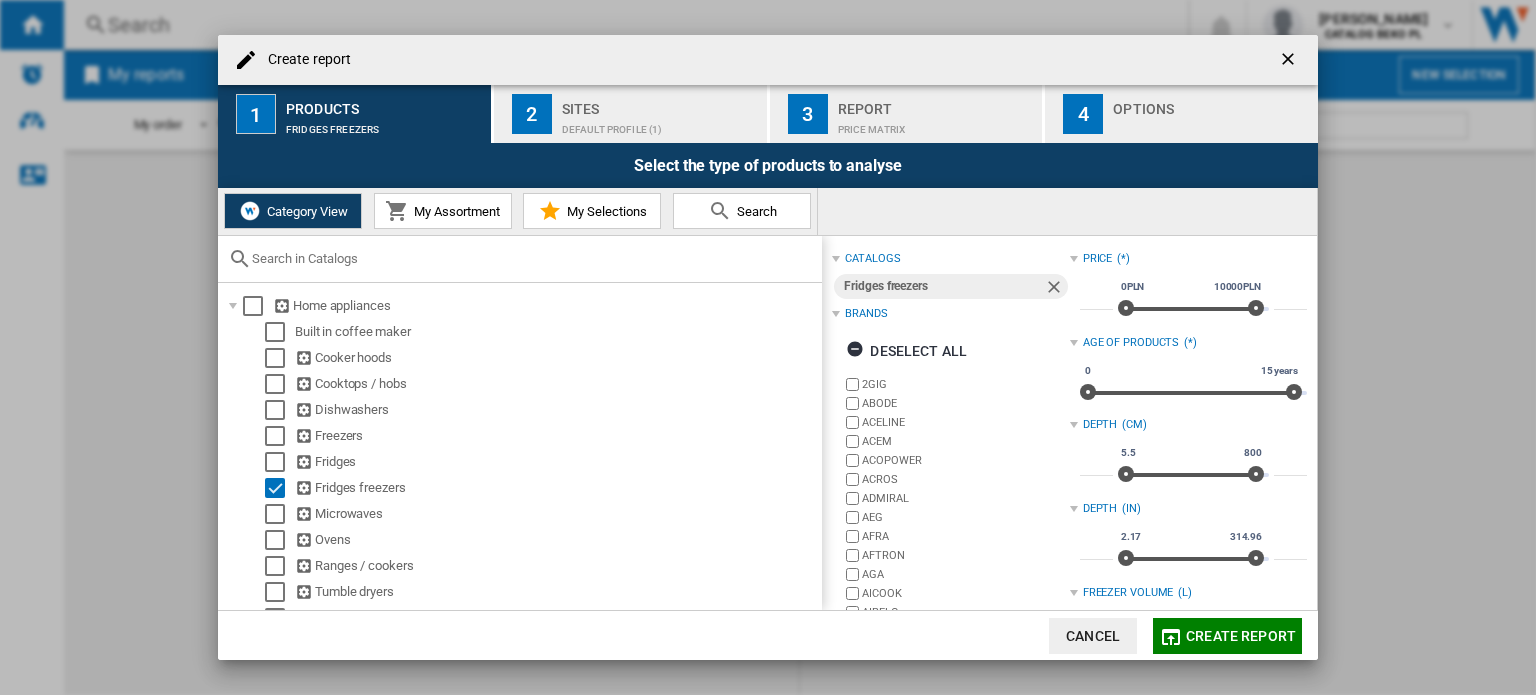 click on "My Assortment" at bounding box center [443, 211] 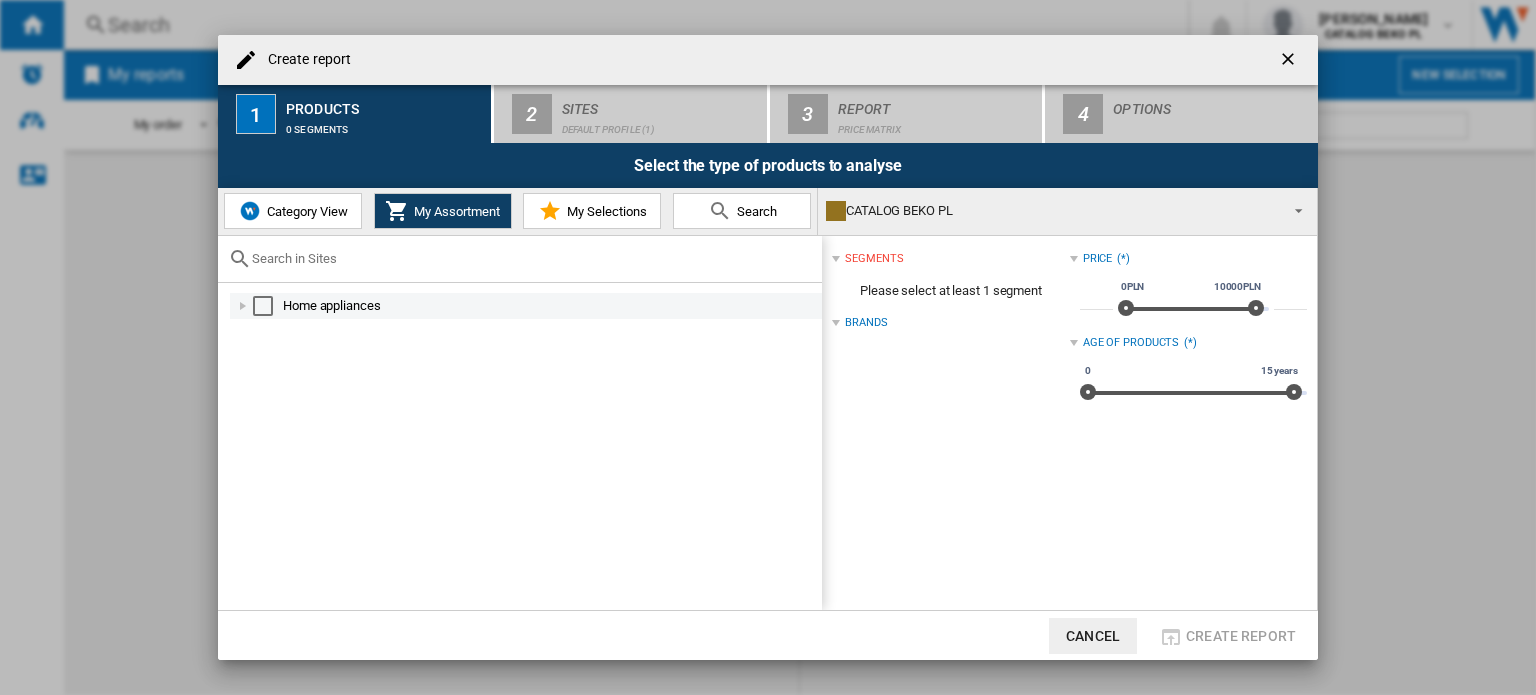 click at bounding box center [243, 306] 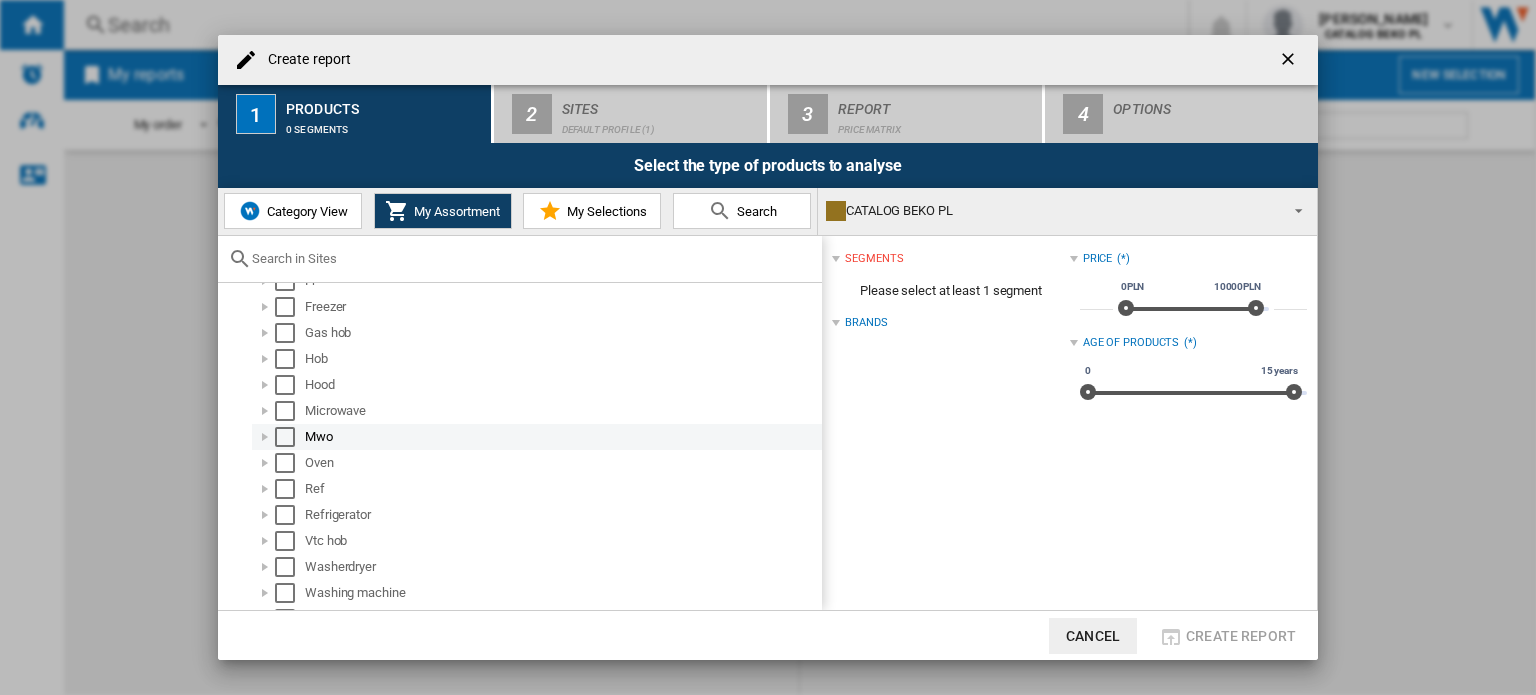 scroll, scrollTop: 156, scrollLeft: 0, axis: vertical 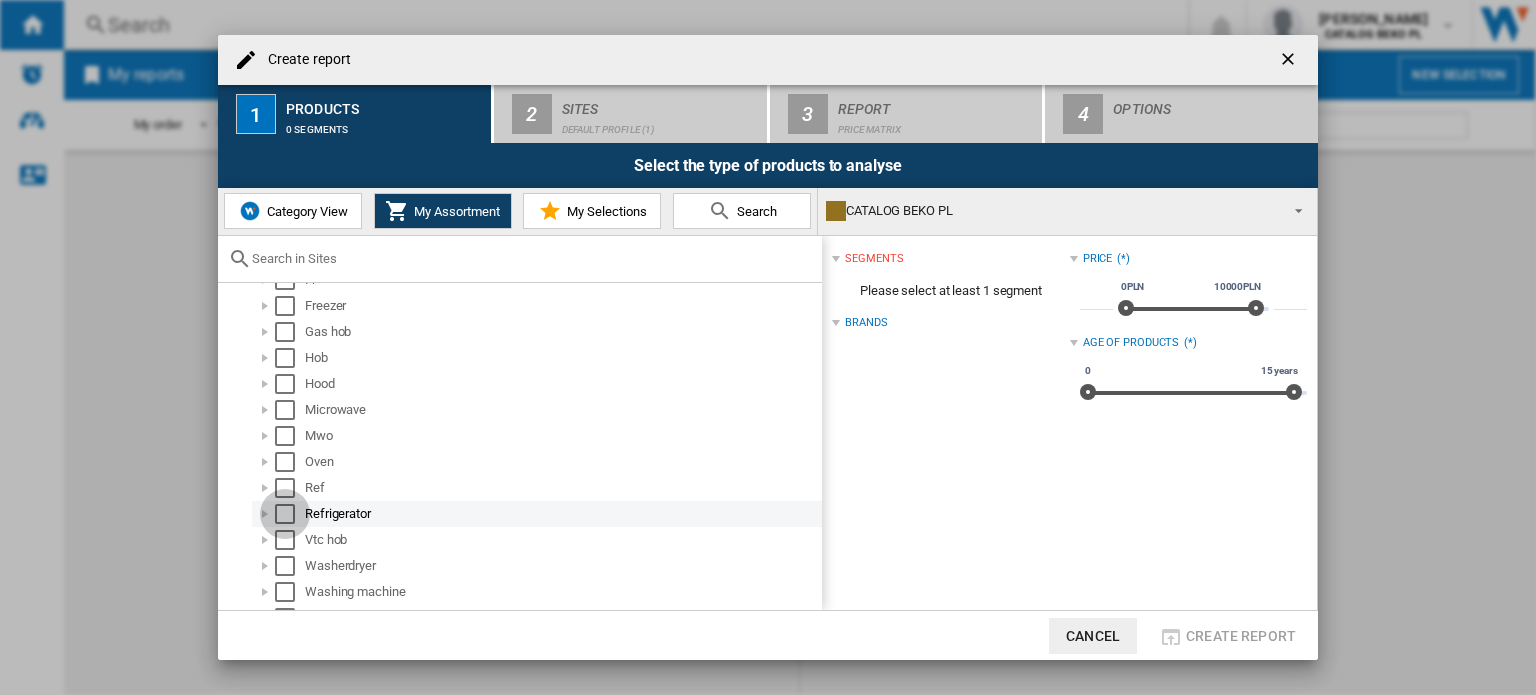 click at bounding box center [285, 514] 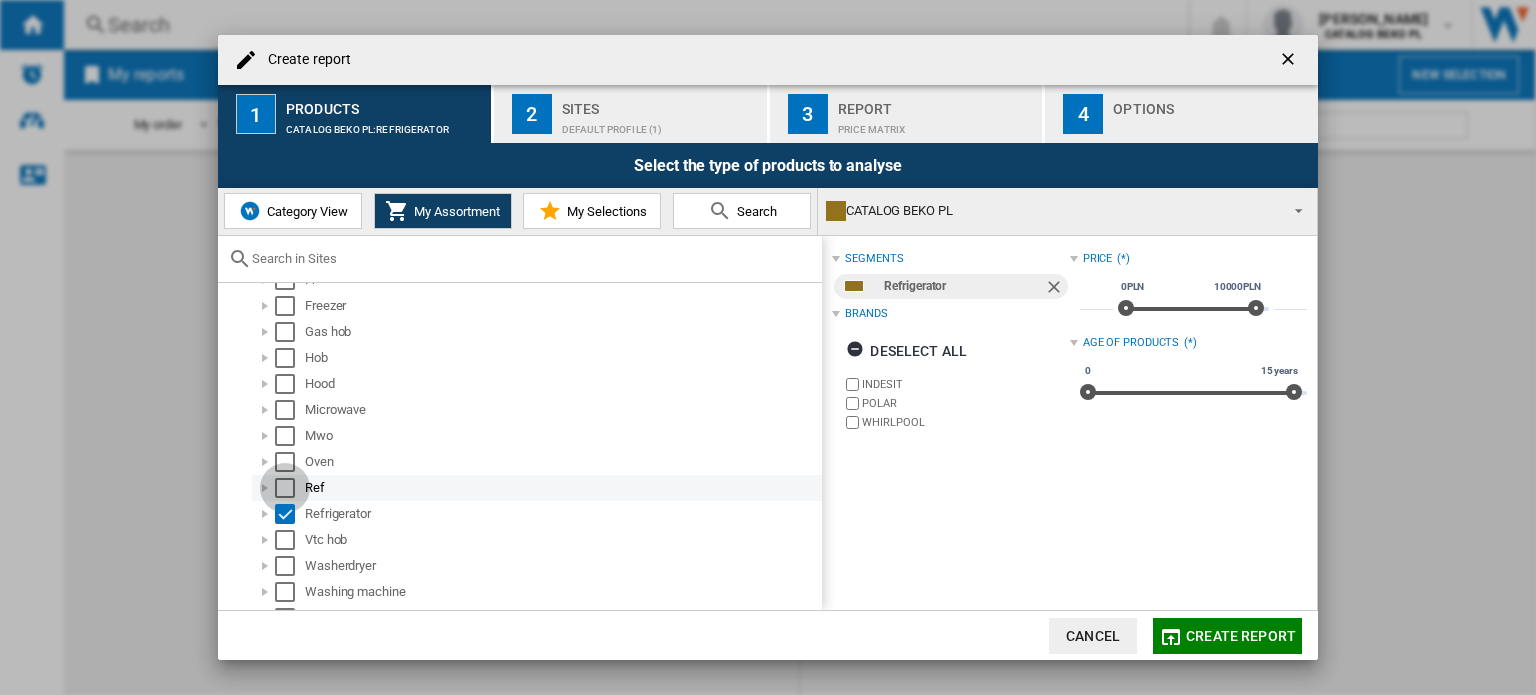 click at bounding box center (285, 488) 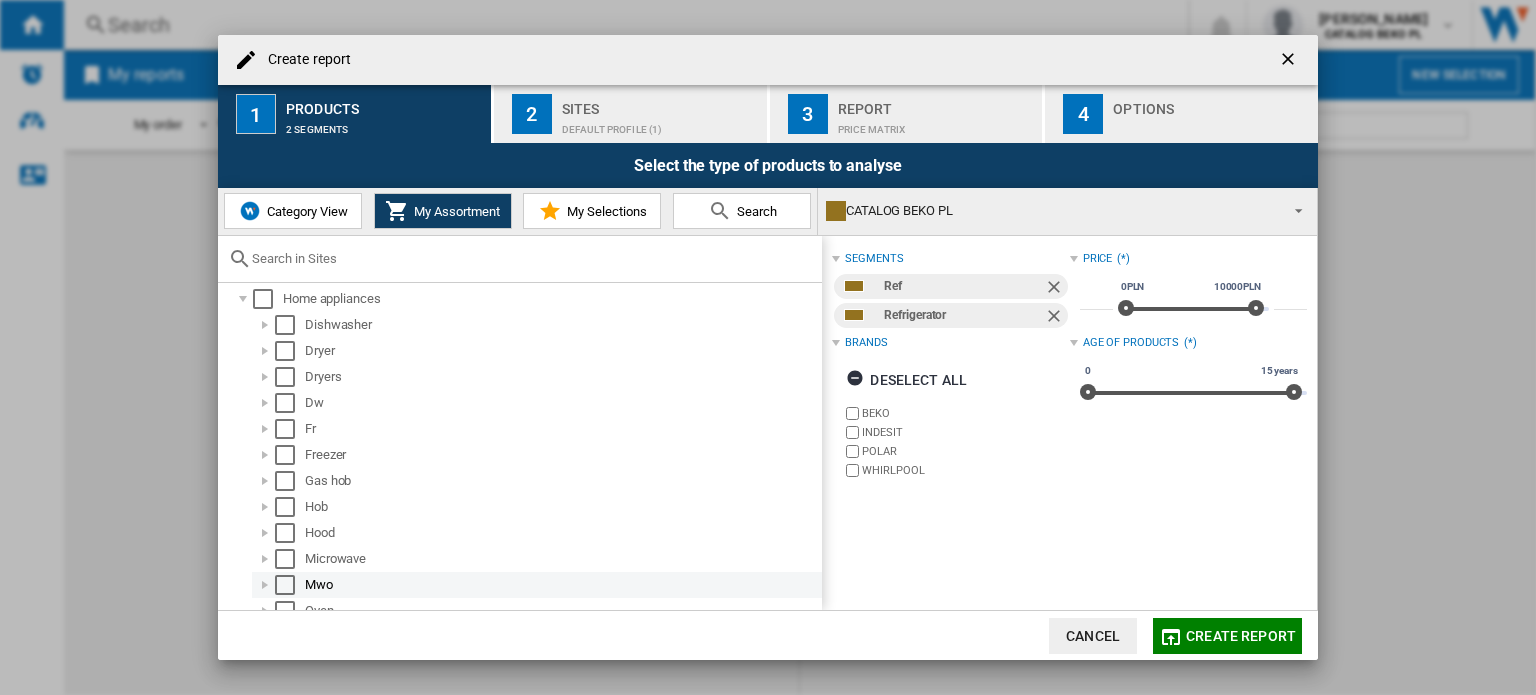 scroll, scrollTop: 0, scrollLeft: 0, axis: both 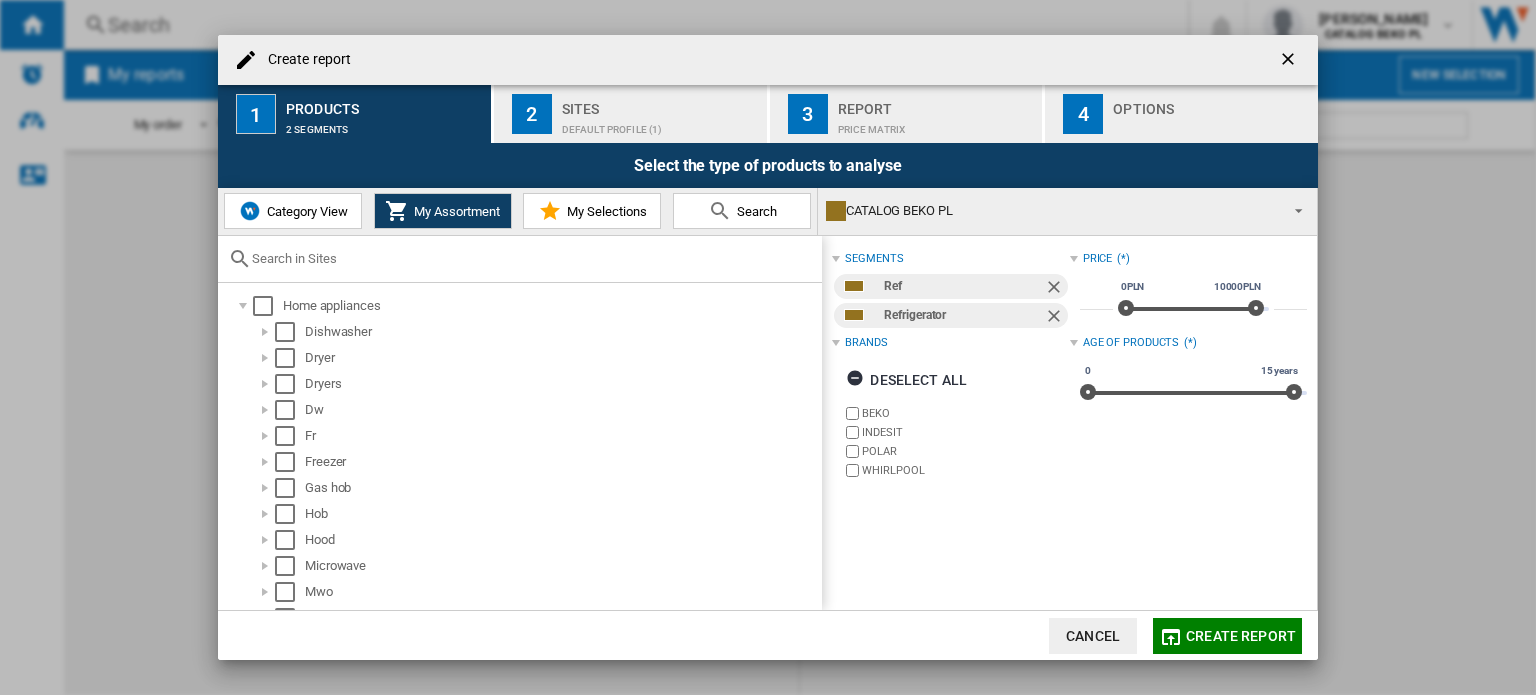 click on "My Selections" at bounding box center [604, 211] 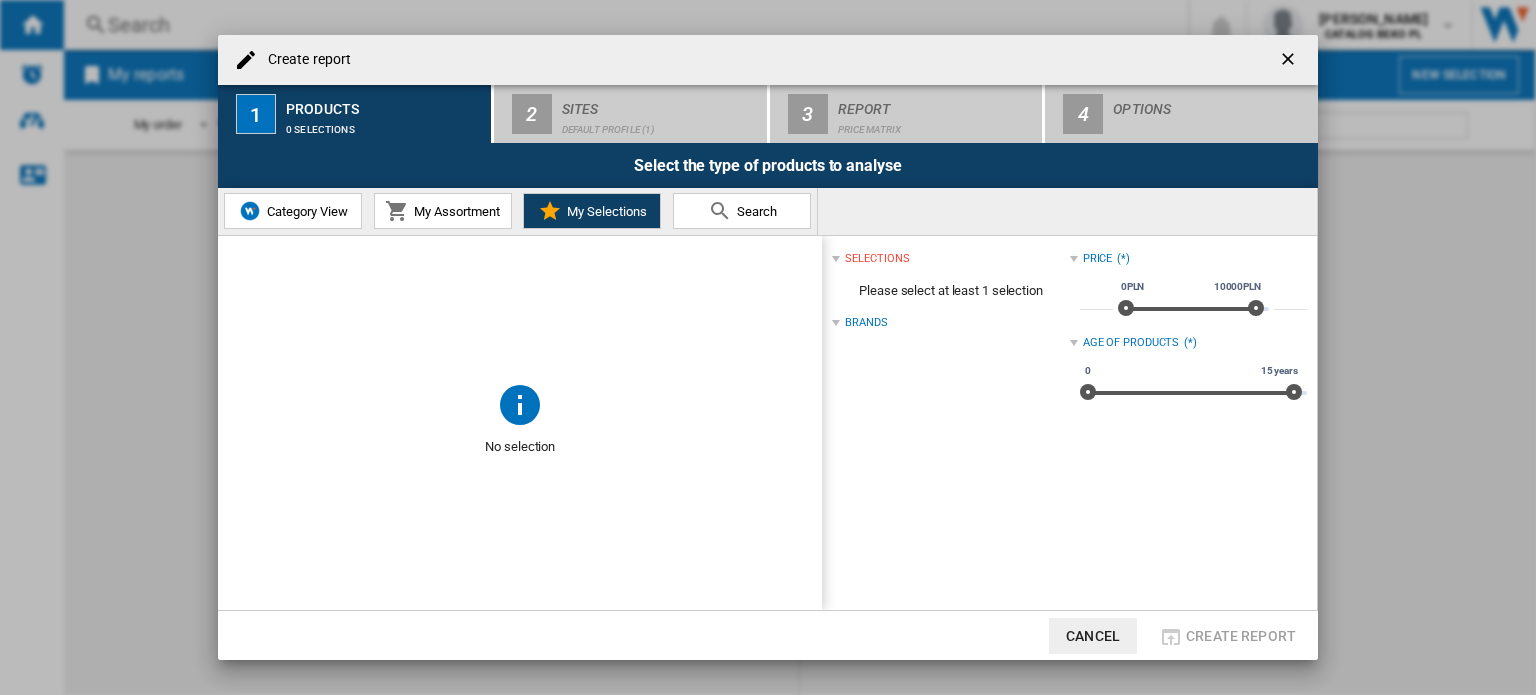 click on "Brands" at bounding box center (866, 323) 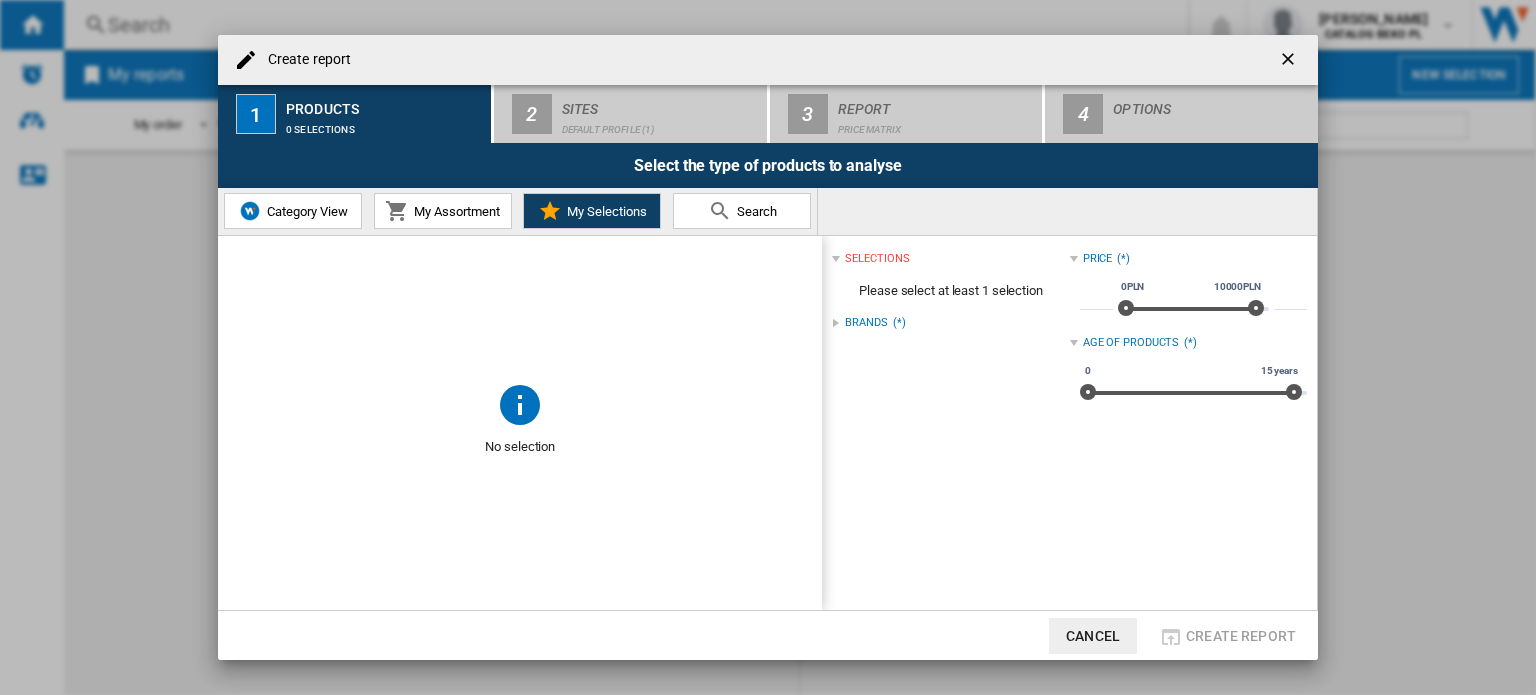 click at bounding box center [836, 323] 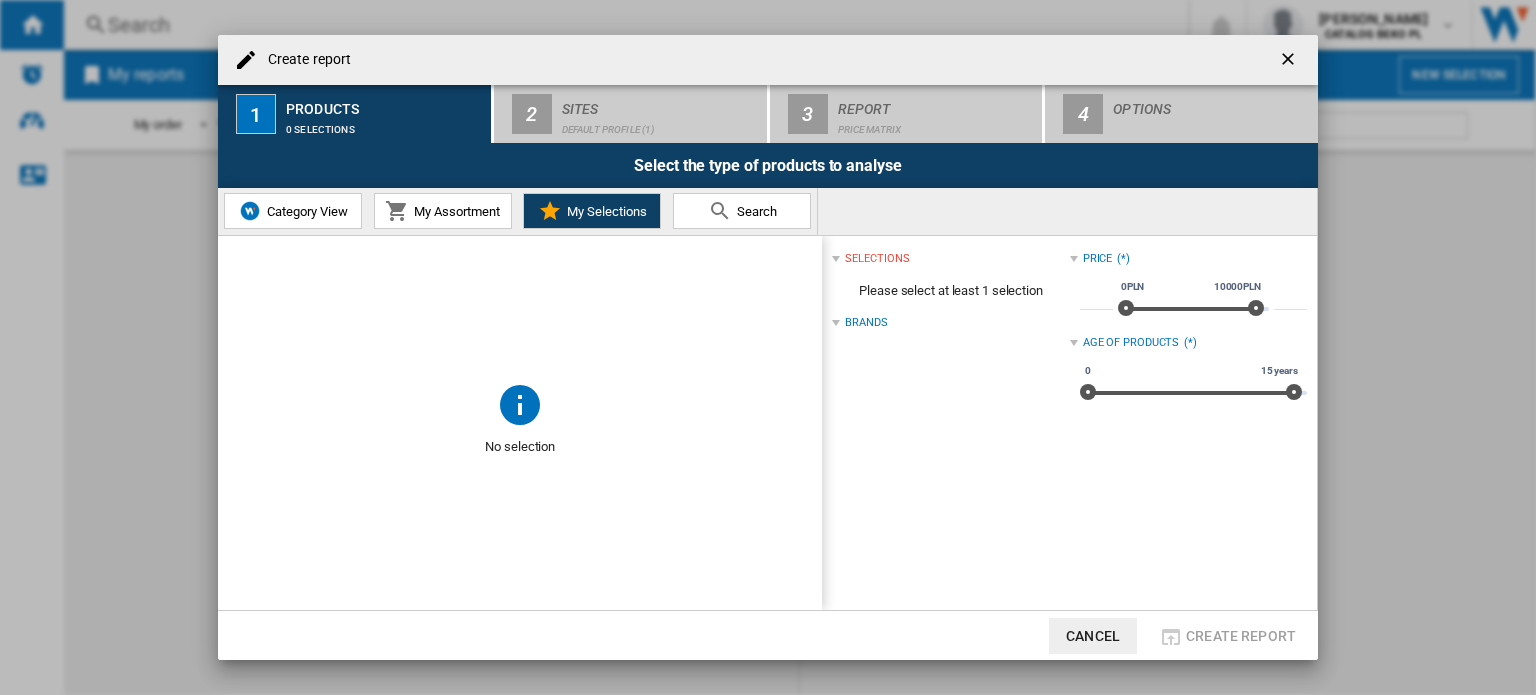 click on "Search" at bounding box center (754, 211) 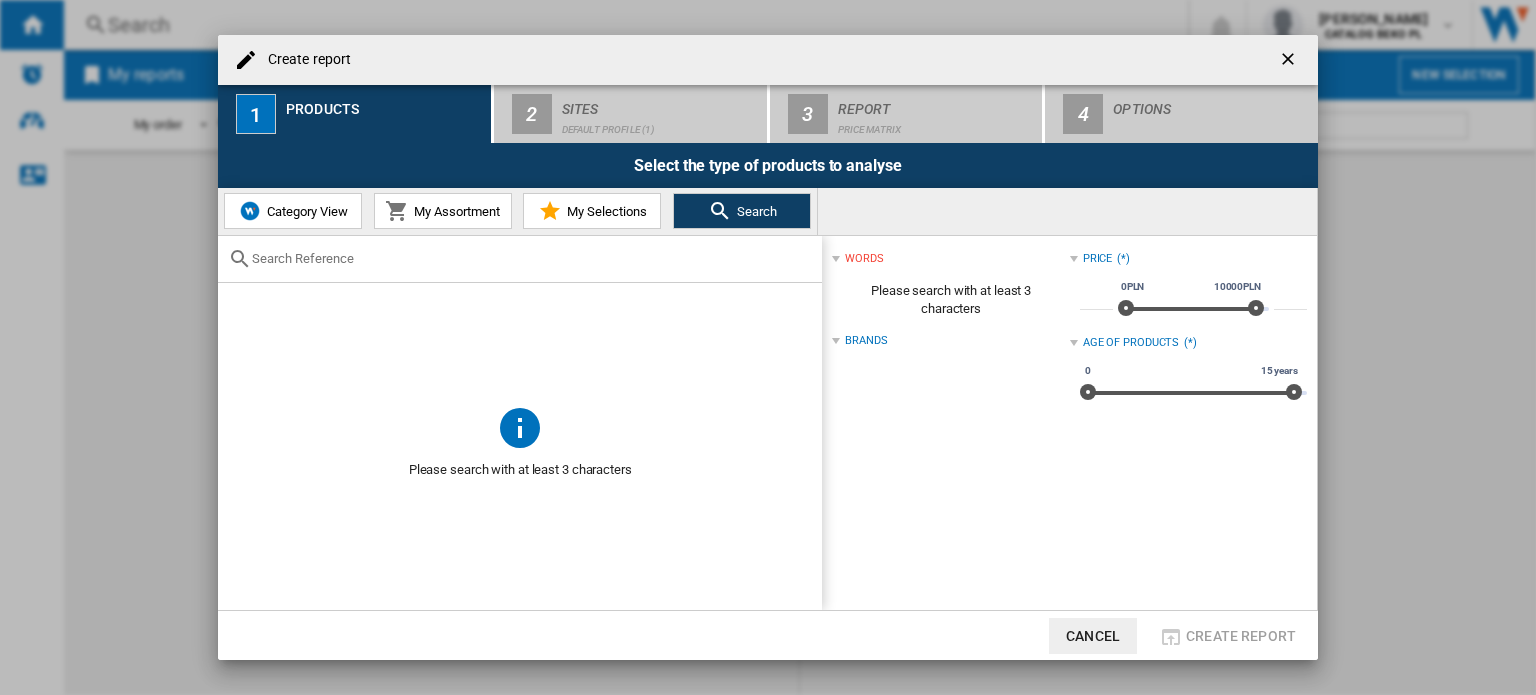click at bounding box center [532, 258] 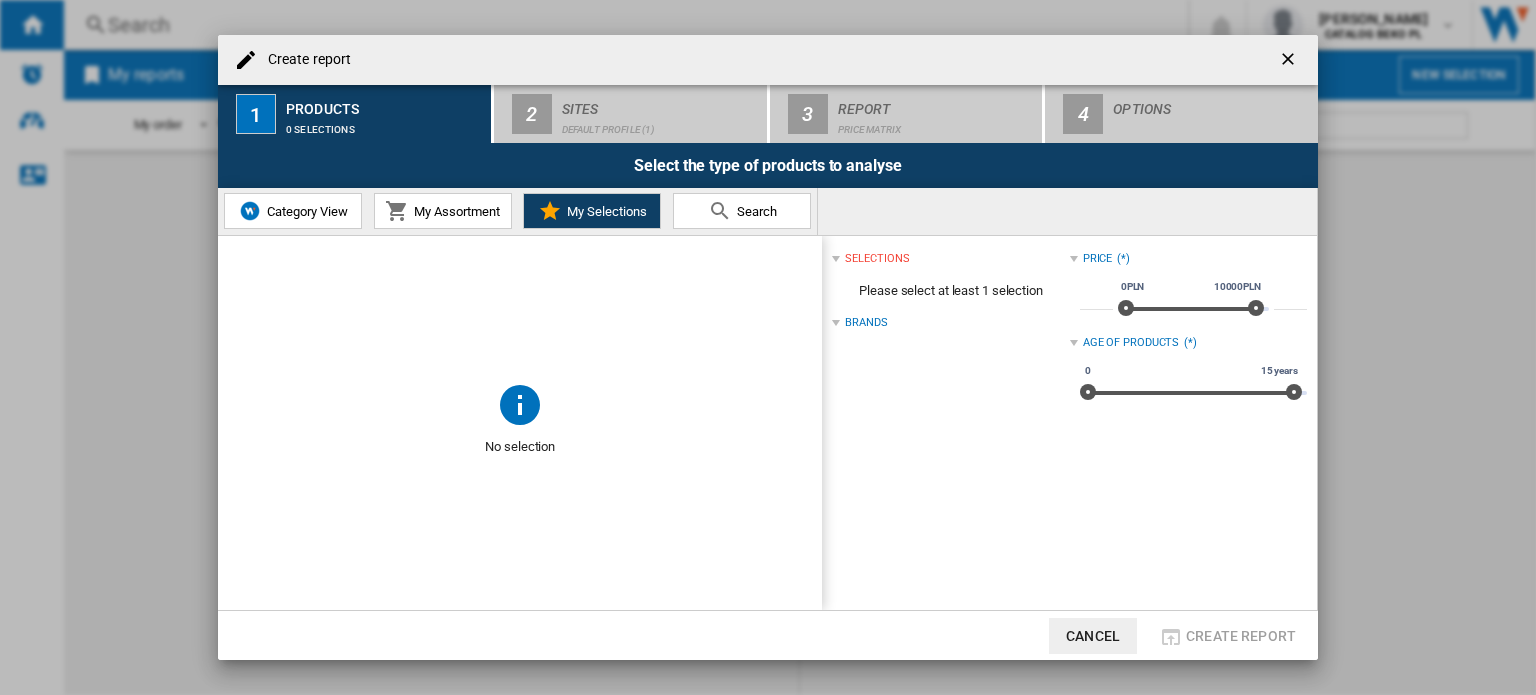 click at bounding box center [836, 323] 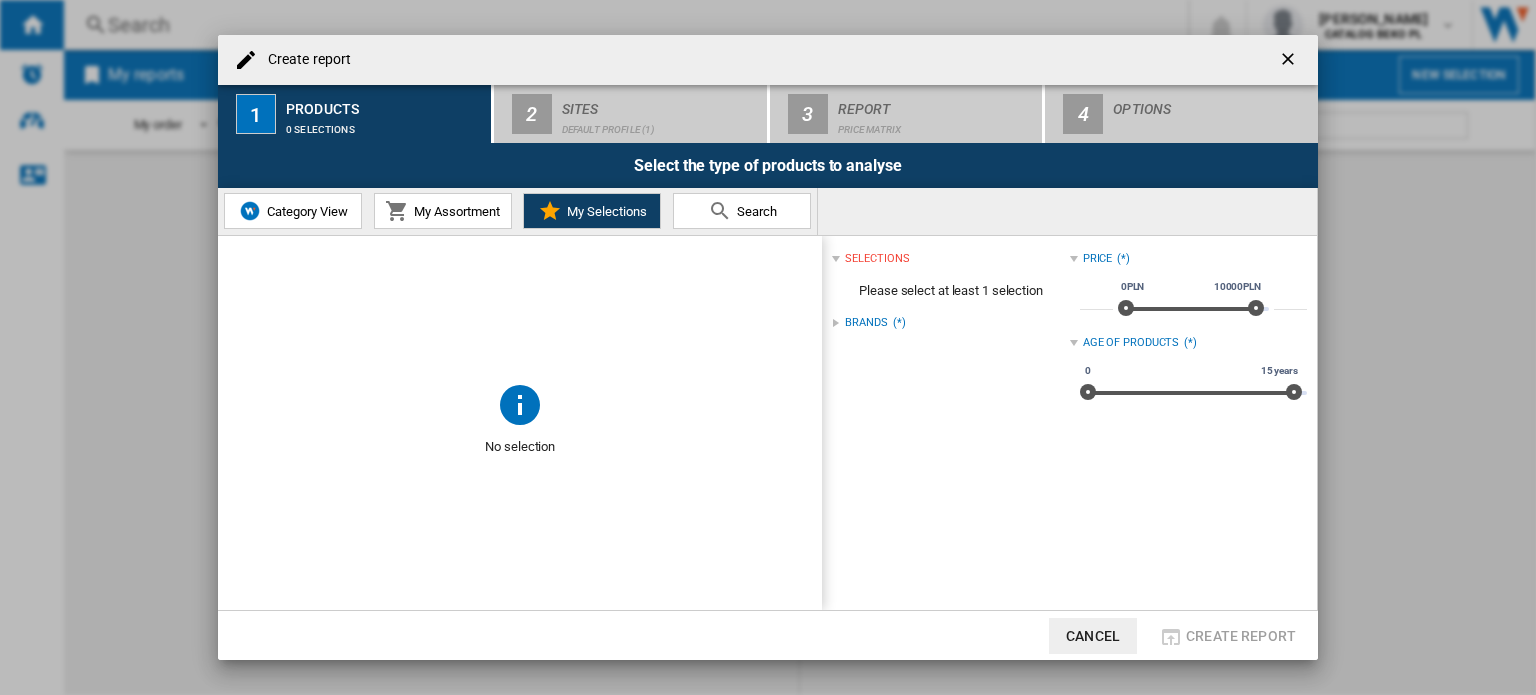 click on "Category View" at bounding box center (305, 211) 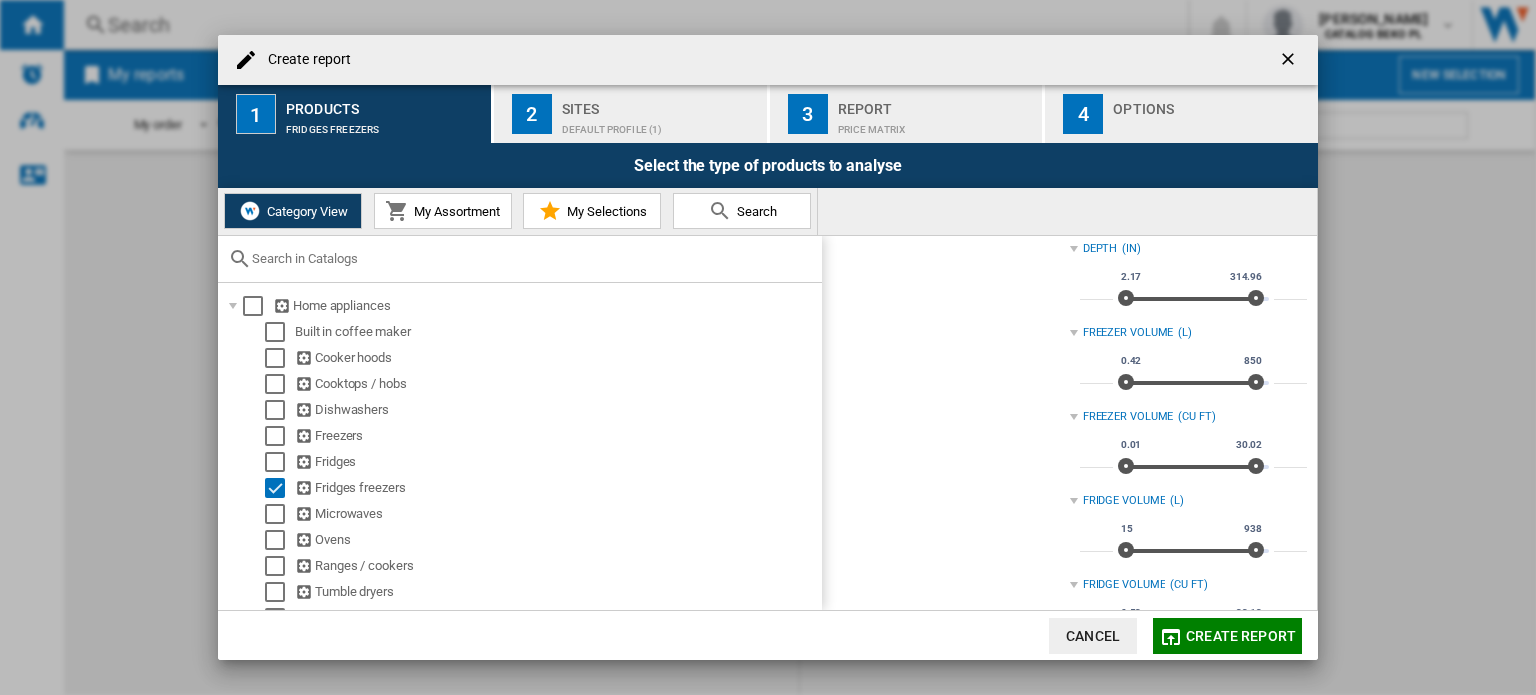scroll, scrollTop: 1031, scrollLeft: 0, axis: vertical 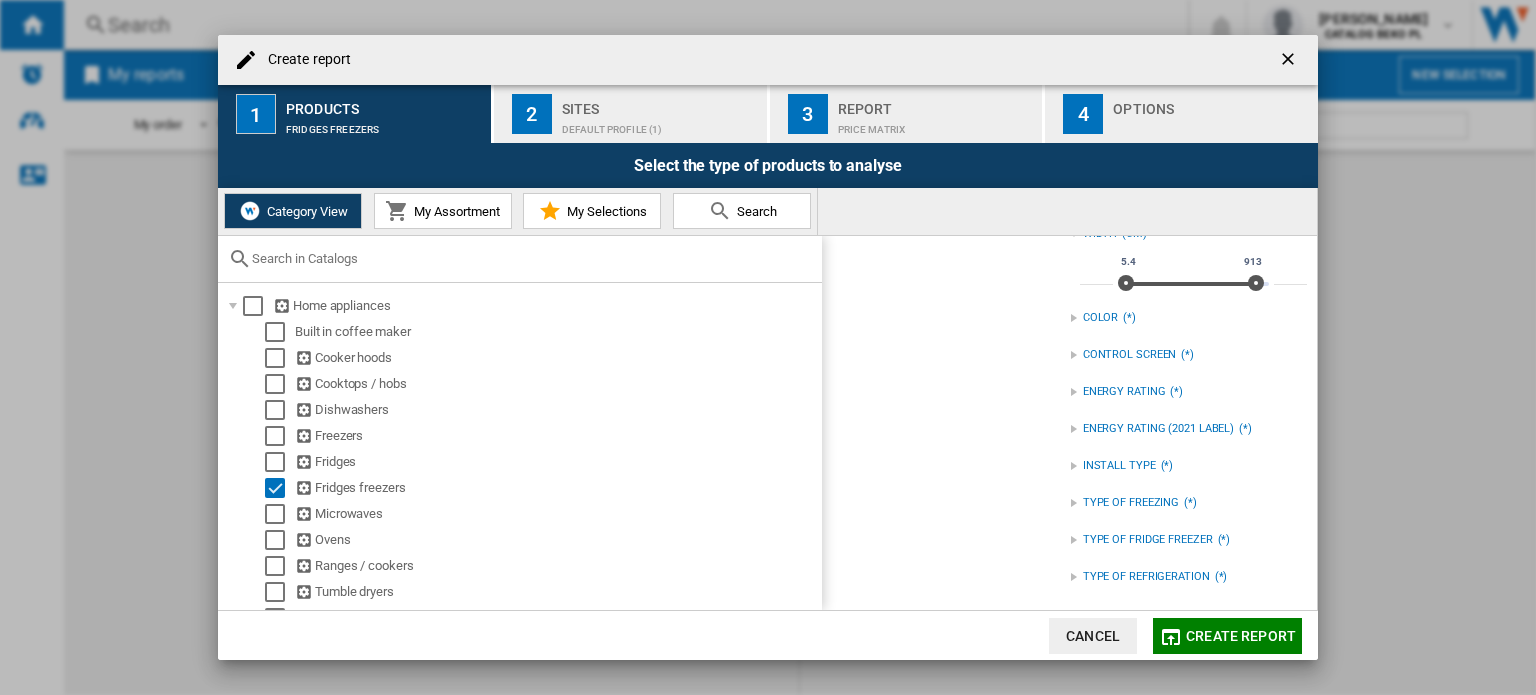 click on "TYPE OF REFRIGERATION" at bounding box center [1146, 577] 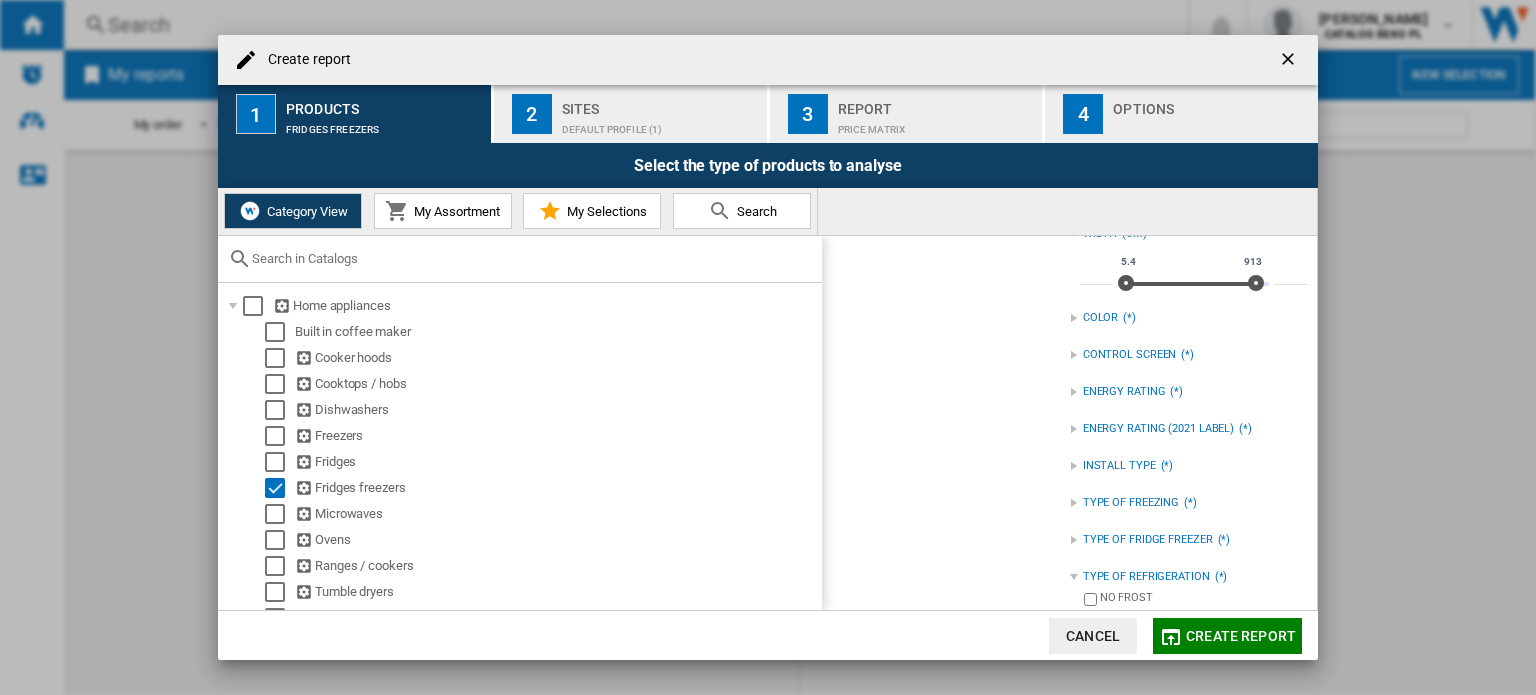 scroll, scrollTop: 1060, scrollLeft: 0, axis: vertical 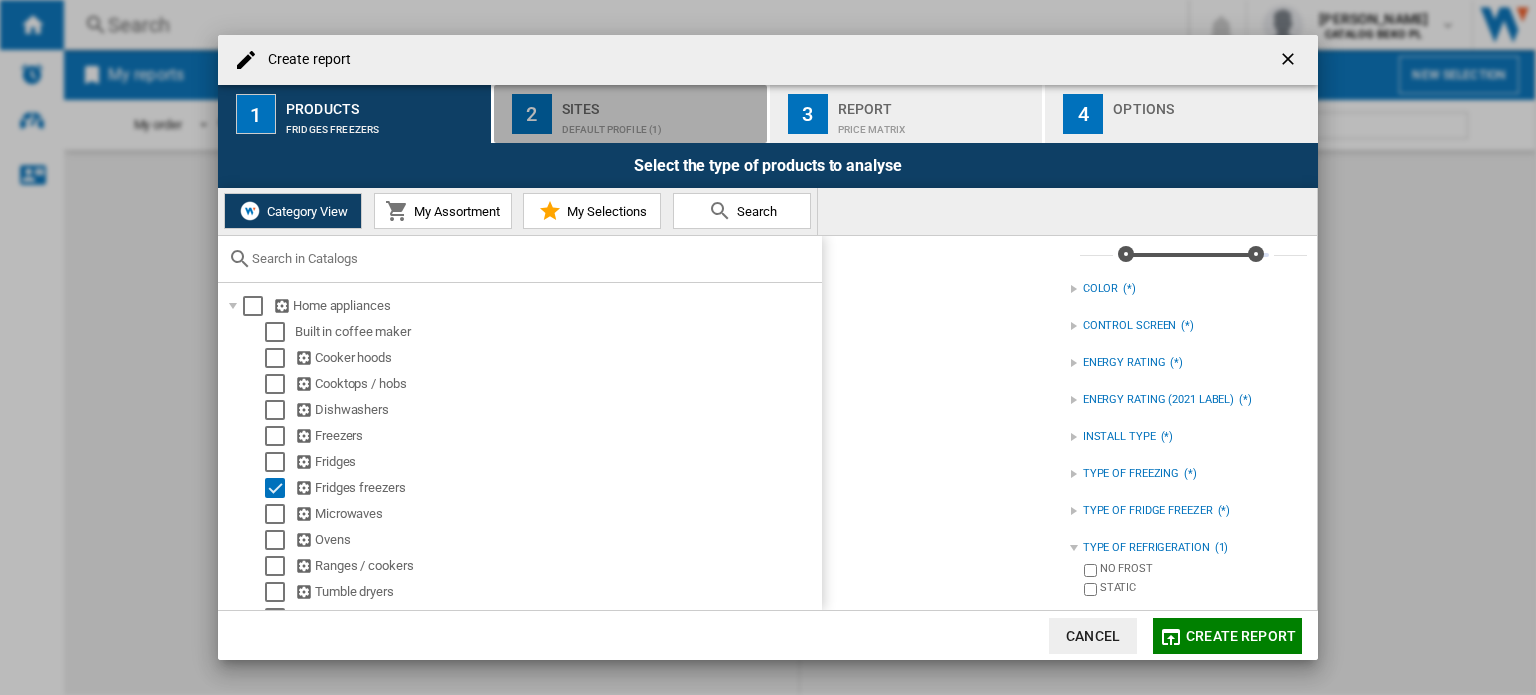 click on "Default profile (1)" at bounding box center (660, 124) 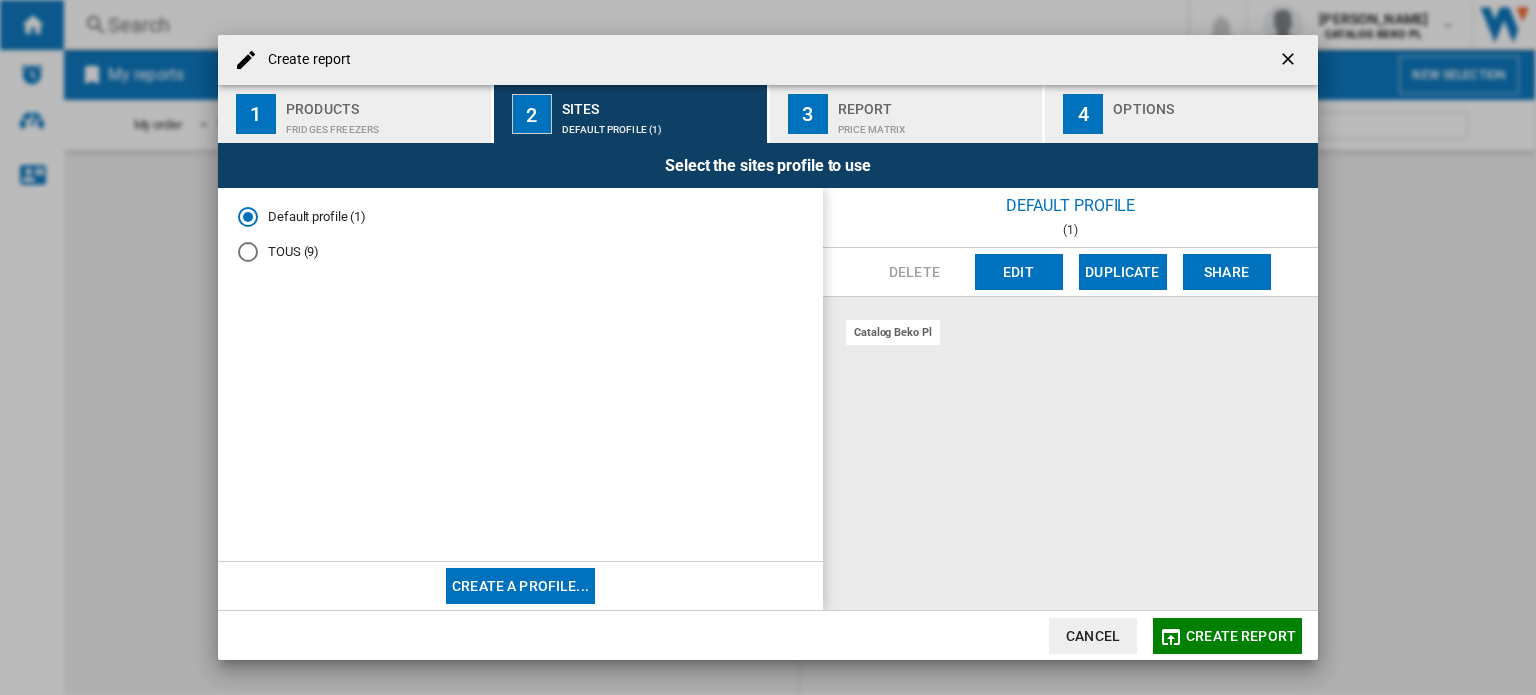 click on "TOUS (9)" at bounding box center [520, 251] 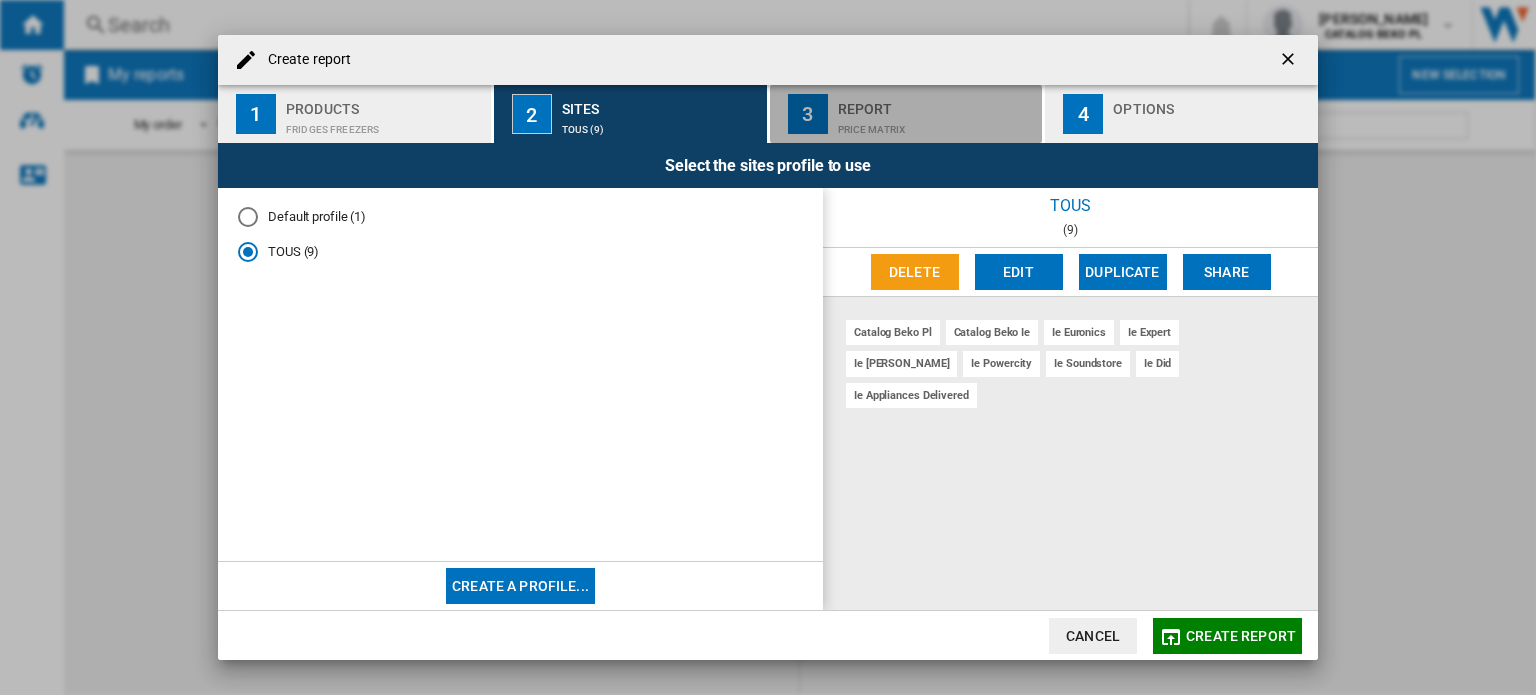 click on "3
Report
Price Matrix" at bounding box center (907, 114) 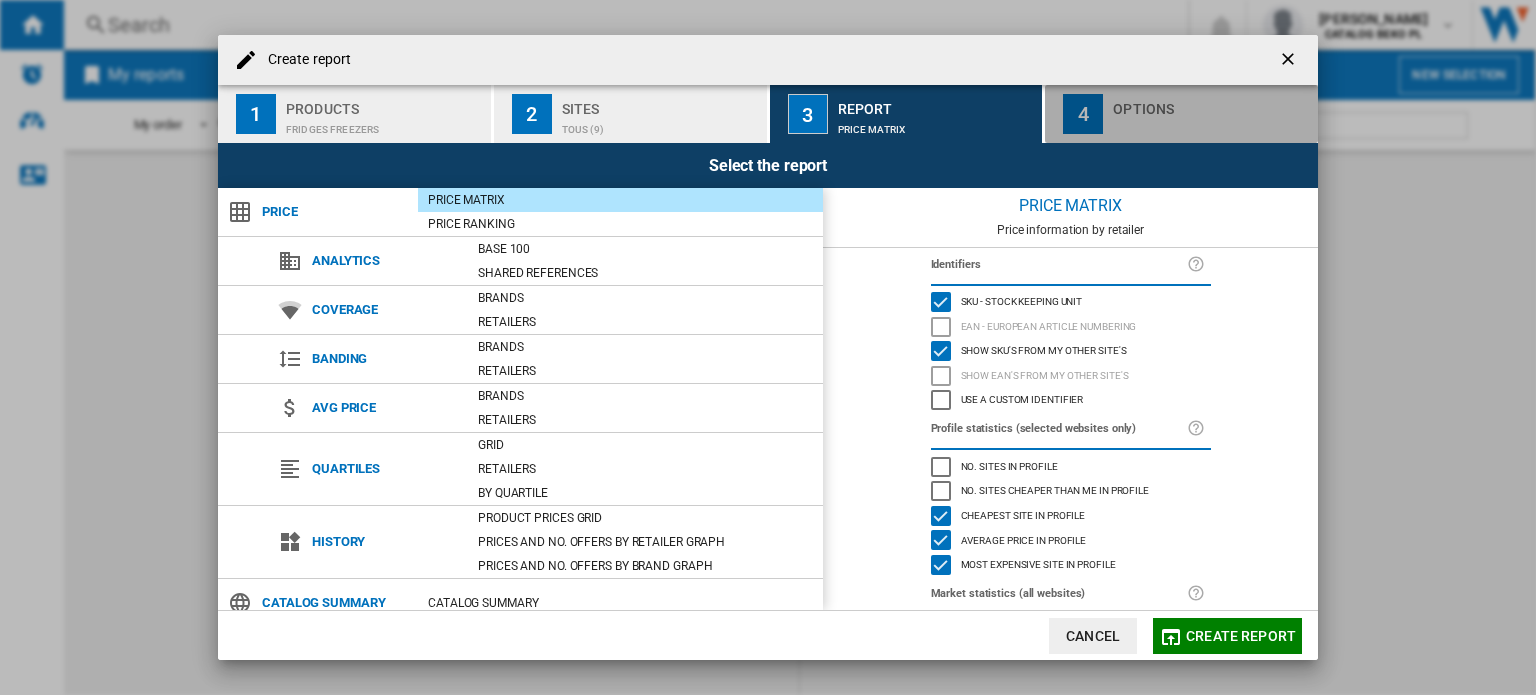 click at bounding box center [1211, 124] 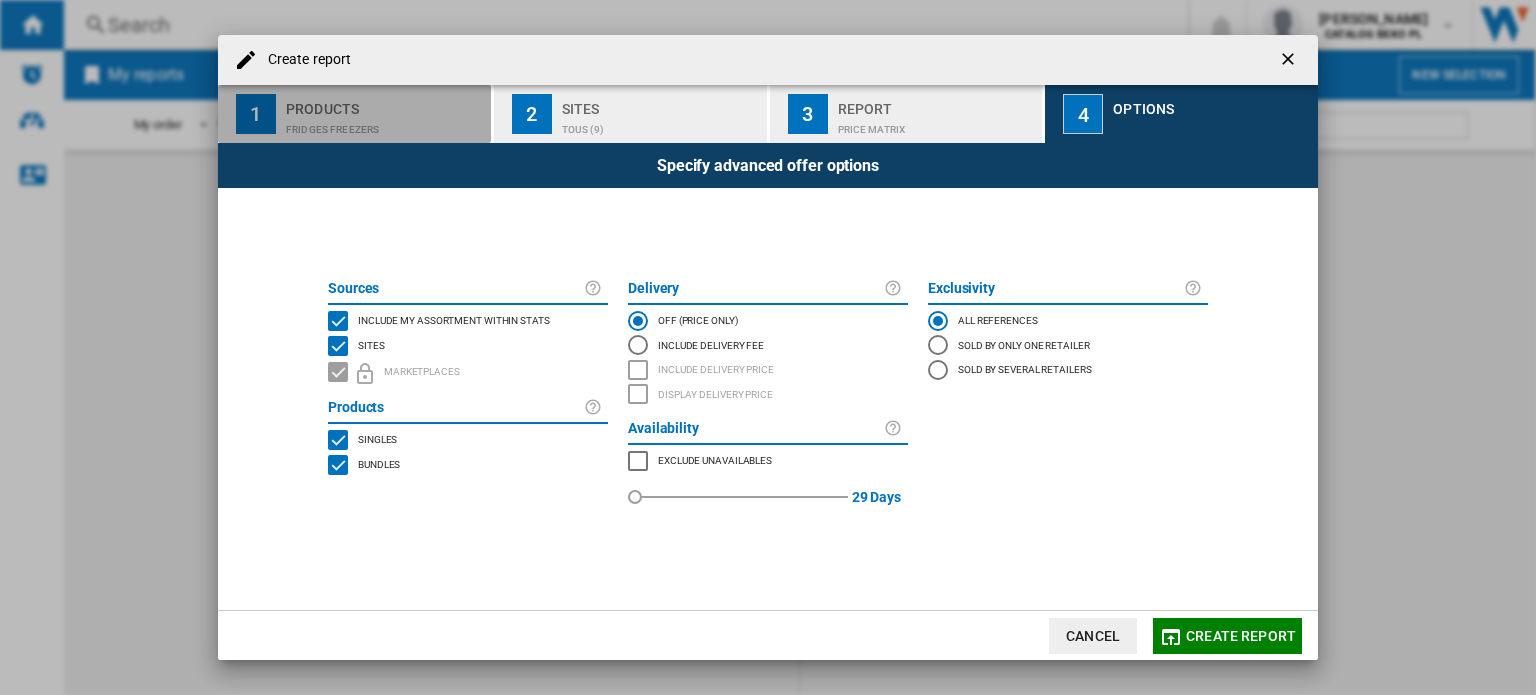 click on "Fridges freezers" at bounding box center [384, 124] 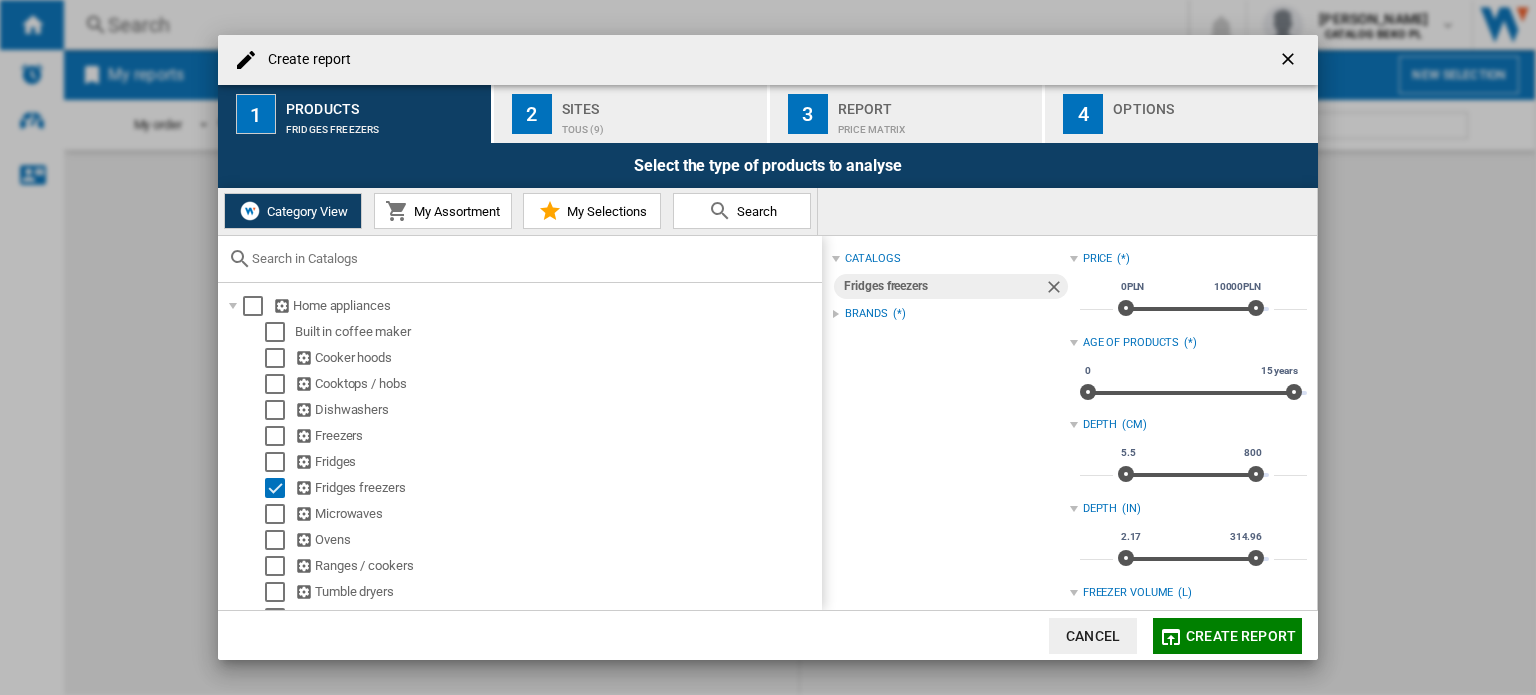 click on "My Assortment" at bounding box center (454, 211) 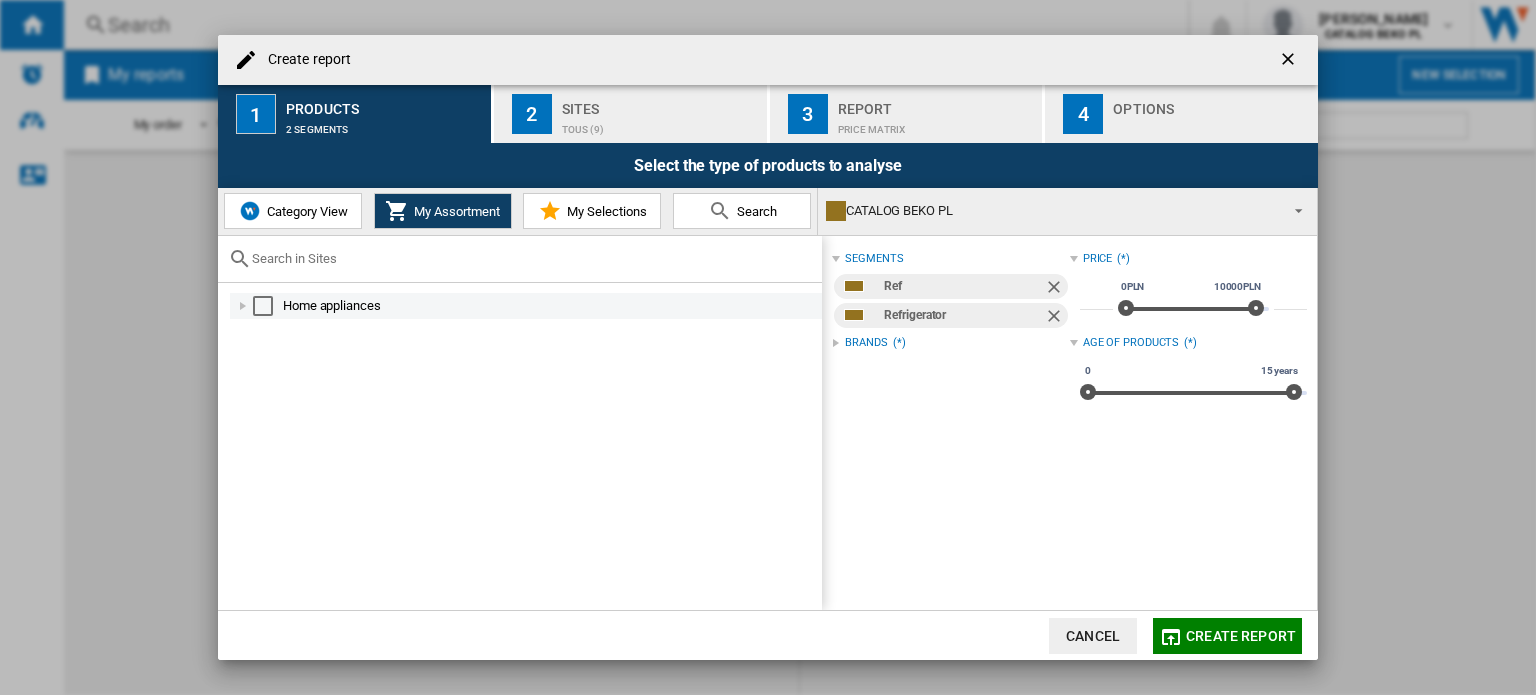 click at bounding box center (243, 306) 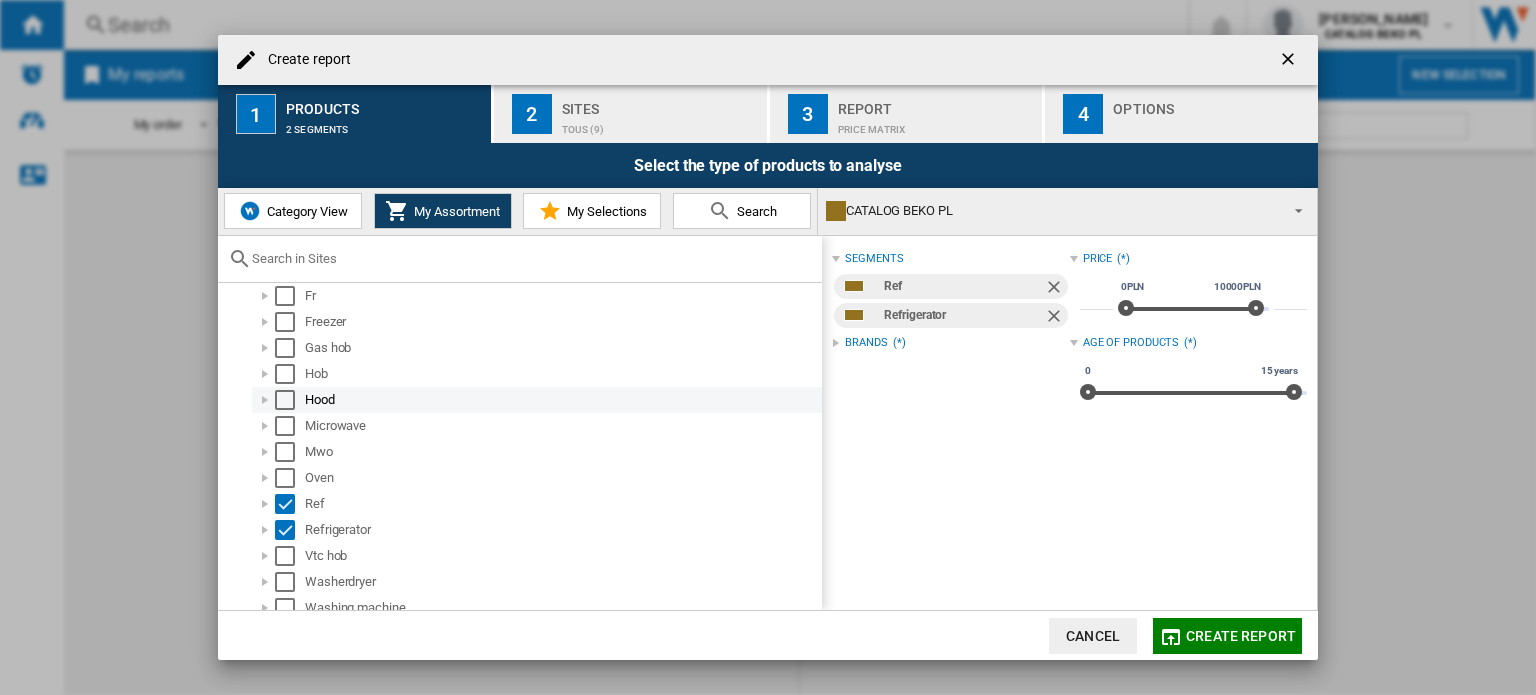 scroll, scrollTop: 176, scrollLeft: 0, axis: vertical 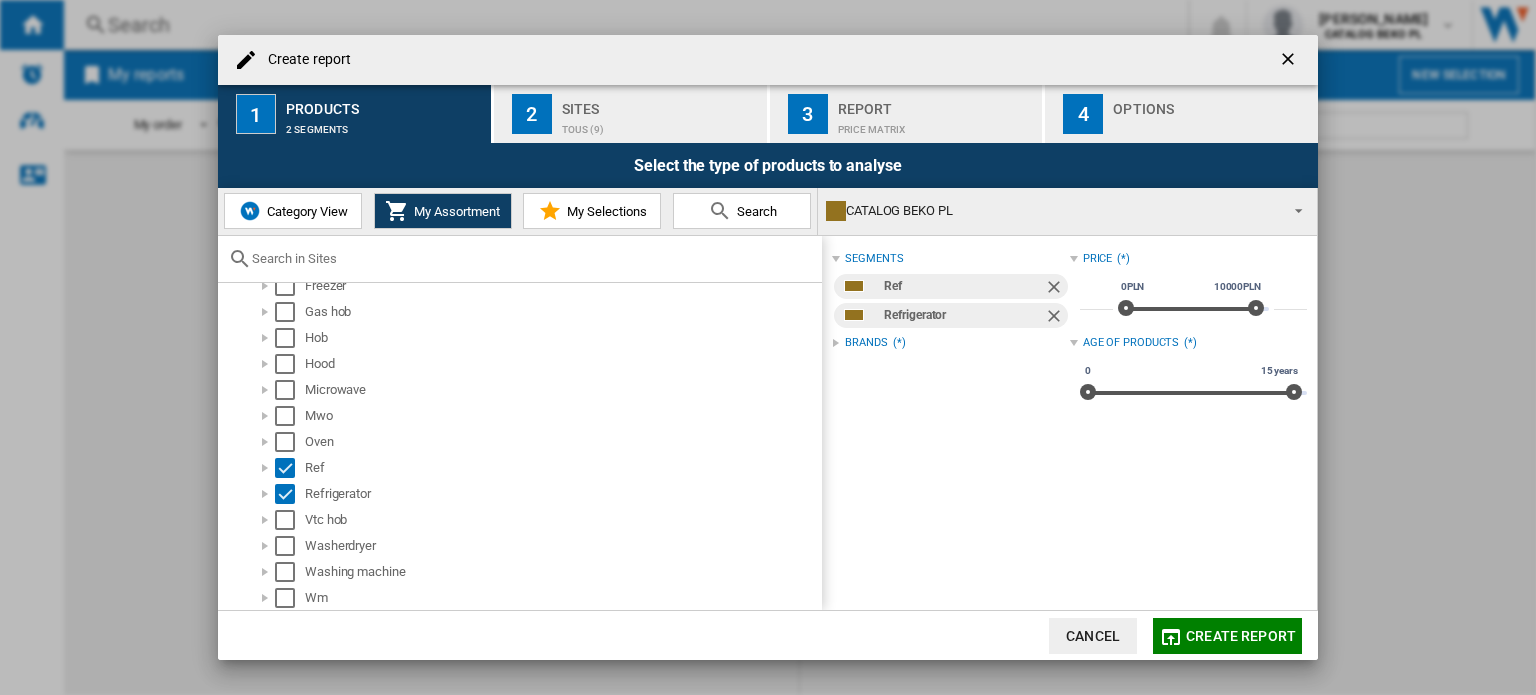 click on "My Selections" at bounding box center [604, 211] 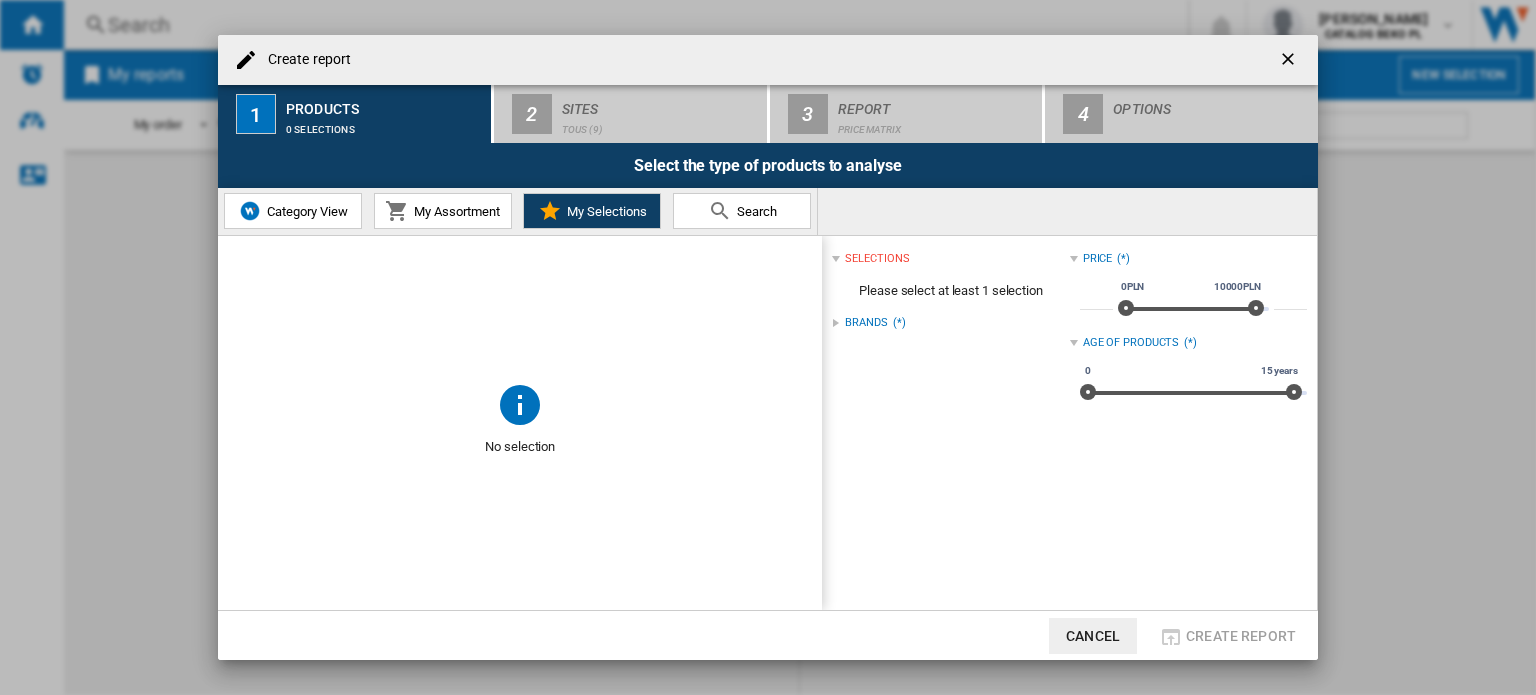click on "Search" at bounding box center [754, 211] 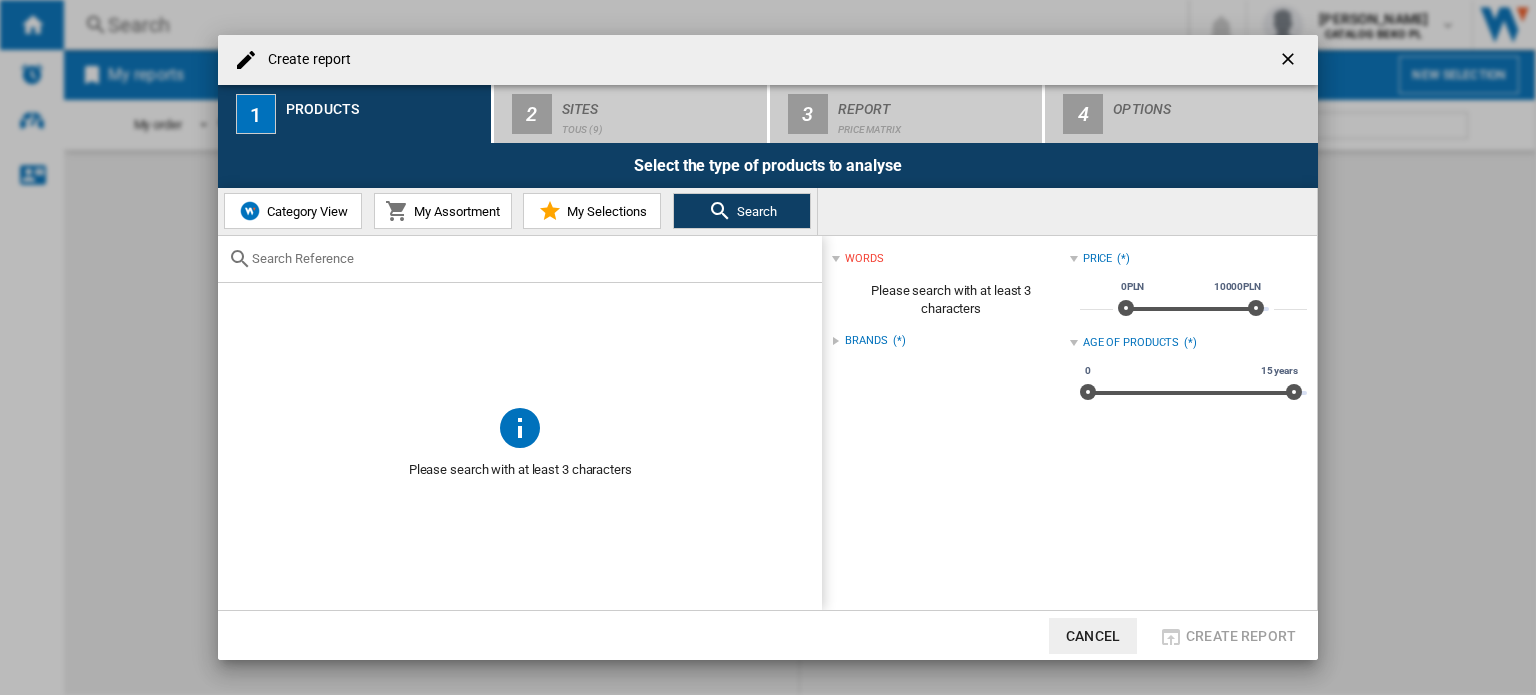 click at bounding box center (520, 259) 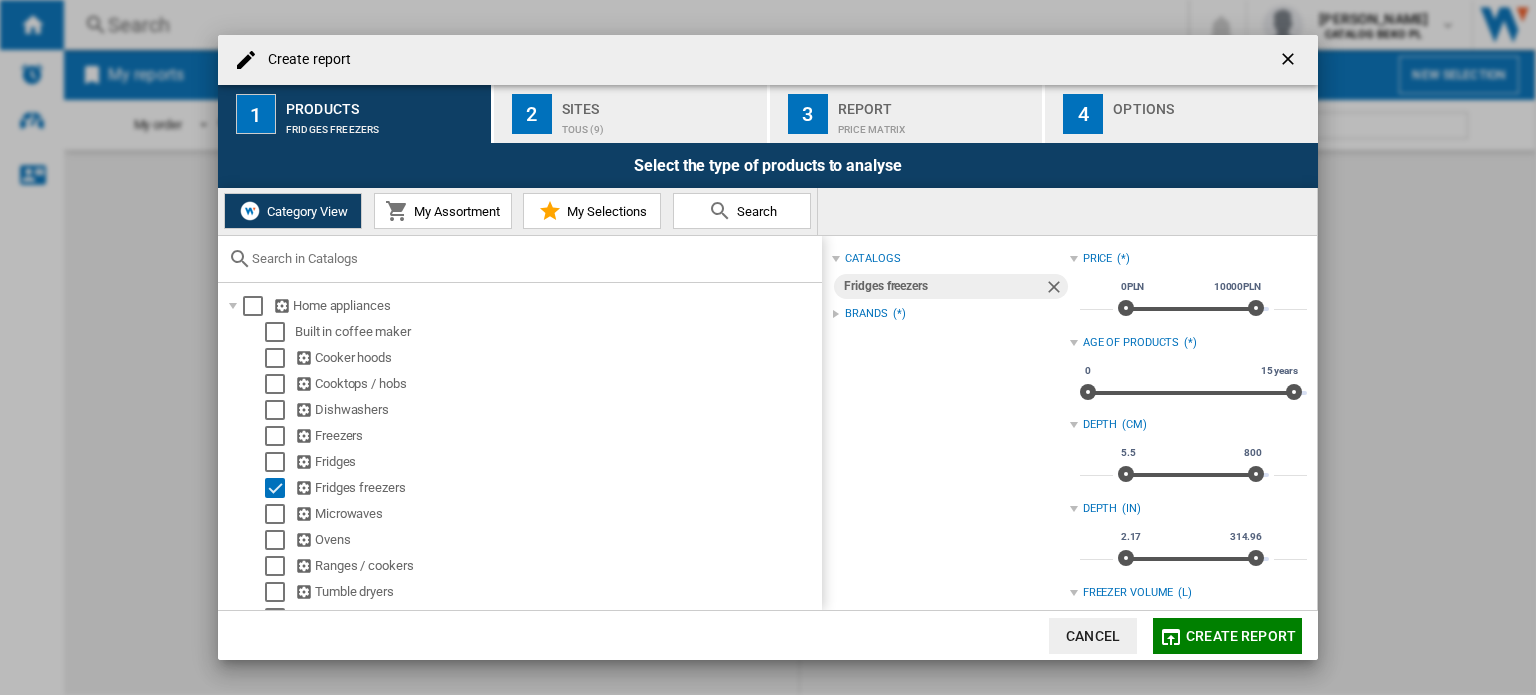 click on "My Assortment" at bounding box center [443, 211] 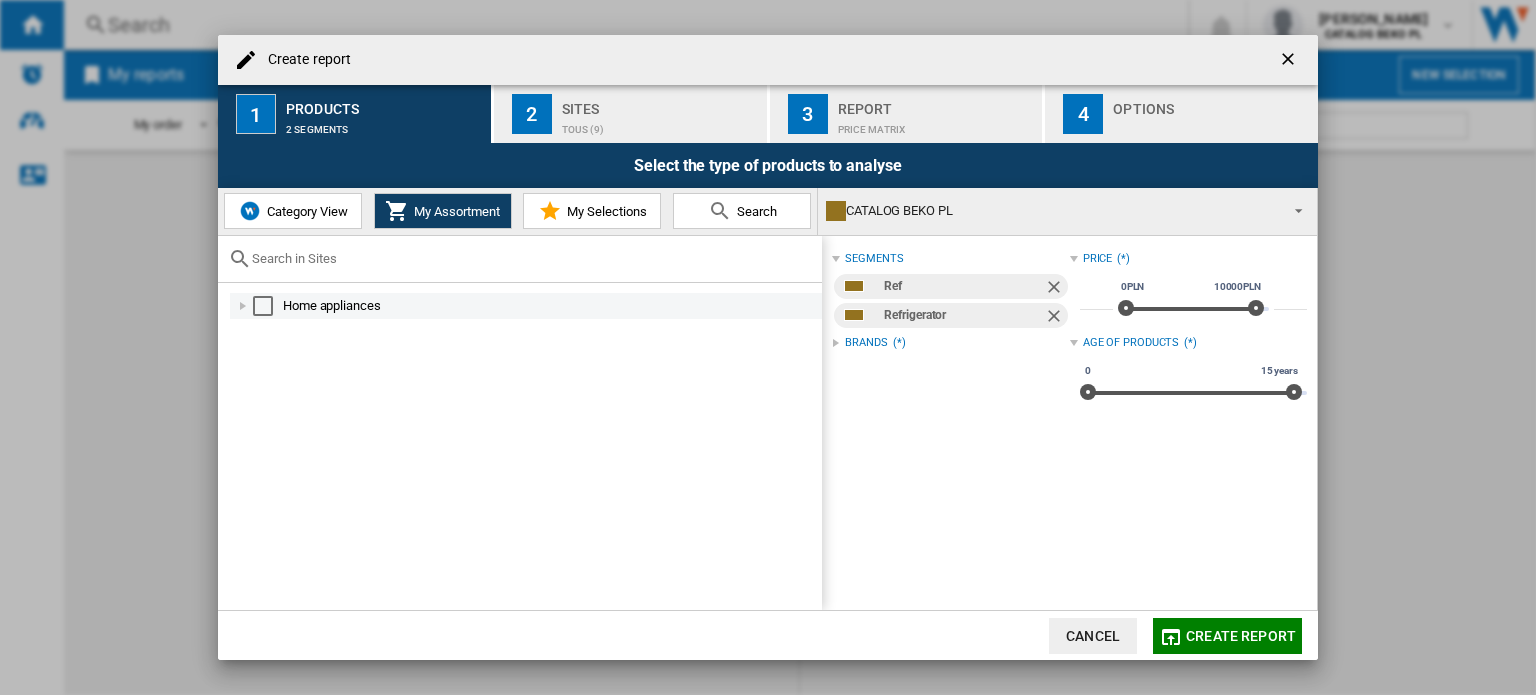click at bounding box center [243, 306] 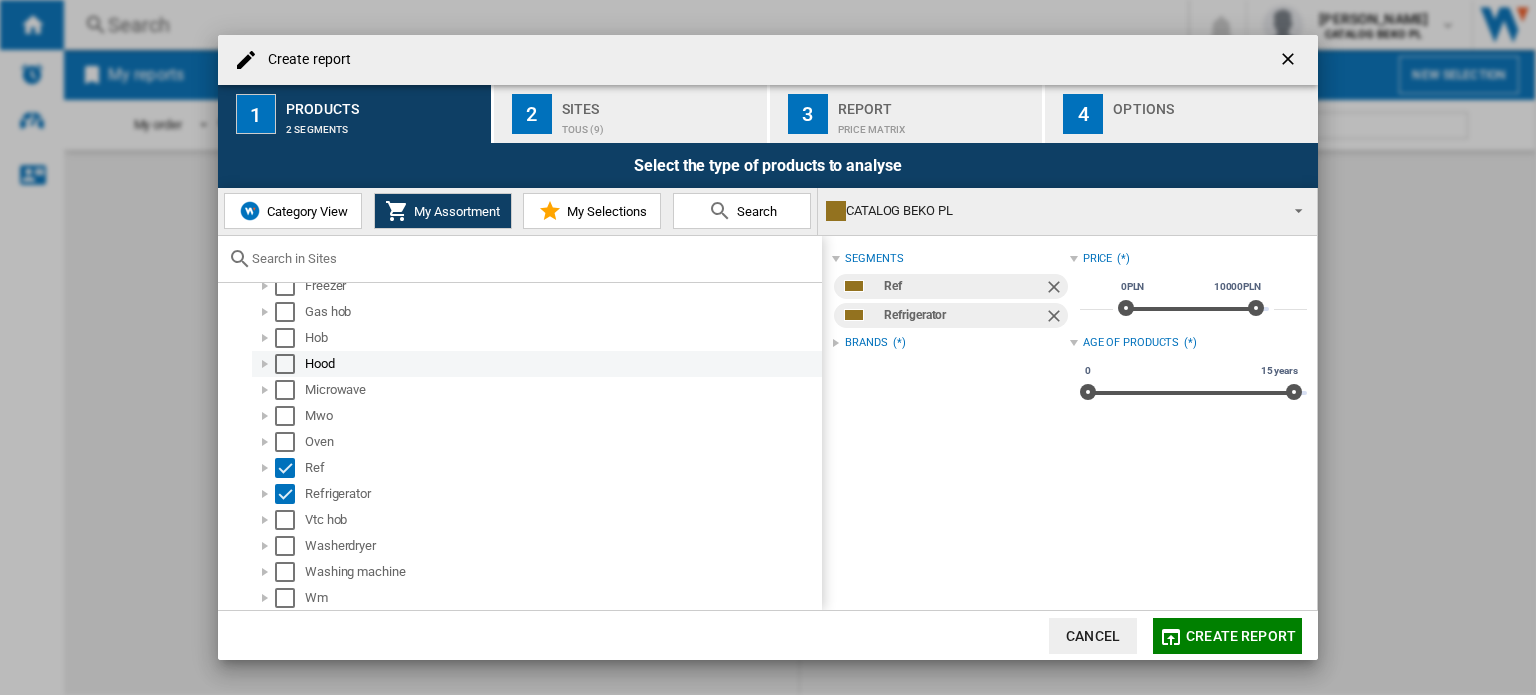 scroll, scrollTop: 176, scrollLeft: 0, axis: vertical 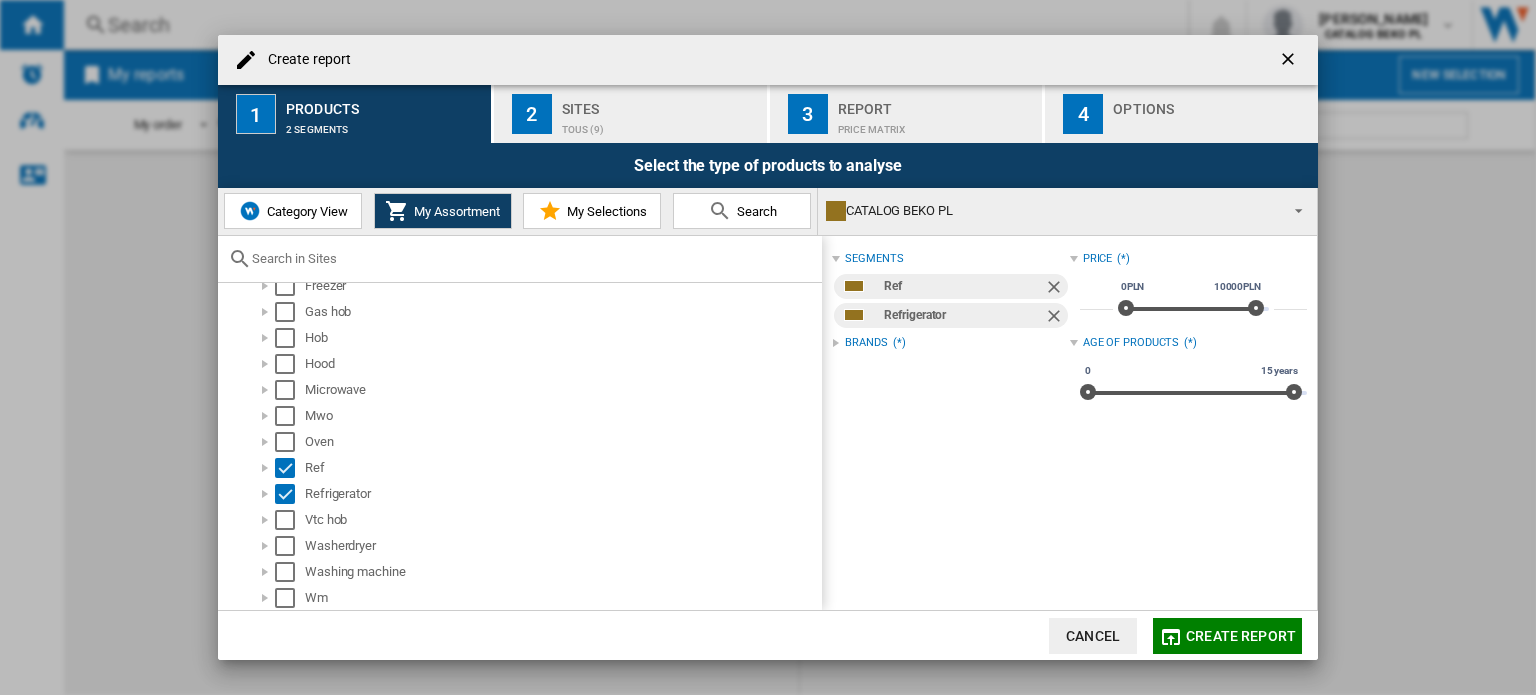 click on "My Selections" at bounding box center (604, 211) 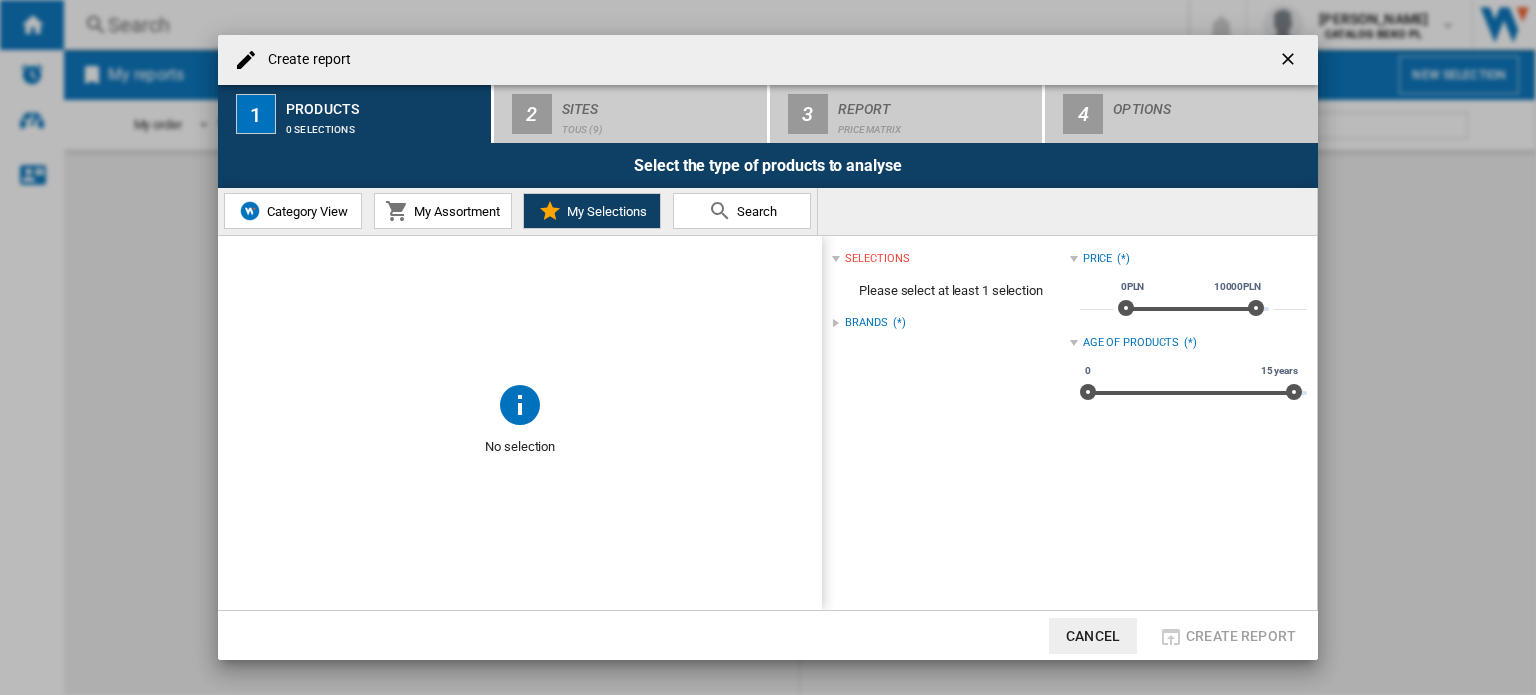 click on "Search" at bounding box center [754, 211] 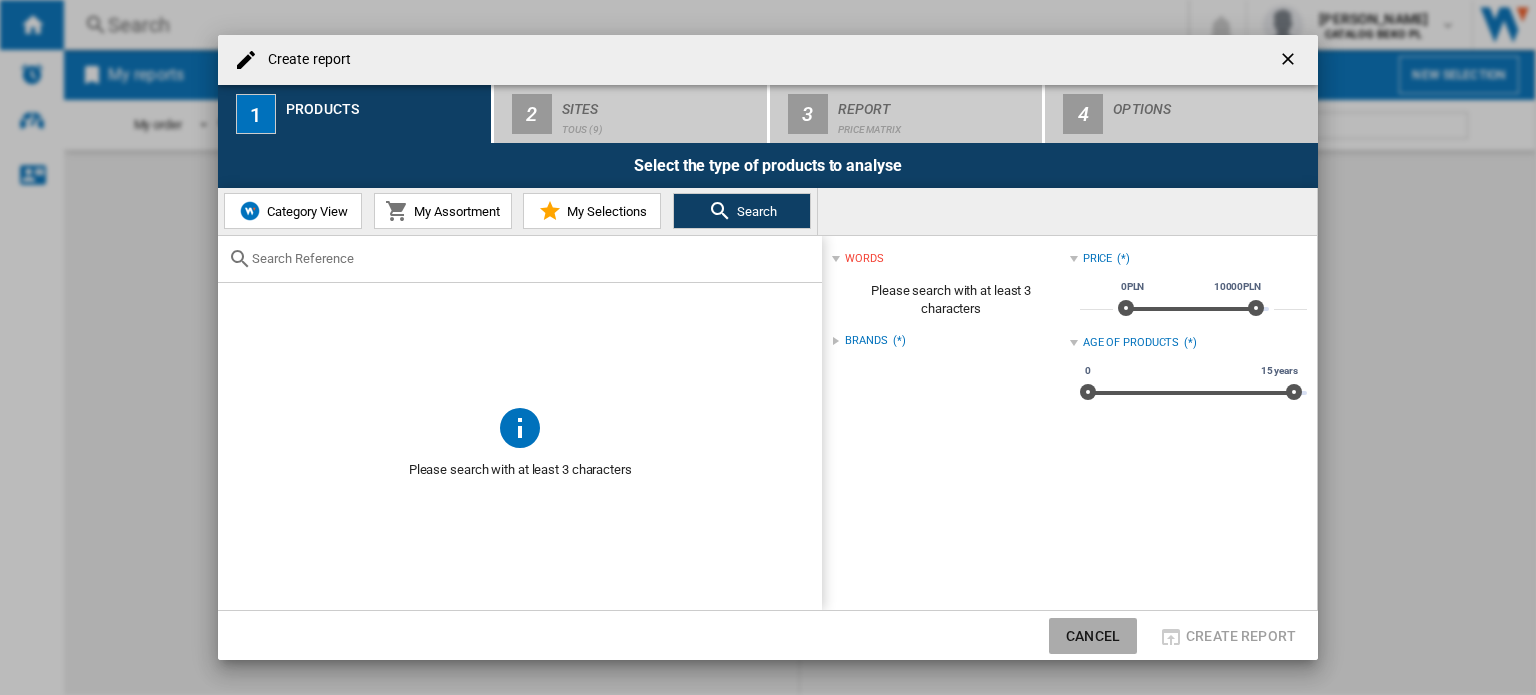 click on "Cancel" 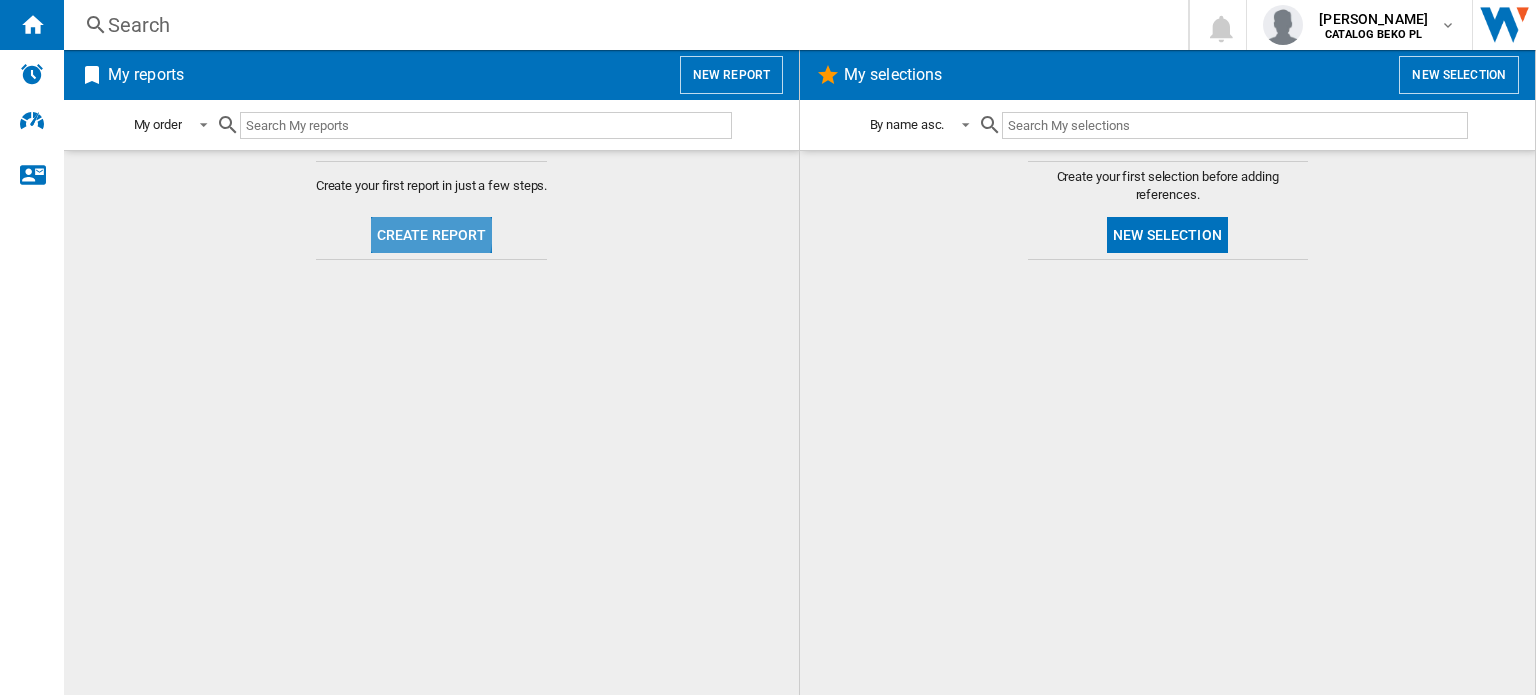 click on "Create report" 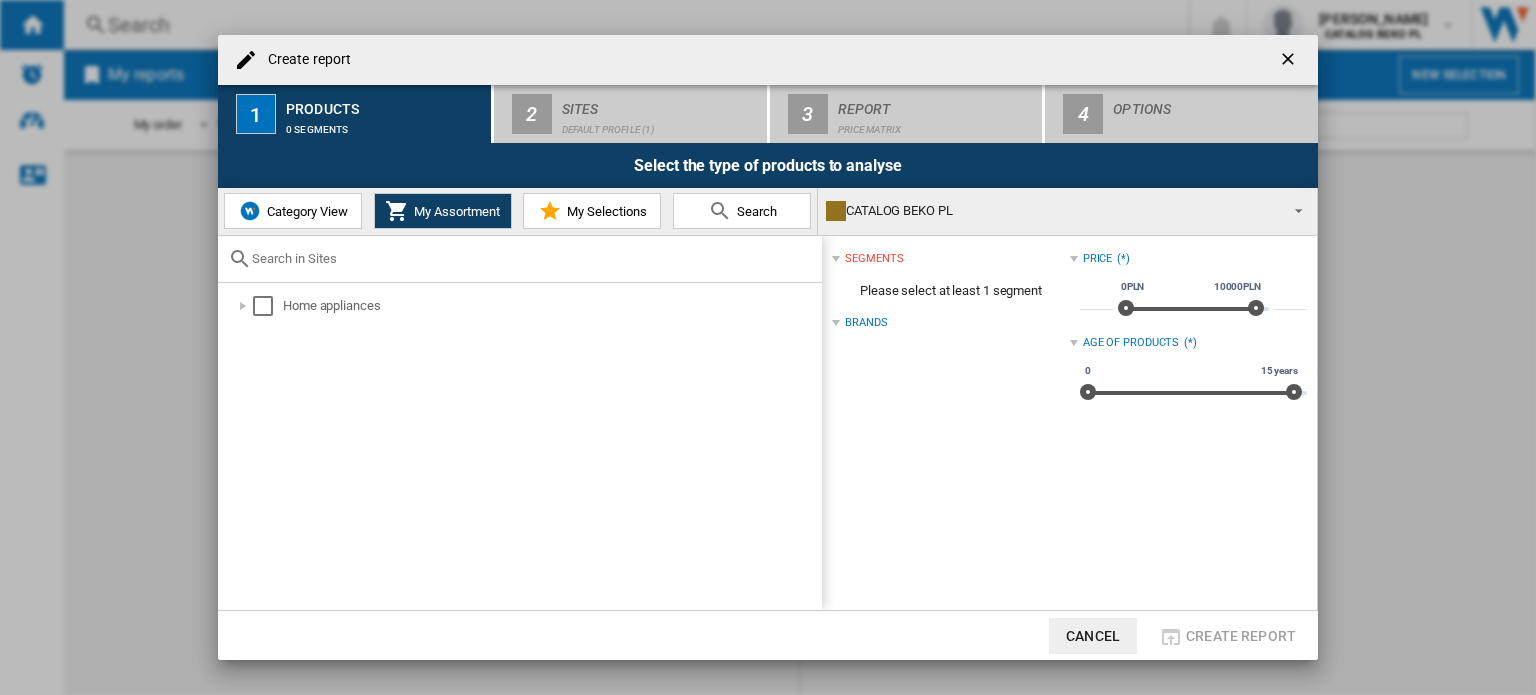 click on "Category View" at bounding box center (305, 211) 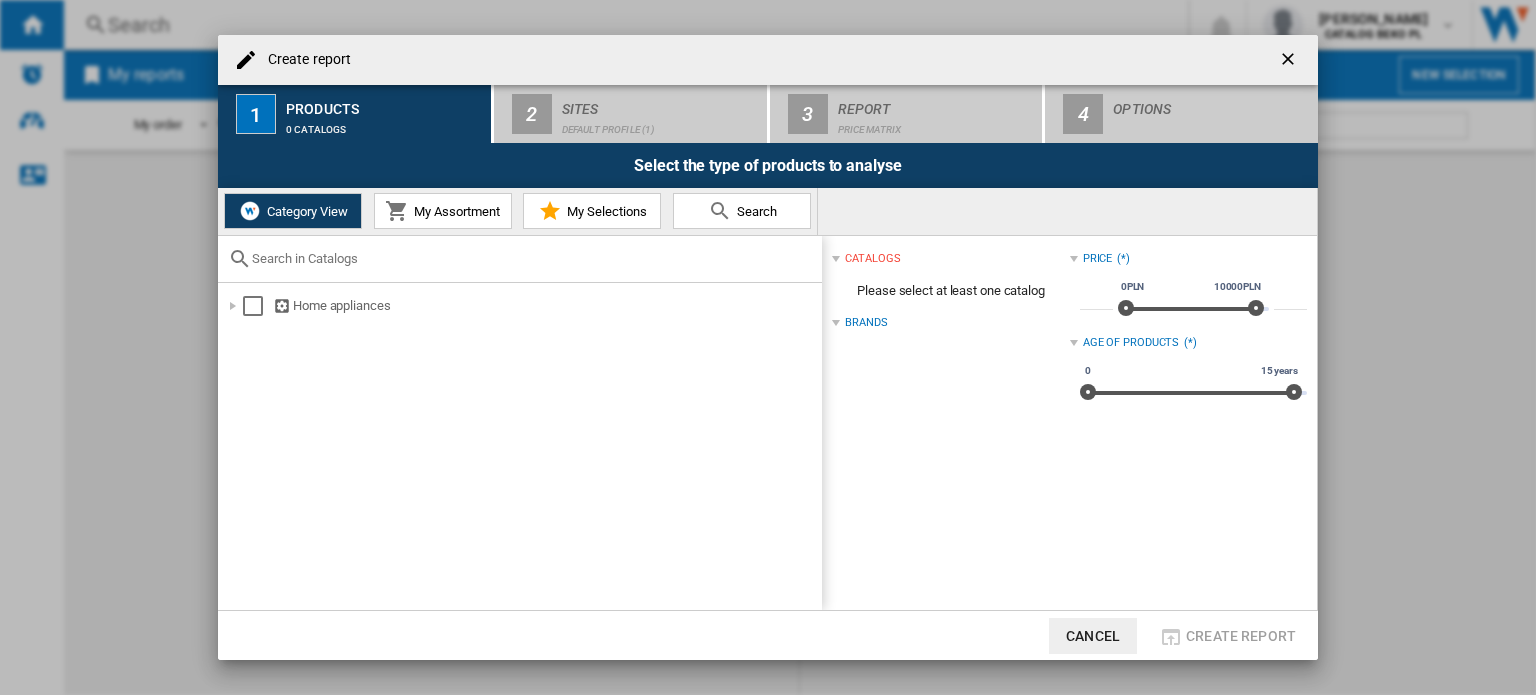 click at bounding box center (397, 211) 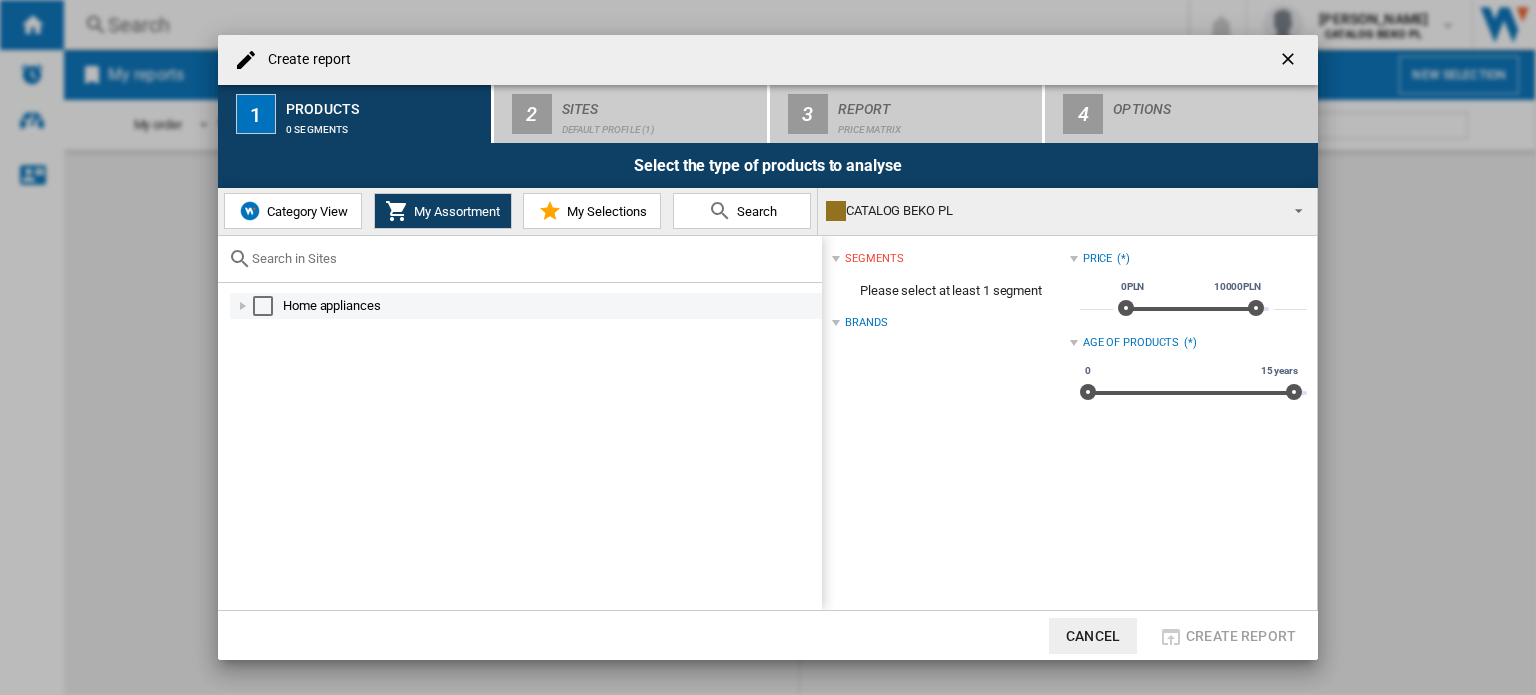 click at bounding box center (243, 306) 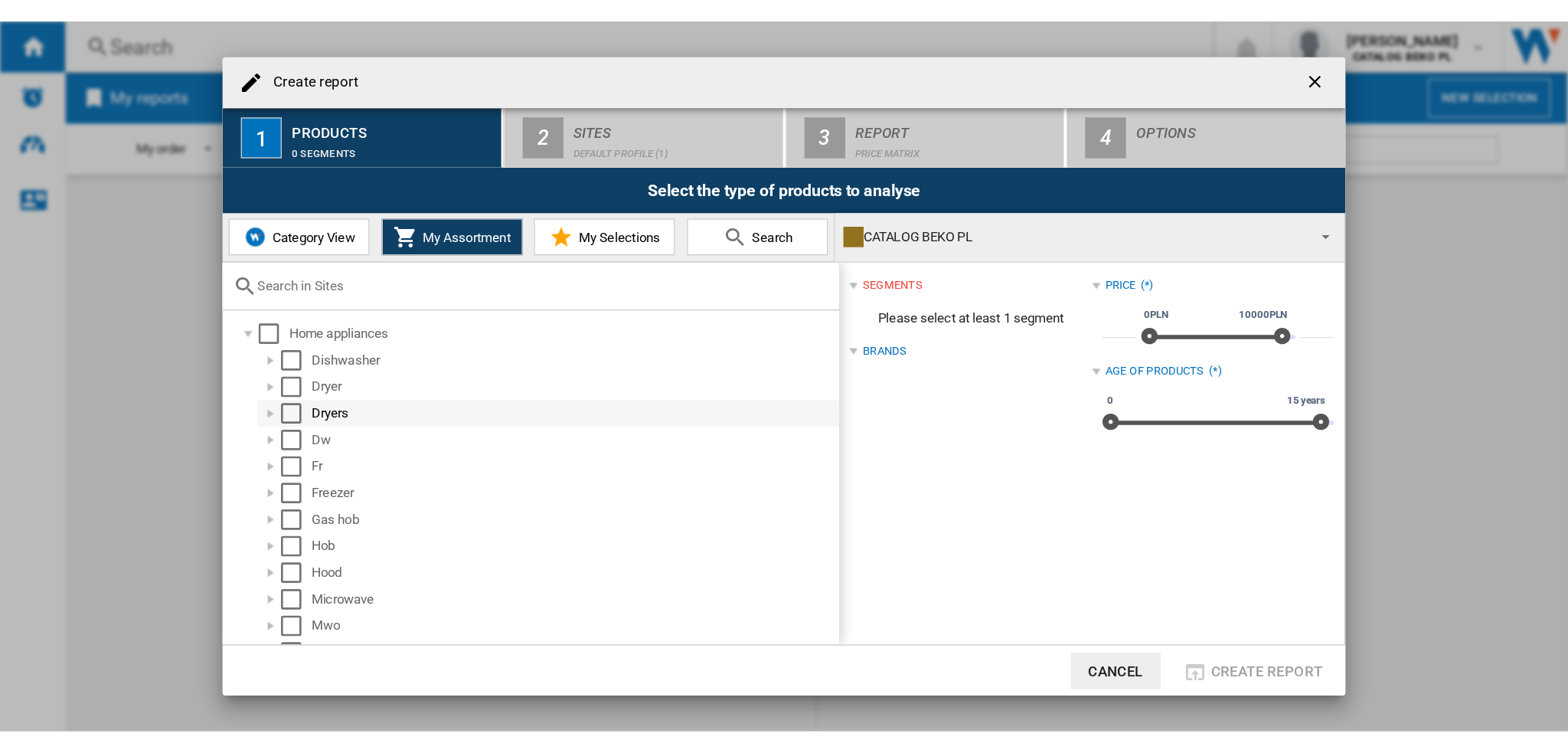 scroll, scrollTop: 135, scrollLeft: 0, axis: vertical 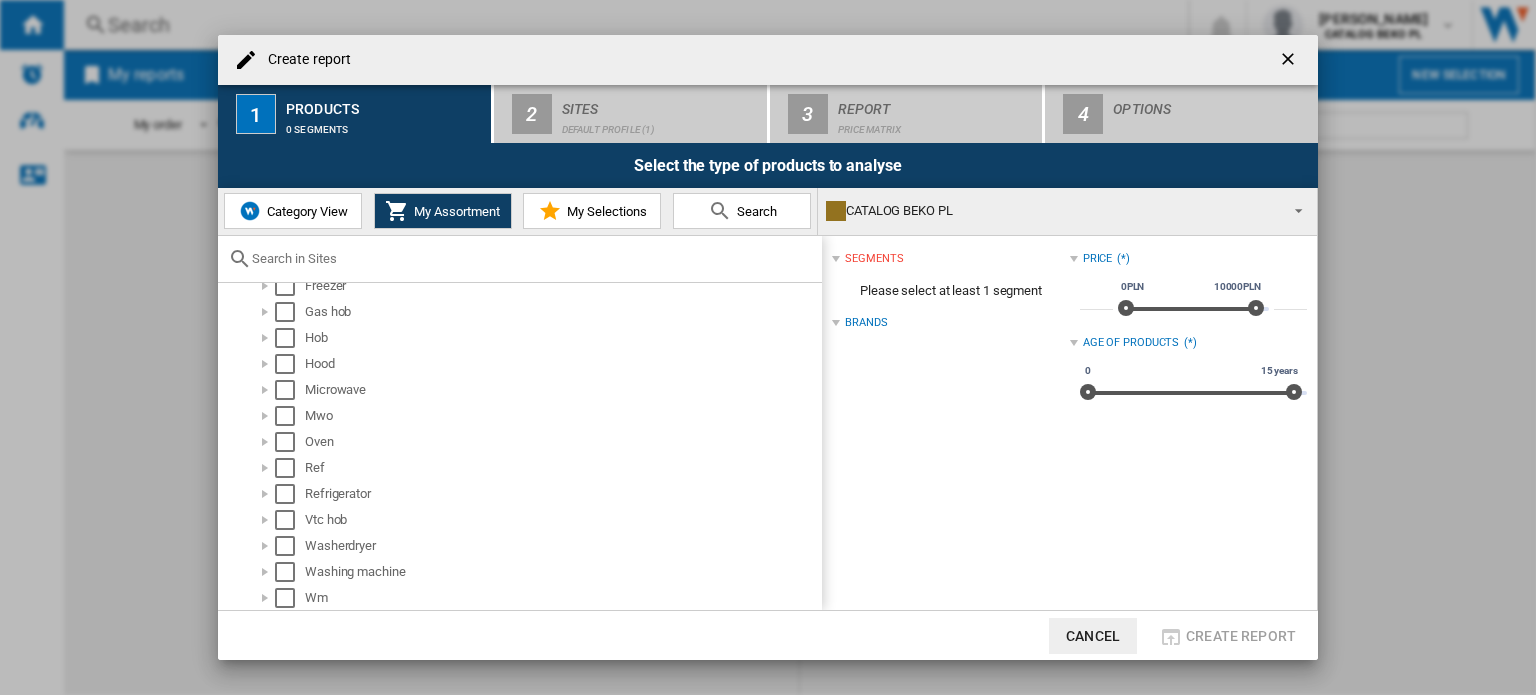 click on "My Selections" at bounding box center (604, 211) 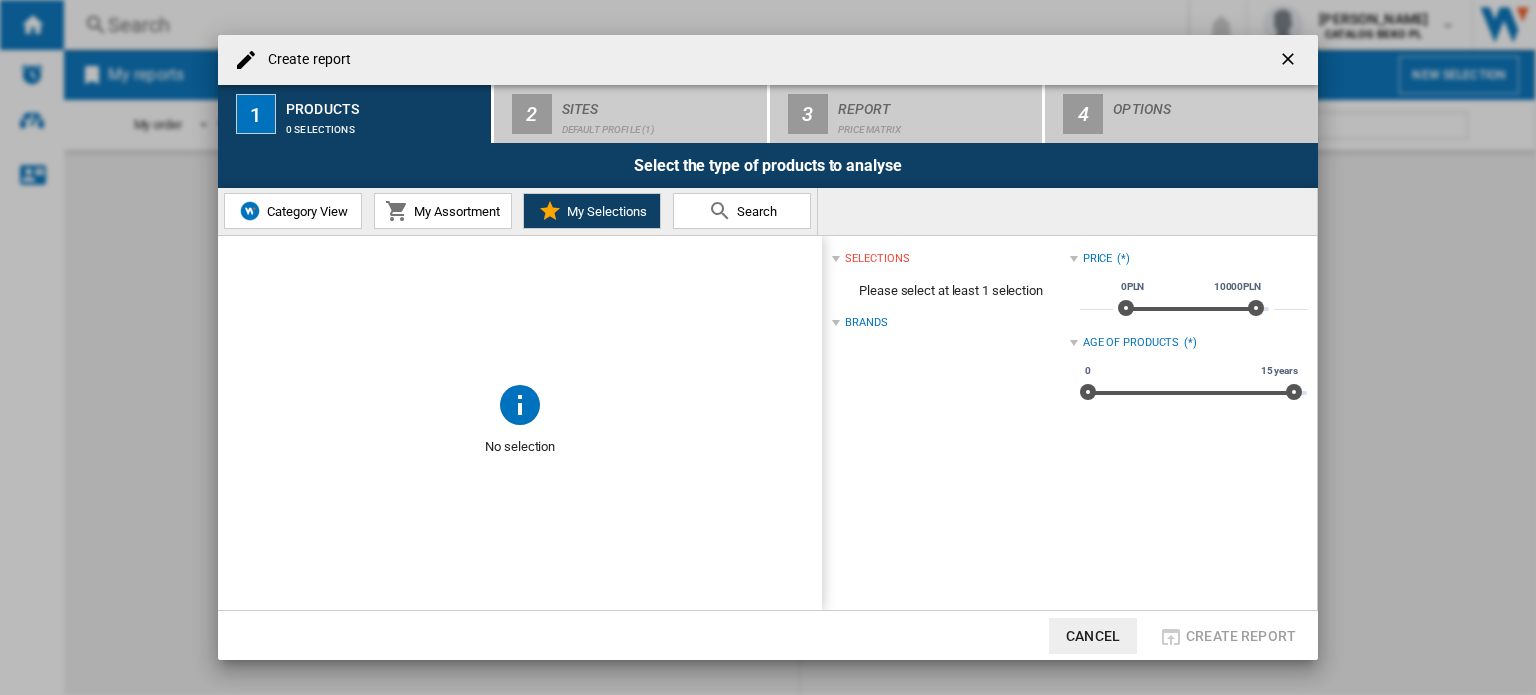 click at bounding box center [720, 211] 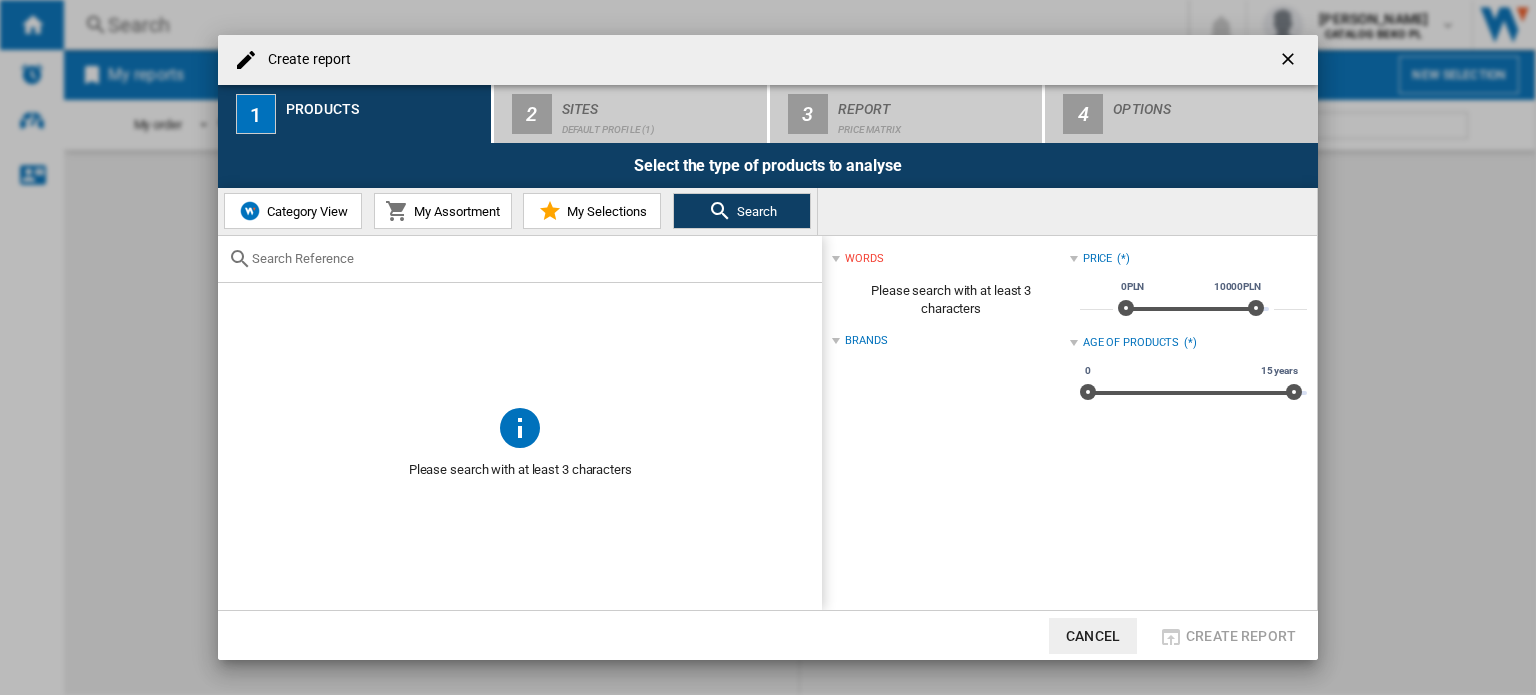 click on "My Selections" at bounding box center (604, 211) 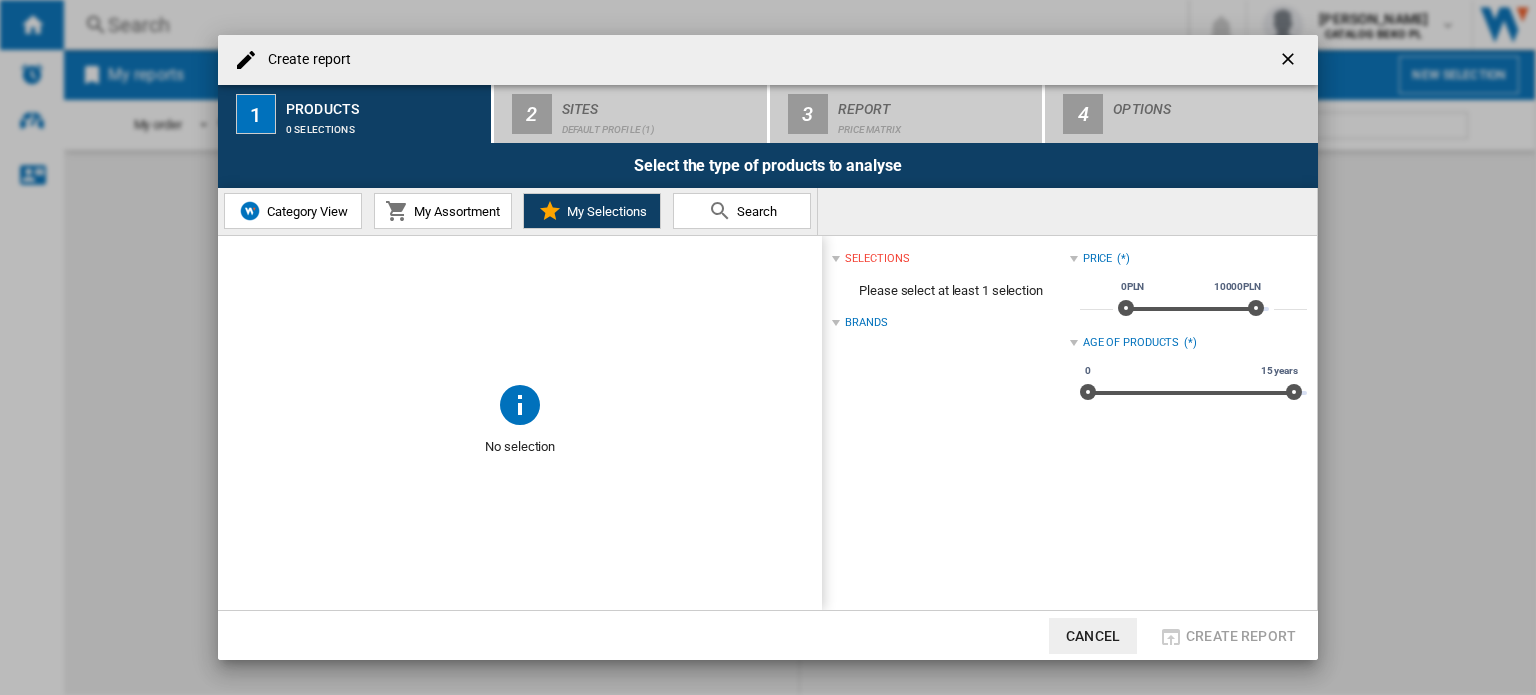 click on "Search" at bounding box center (742, 211) 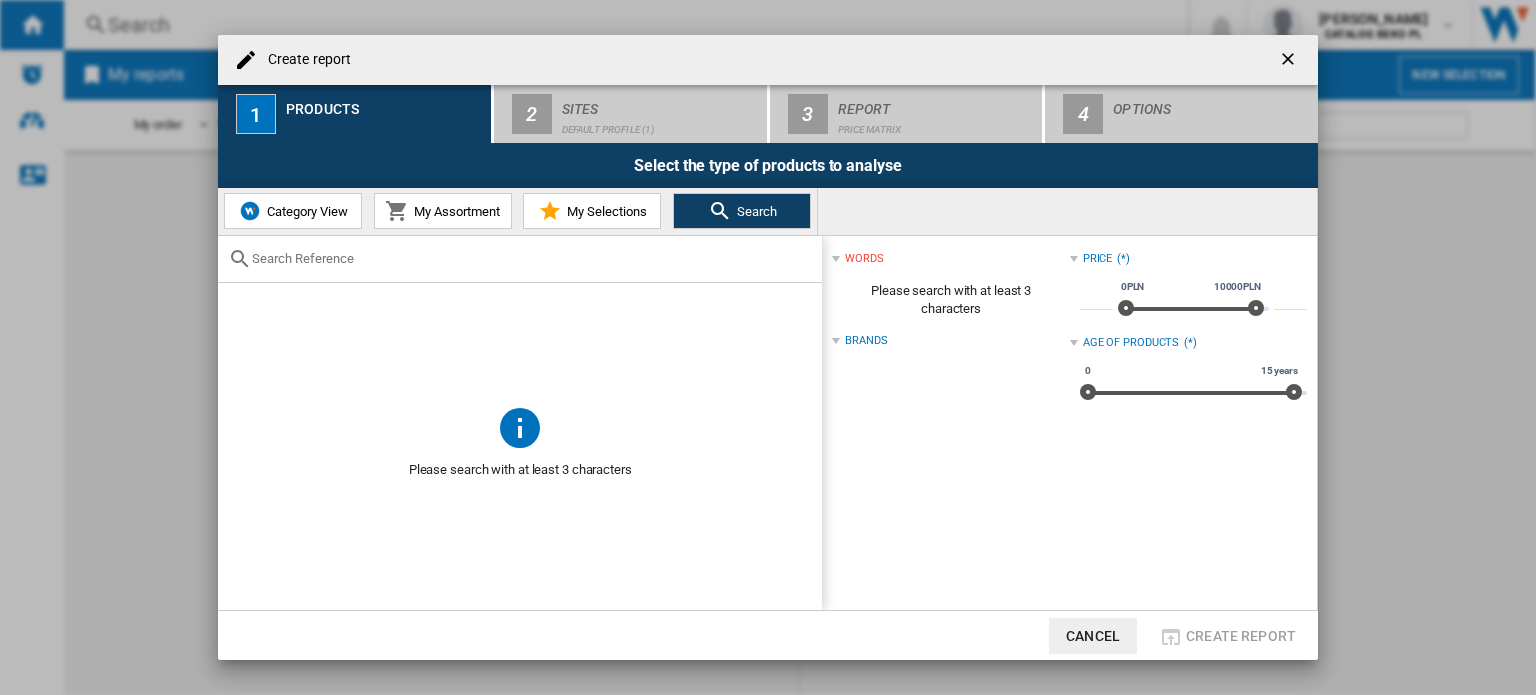 click at bounding box center (532, 258) 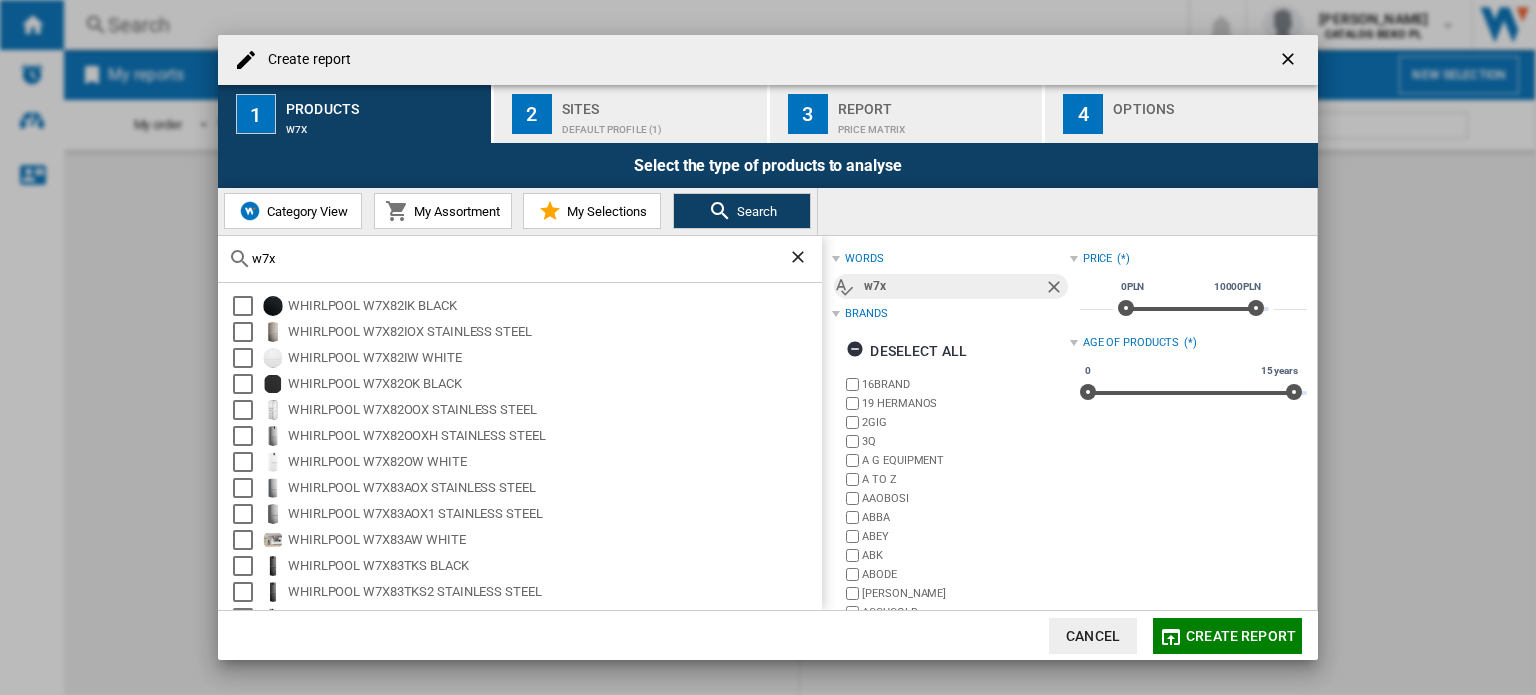 type on "w7x" 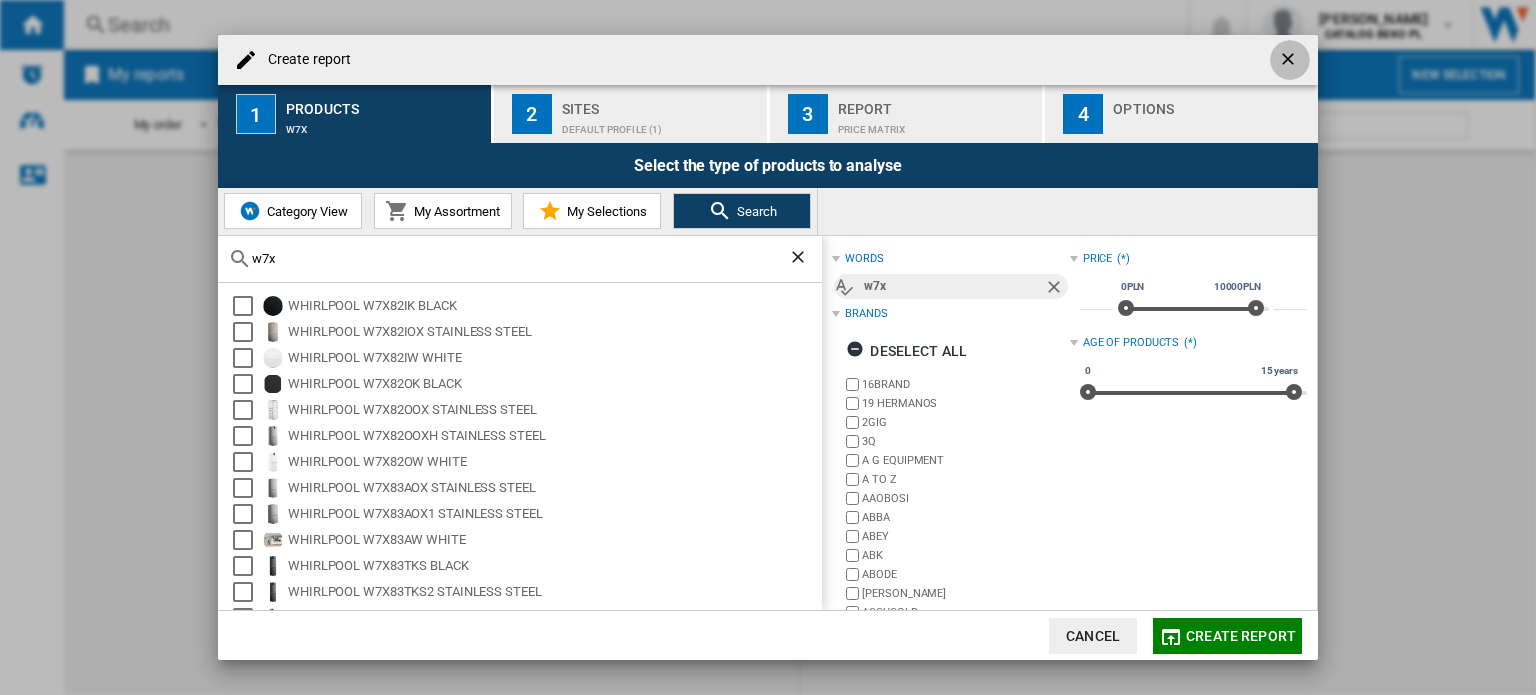 click at bounding box center (1290, 61) 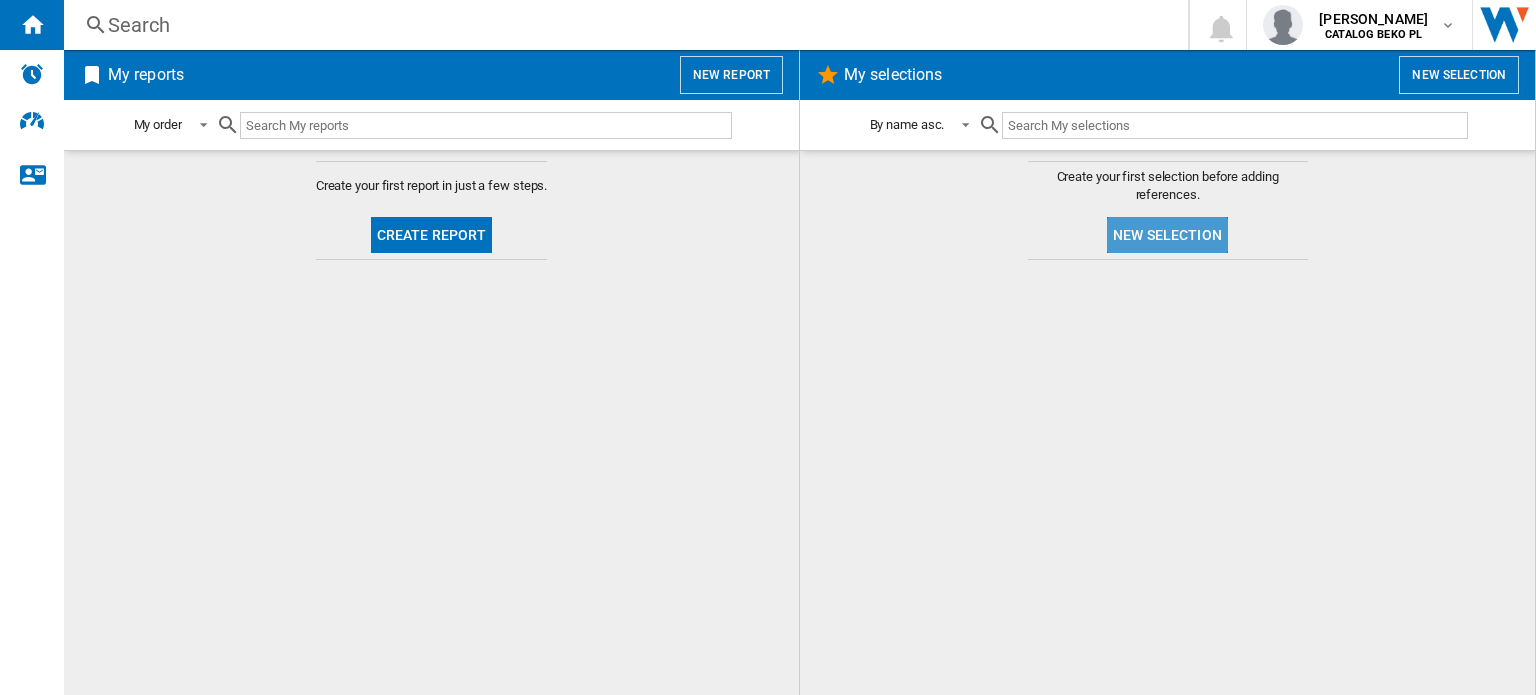click on "New selection" 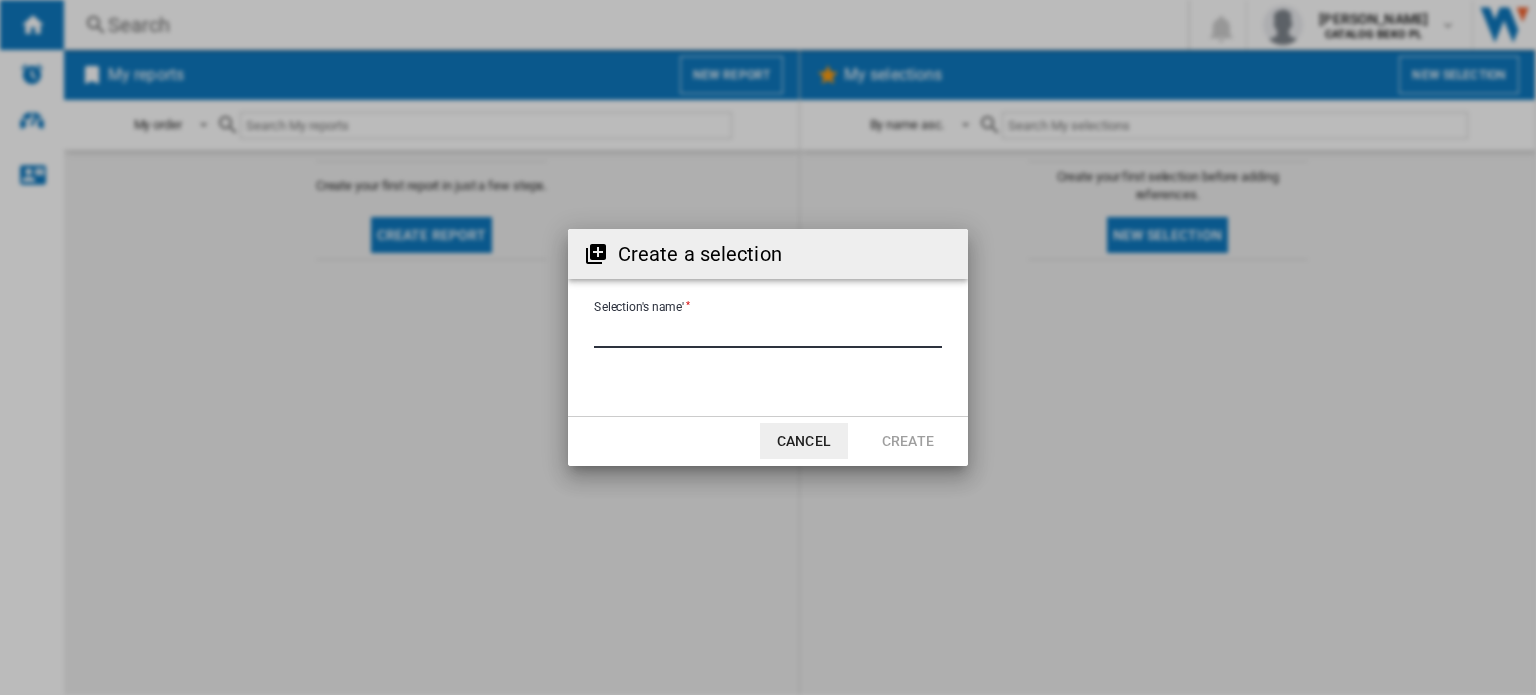click on "Selection's name'" at bounding box center (768, 333) 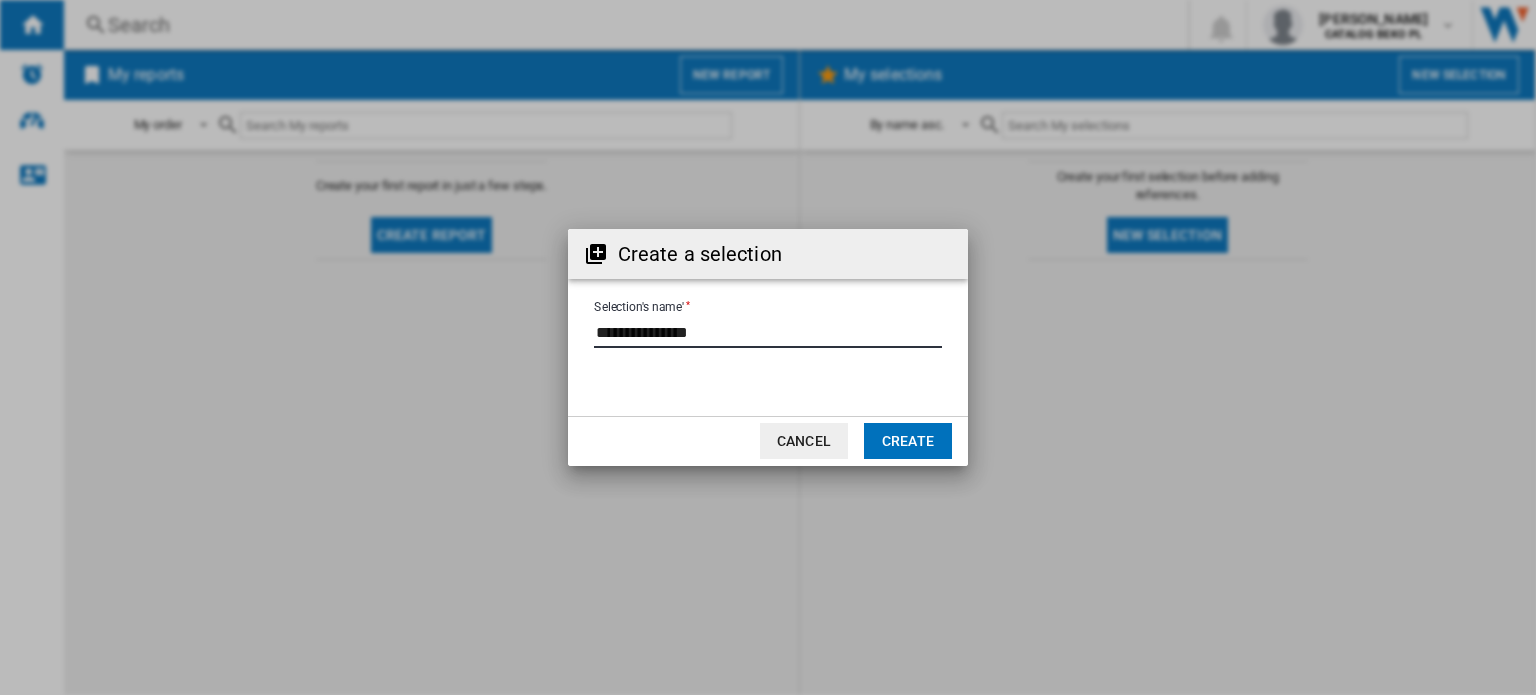 type on "**********" 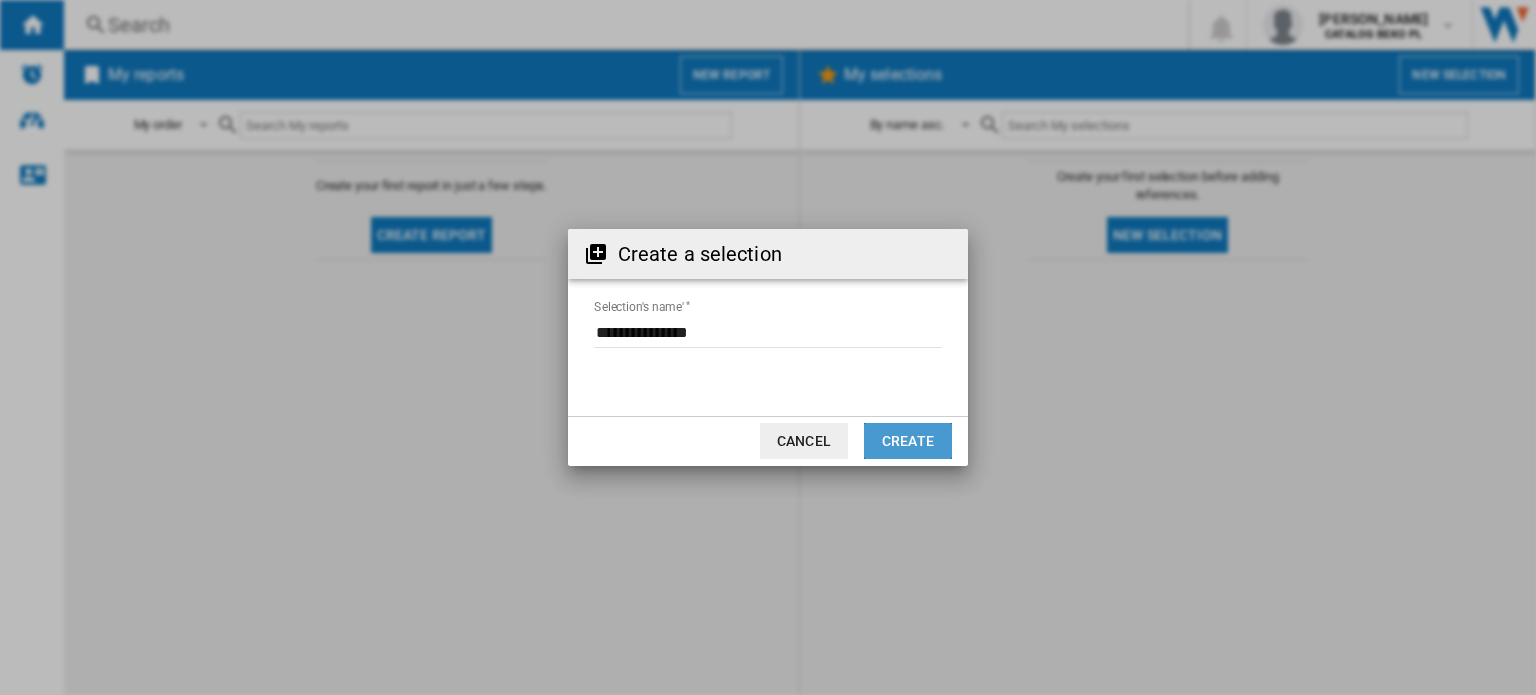 click on "Create" 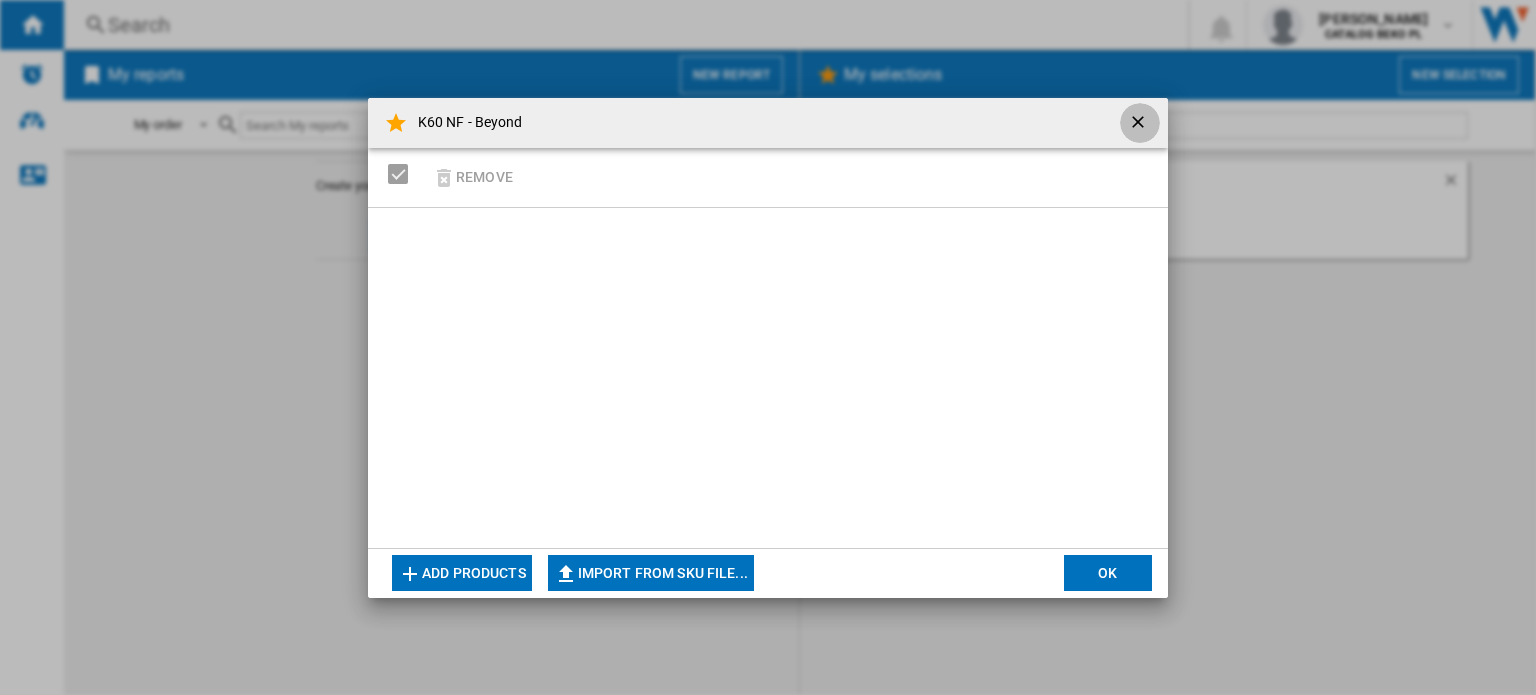 click at bounding box center [1140, 124] 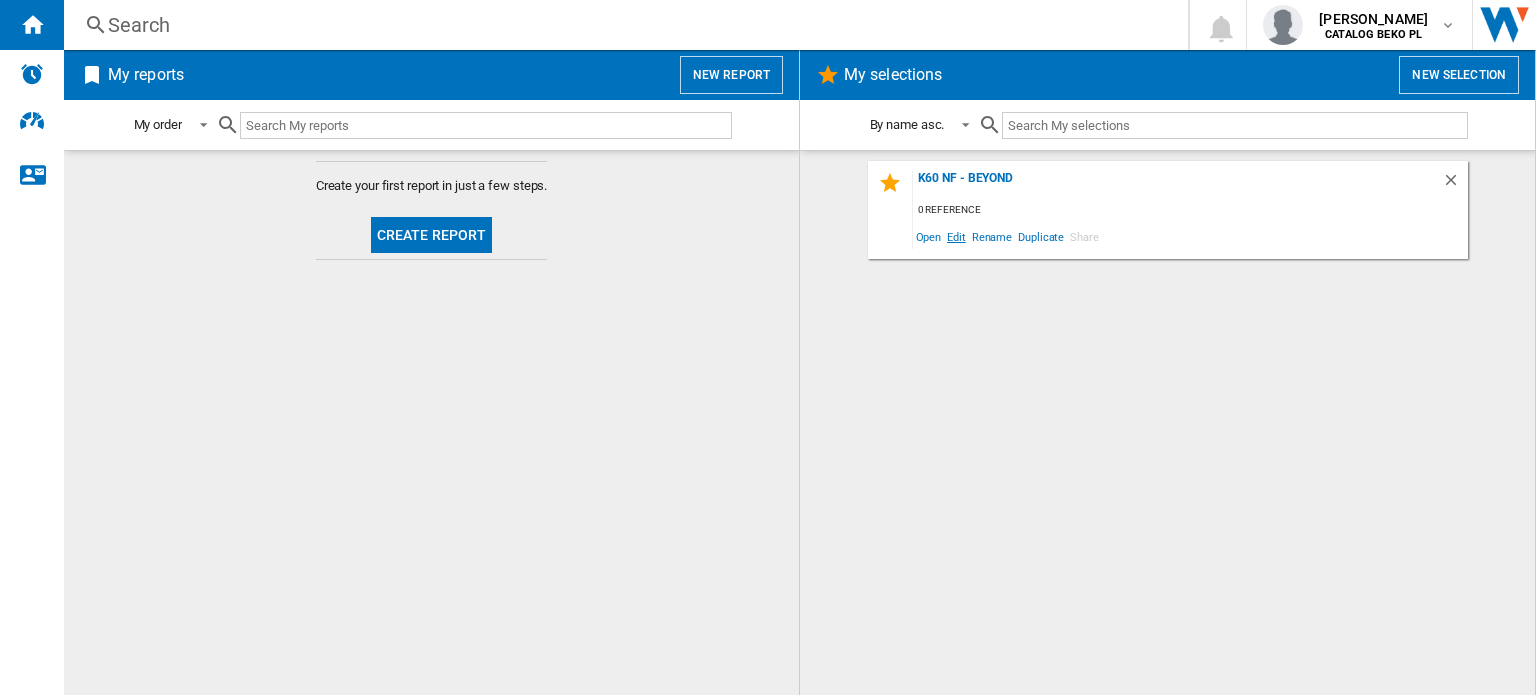 click on "Edit" 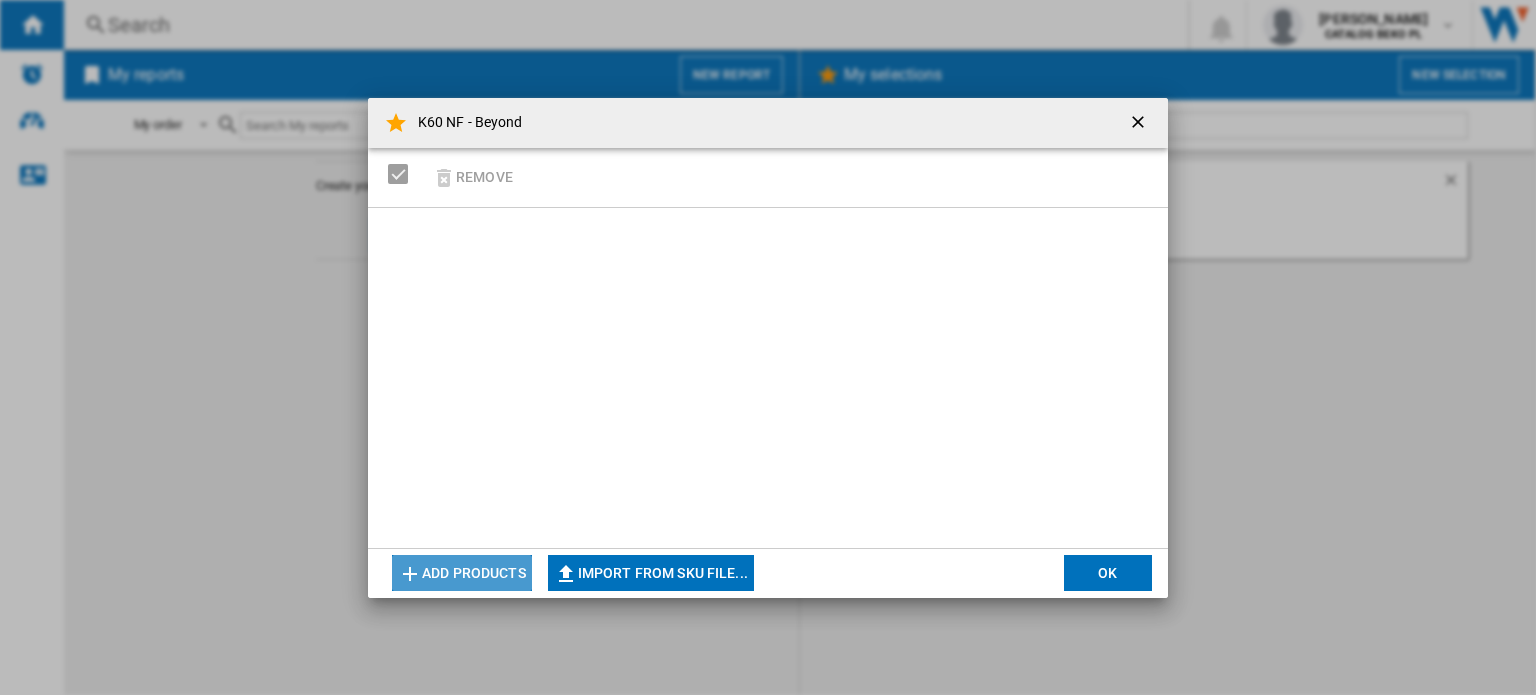 click on "Add products" 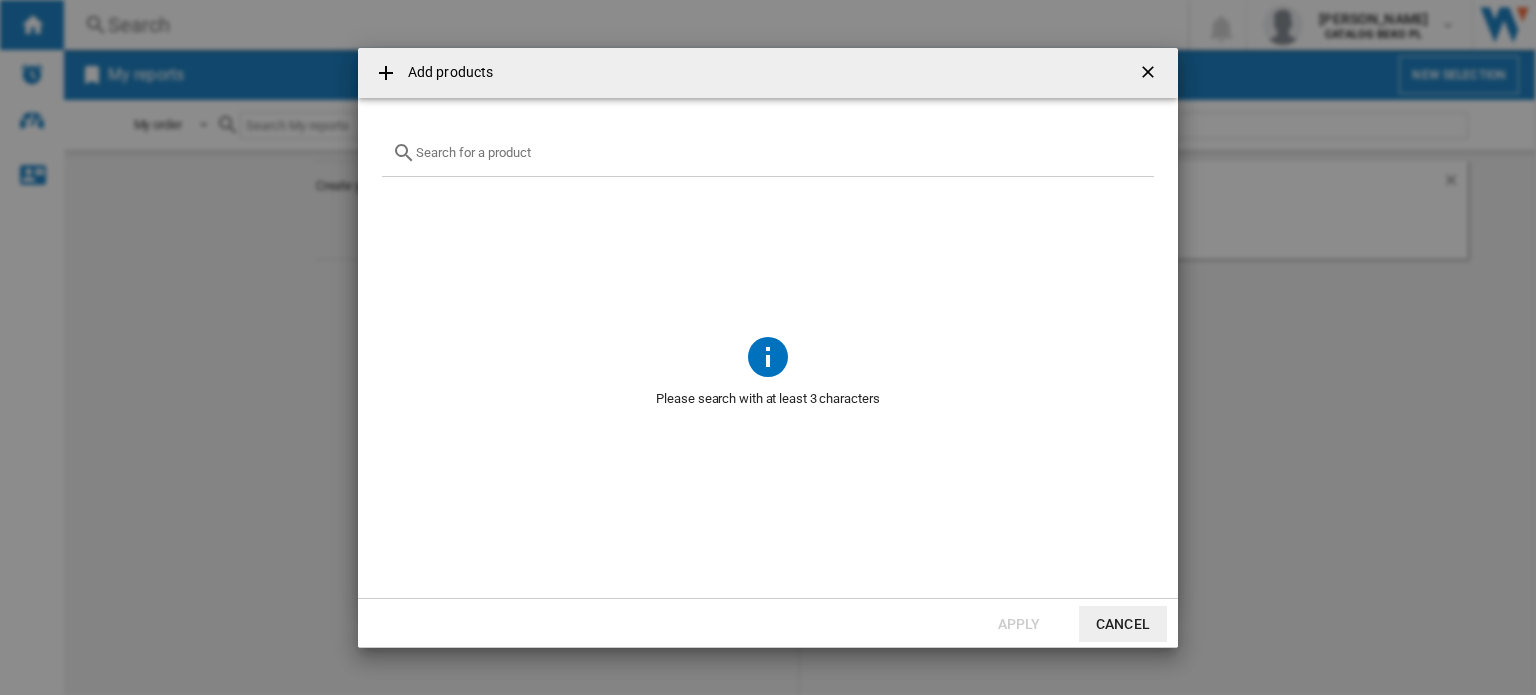 click 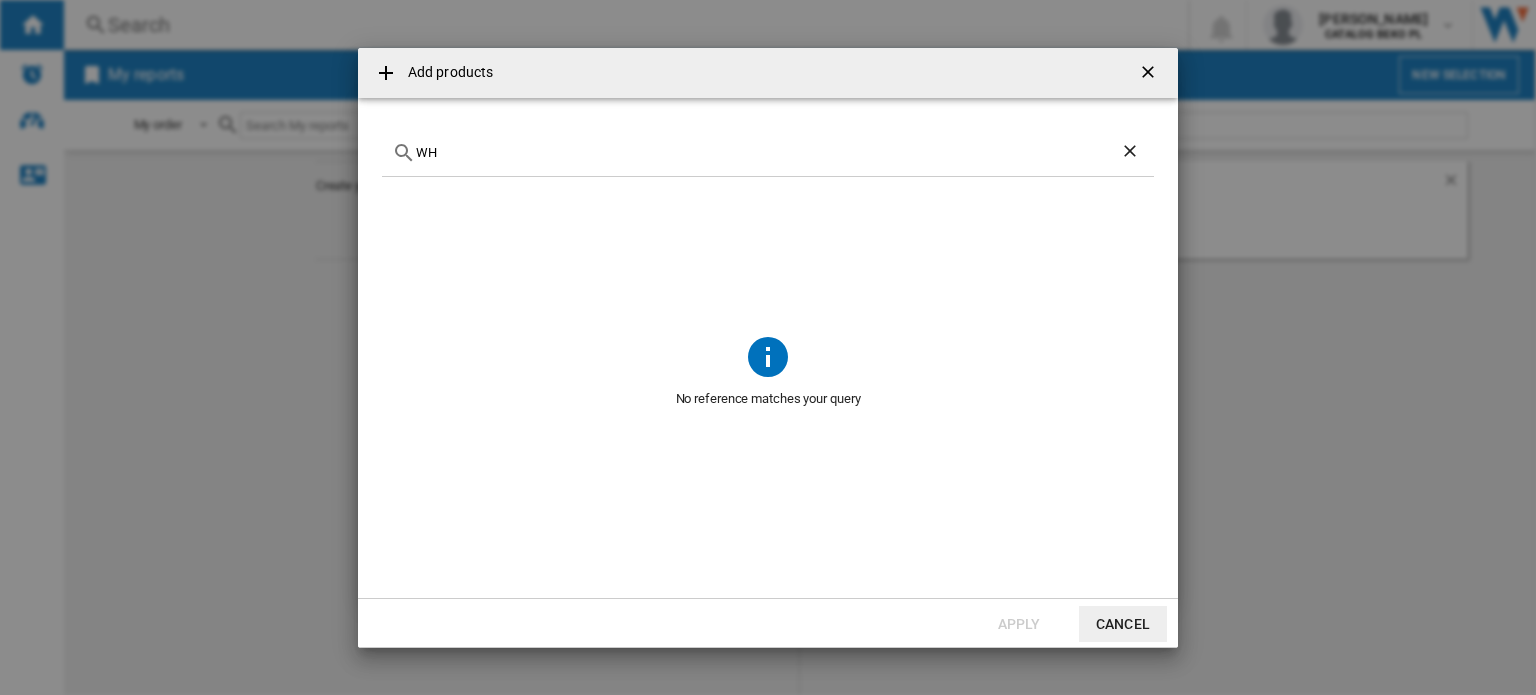 type on "W" 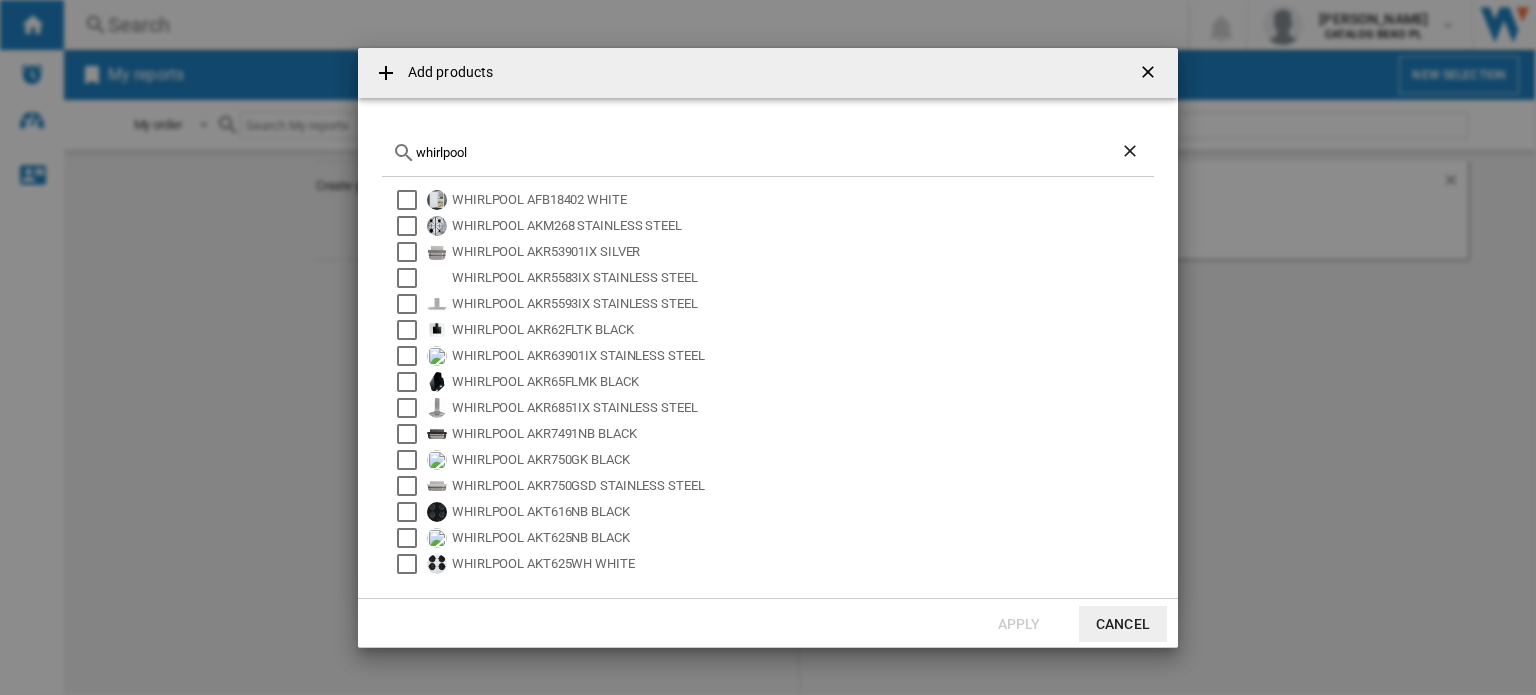 paste on "WHKS 1361 S4E" 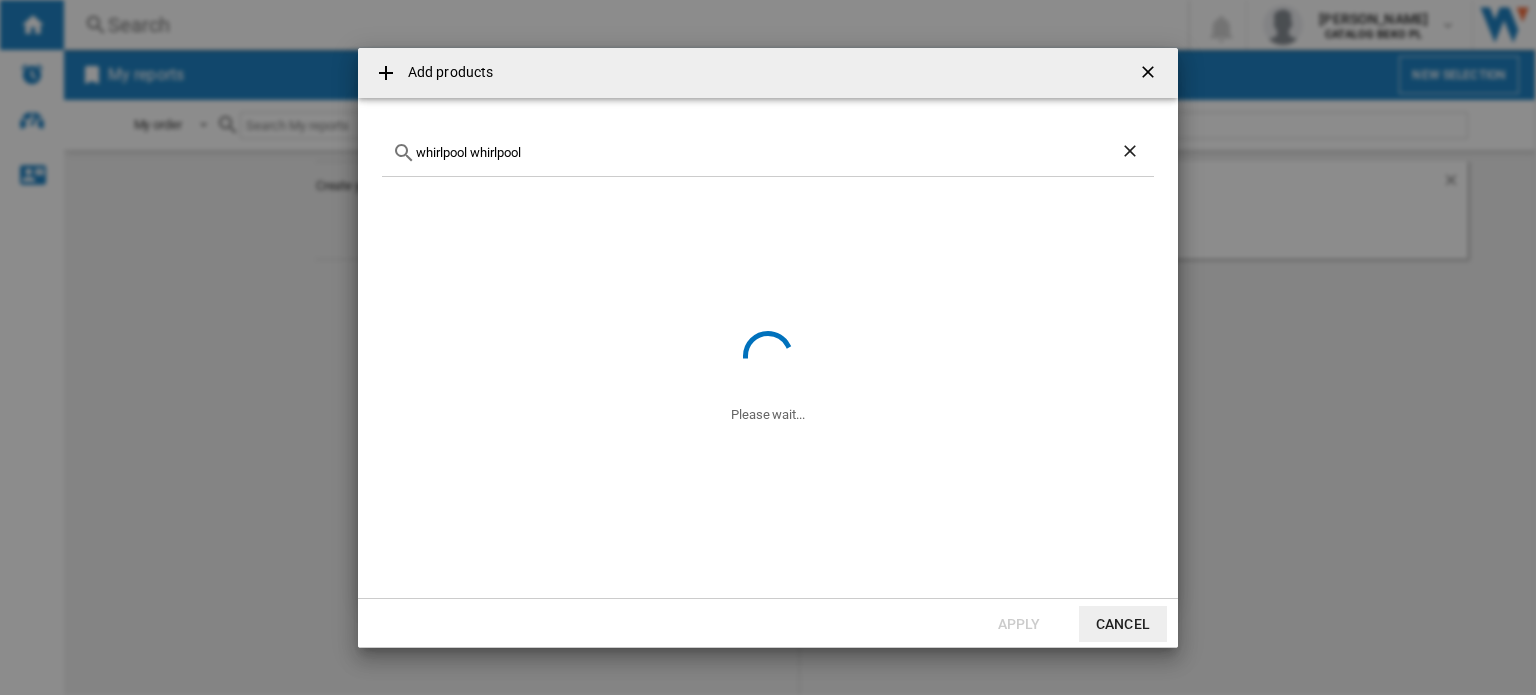 paste on "WHKS 1361 S4E" 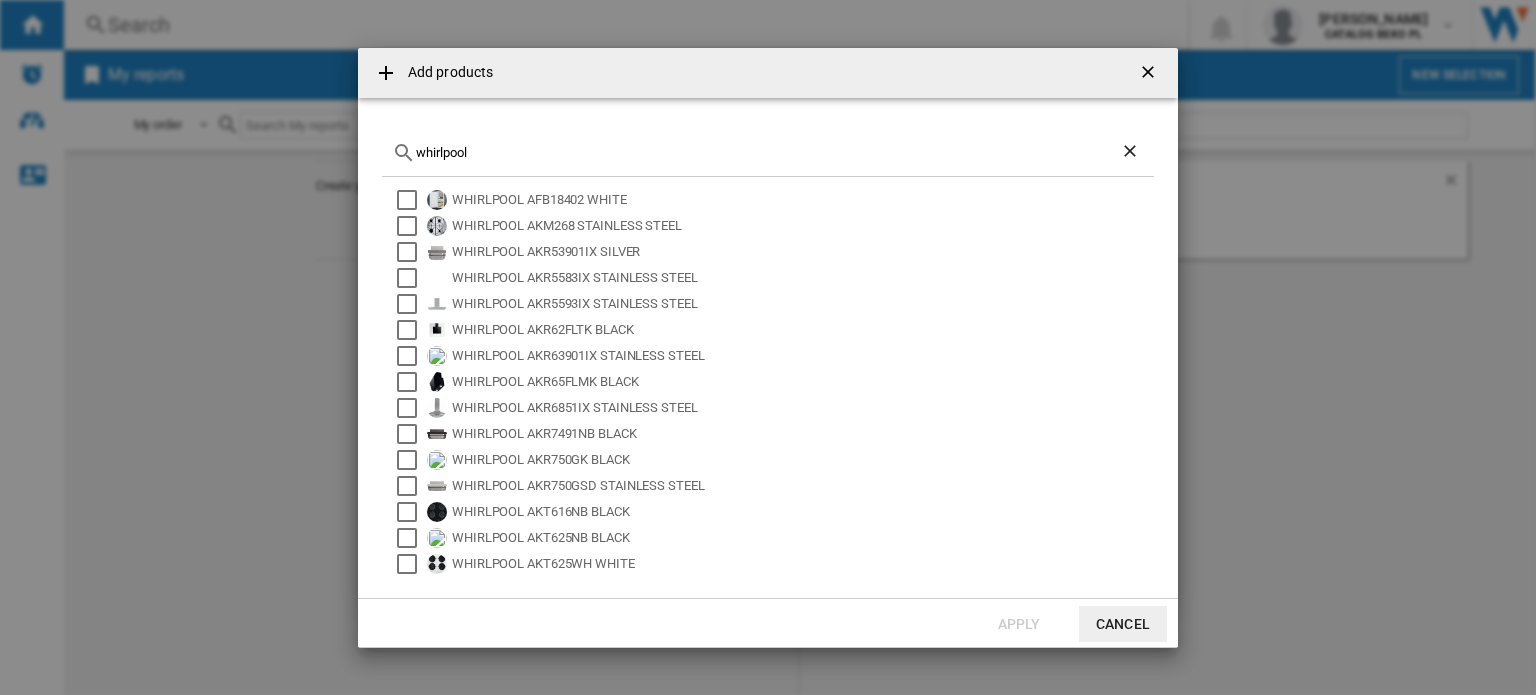 paste on "WHKS 1361 S4E" 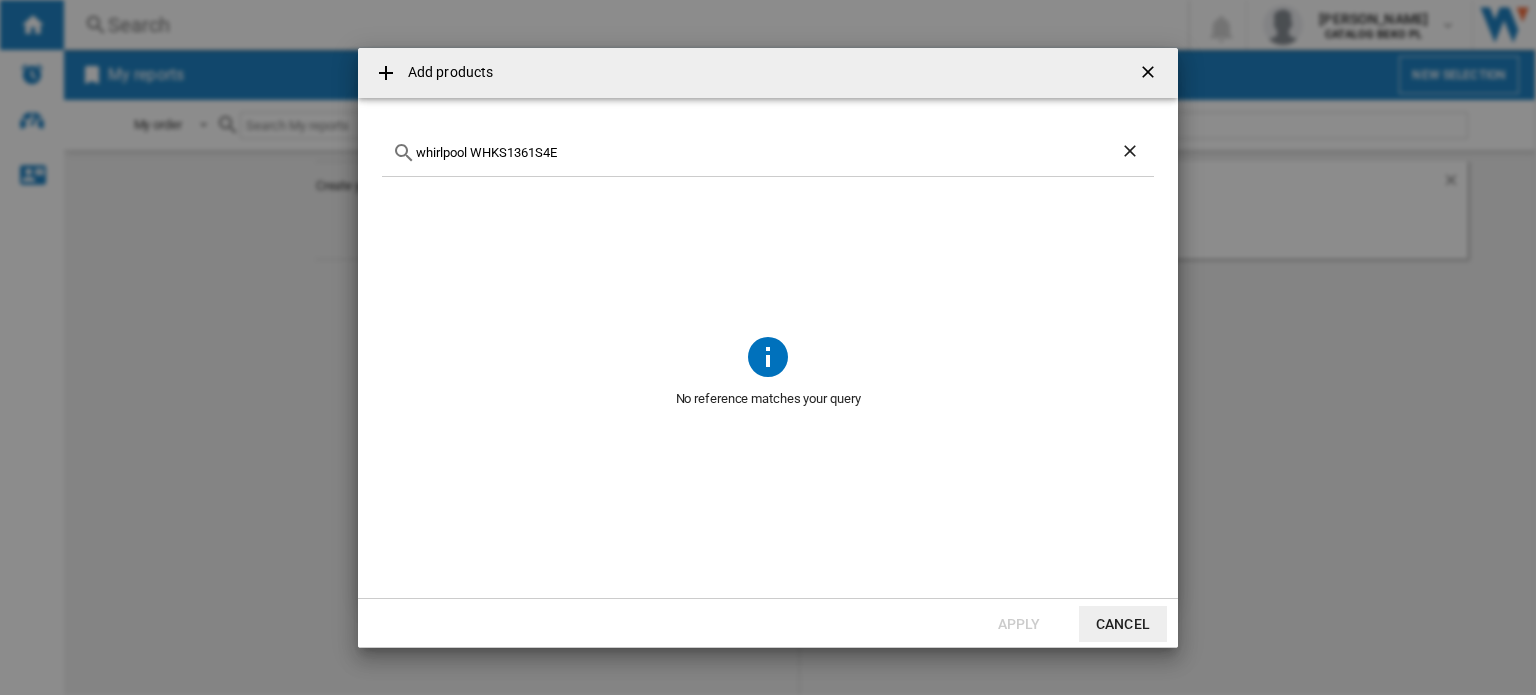 drag, startPoint x: 484, startPoint y: 151, endPoint x: 1000, endPoint y: 117, distance: 517.11896 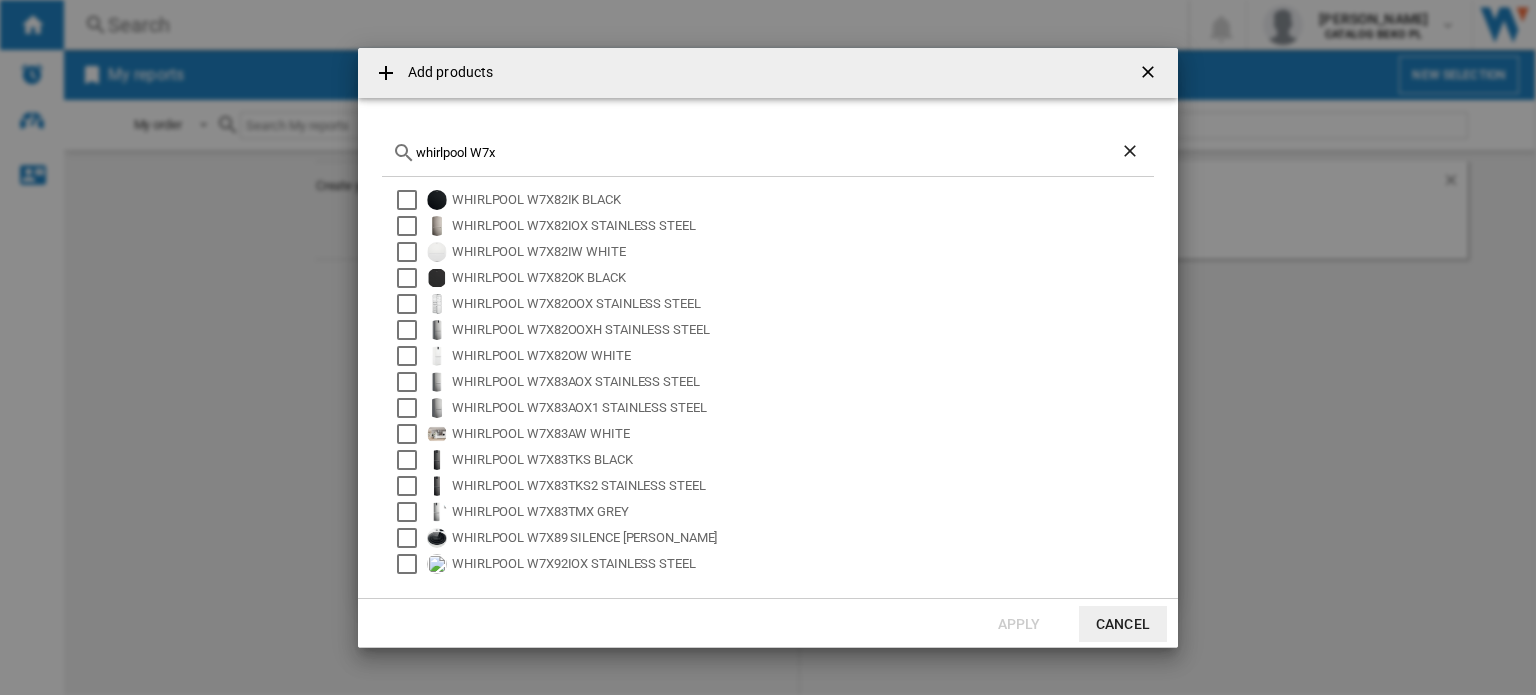 type on "whirlpool W7x" 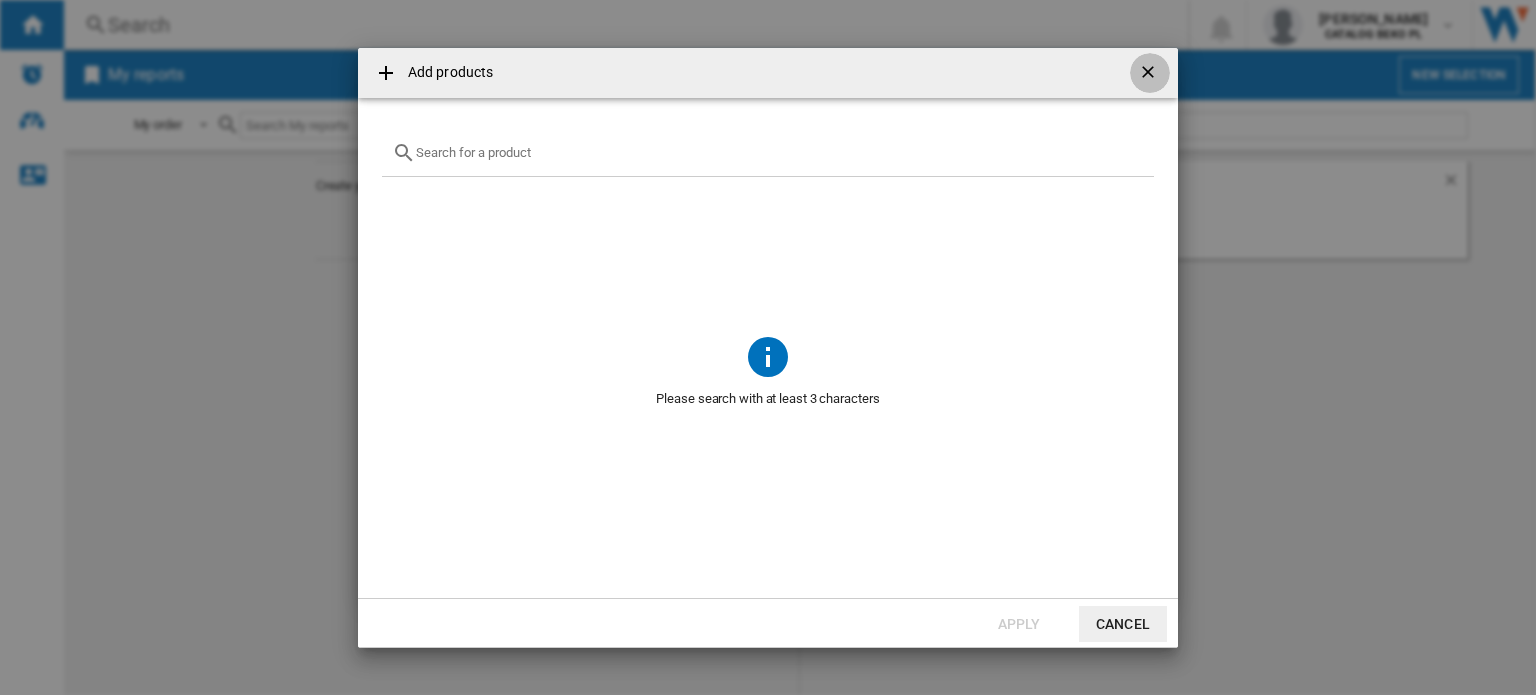 click at bounding box center (1150, 74) 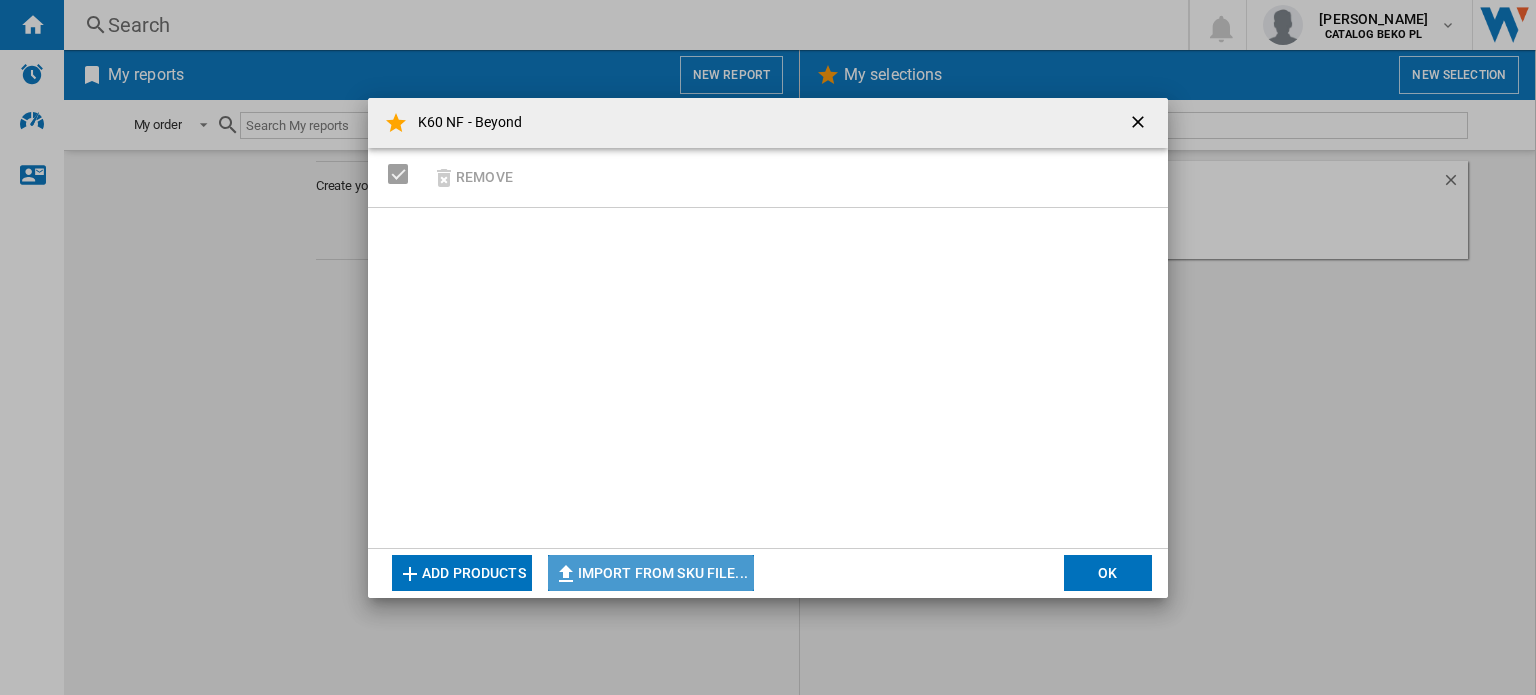click on "Import from SKU file..." 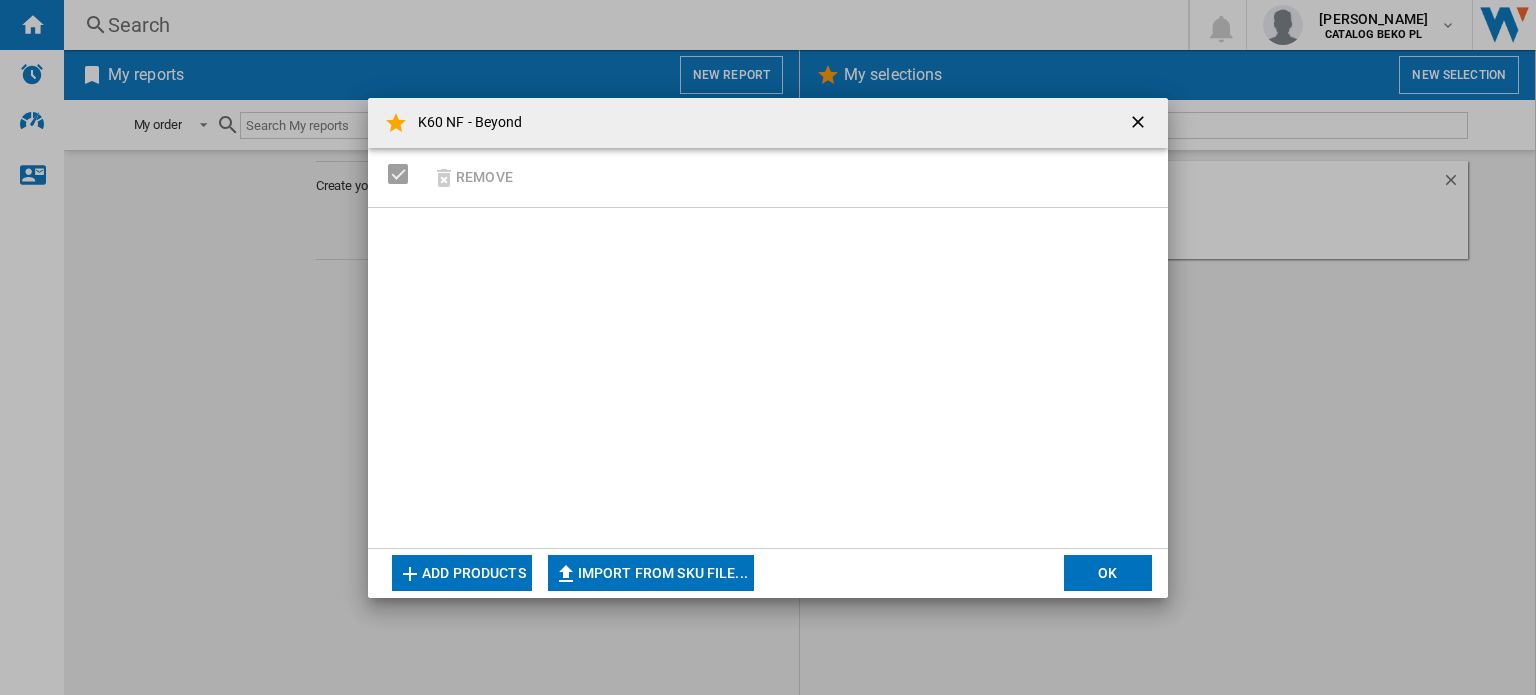 type on "**********" 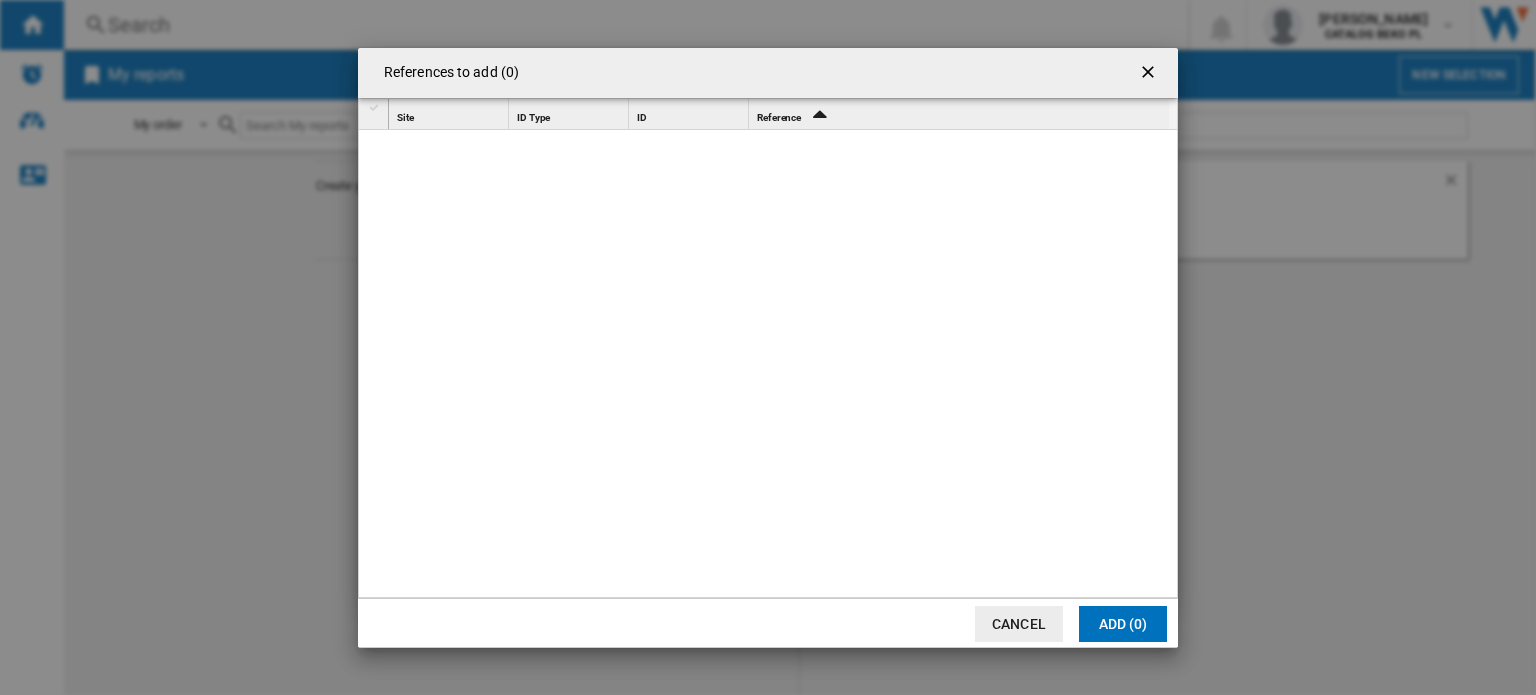 click on "Cancel" 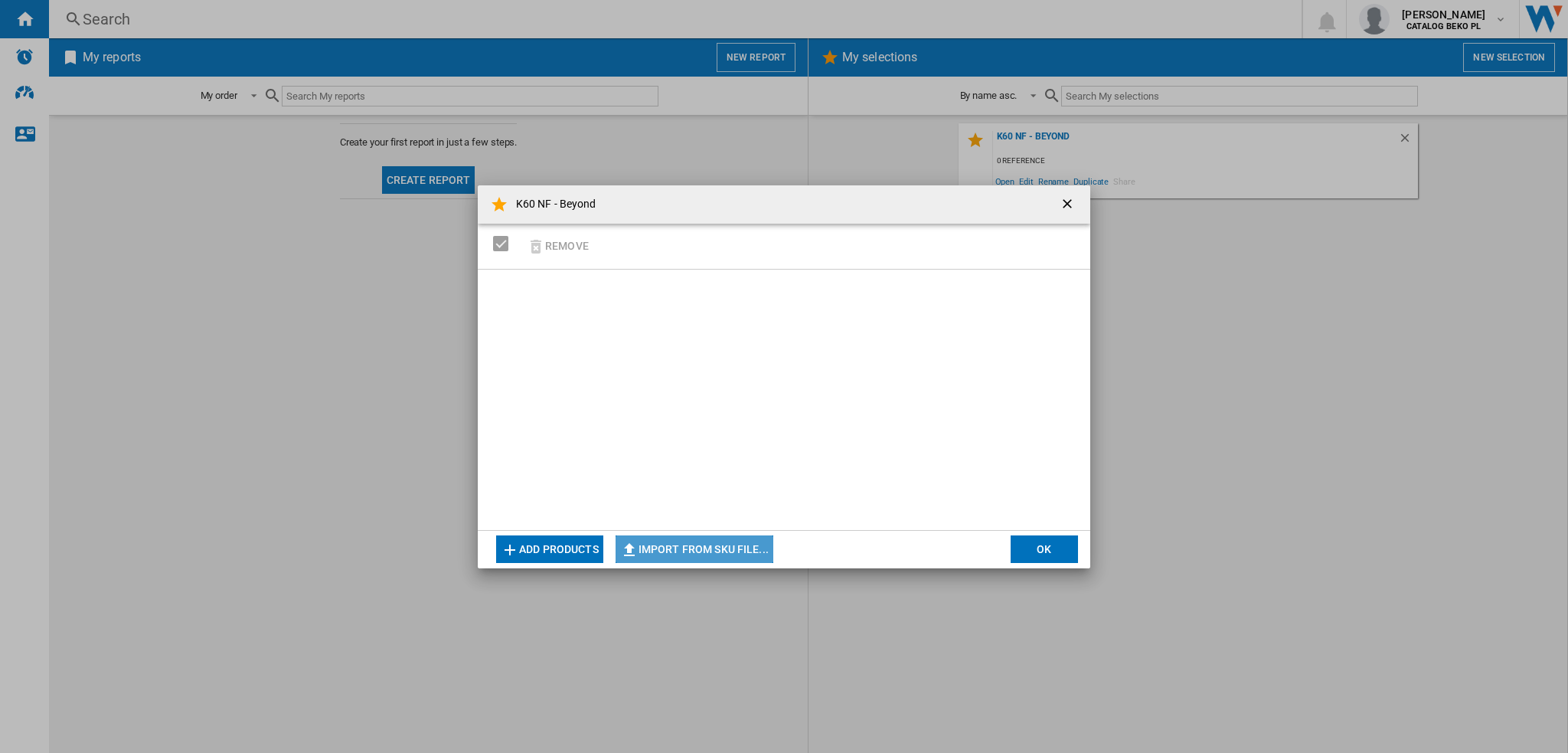 click on "Import from SKU file..." 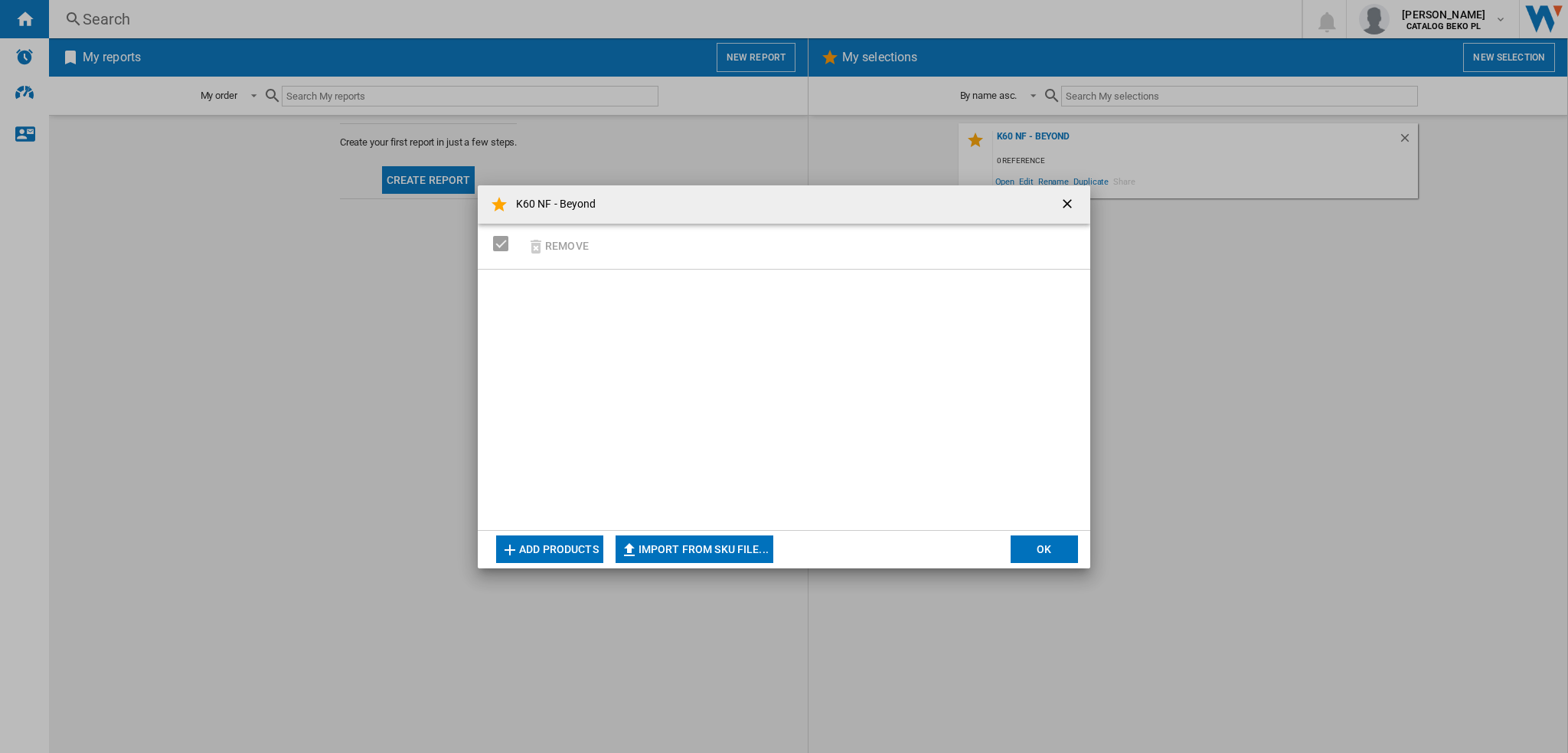 type on "**********" 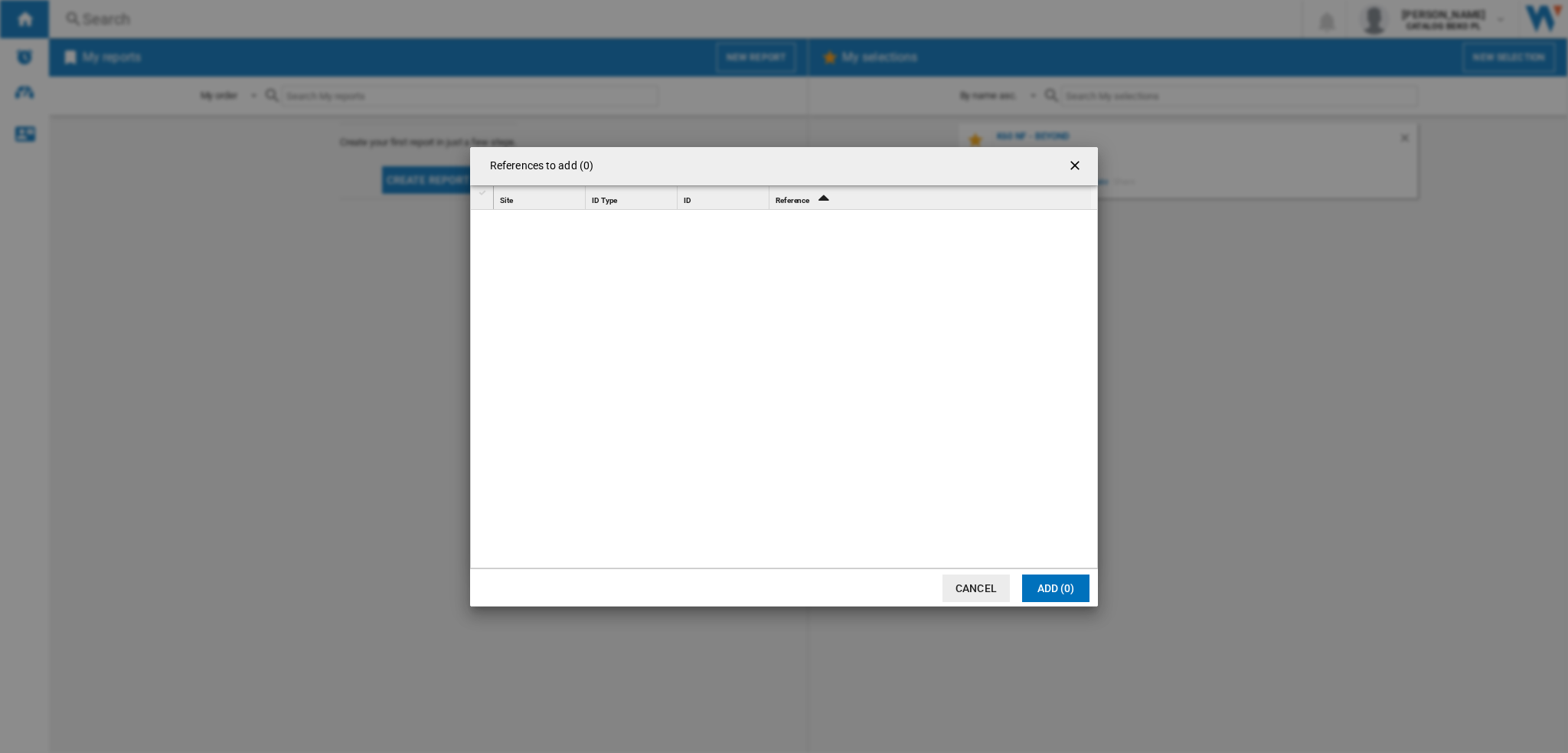 click at bounding box center (1076, 167) 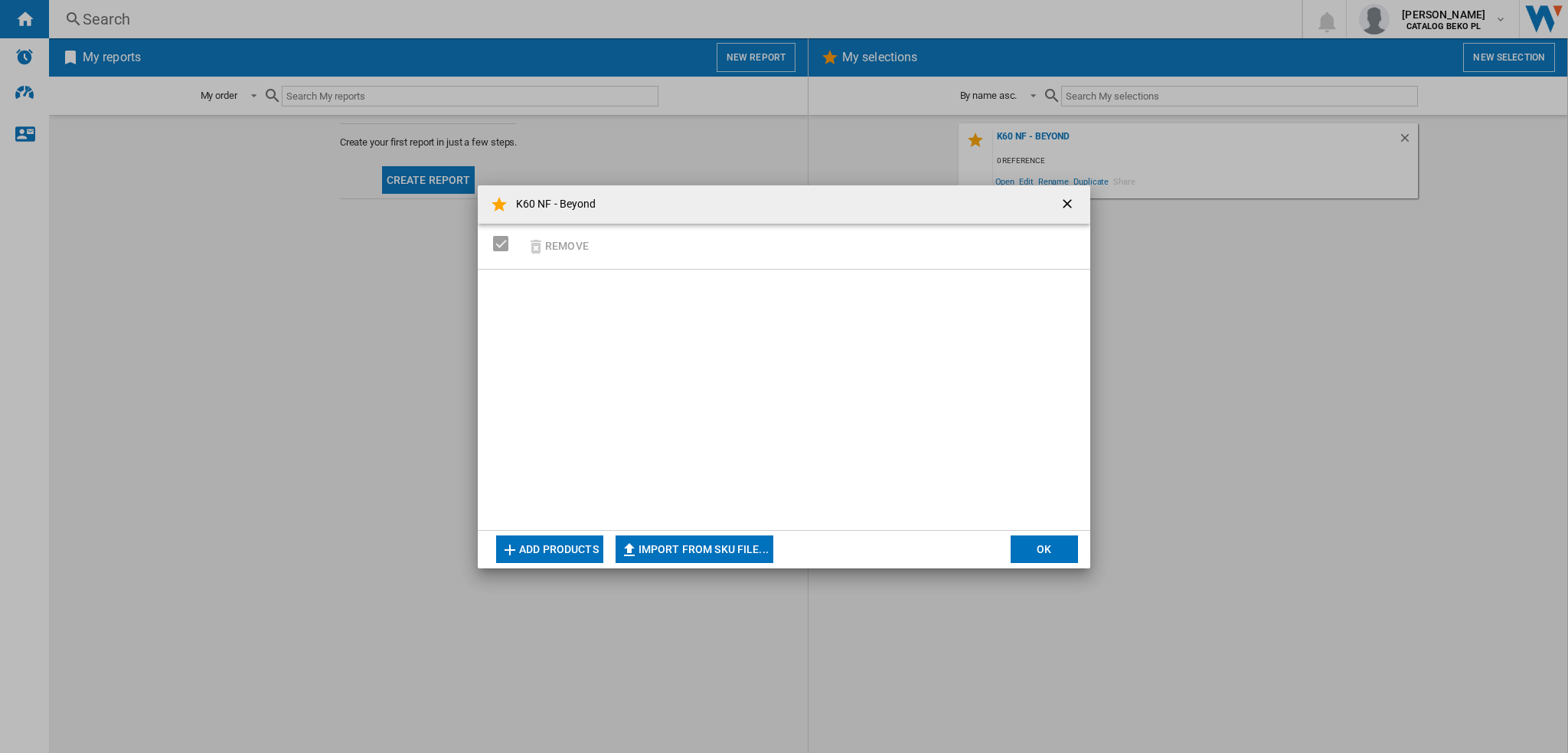 click on "Import from SKU file..." 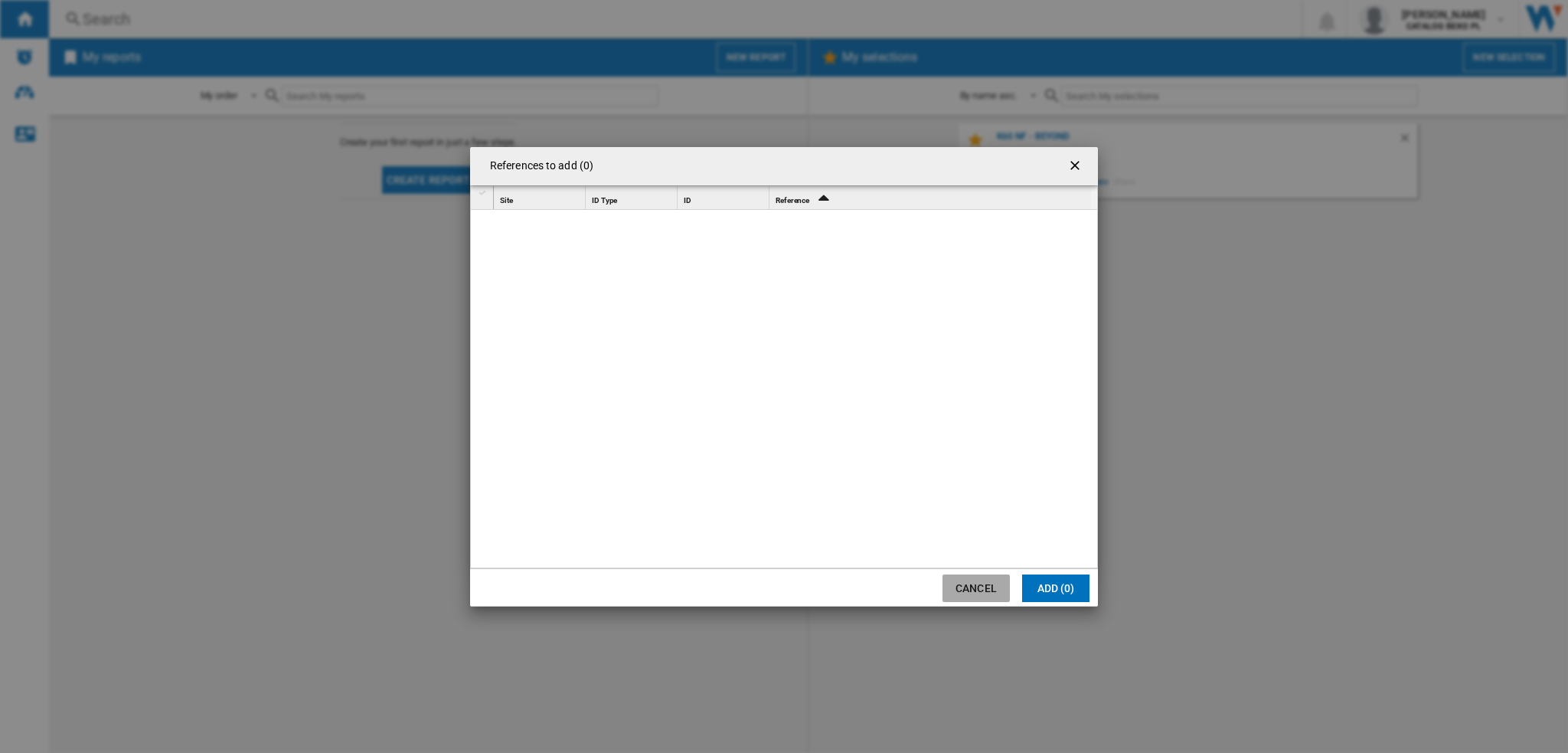 click on "Cancel" 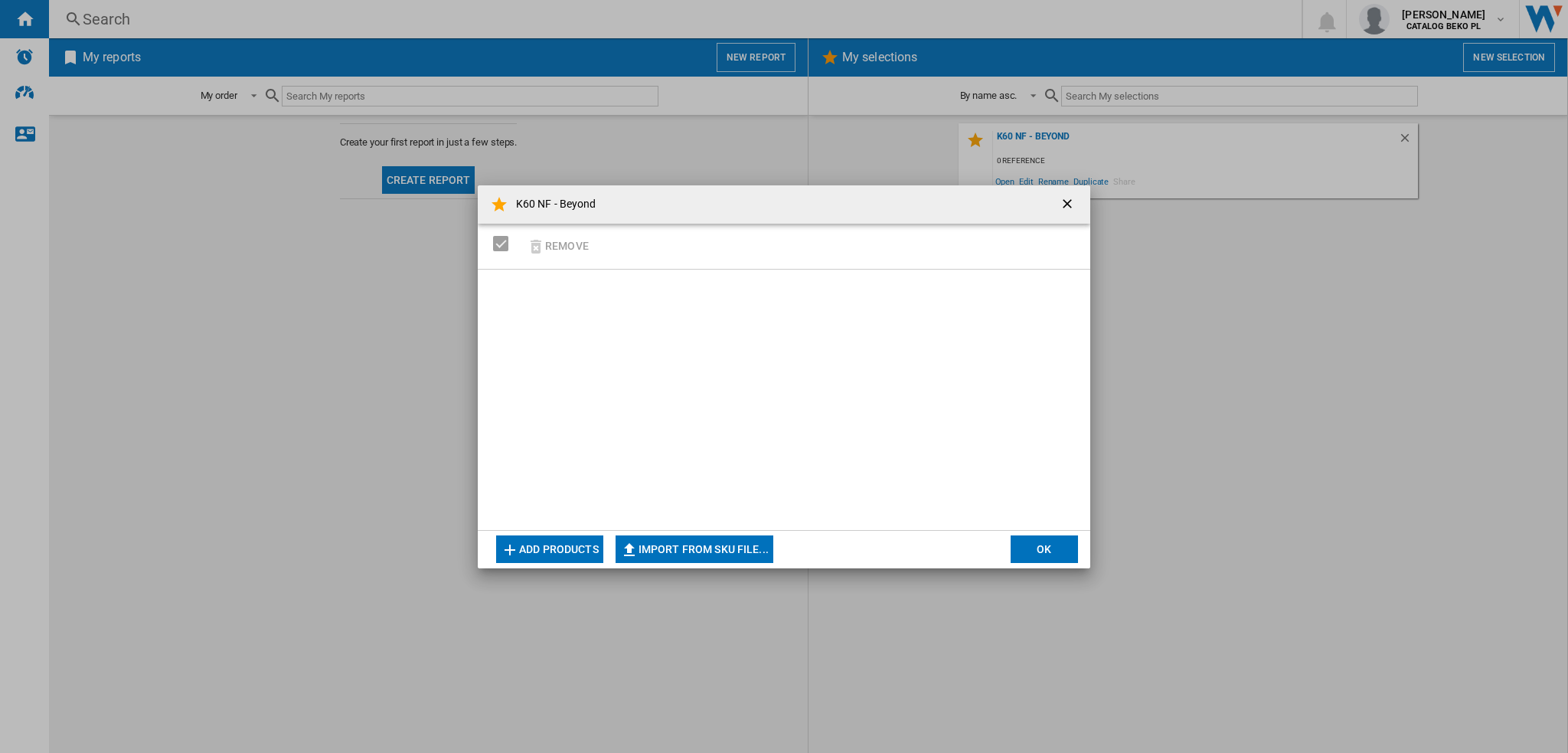 click on "Import from SKU file..." 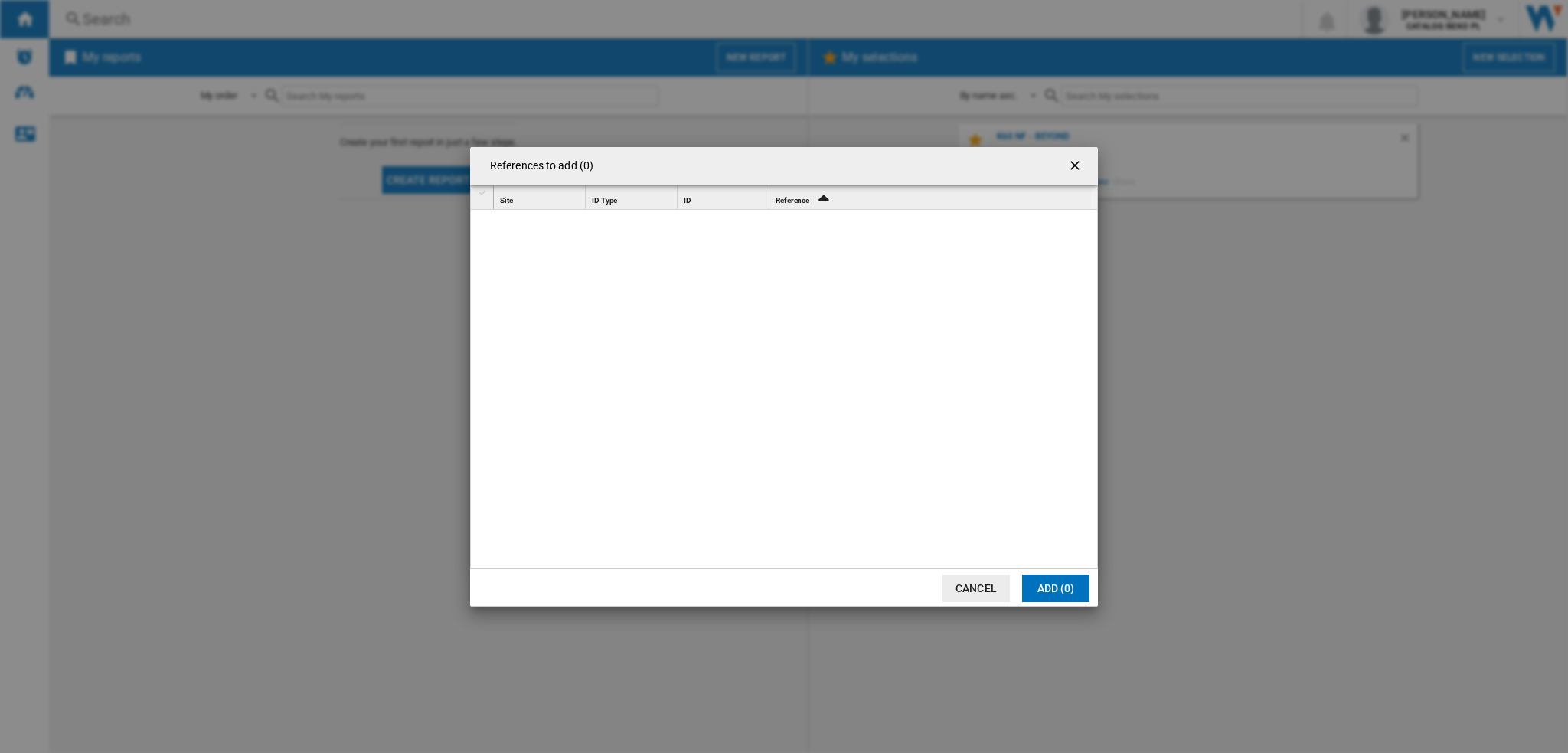 click on "Cancel" 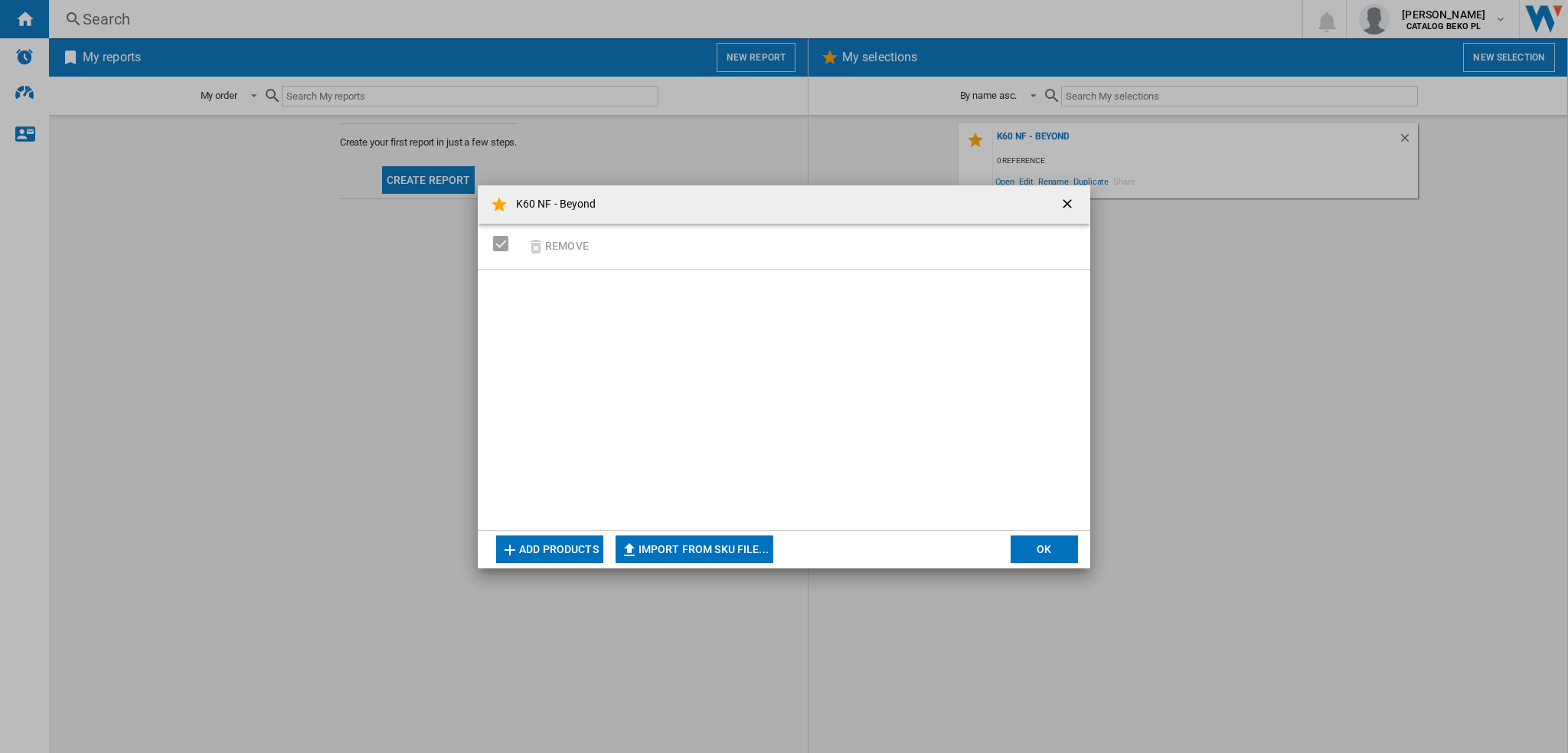 click on "Import from SKU file..." 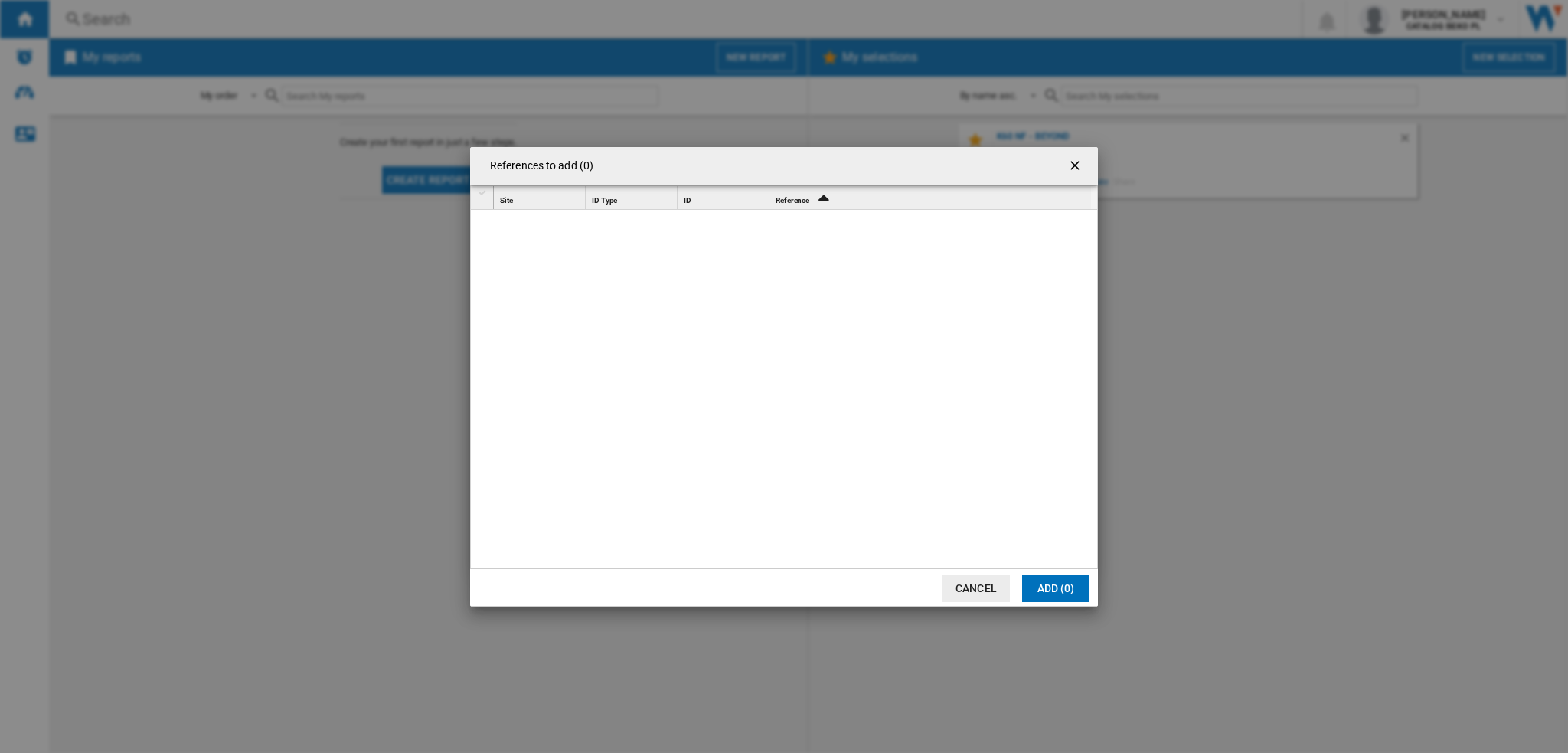 click at bounding box center (1076, 167) 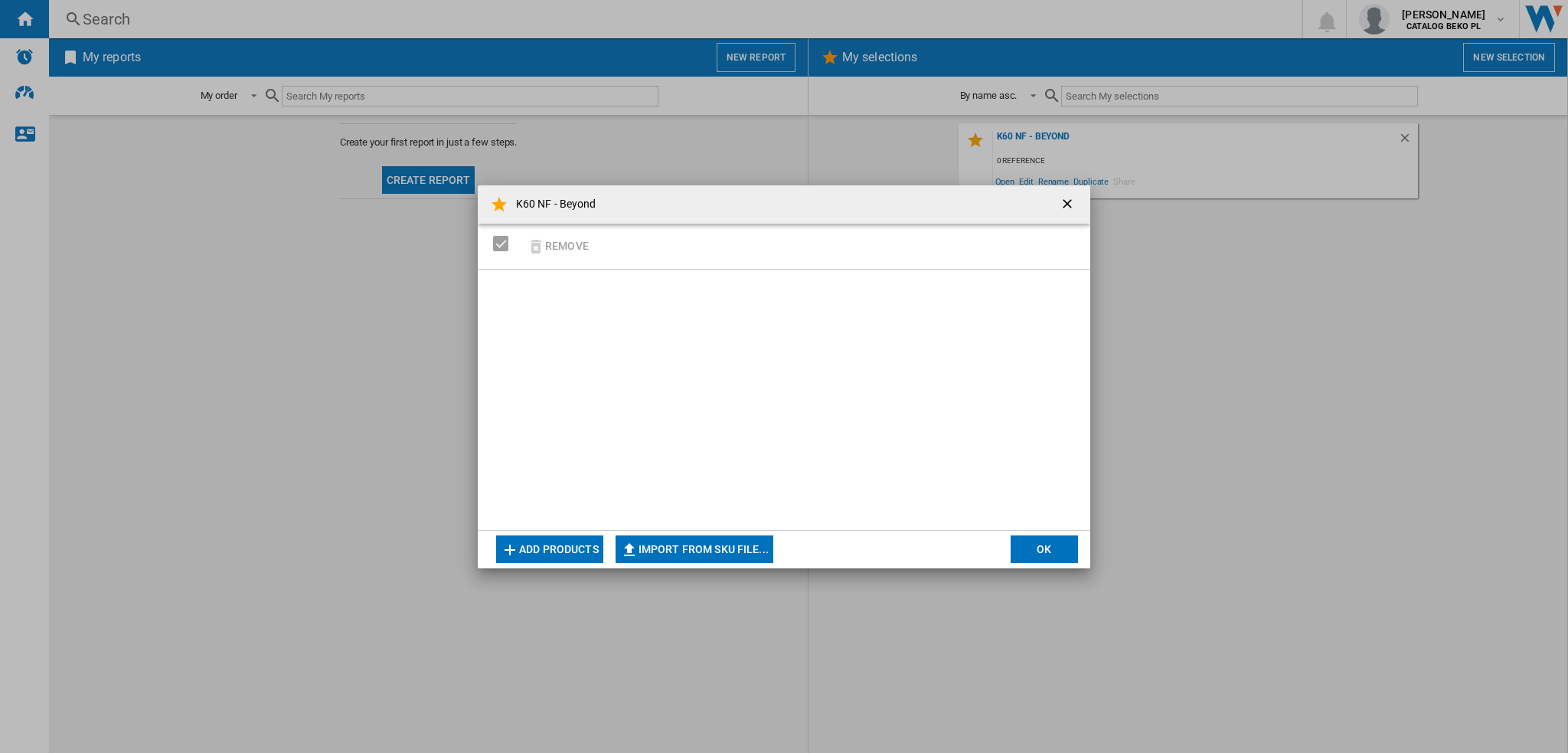 click on "Import from SKU file..." 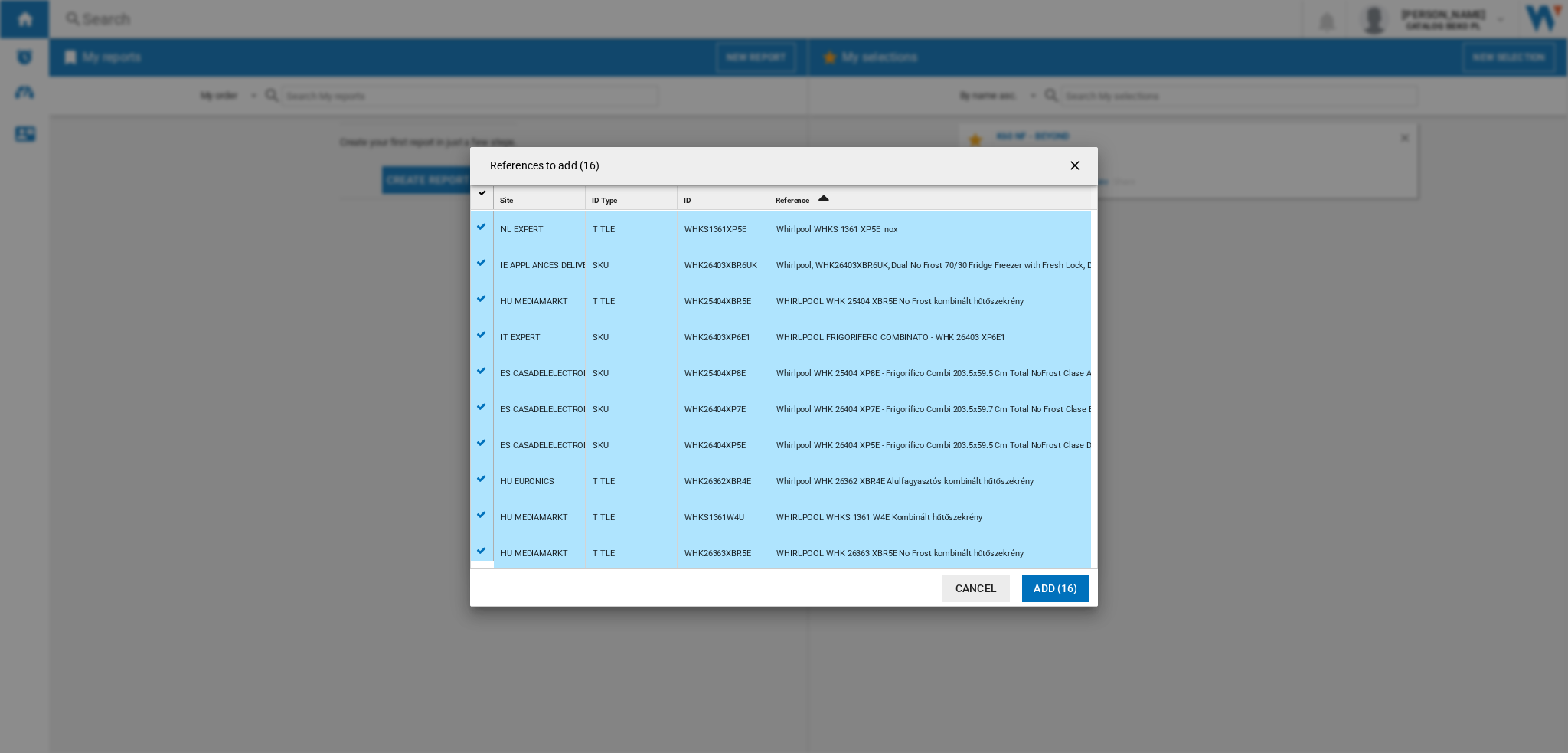 scroll, scrollTop: 218, scrollLeft: 0, axis: vertical 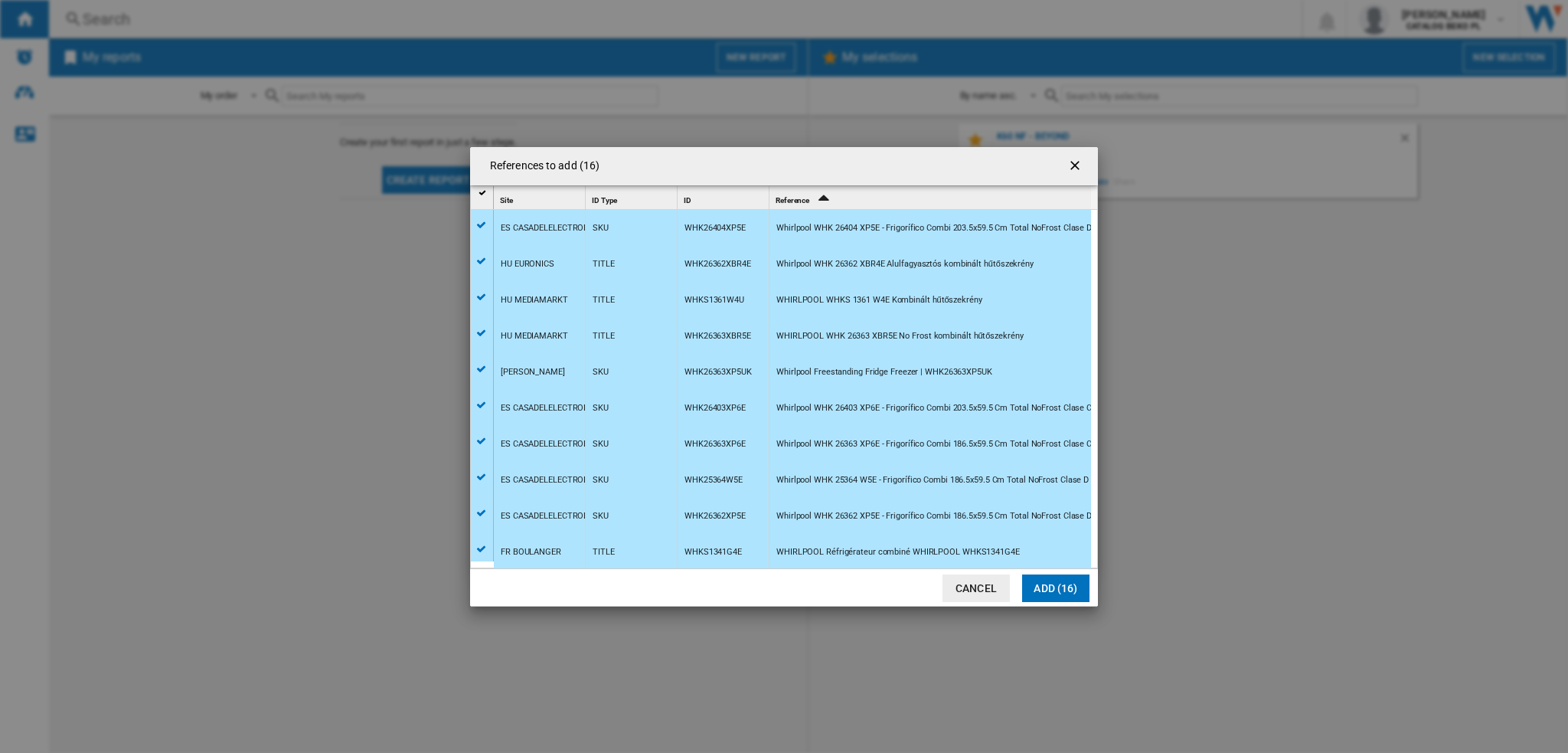 click on "Add (16)" 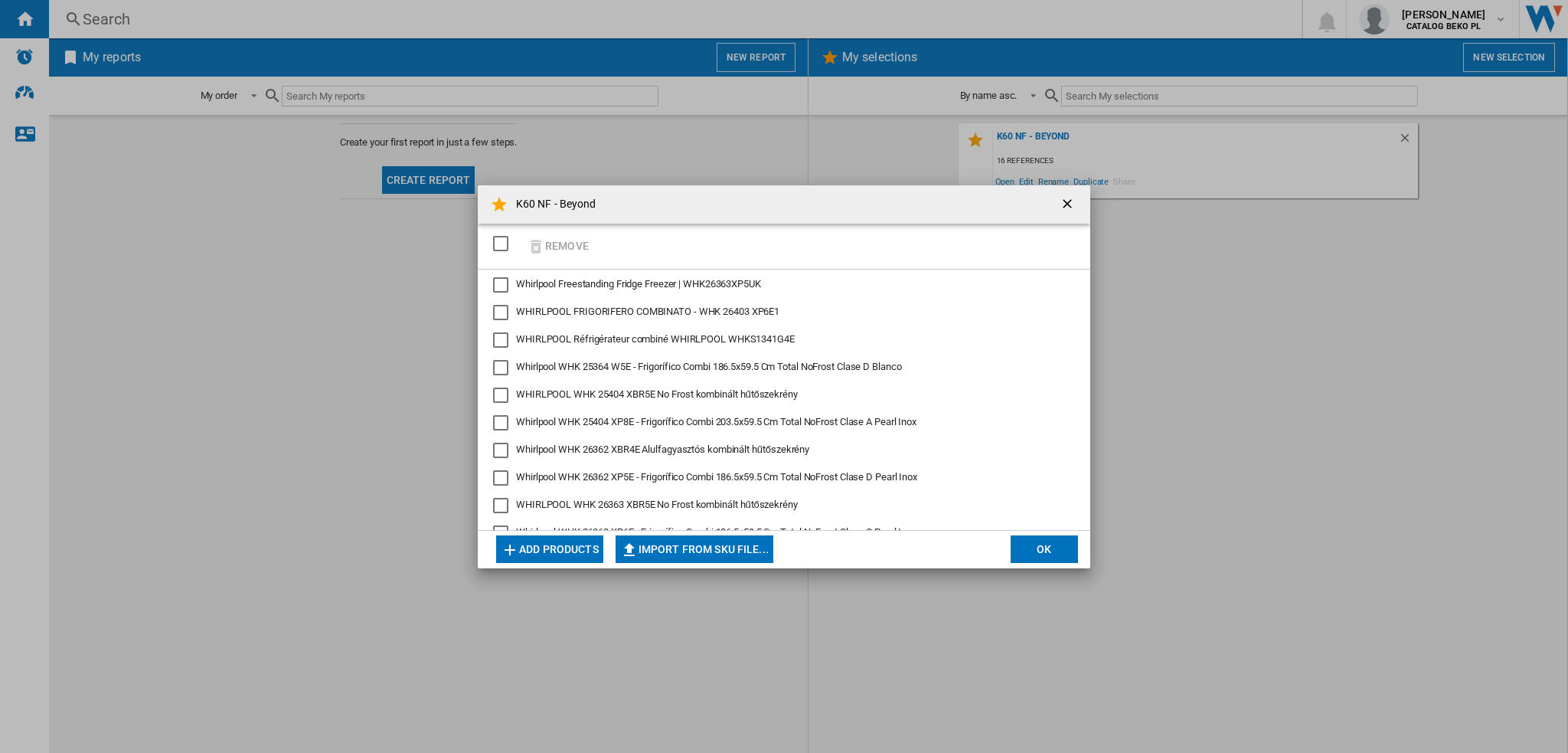 click on "OK" 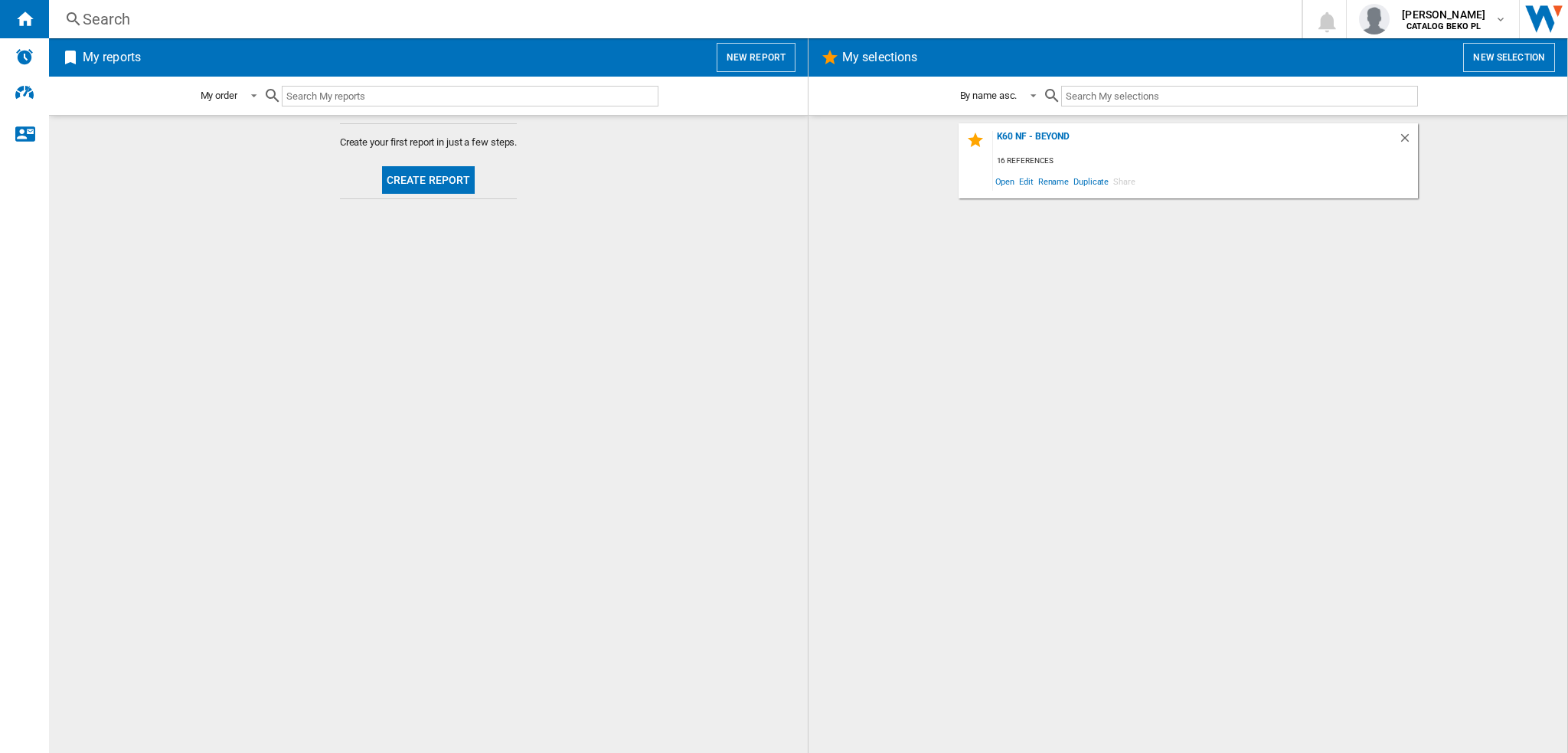 click on "Create report" 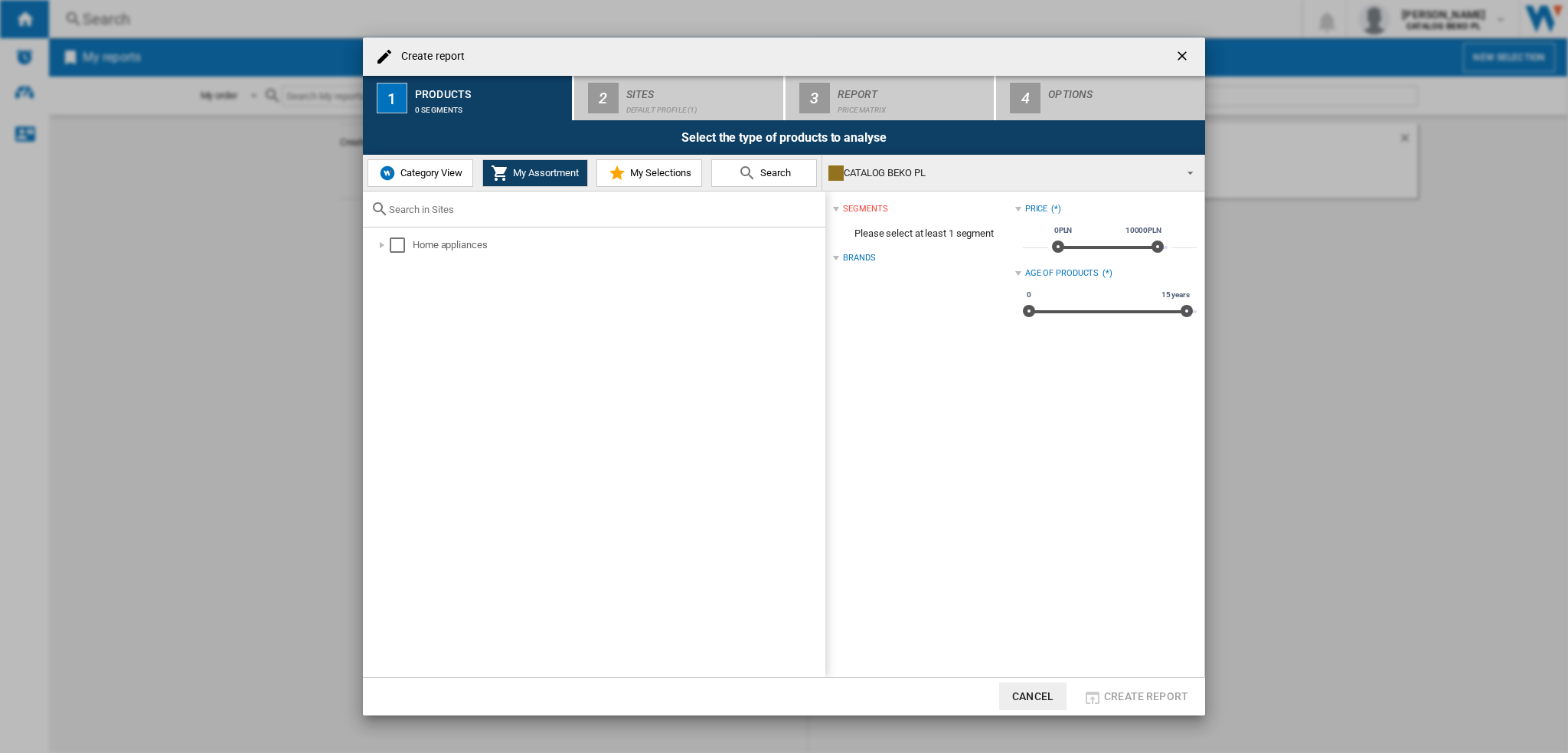 click on "My Selections" at bounding box center [658, 172] 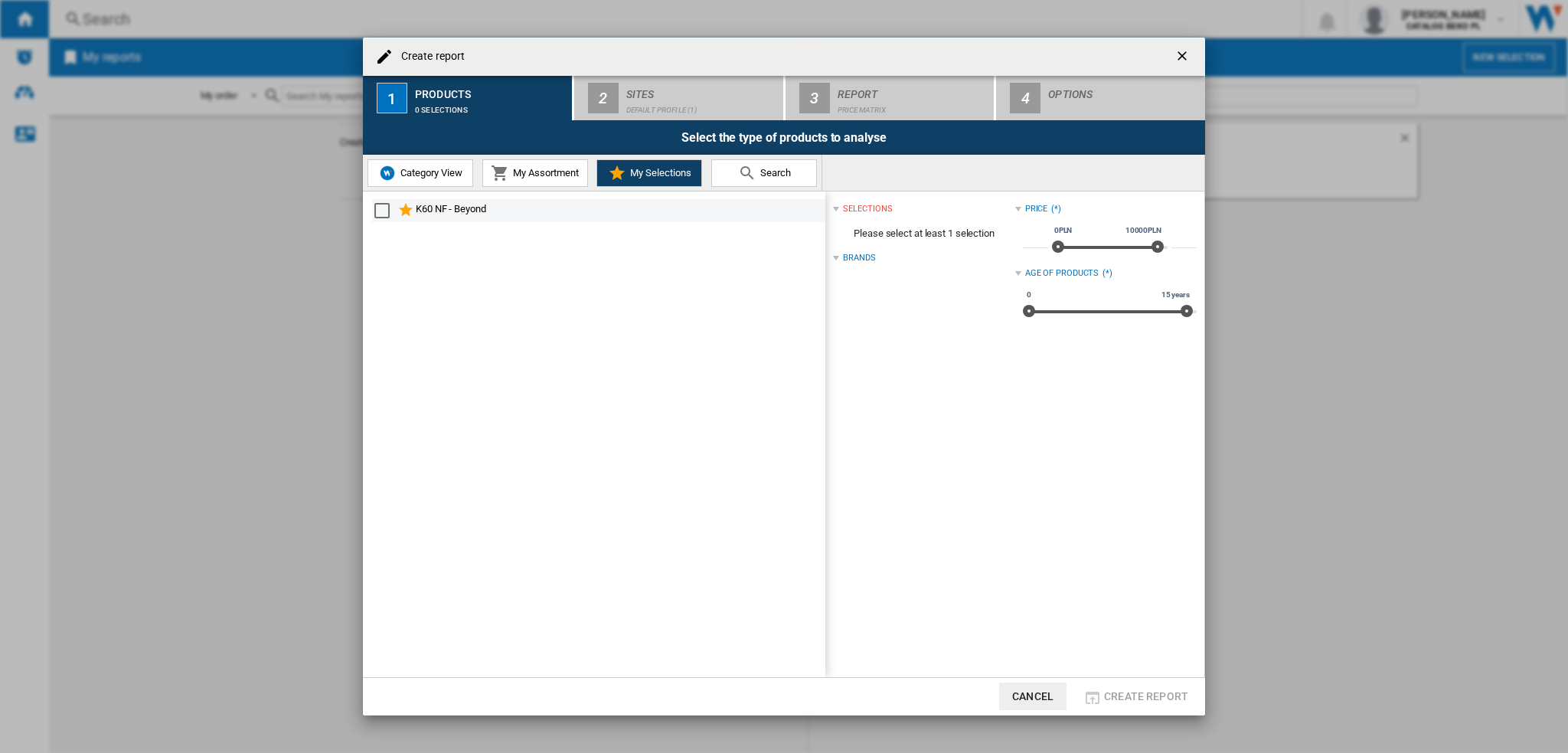 click at bounding box center [382, 211] 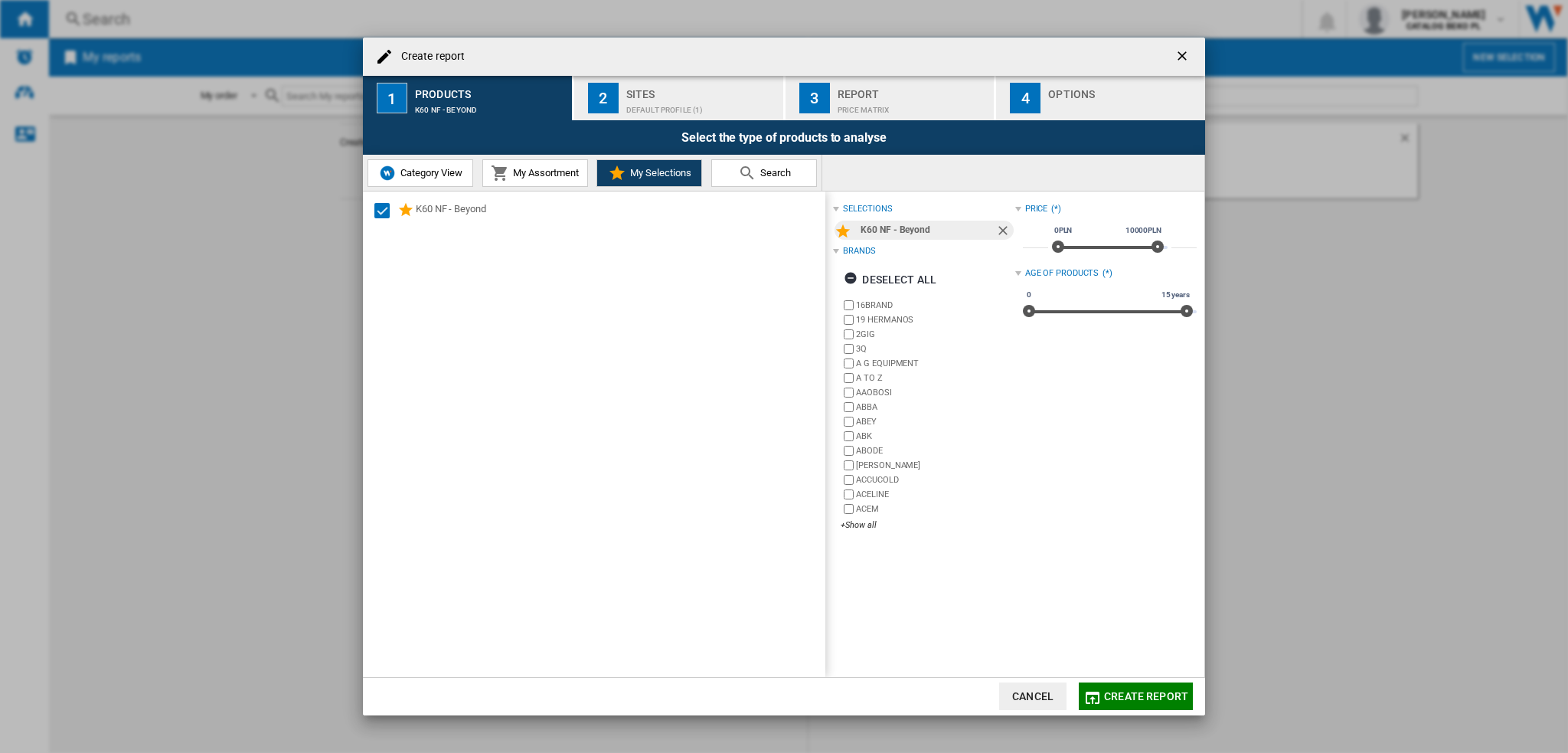 click on "My Assortment" at bounding box center (544, 172) 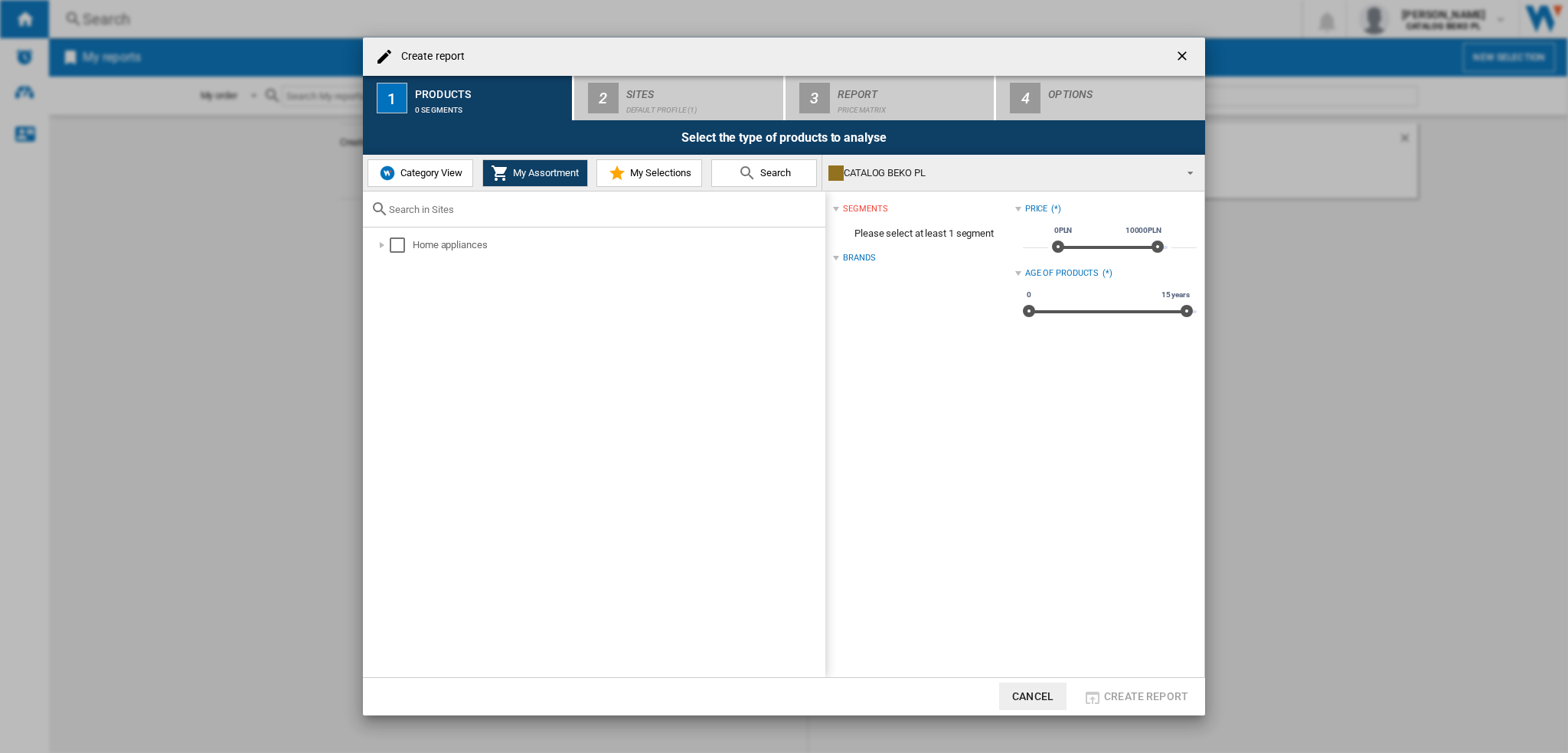 click at bounding box center [617, 173] 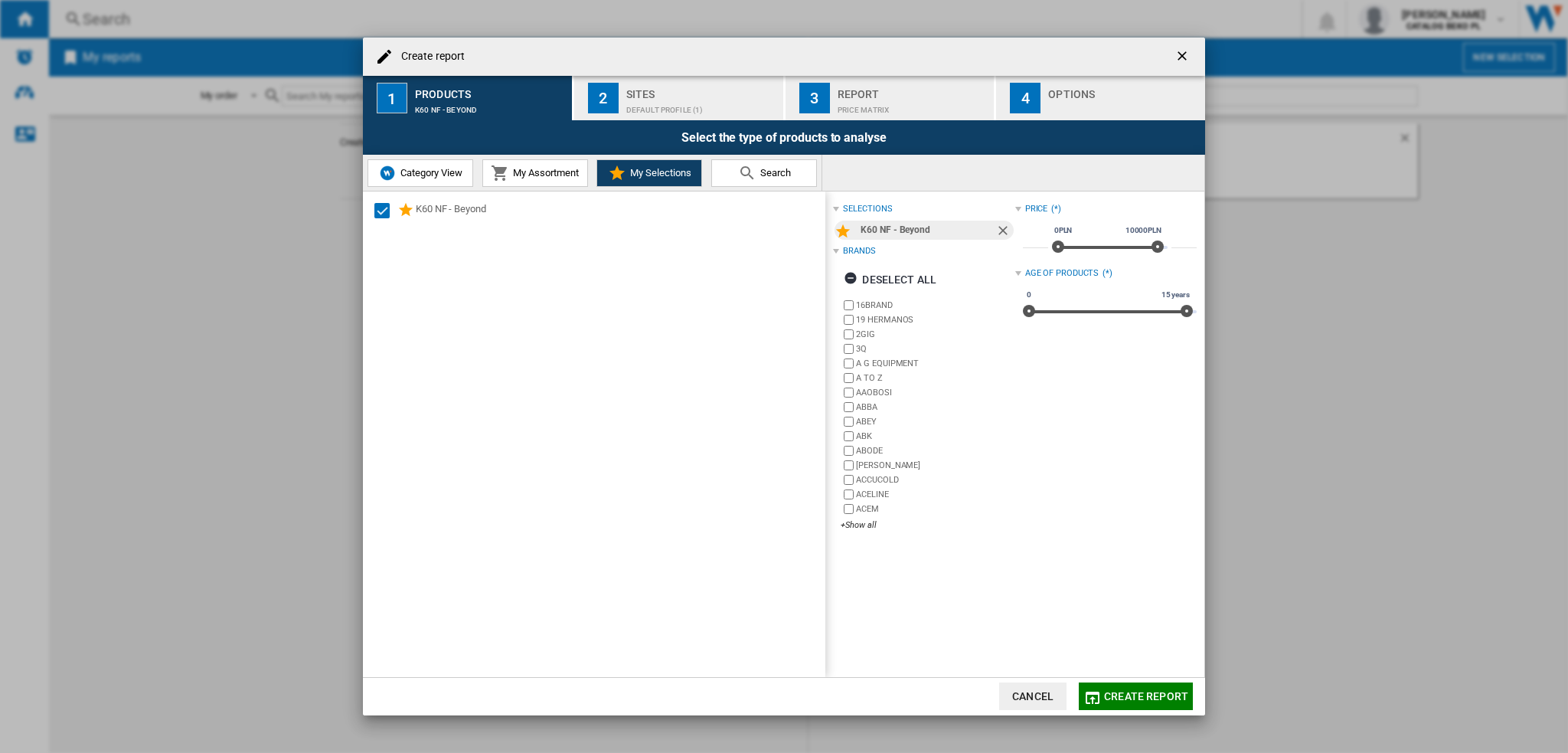 click on "My Assortment" at bounding box center [544, 172] 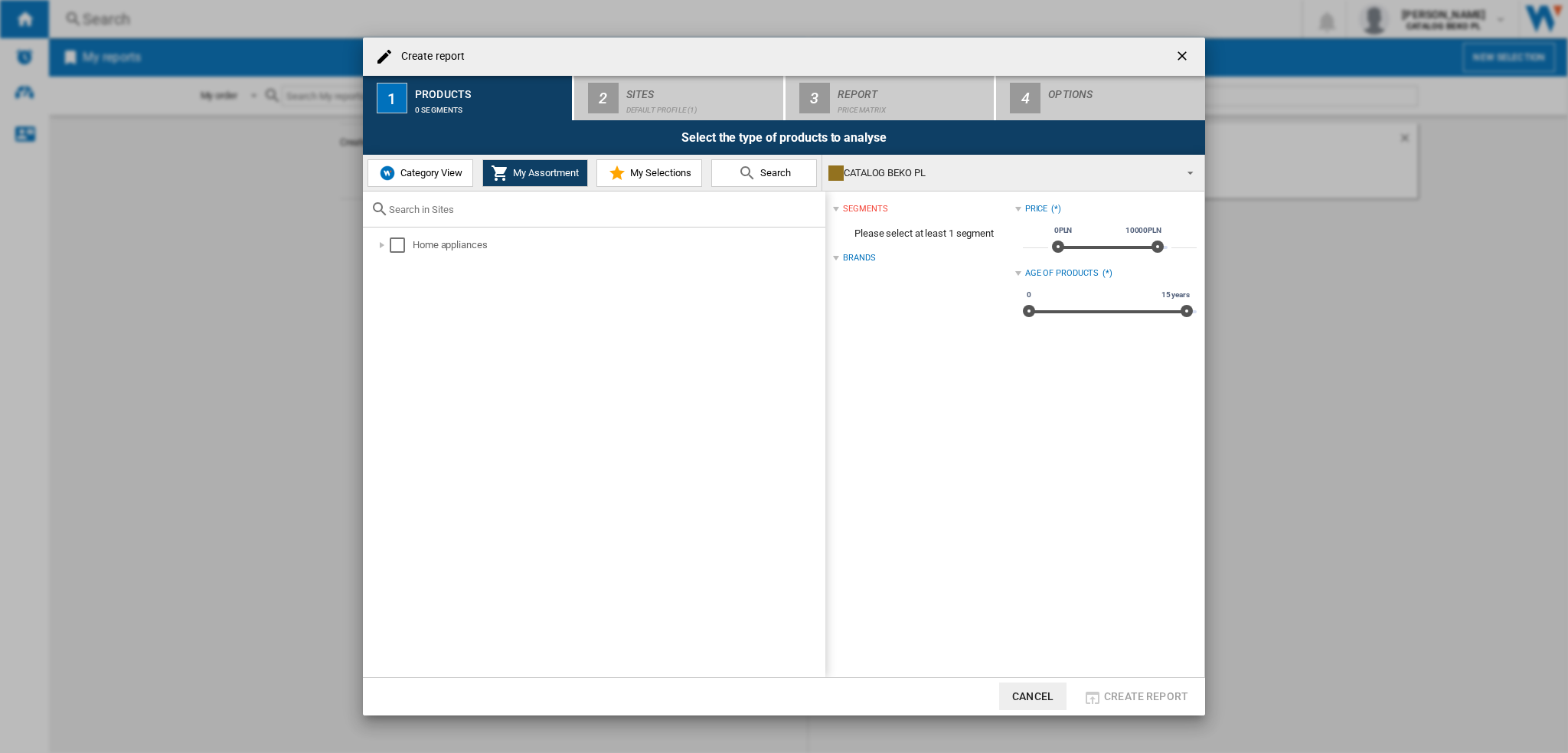 click on "Category View" at bounding box center (430, 172) 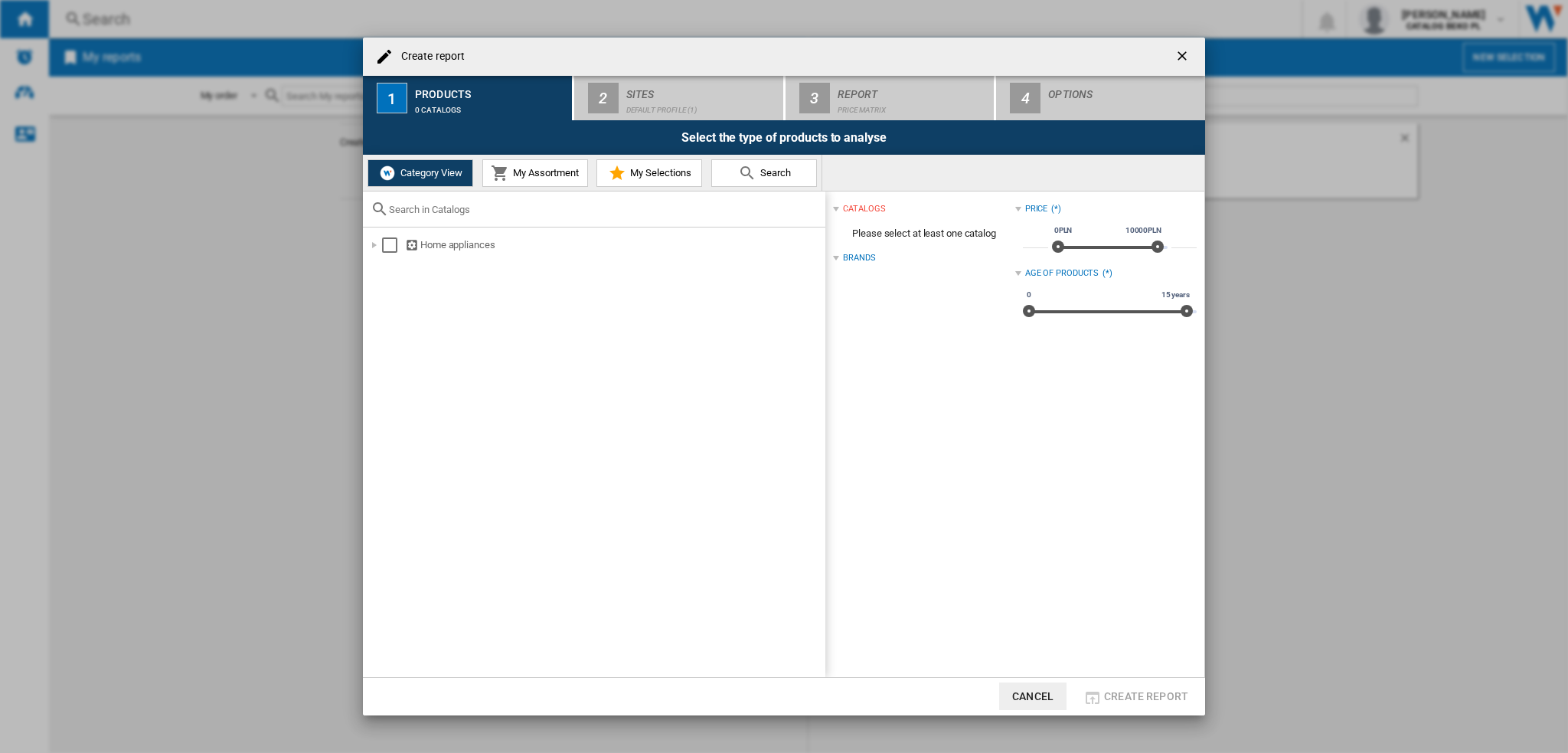 click on "Search" at bounding box center [764, 173] 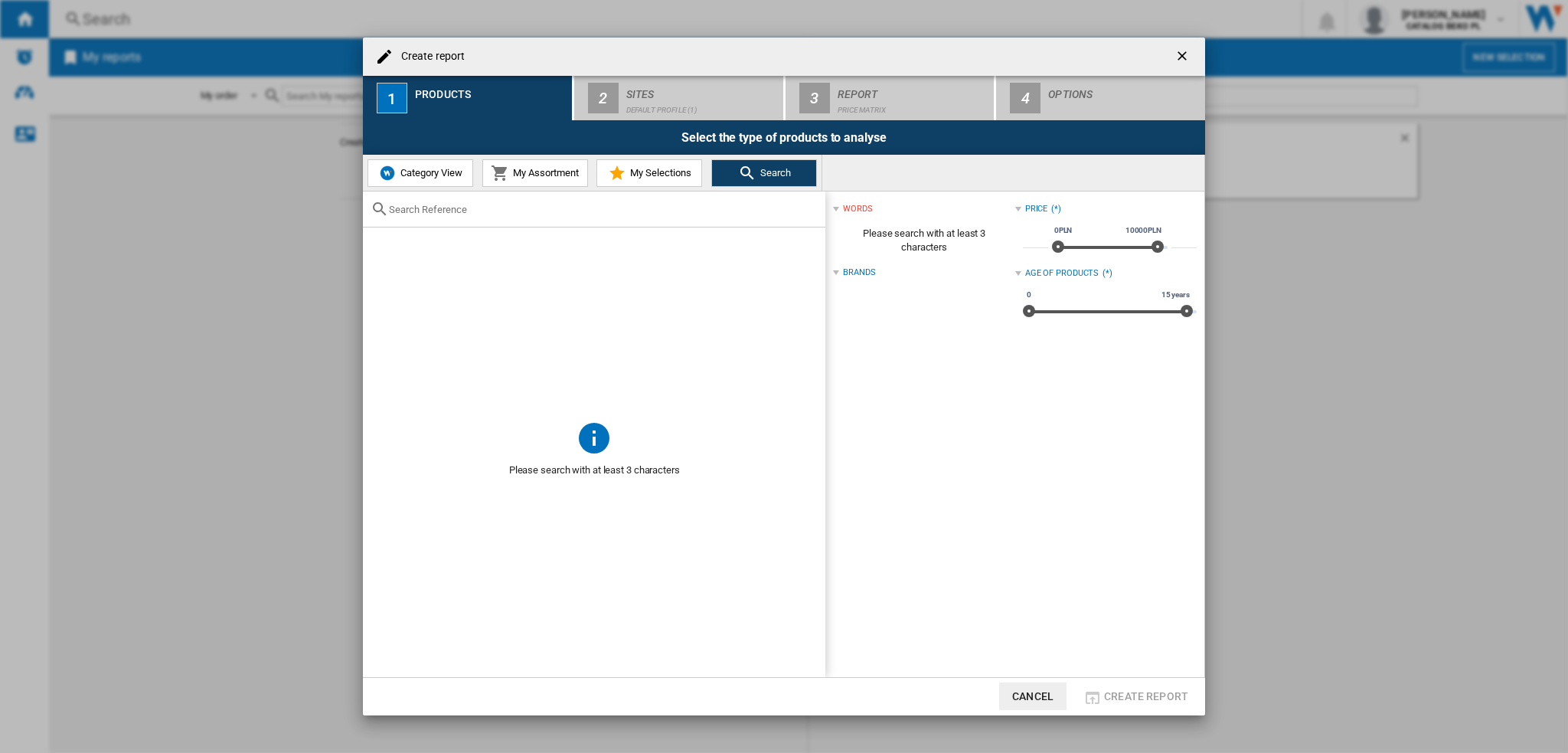 click on "My Selections" at bounding box center [658, 172] 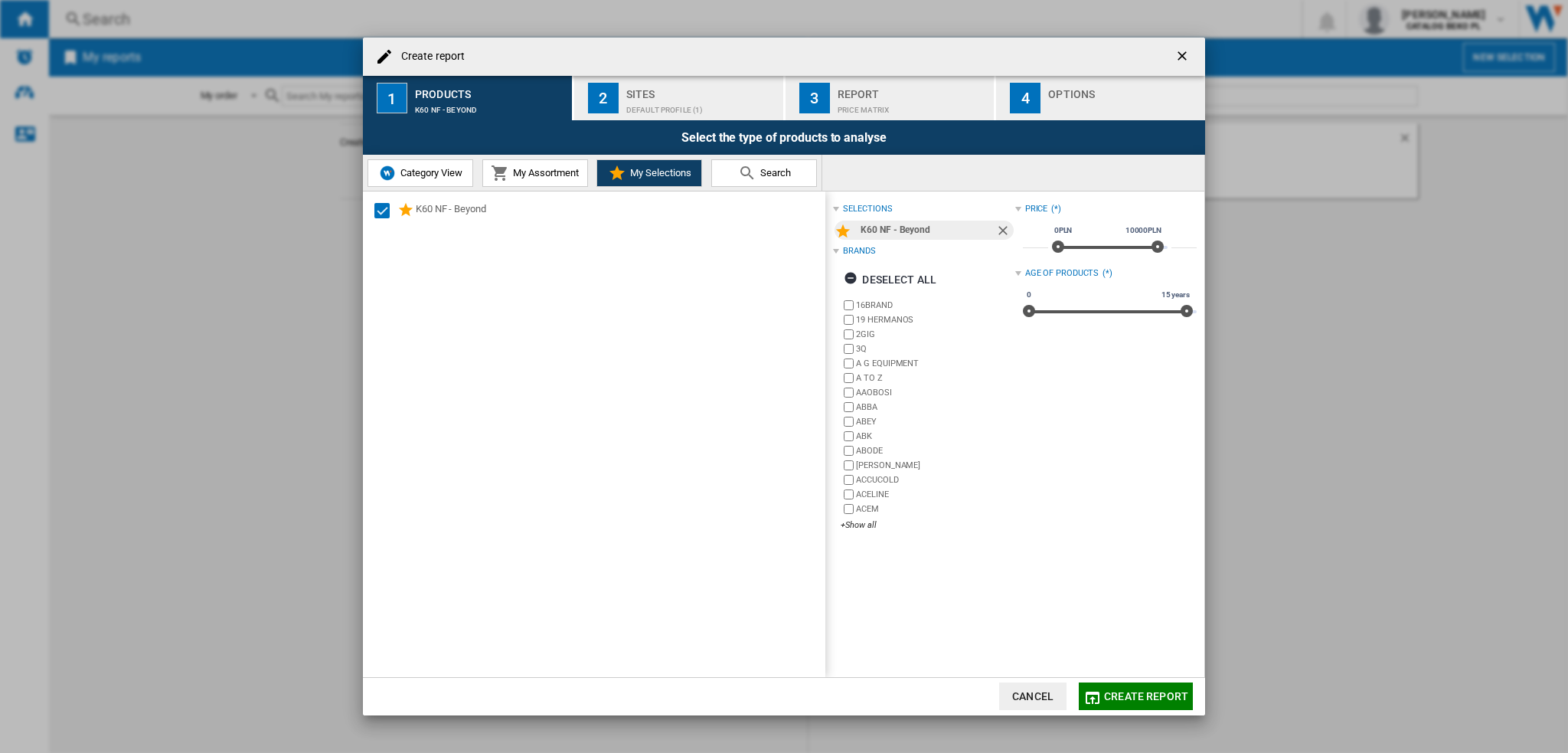 click on "Create report" 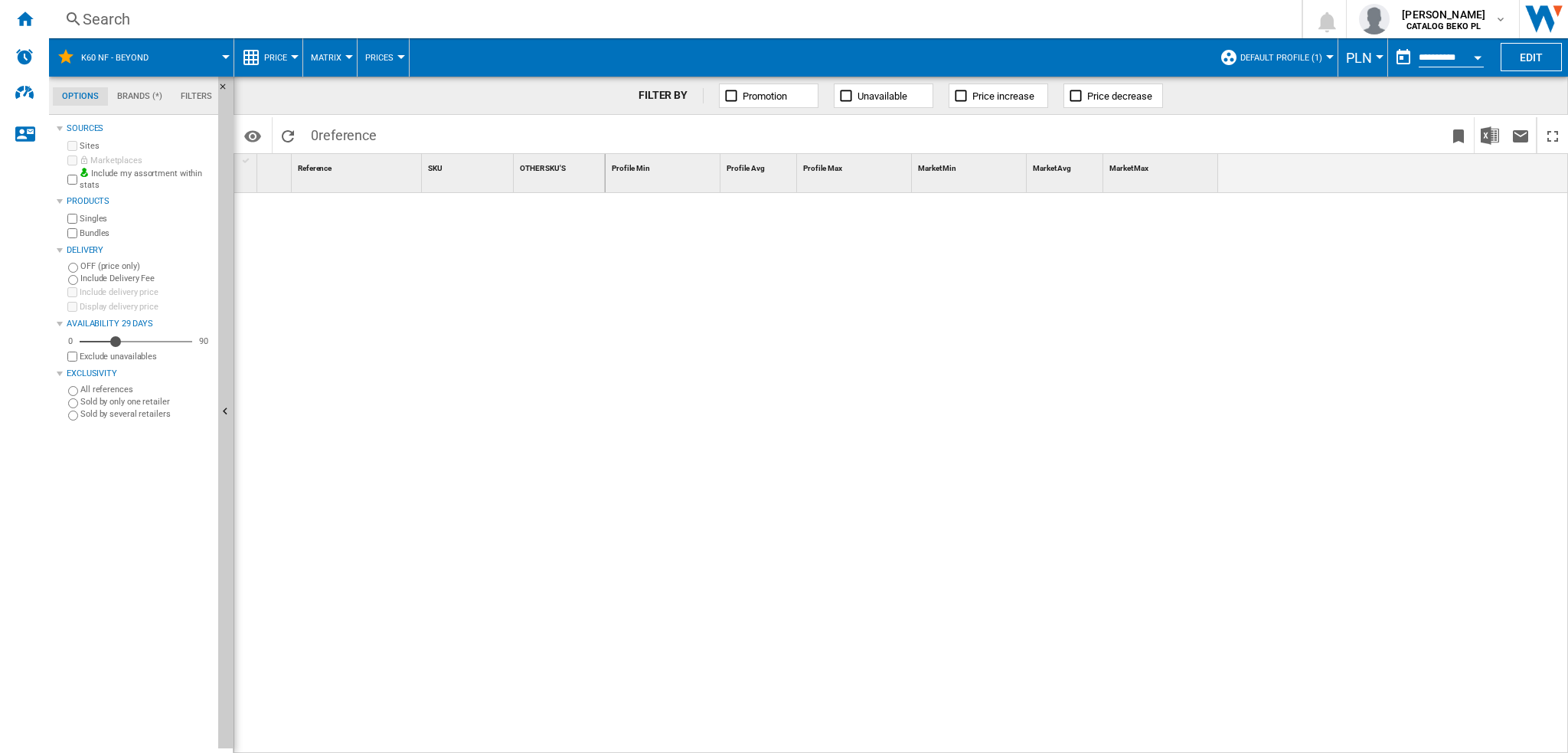 click on "Price" at bounding box center [279, 57] 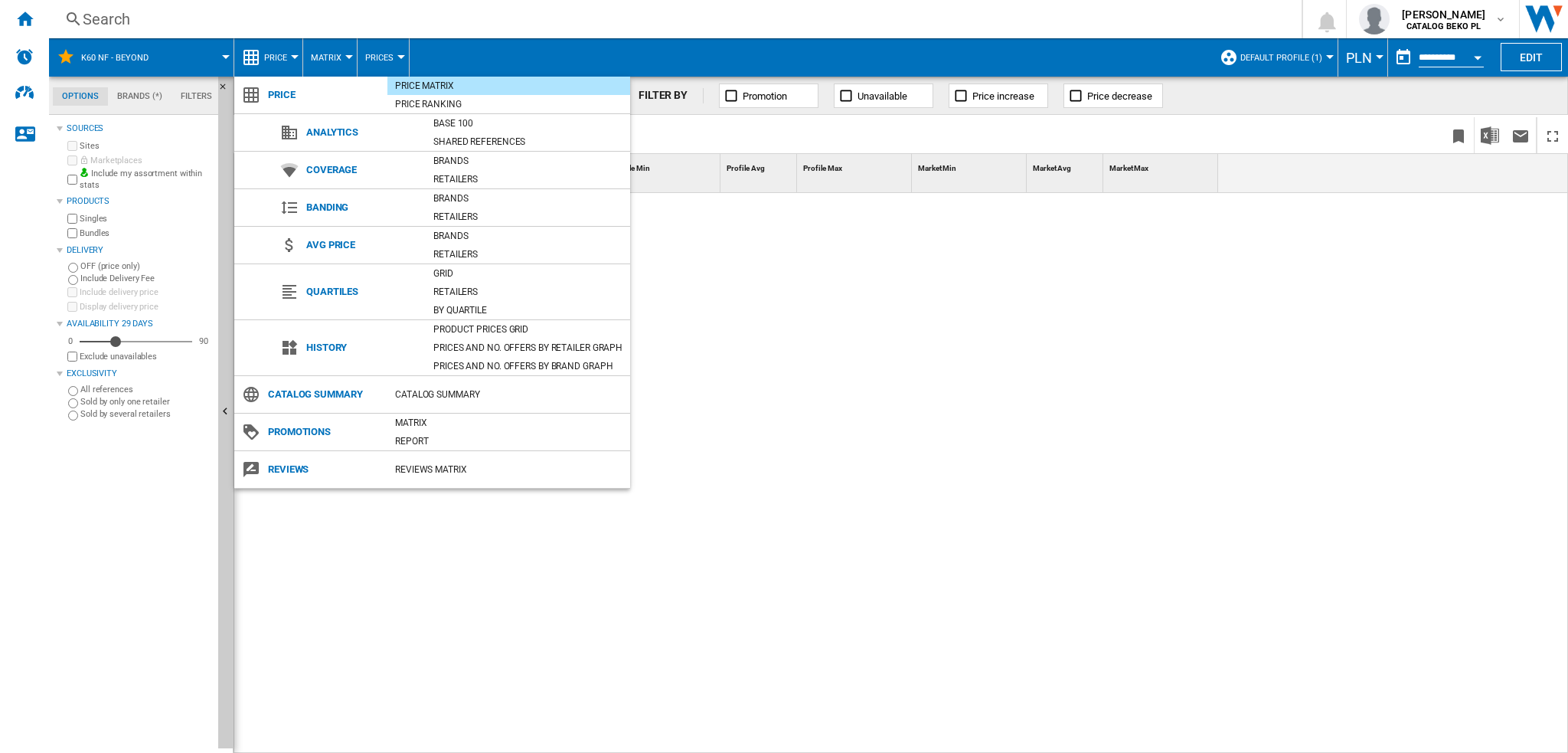 click at bounding box center (784, 376) 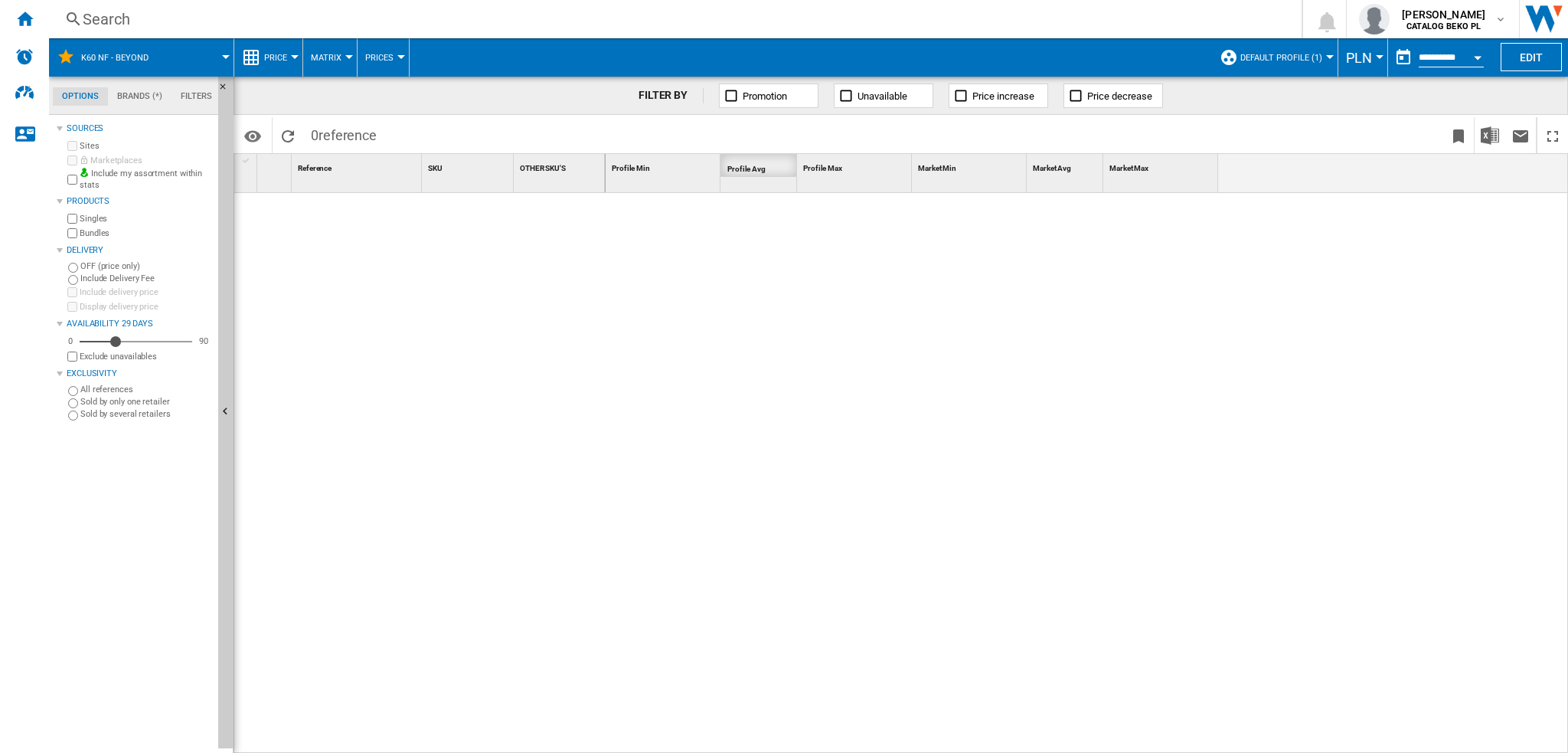 drag, startPoint x: 750, startPoint y: 167, endPoint x: 710, endPoint y: 290, distance: 129.34064 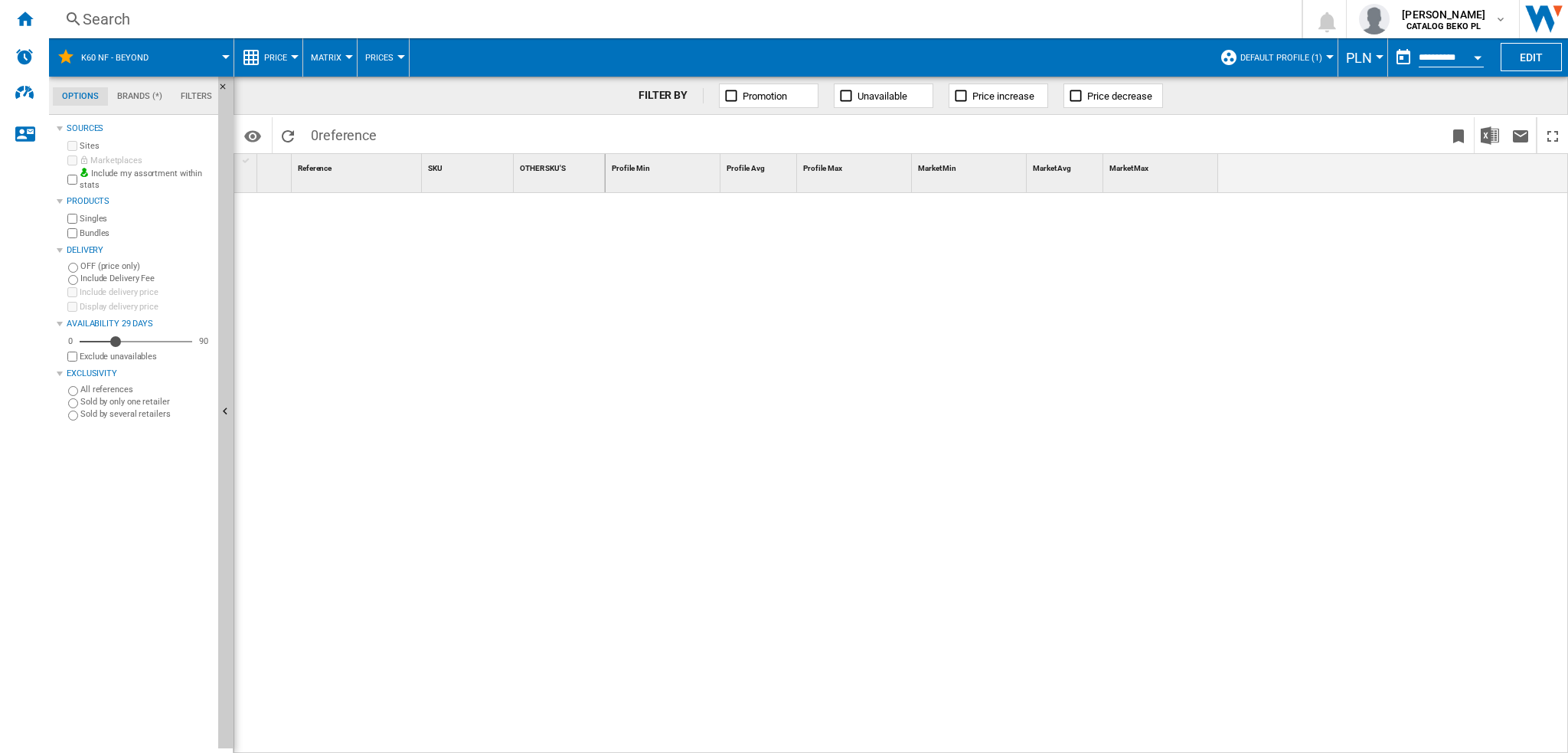 click on "PLN" at bounding box center [1359, 57] 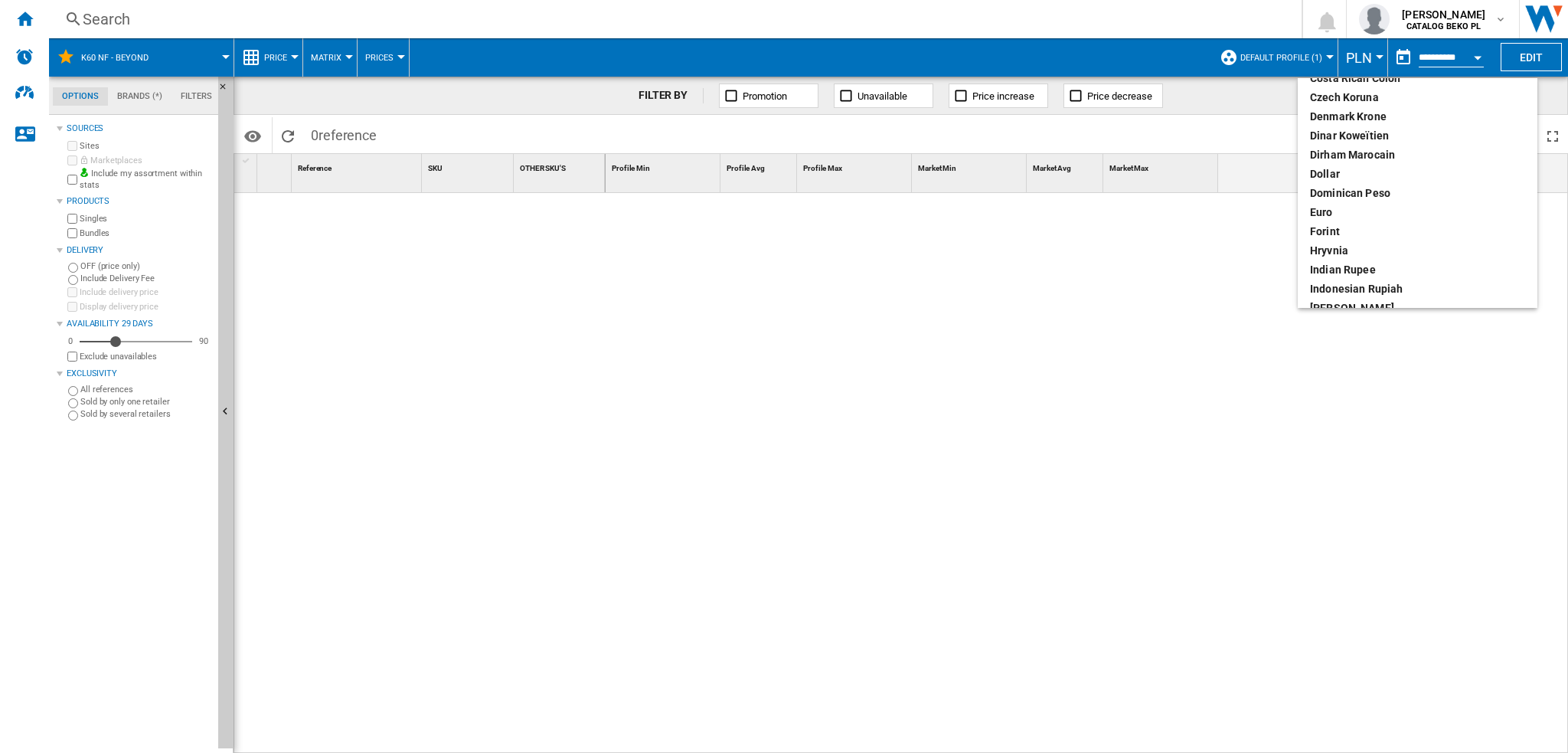 scroll, scrollTop: 221, scrollLeft: 0, axis: vertical 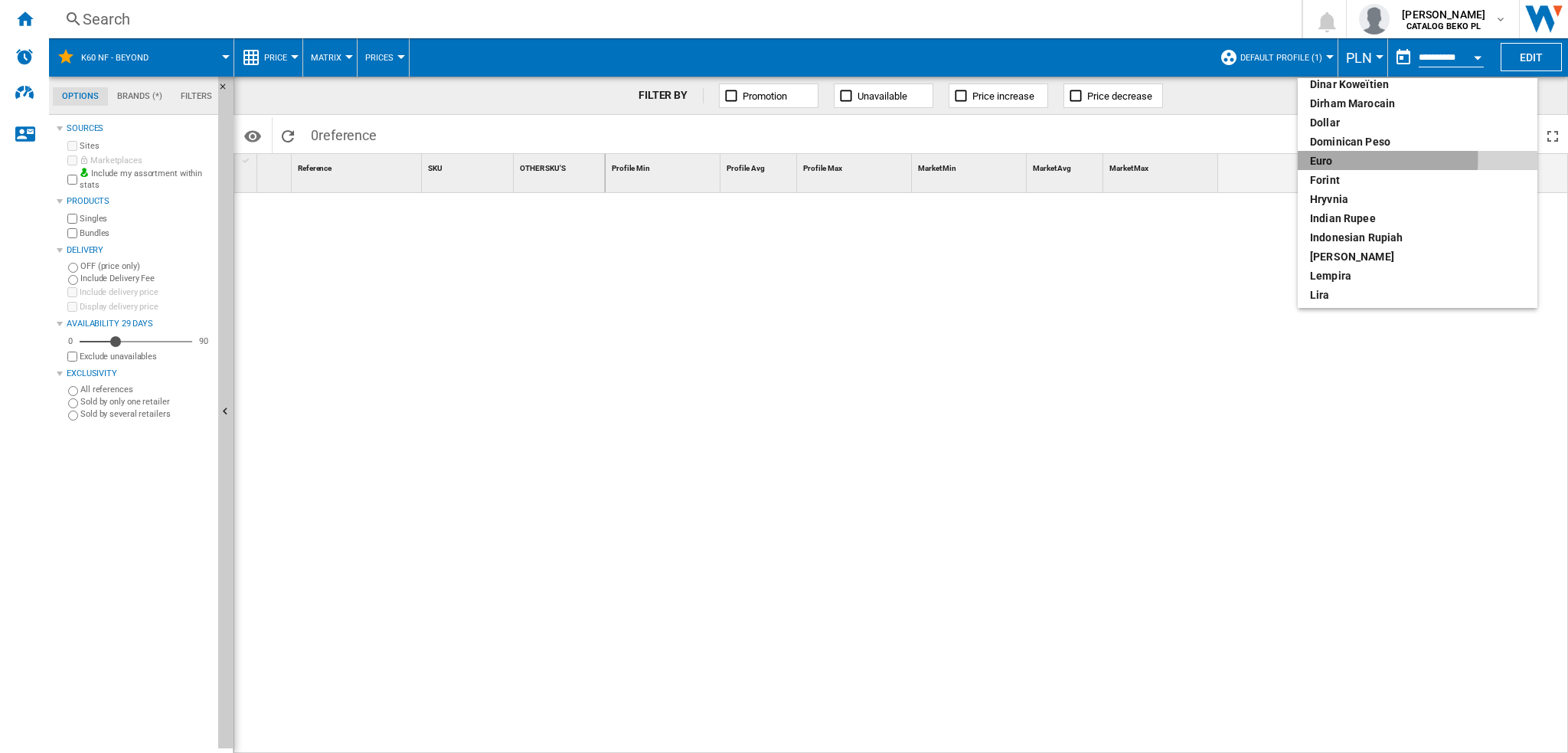 click on "euro" at bounding box center [1417, 161] 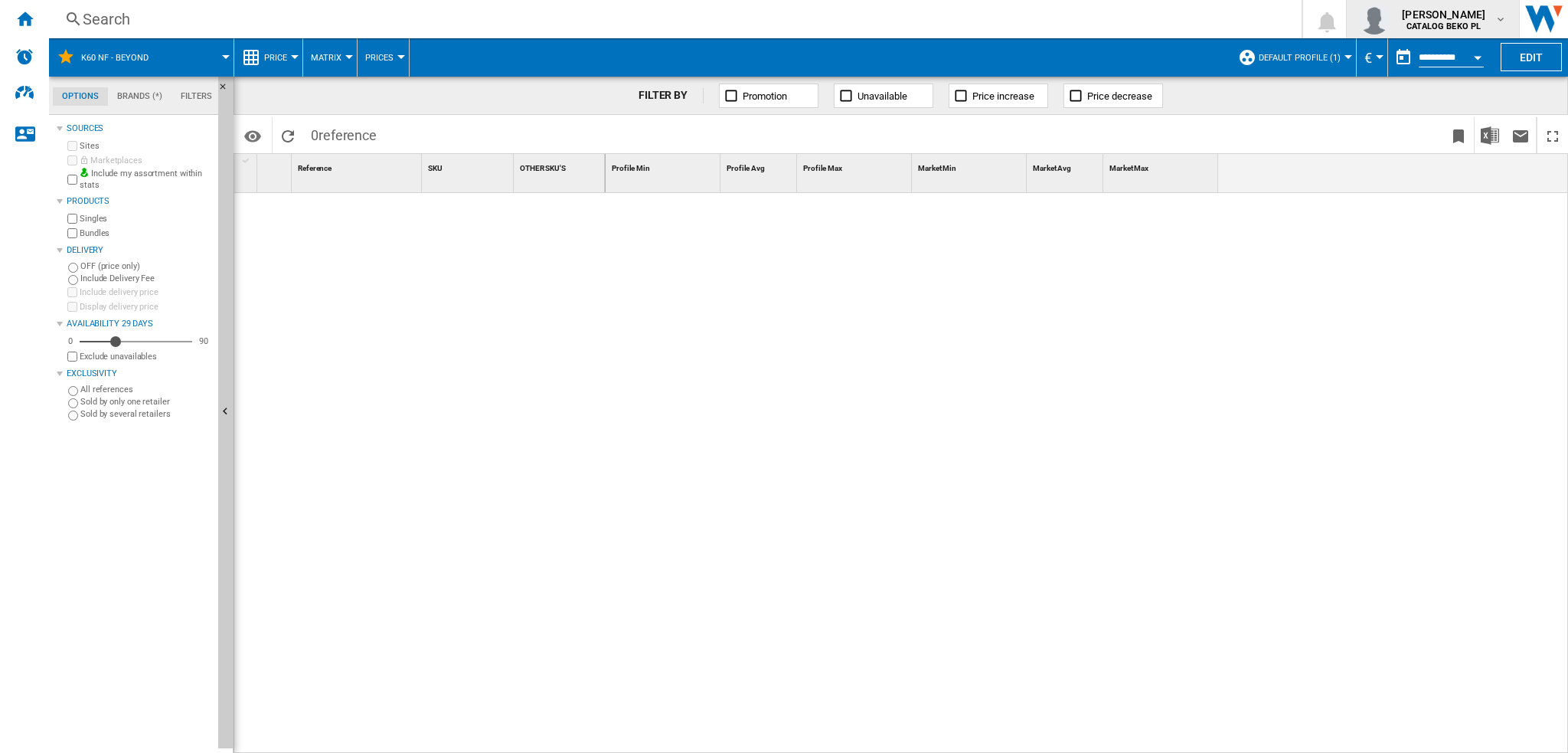 click on "CATALOG BEKO PL" at bounding box center (1443, 26) 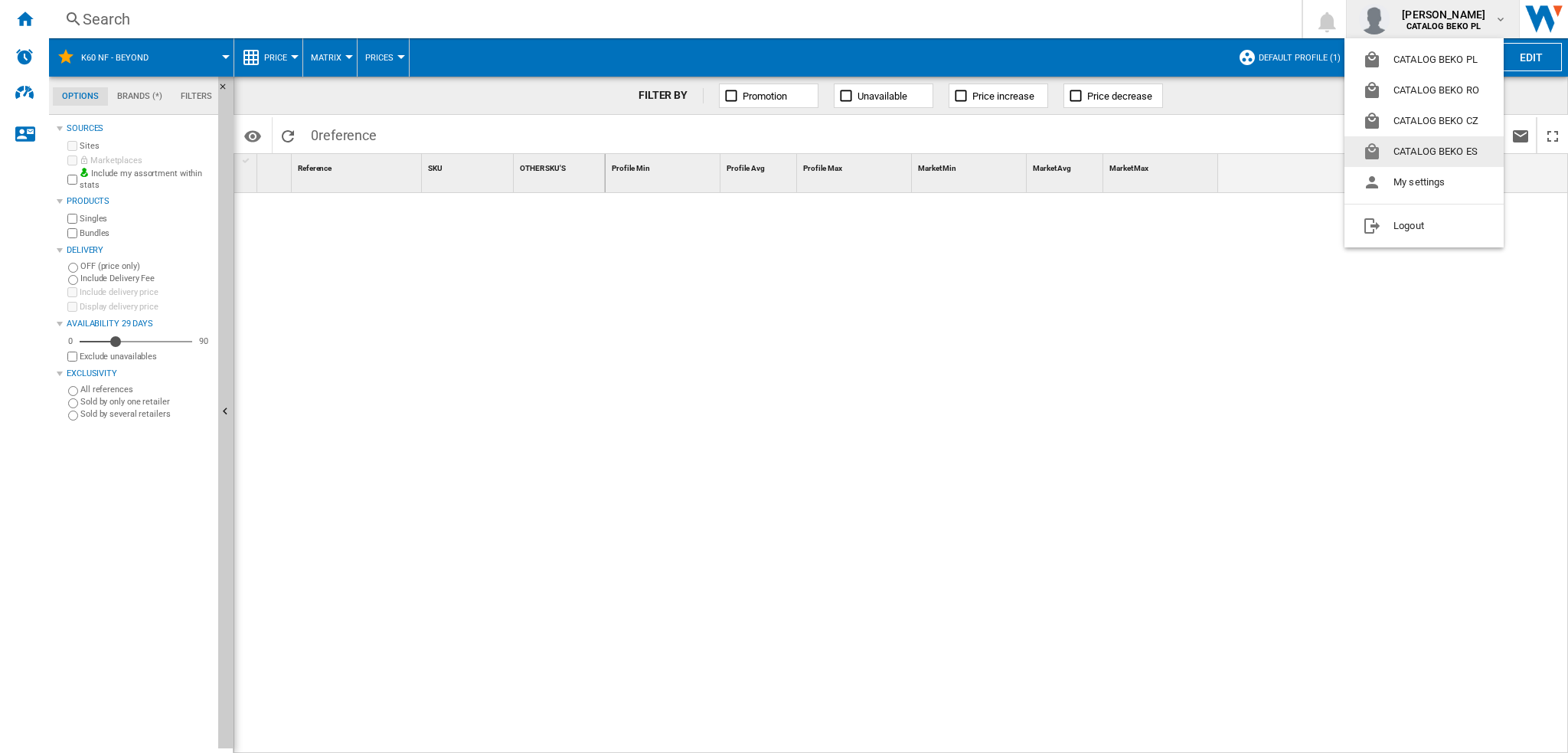 click on "CATALOG BEKO ES" at bounding box center [1424, 152] 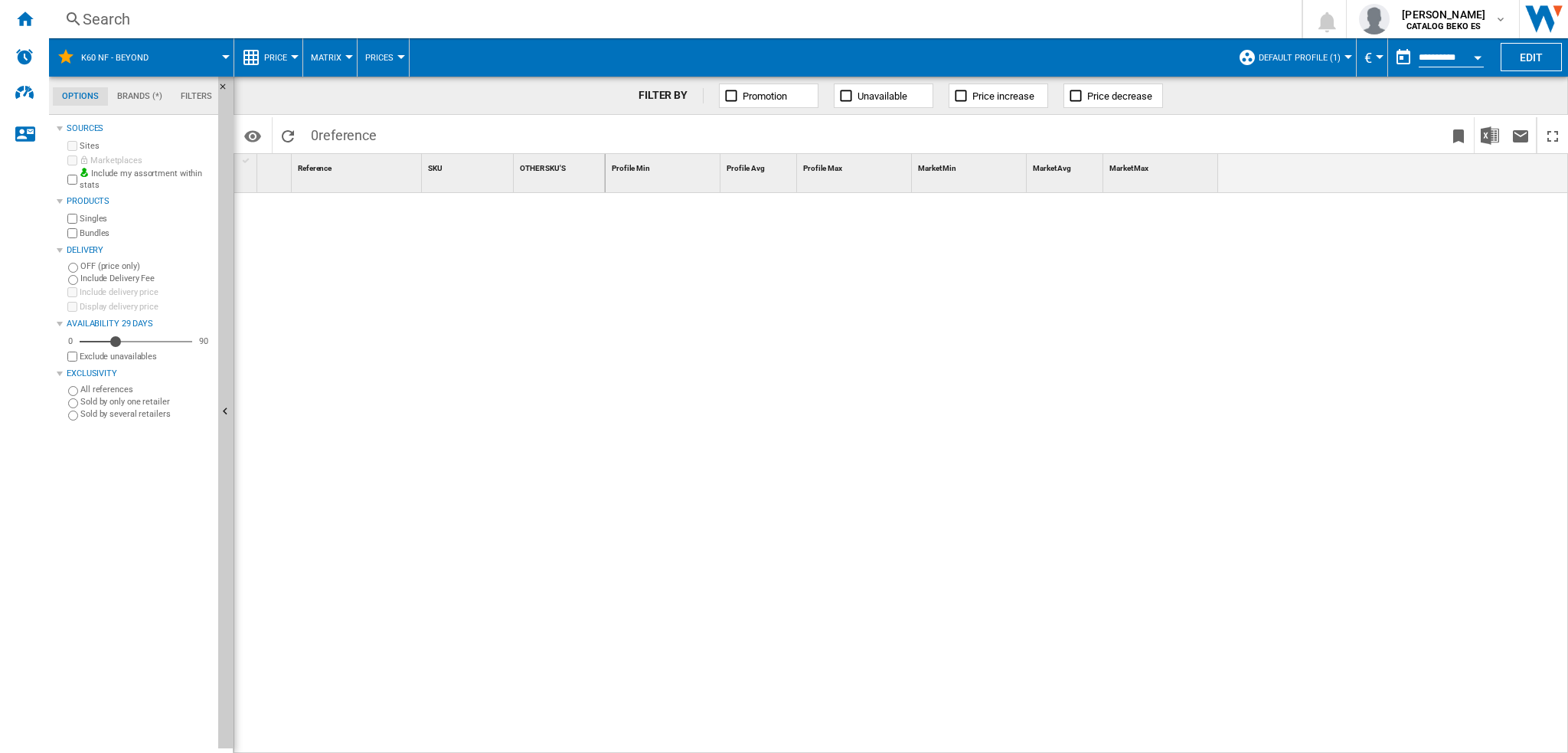 click on "Price" at bounding box center (276, 57) 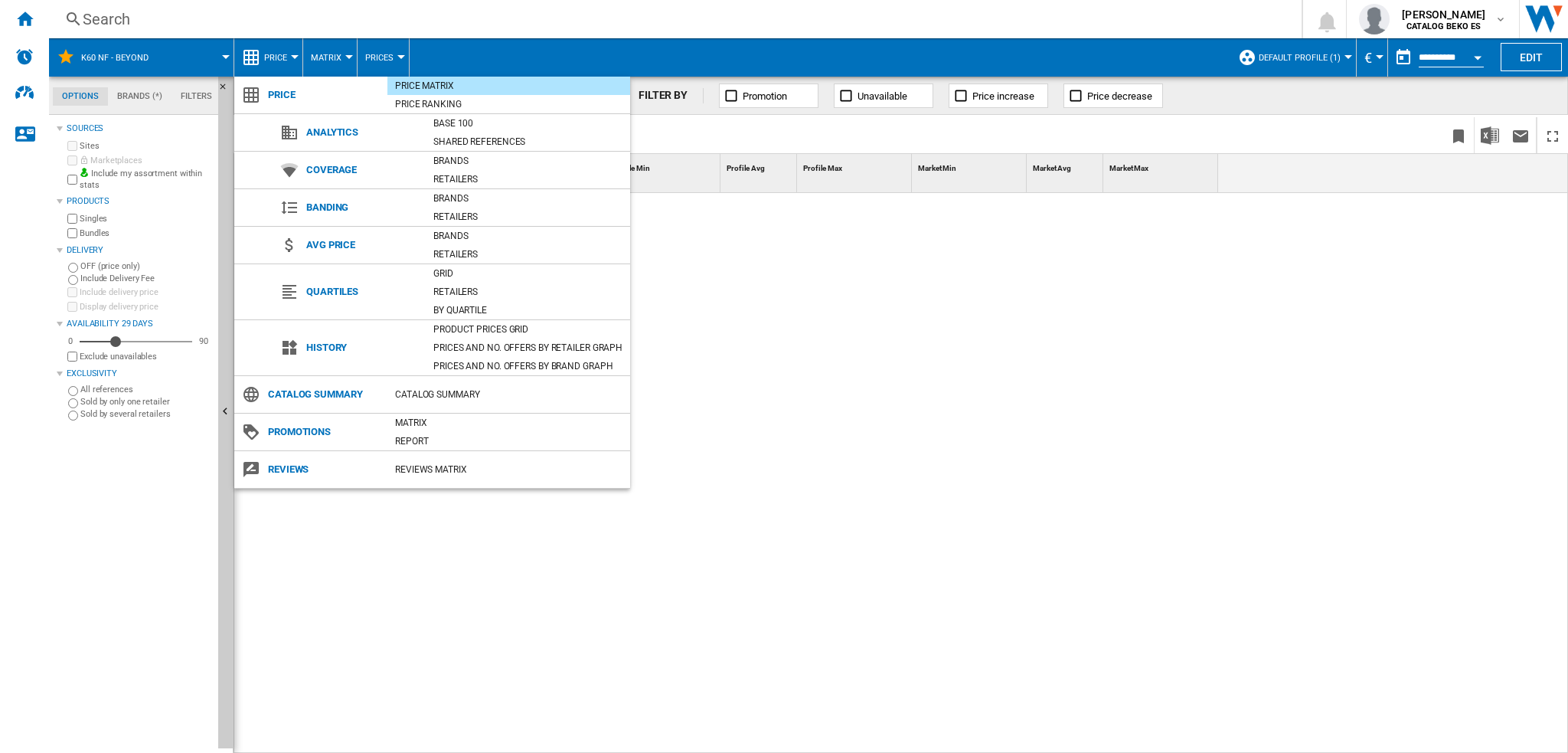 click at bounding box center (784, 376) 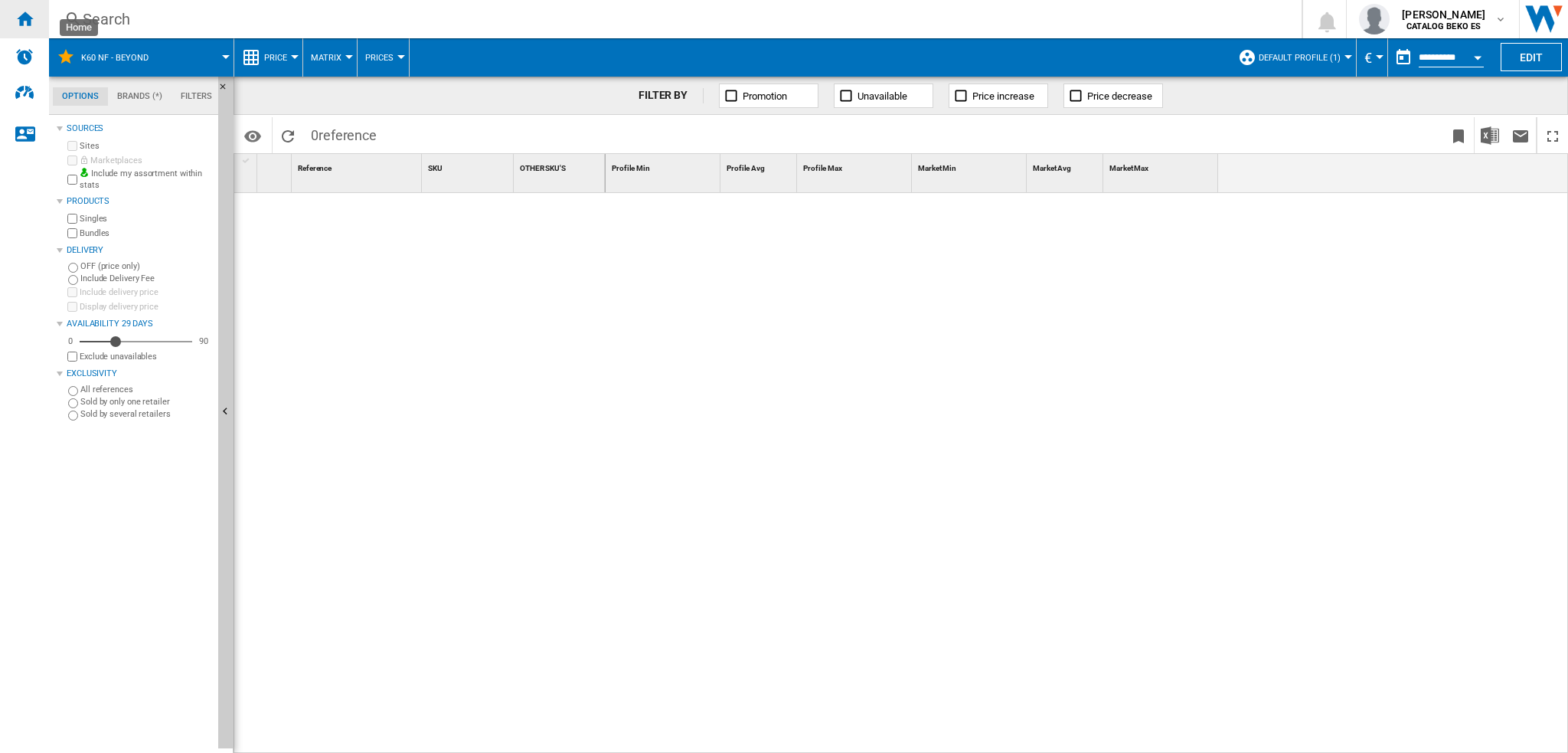 click at bounding box center [24, 18] 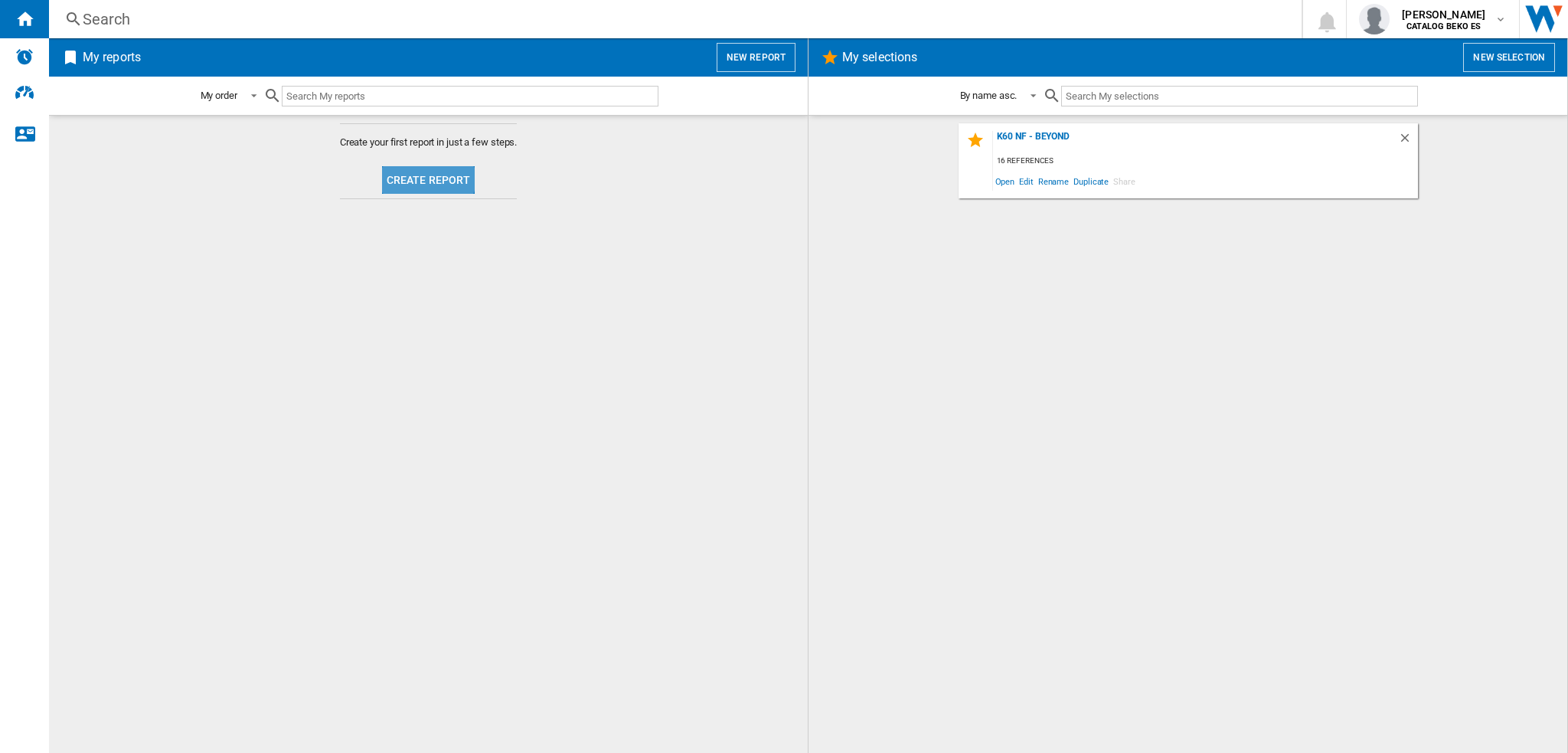 click on "Create report" 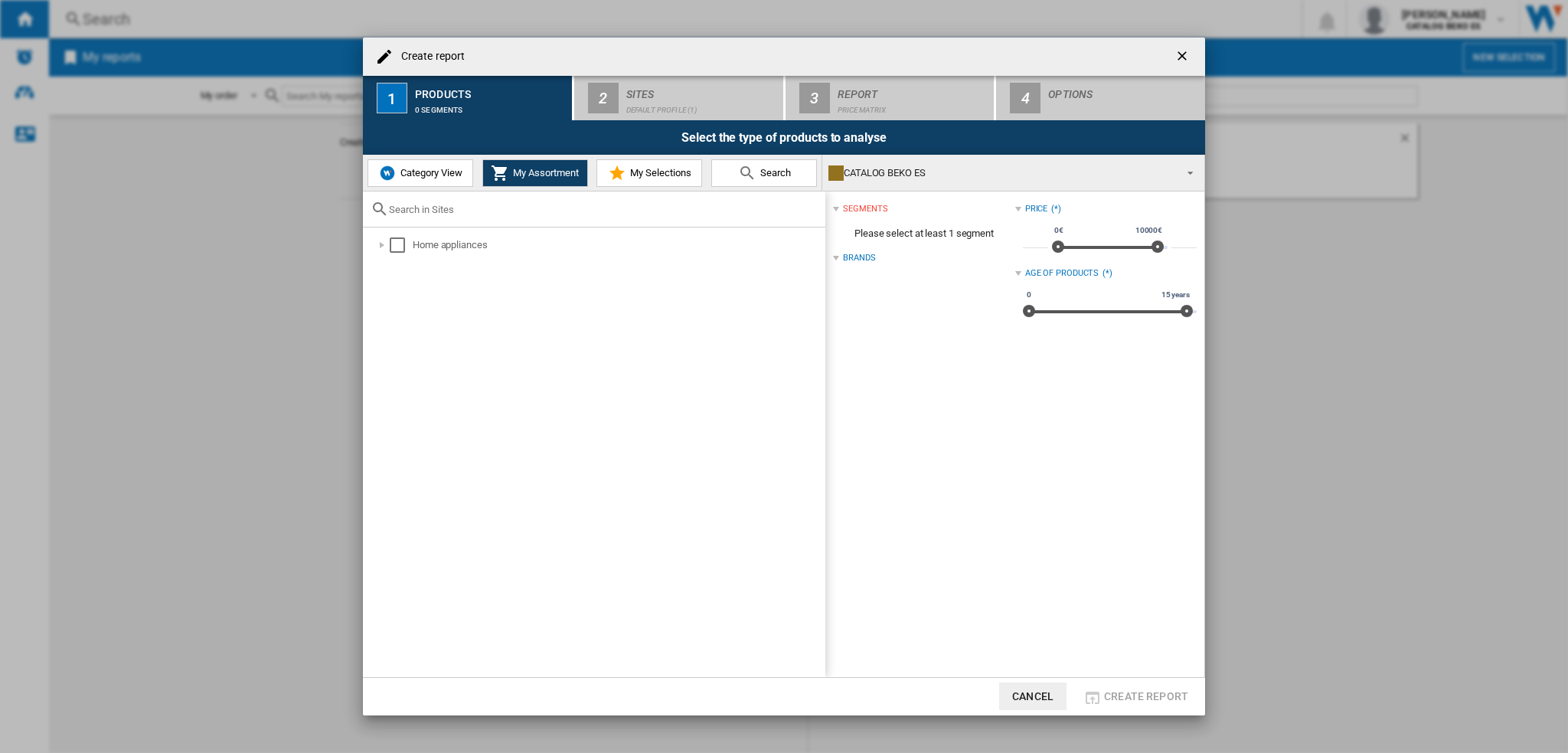 click on "My Selections" at bounding box center (649, 173) 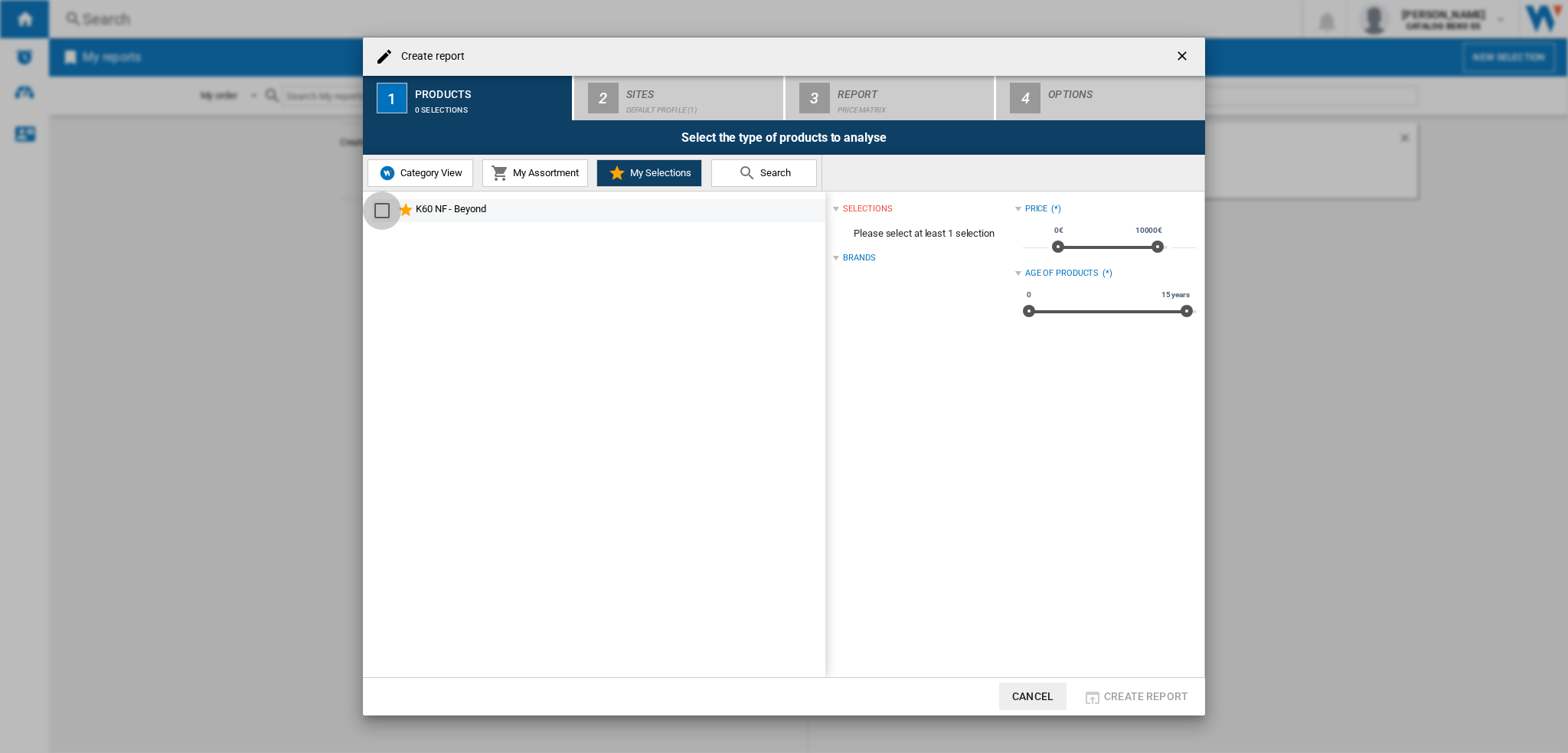 click at bounding box center [382, 211] 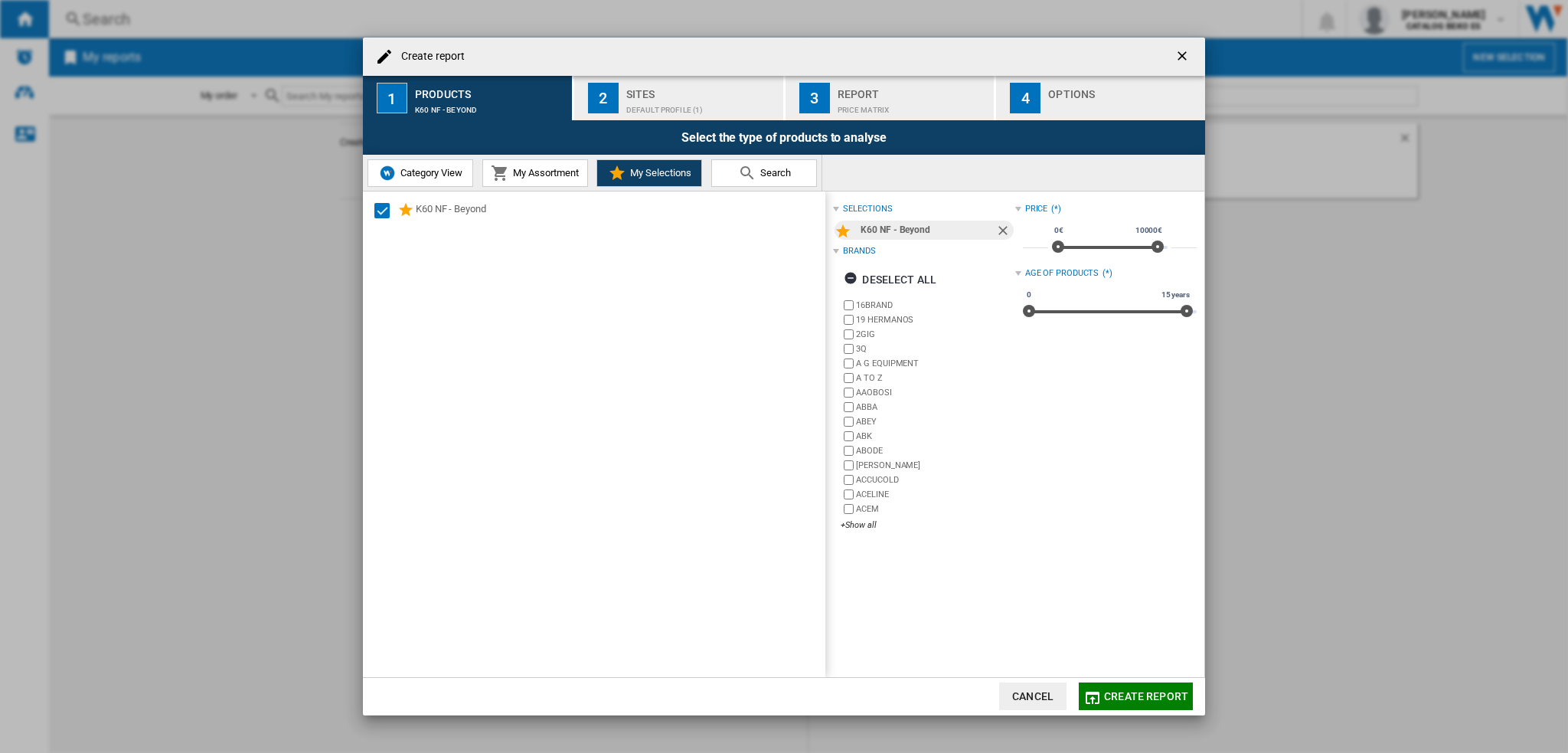 click on "Sites" at bounding box center [701, 90] 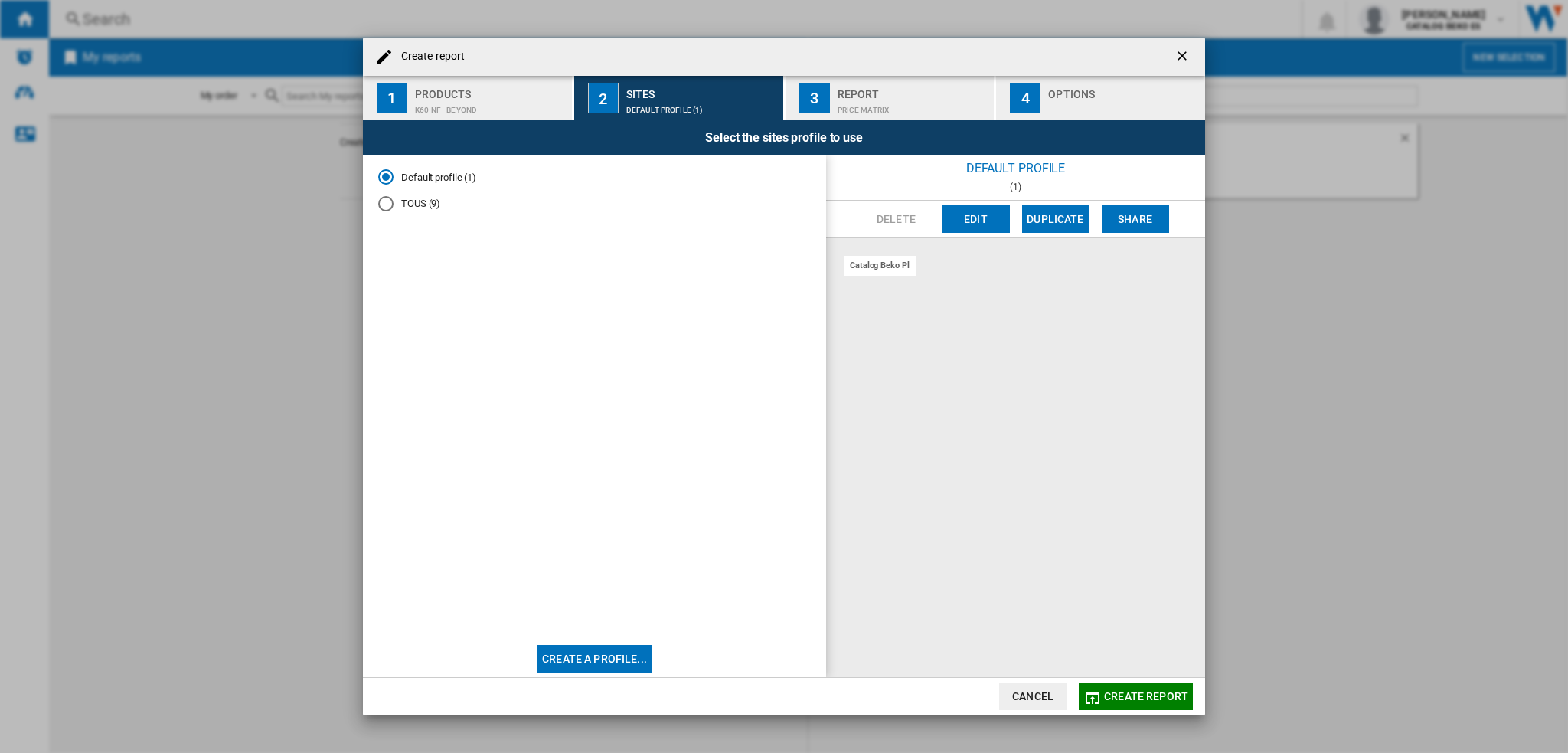 click on "Default profile (1)
TOUS (9)" at bounding box center [594, 196] 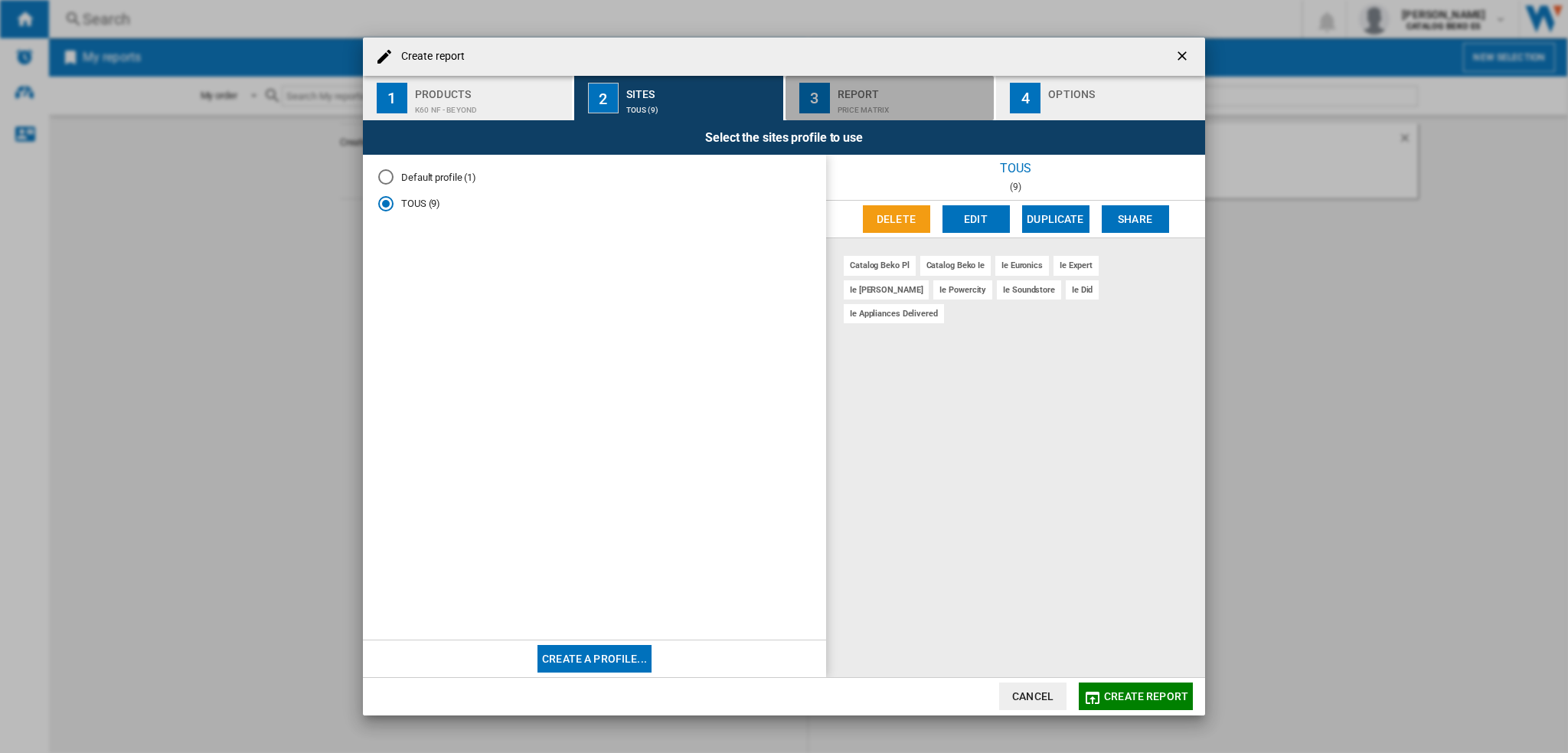 click on "Report" at bounding box center [913, 90] 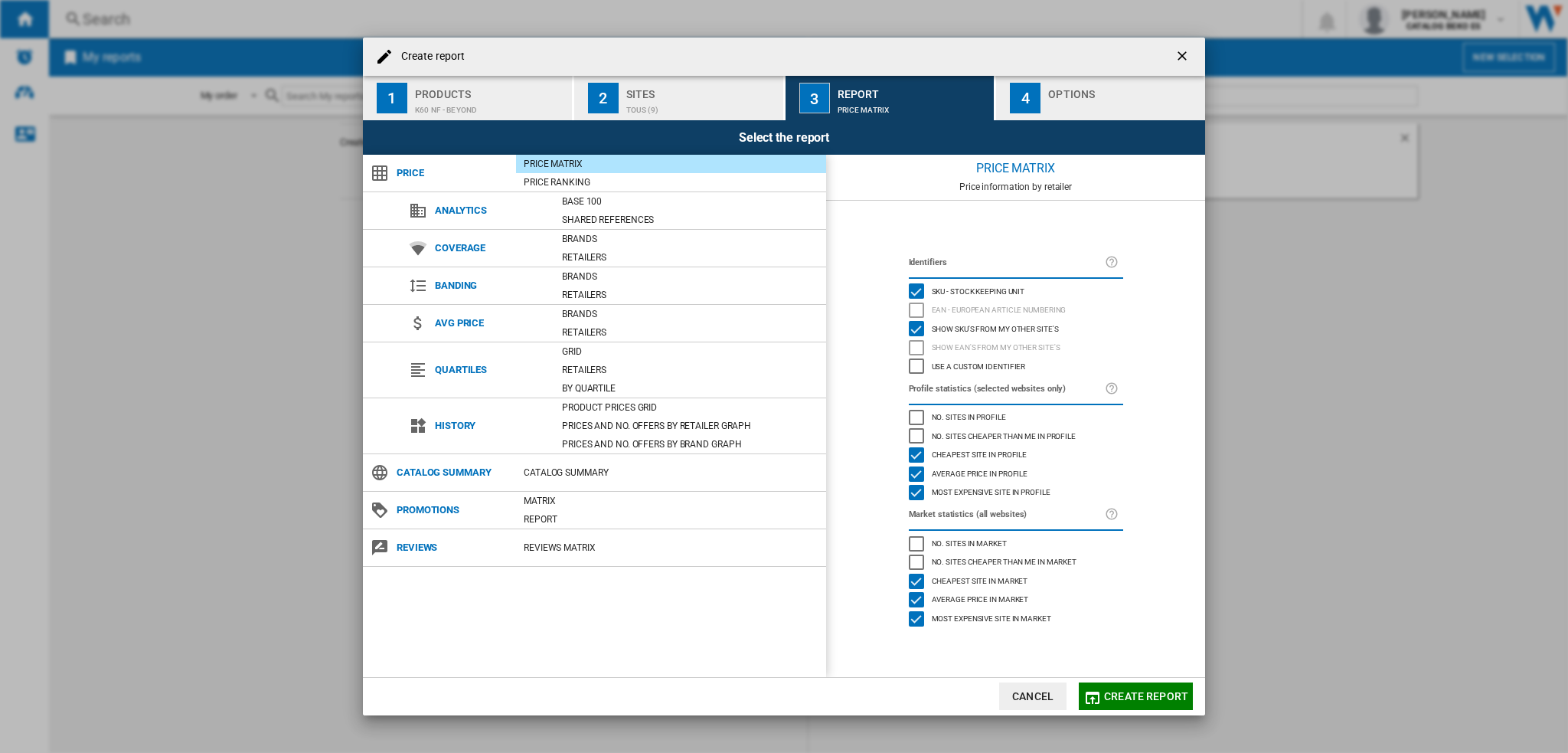 click on "K60 NF - Beyond" at bounding box center [490, 106] 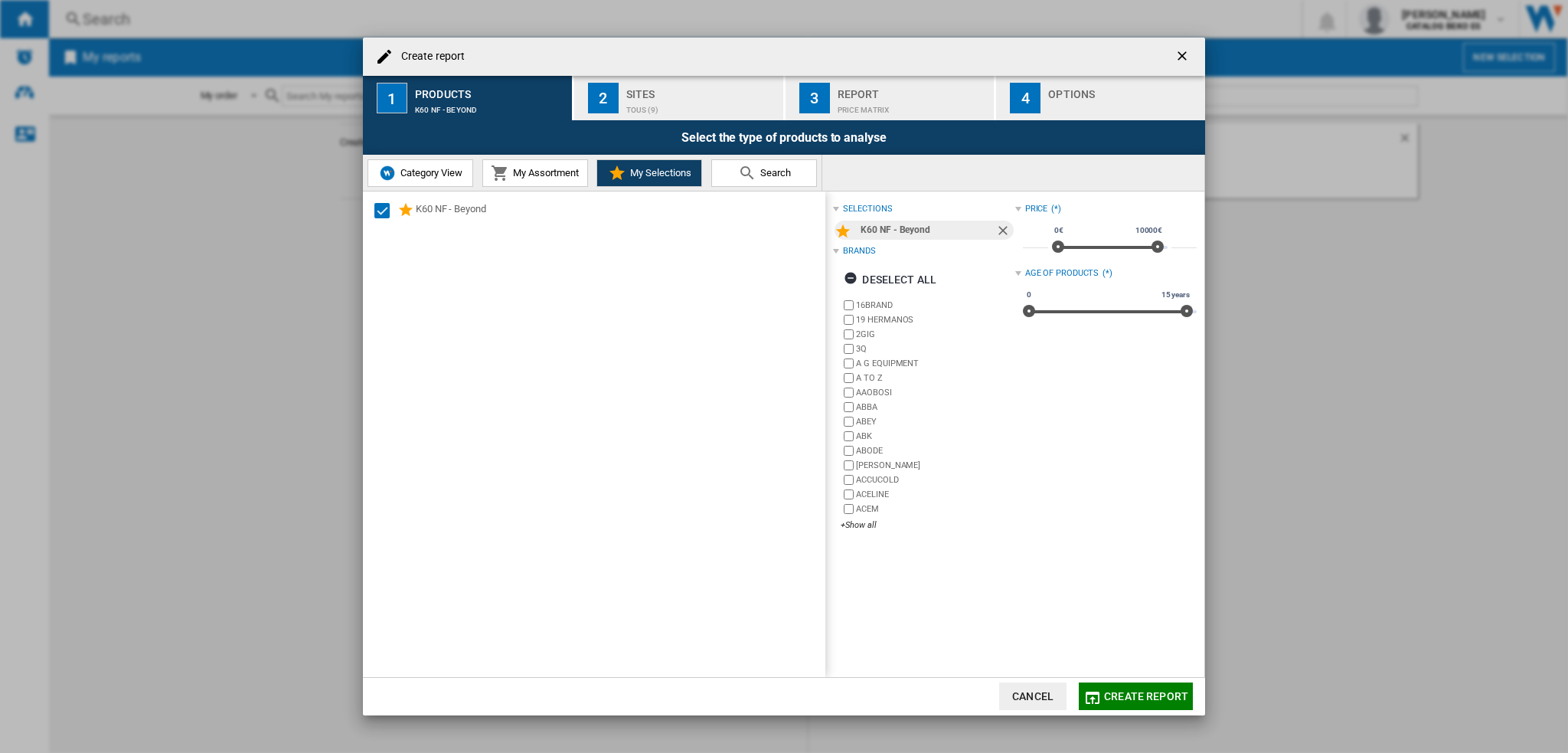 click on "Search" at bounding box center [773, 172] 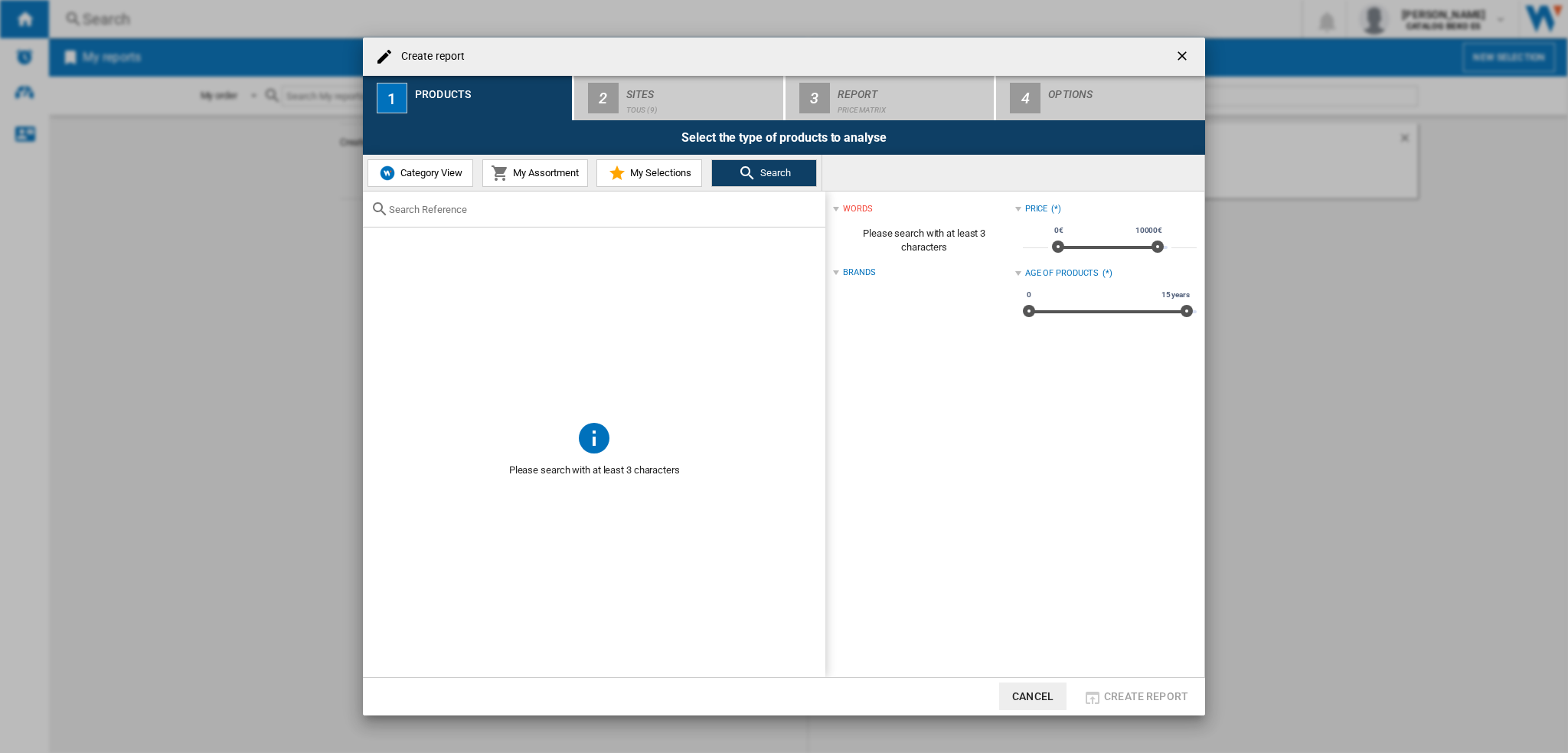 click on "My Assortment" at bounding box center [544, 172] 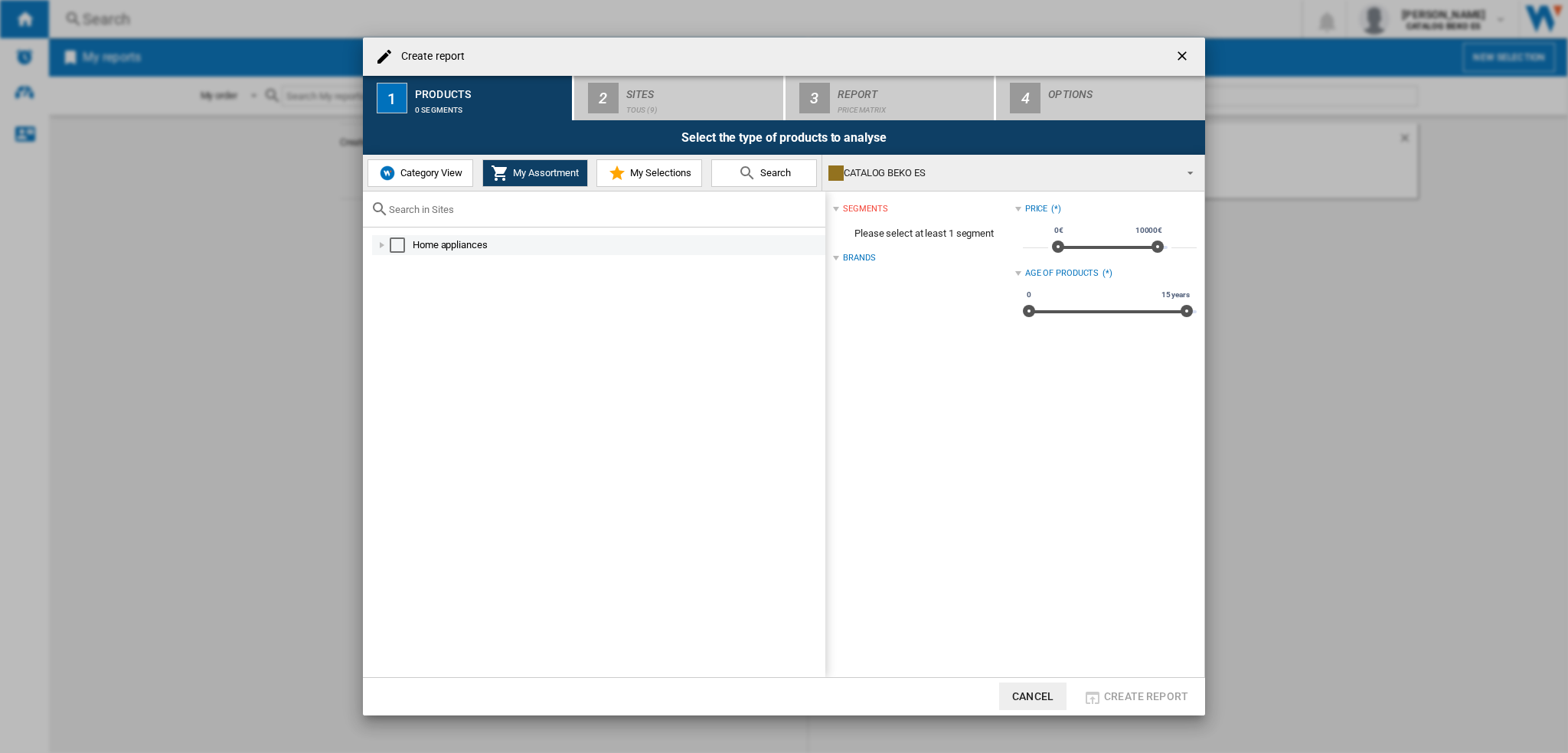 click at bounding box center (382, 245) 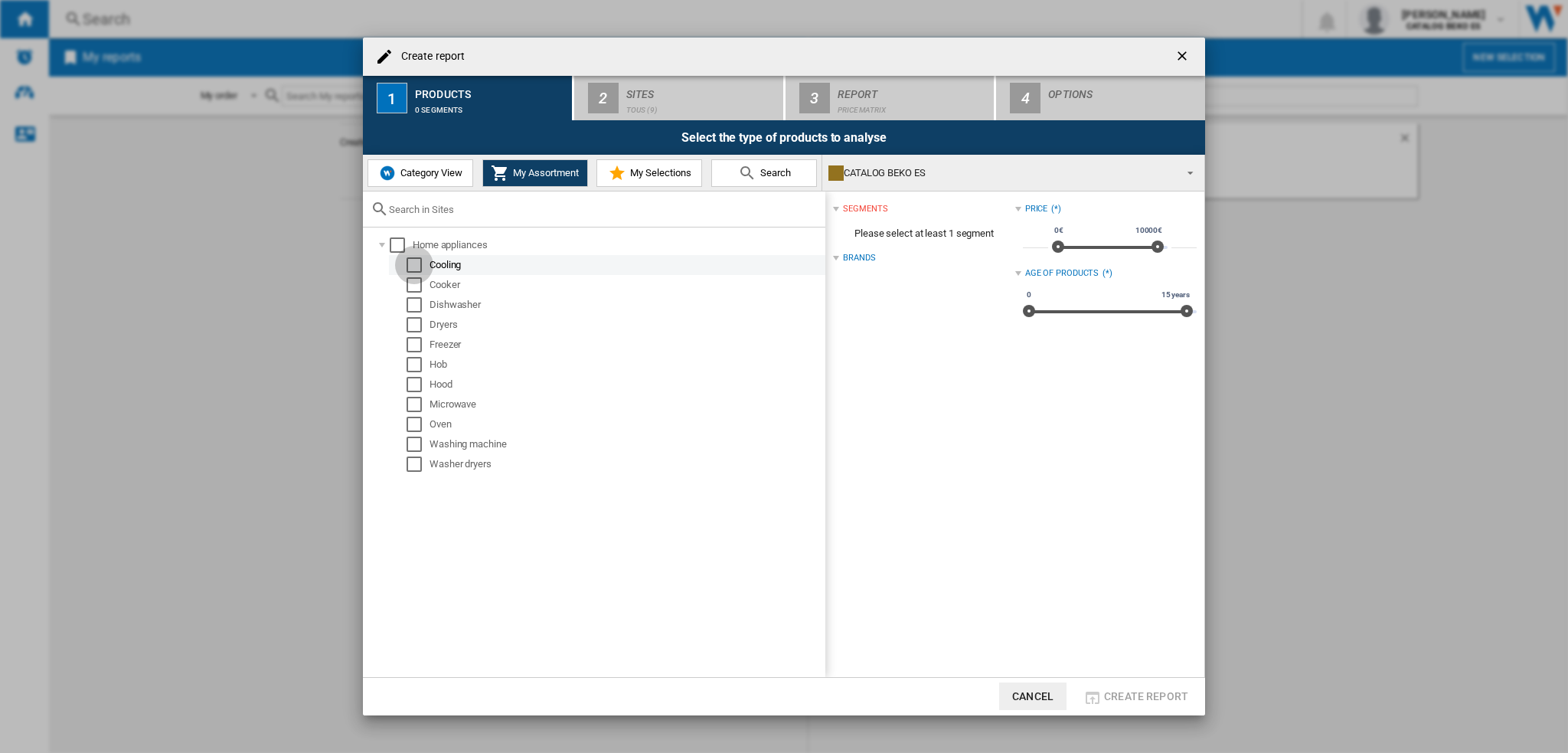 click at bounding box center [414, 265] 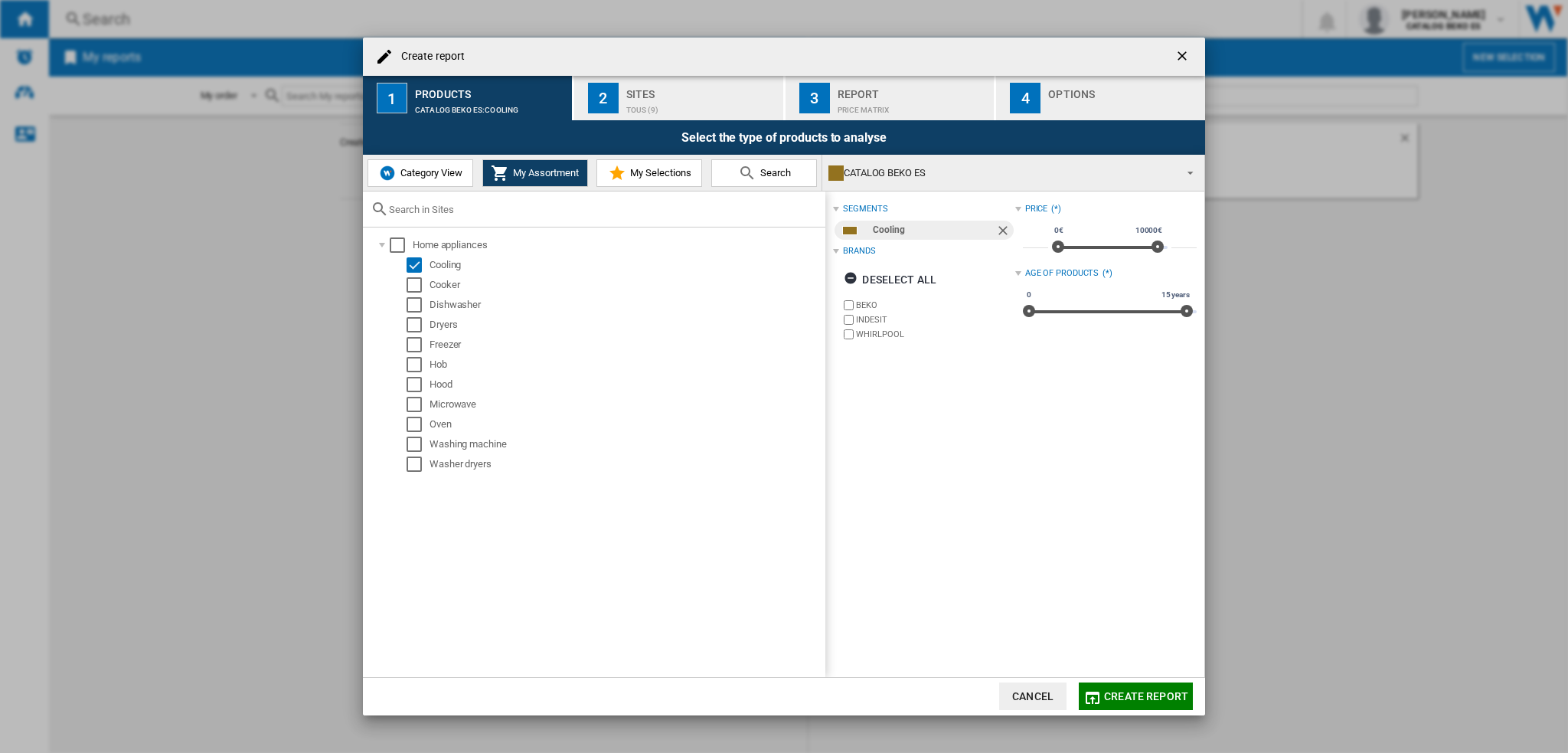 click on "Category View" at bounding box center (430, 172) 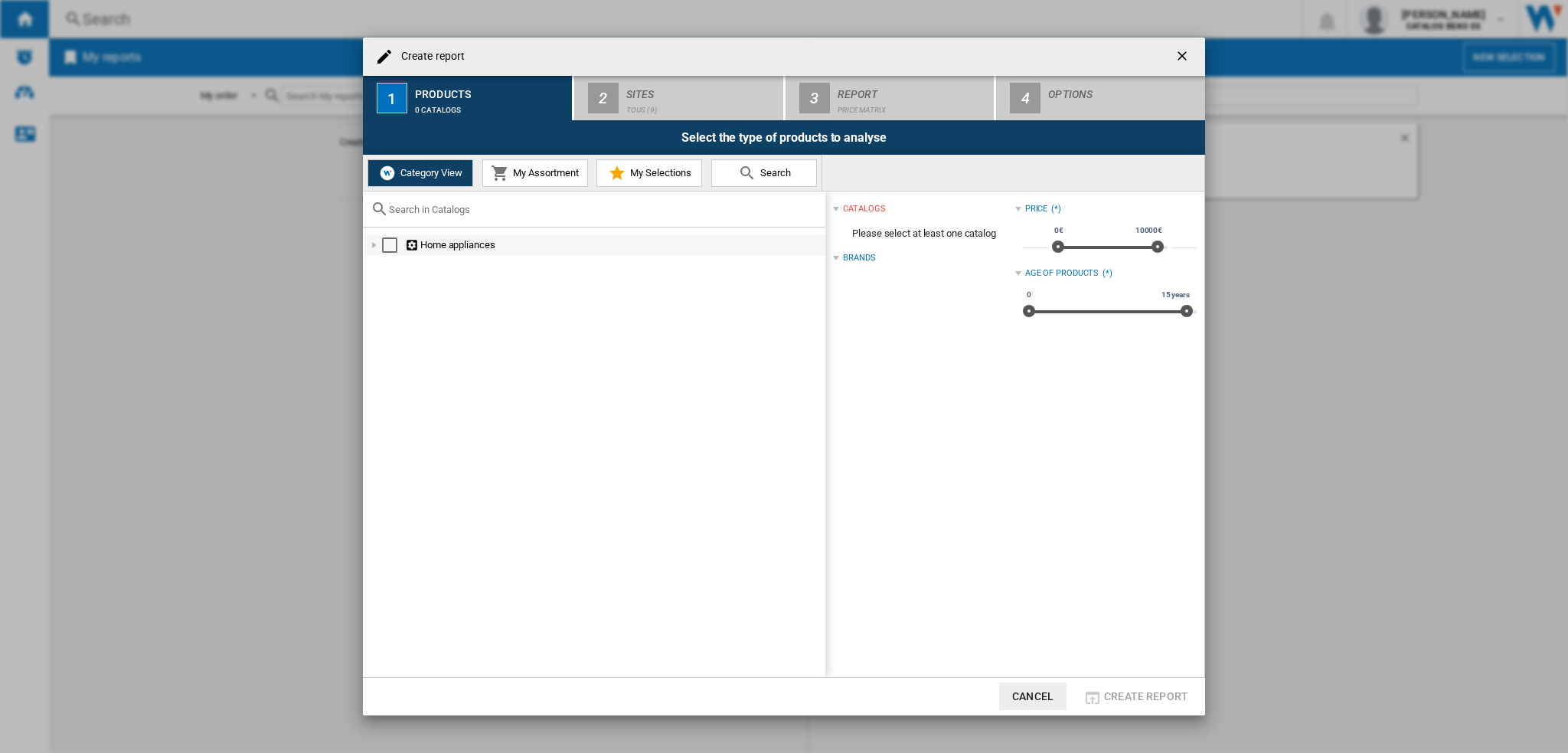 click at bounding box center [374, 245] 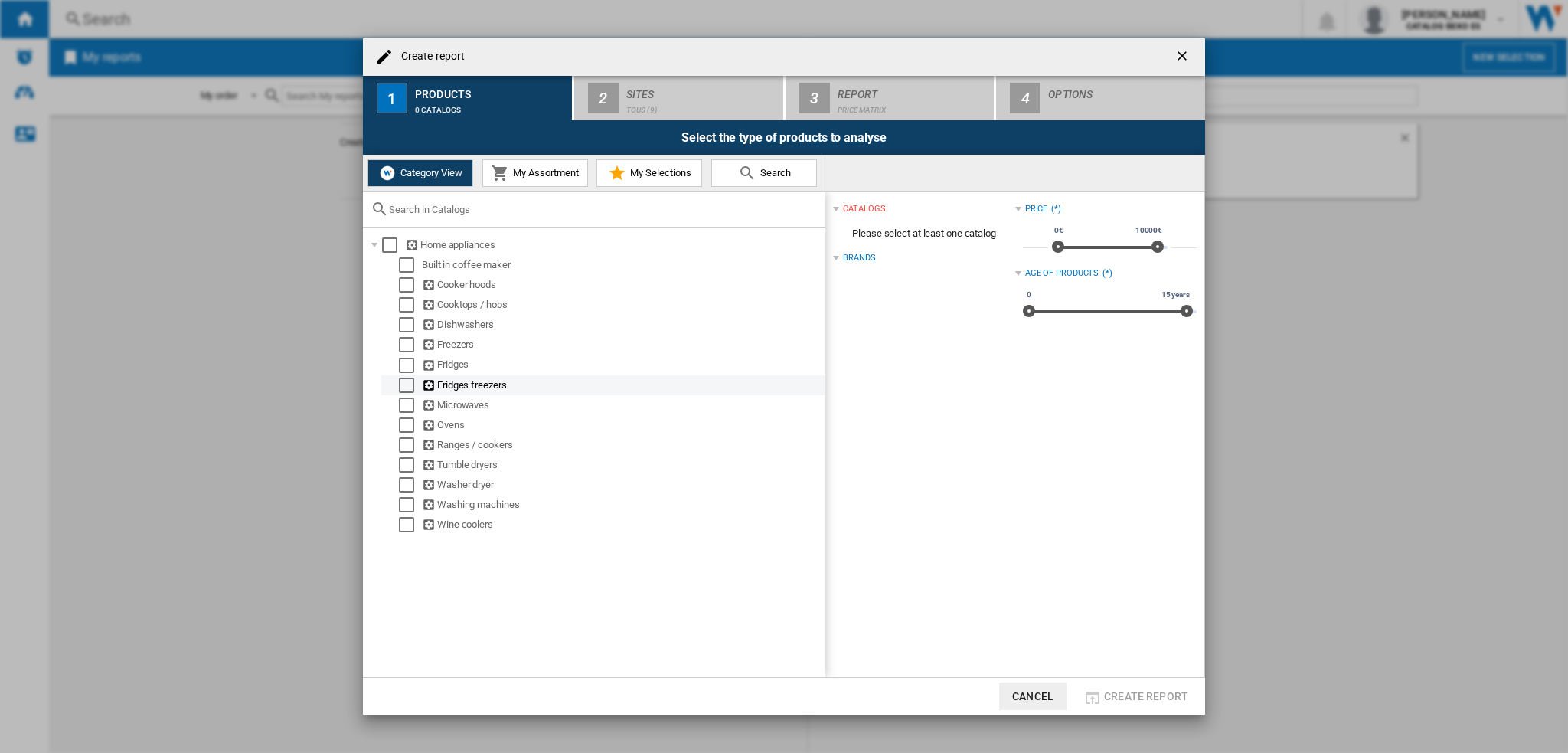 click at bounding box center (407, 385) 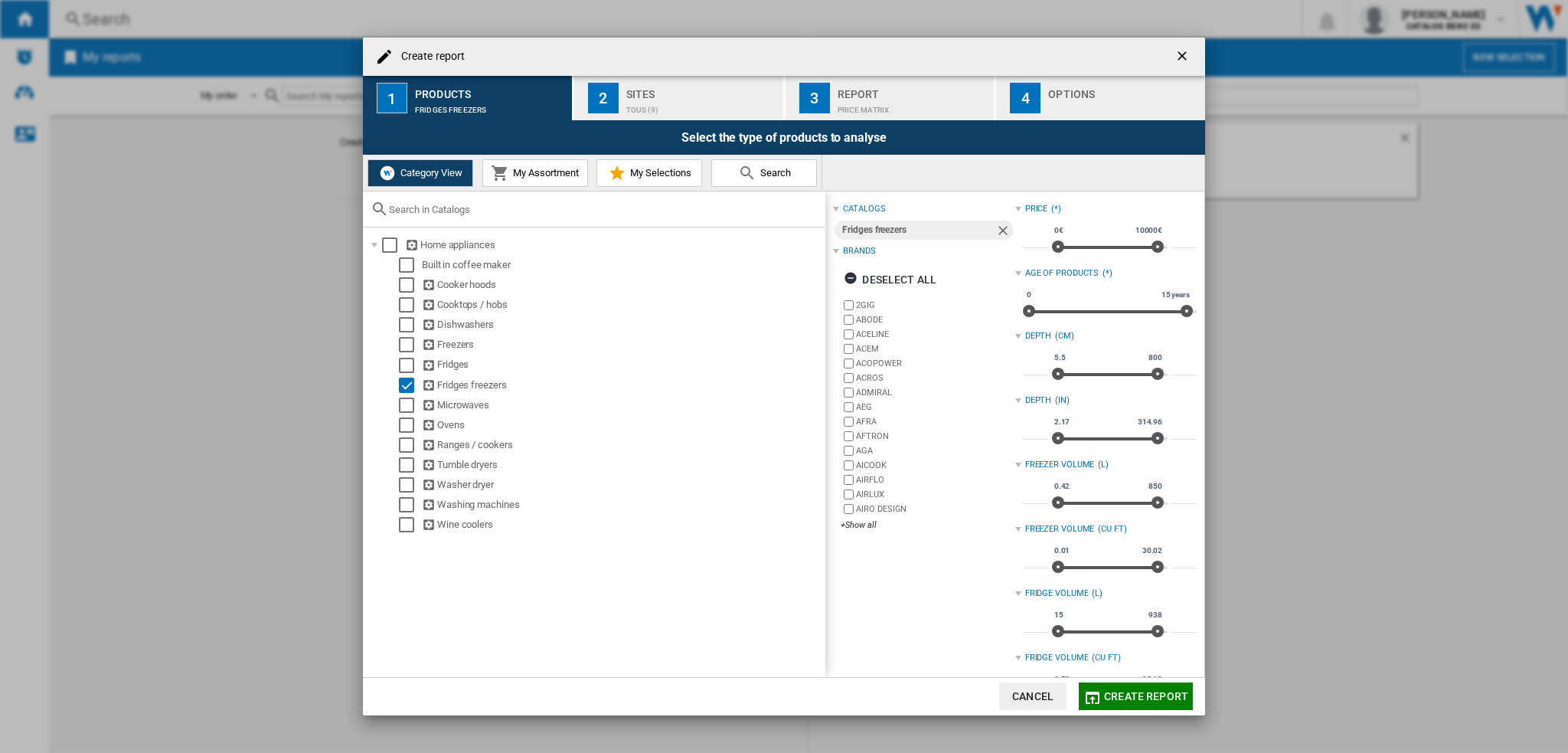click on "My Assortment" at bounding box center (544, 172) 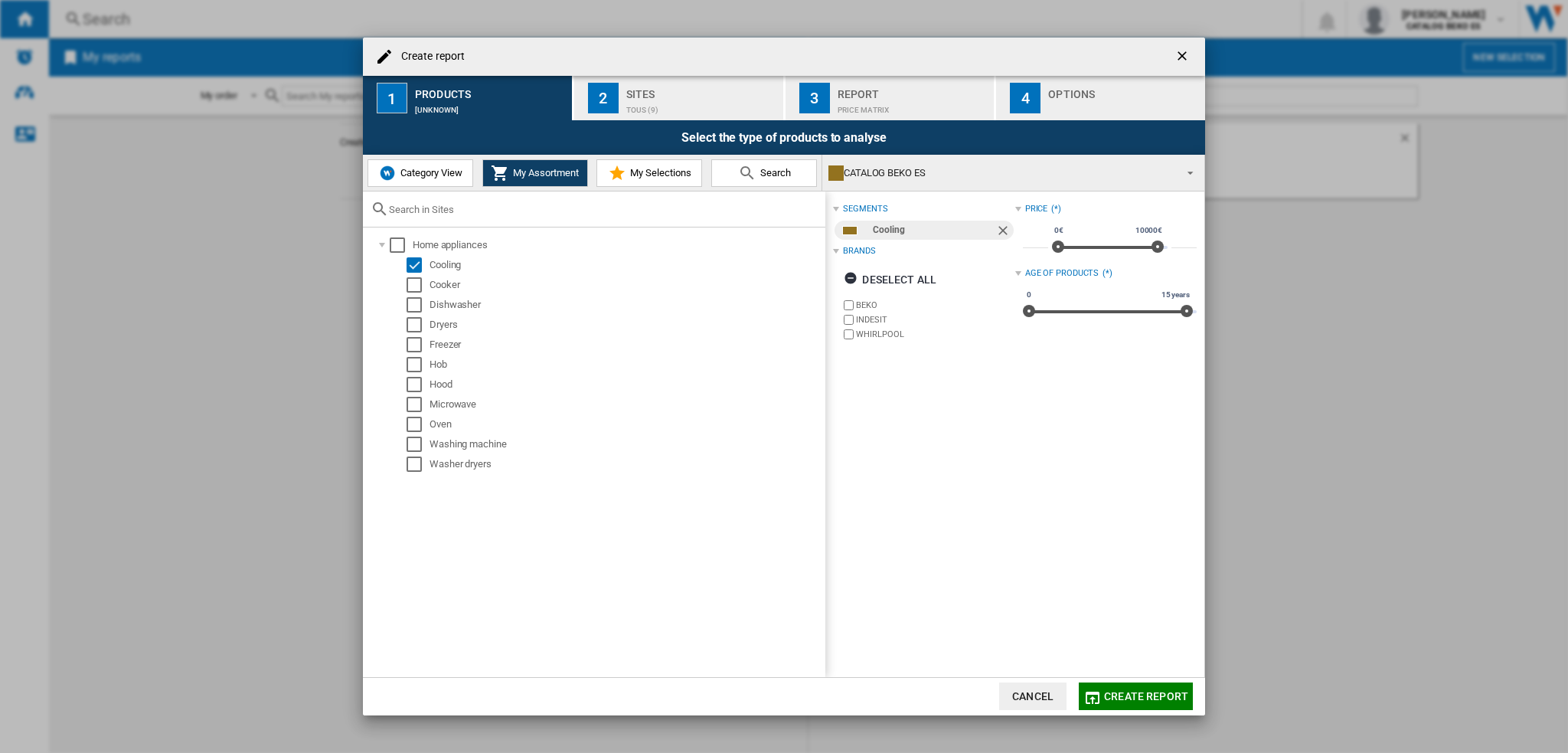 click on "My Selections" at bounding box center [658, 172] 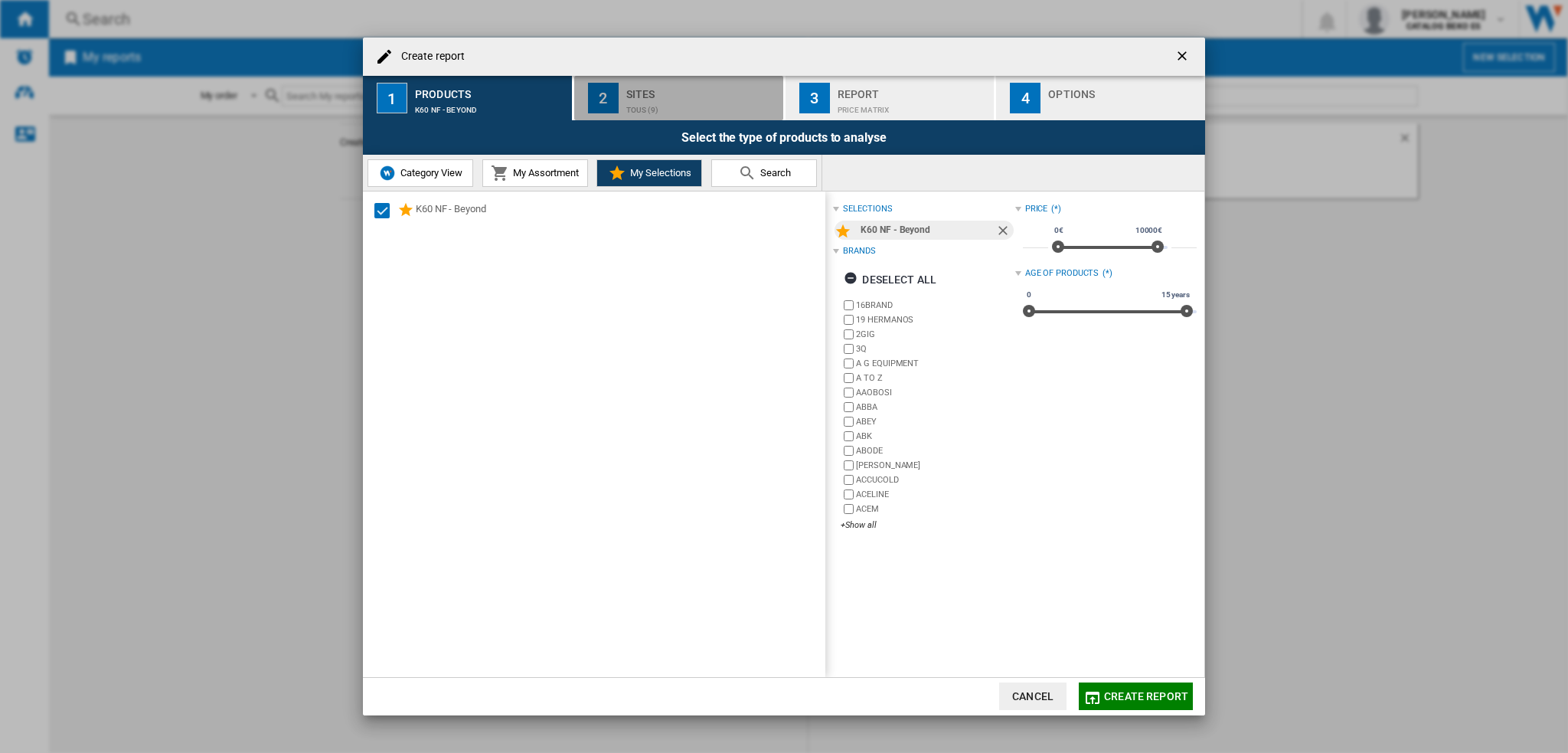 click on "2" at bounding box center [603, 98] 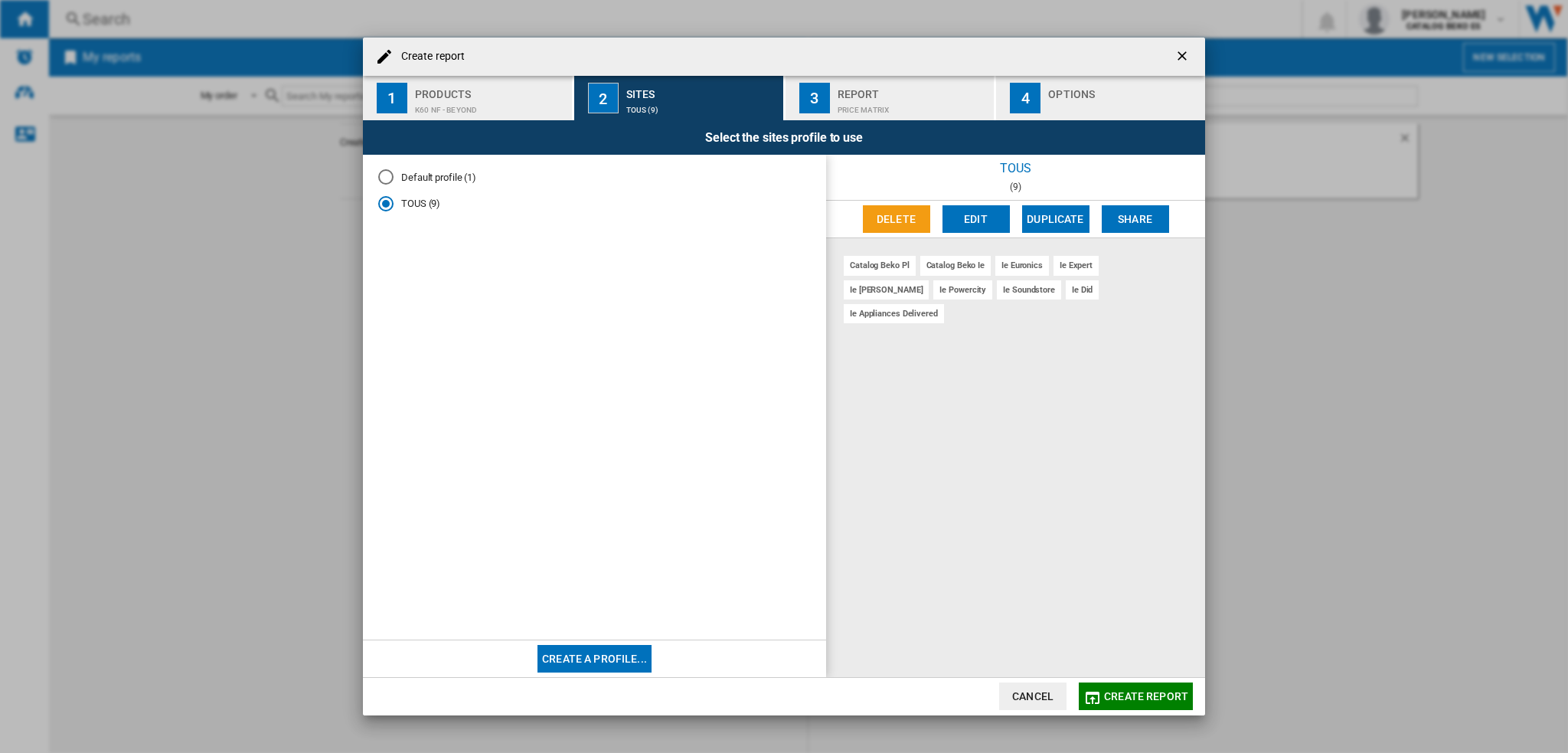 click on "Price Matrix" at bounding box center [913, 106] 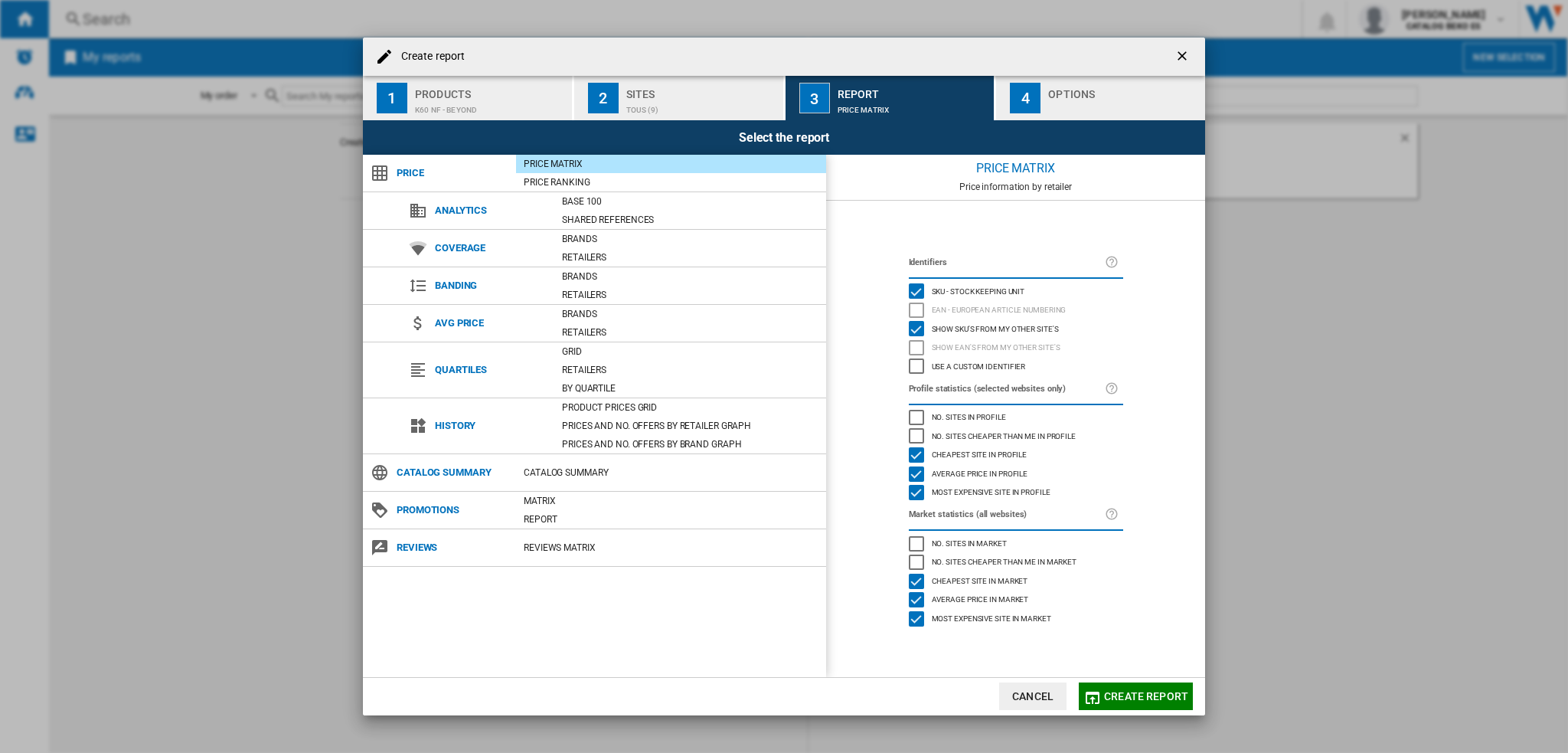 click on "Price Matrix" at bounding box center [671, 164] 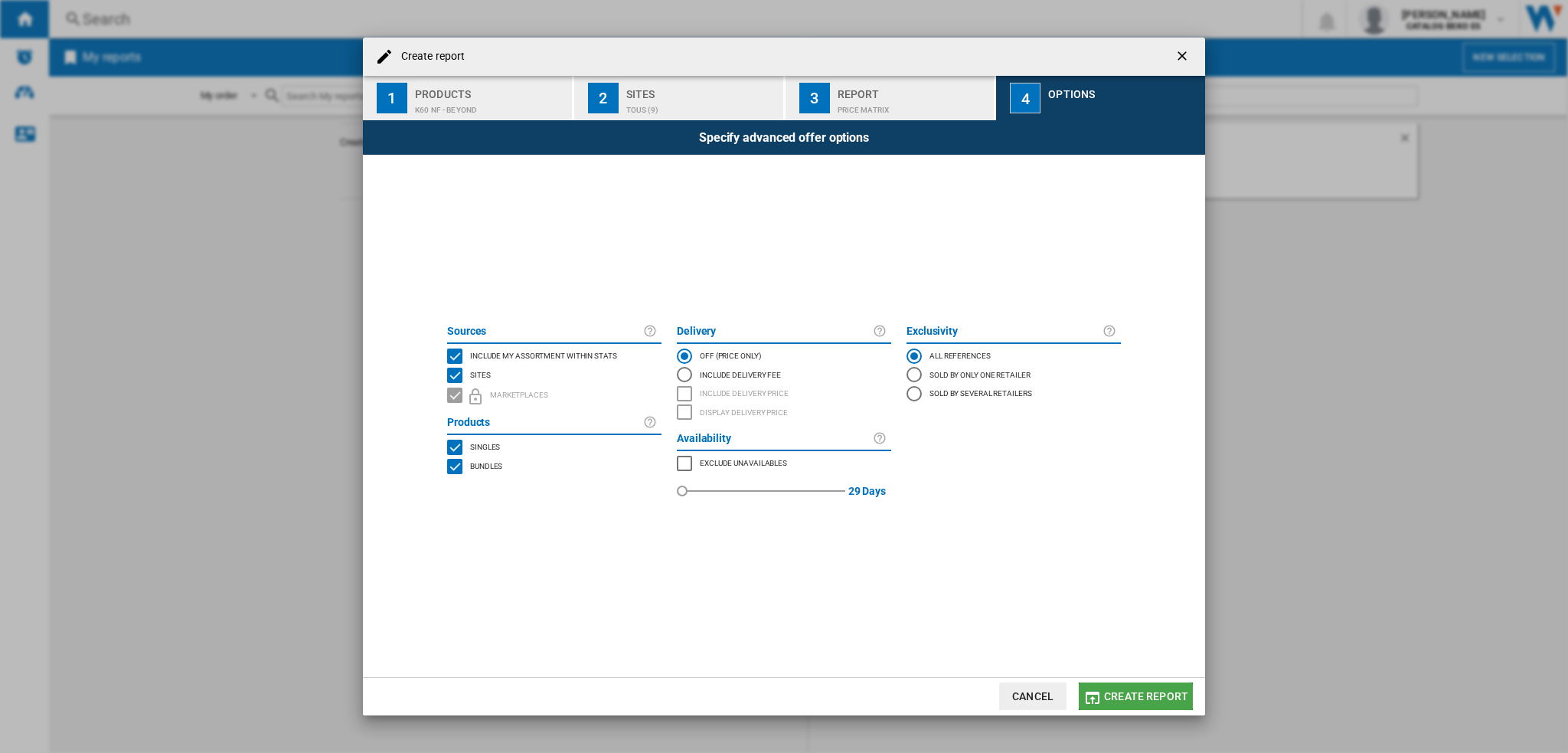 click on "Create report" 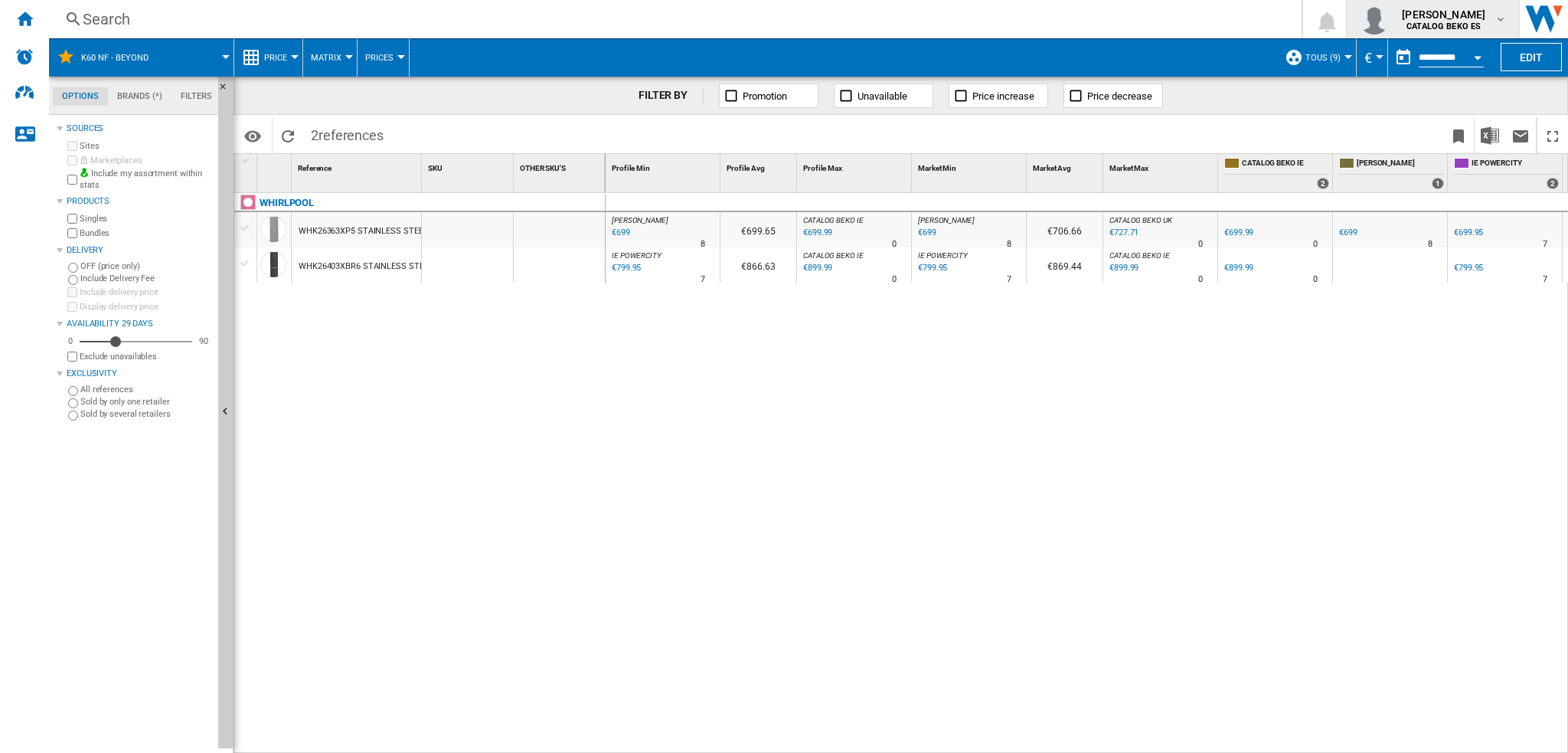 click on "CATALOG BEKO ES" at bounding box center [1443, 26] 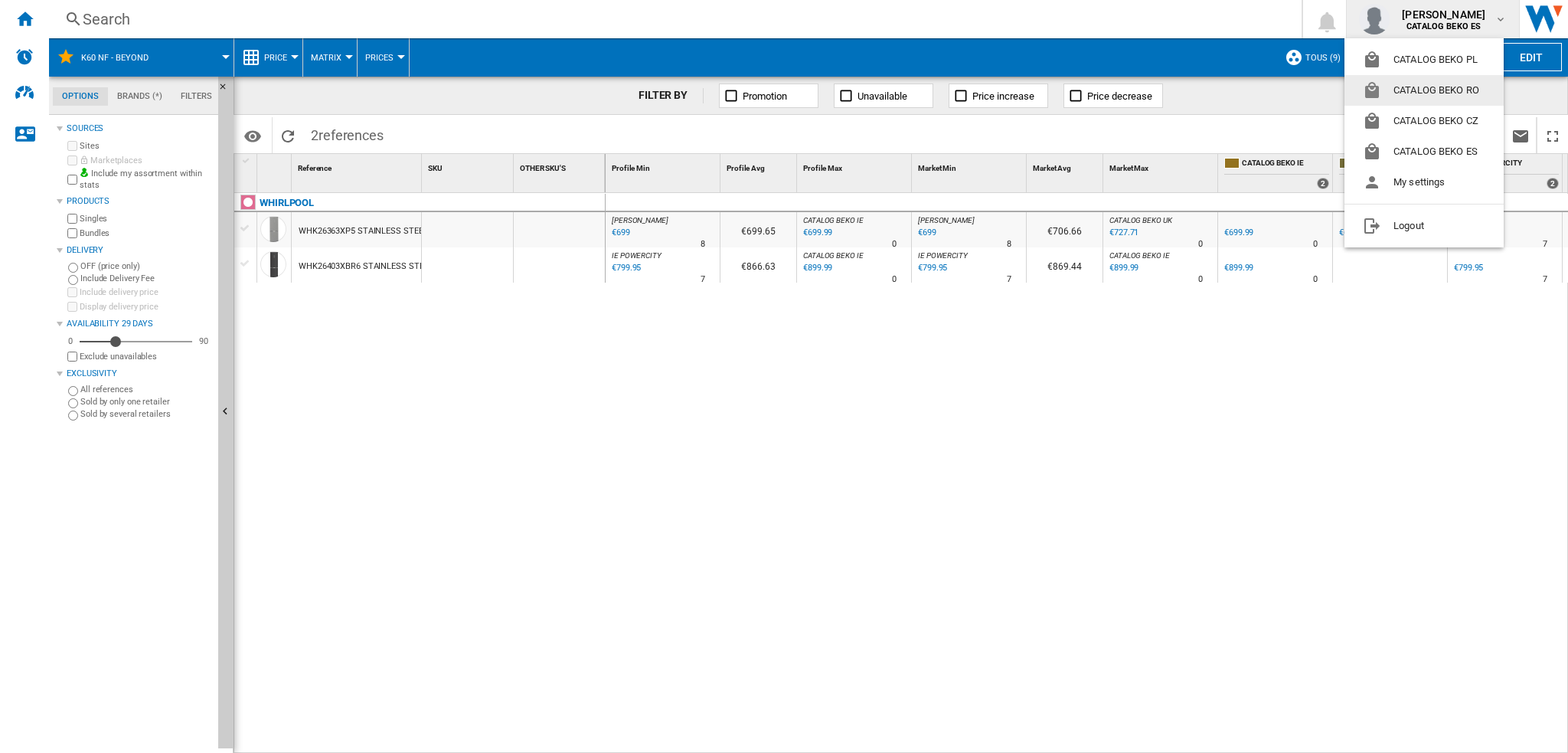 click at bounding box center (784, 376) 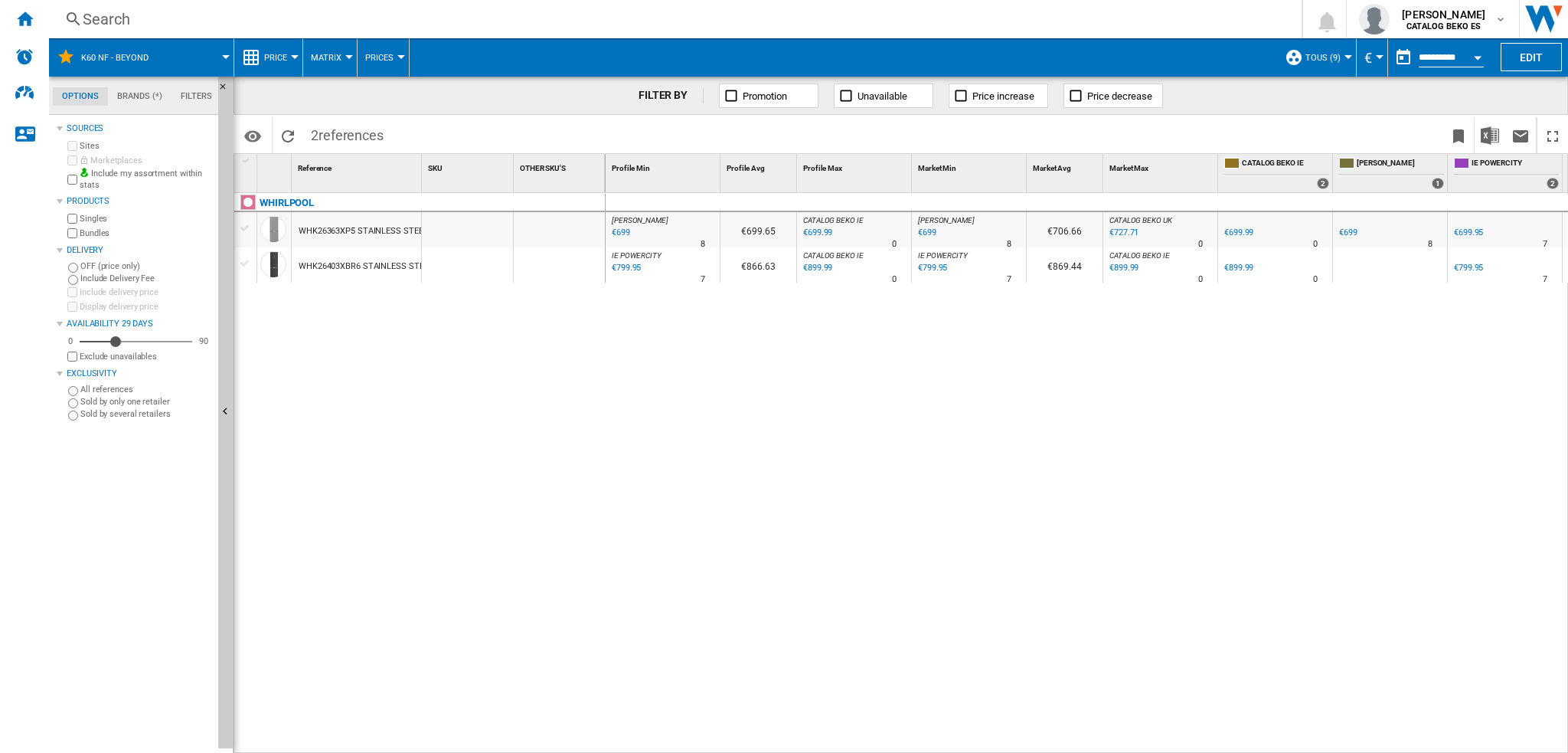 scroll, scrollTop: 0, scrollLeft: 108, axis: horizontal 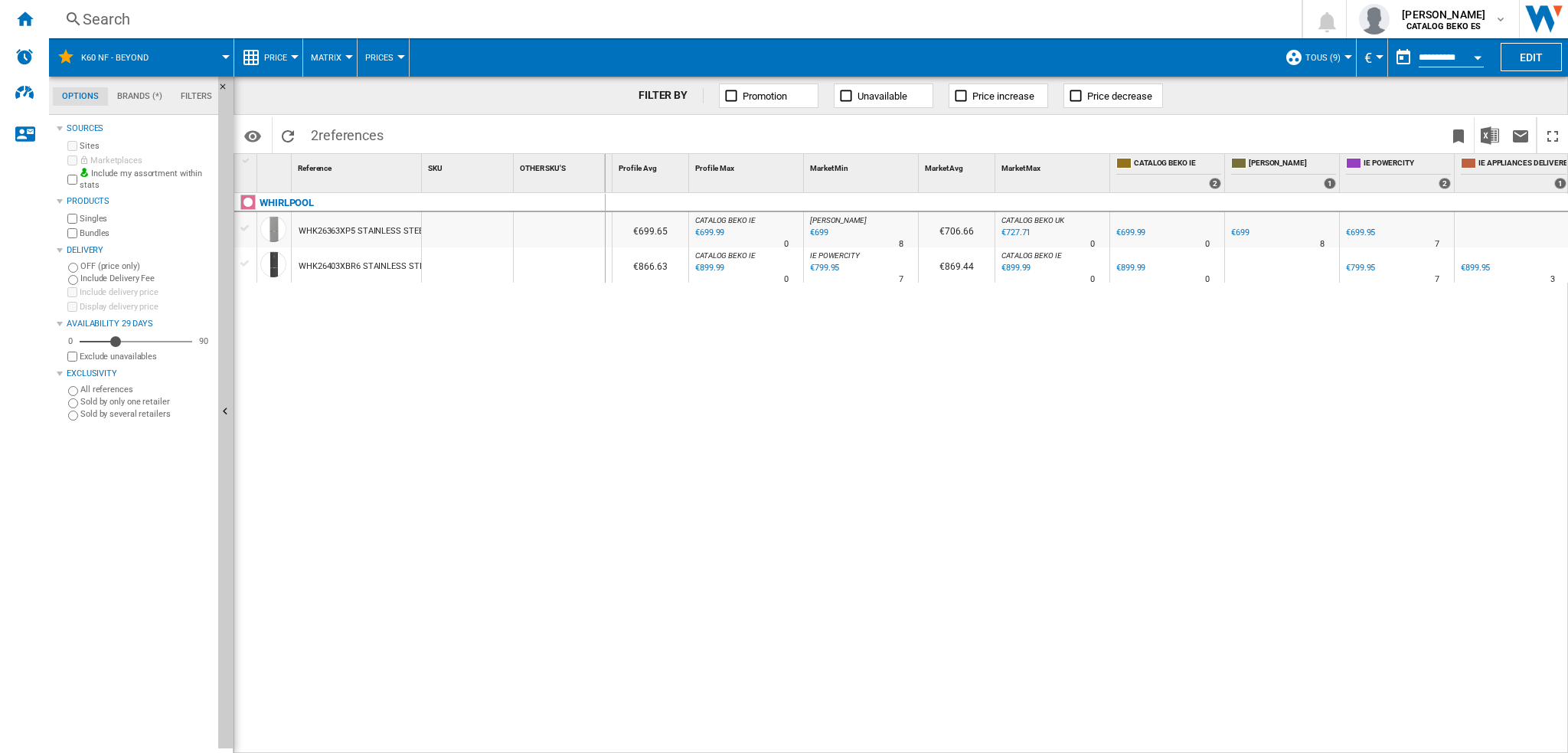 click on "[PERSON_NAME]" at bounding box center [1292, 164] 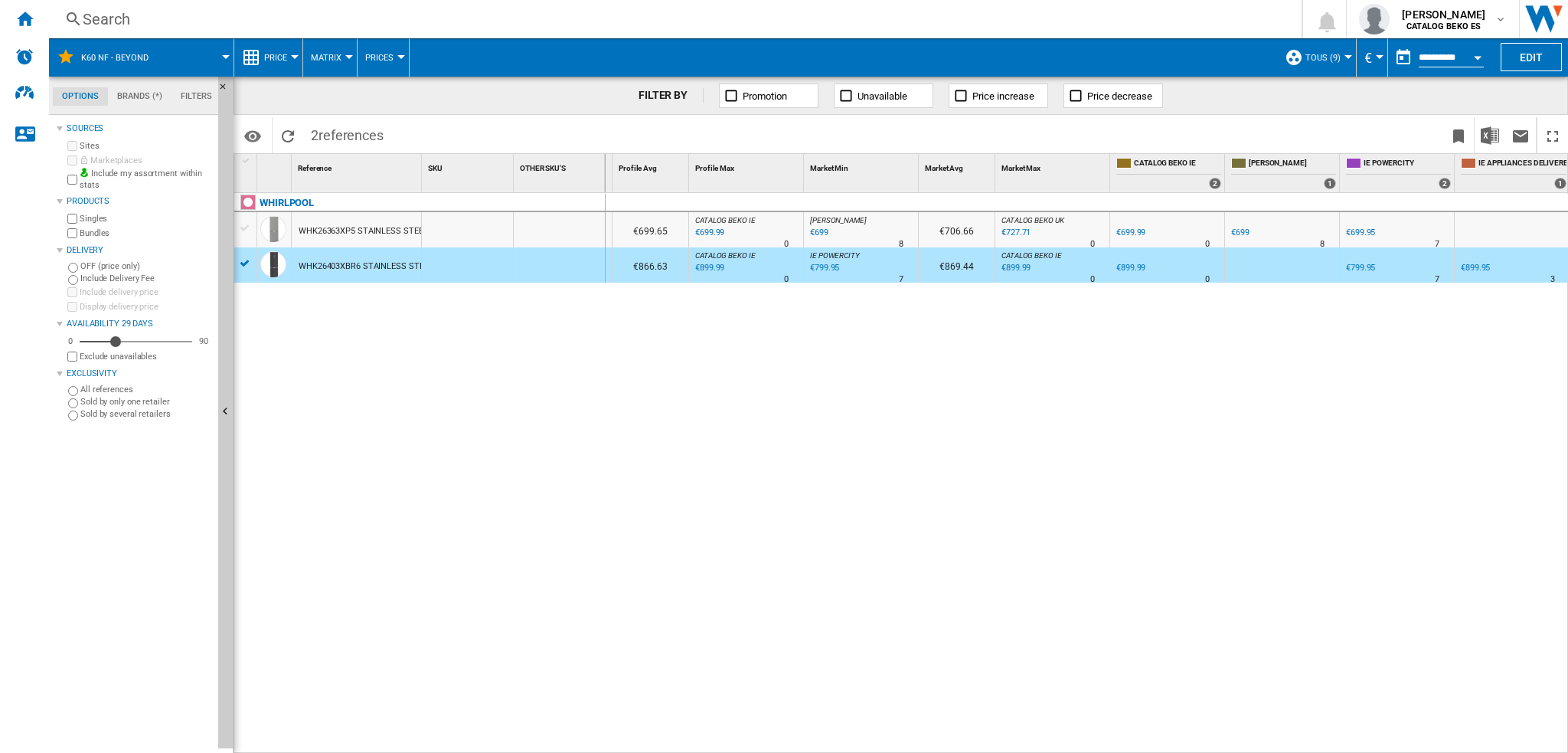 click on "WHK26363XP5 STAINLESS STEEL" at bounding box center (363, 231) 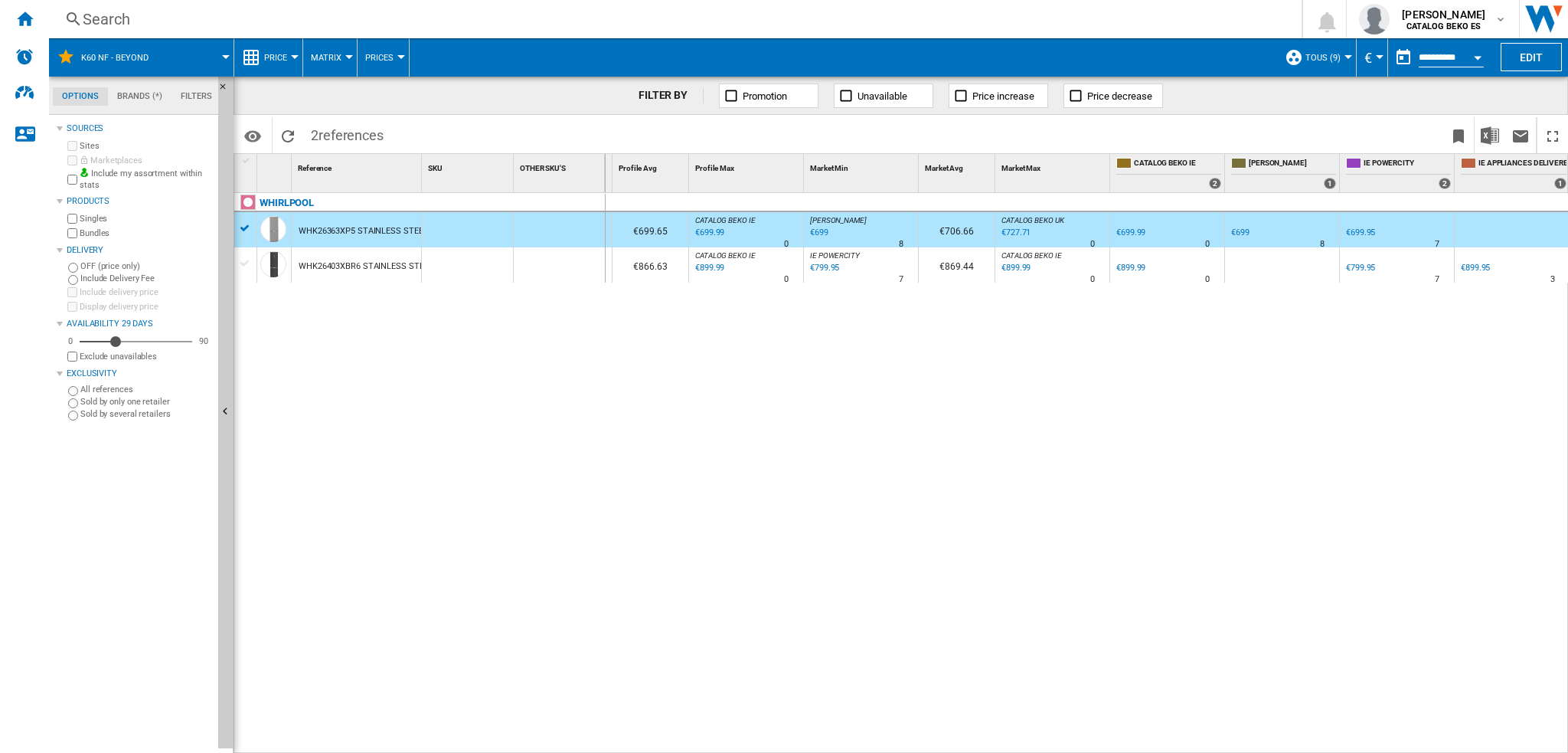 click on "WHK26403XBR6 STAINLESS STEEL" at bounding box center [365, 267] 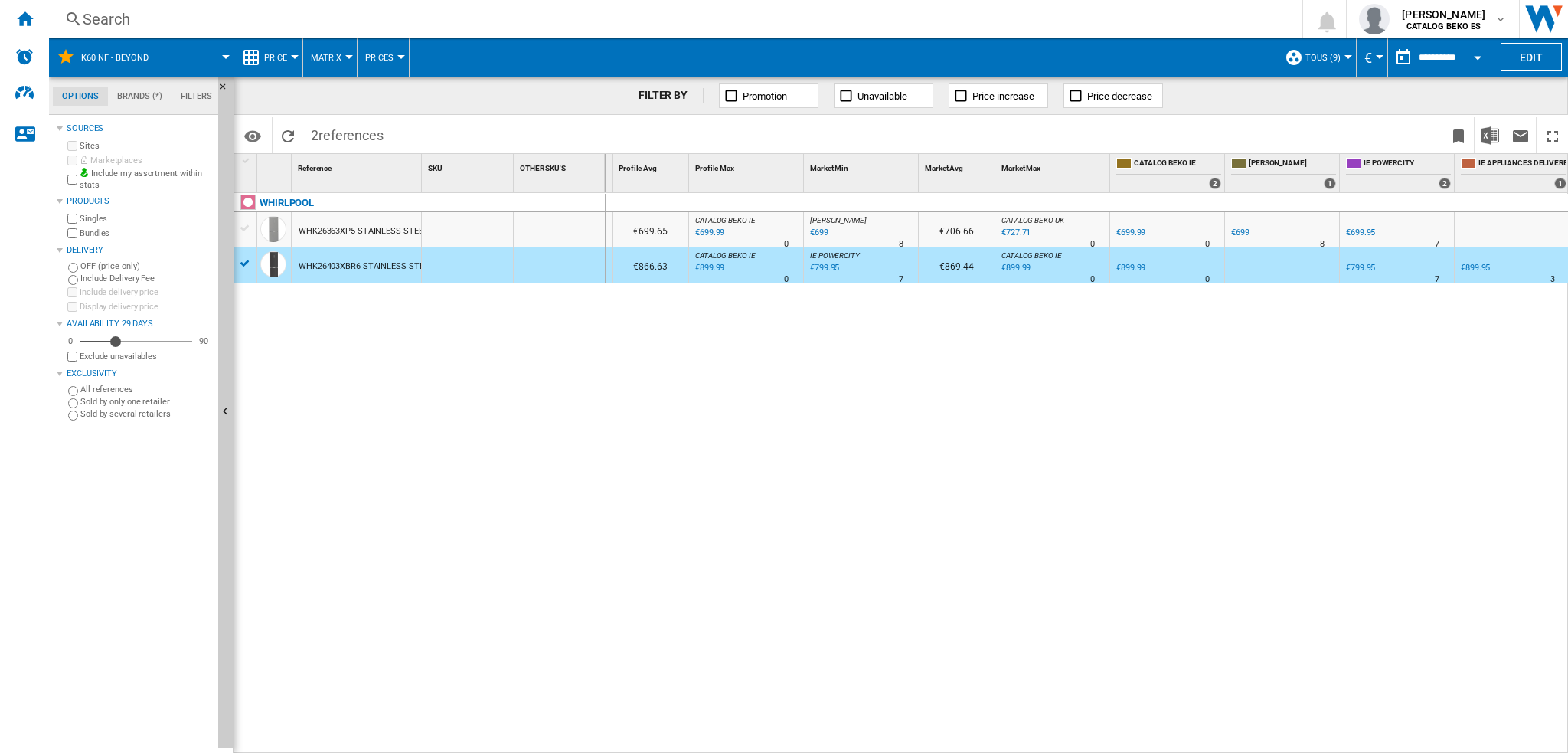 click on "WHIRLPOOL
WHK26363XP5 STAINLESS STEEL
WHK26403XBR6 STAINLESS STEEL" at bounding box center [420, 470] 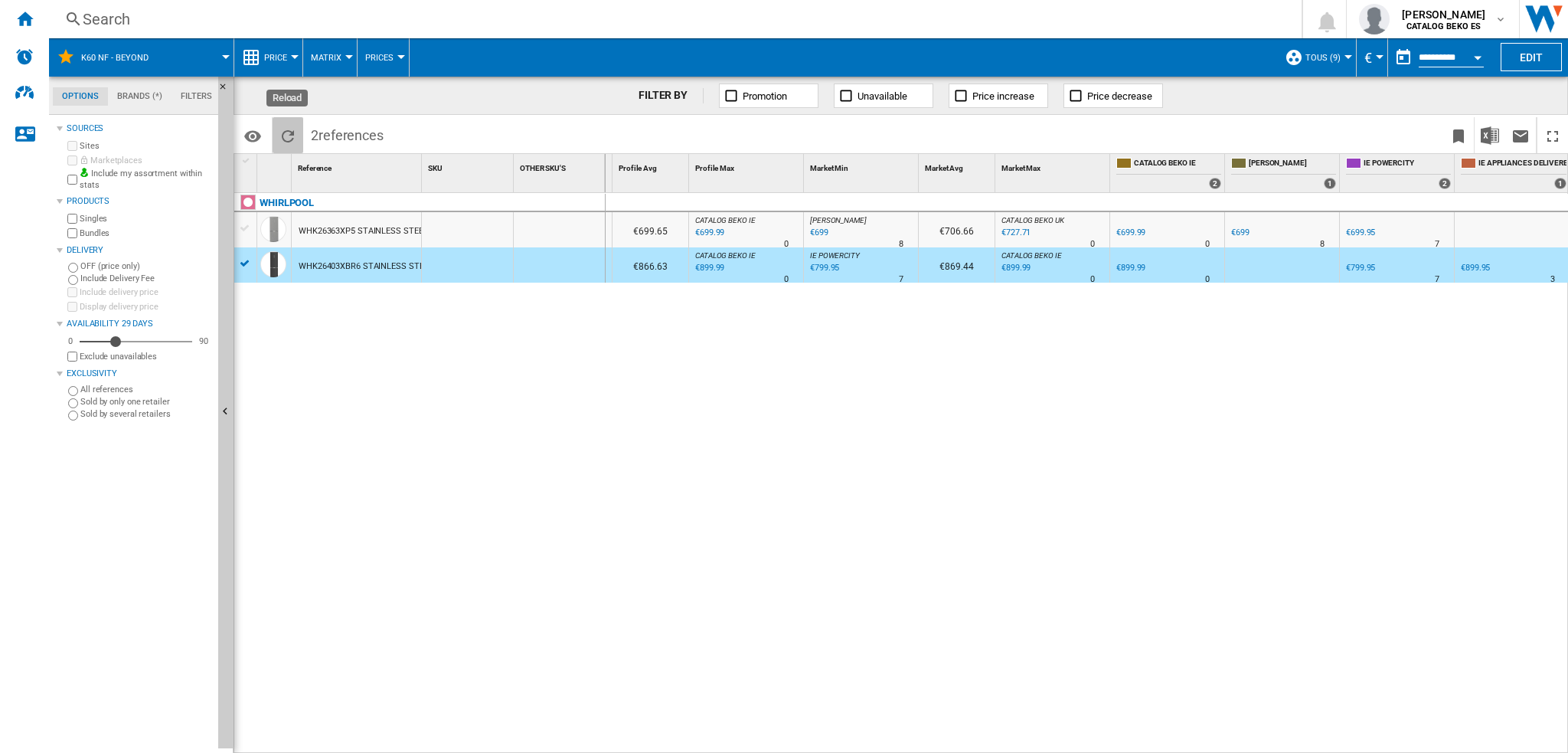 click at bounding box center (288, 136) 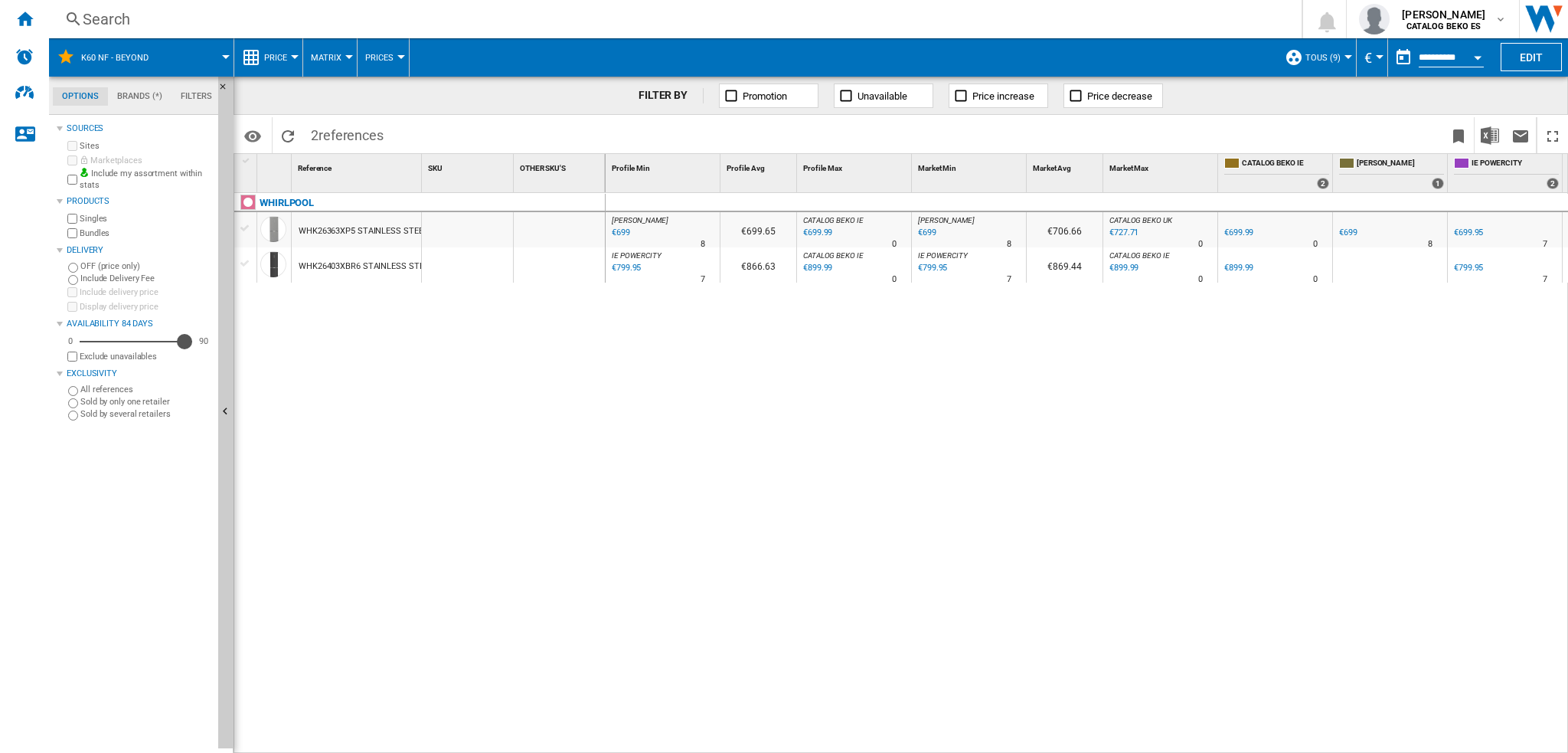 drag, startPoint x: 115, startPoint y: 339, endPoint x: 187, endPoint y: 339, distance: 72 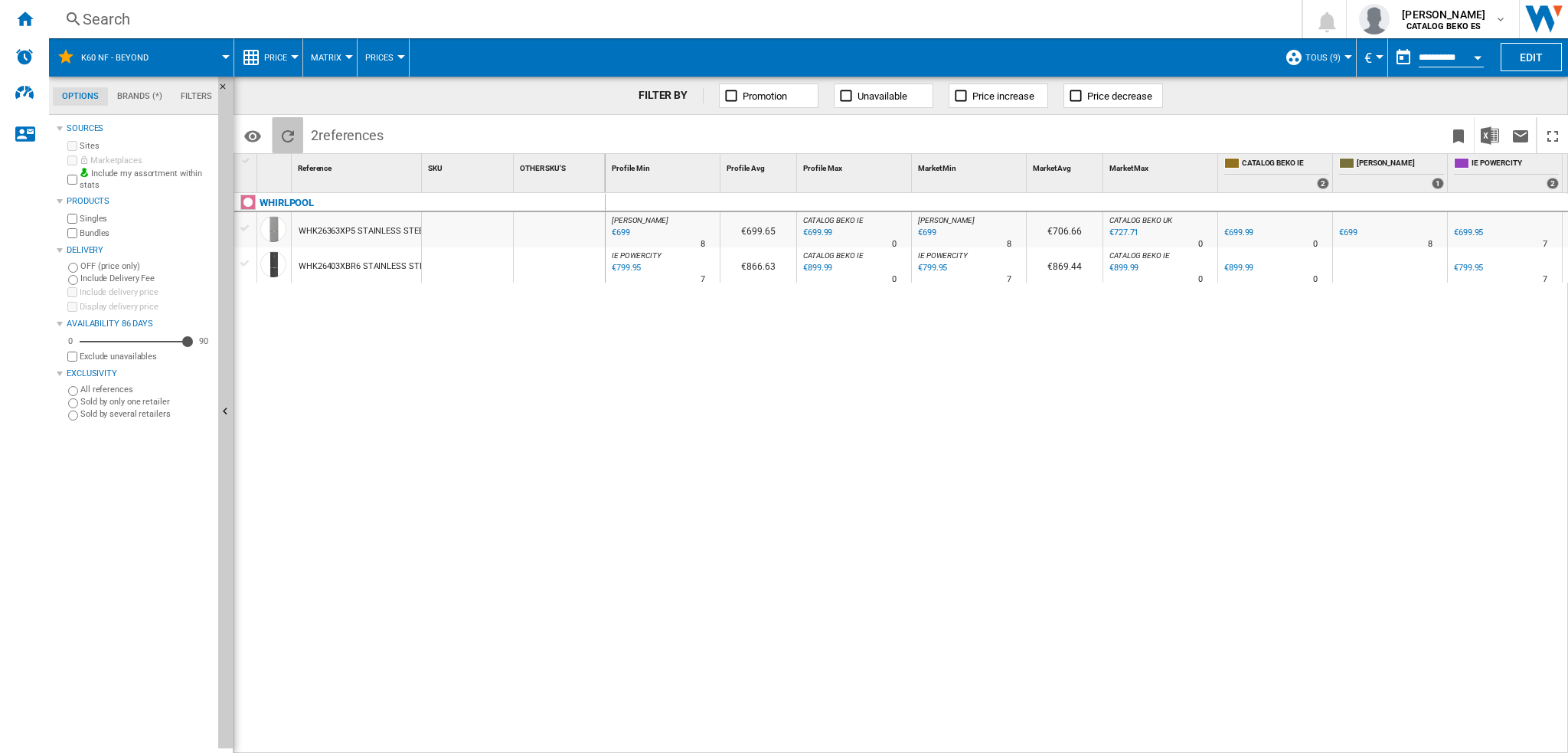 click at bounding box center (288, 136) 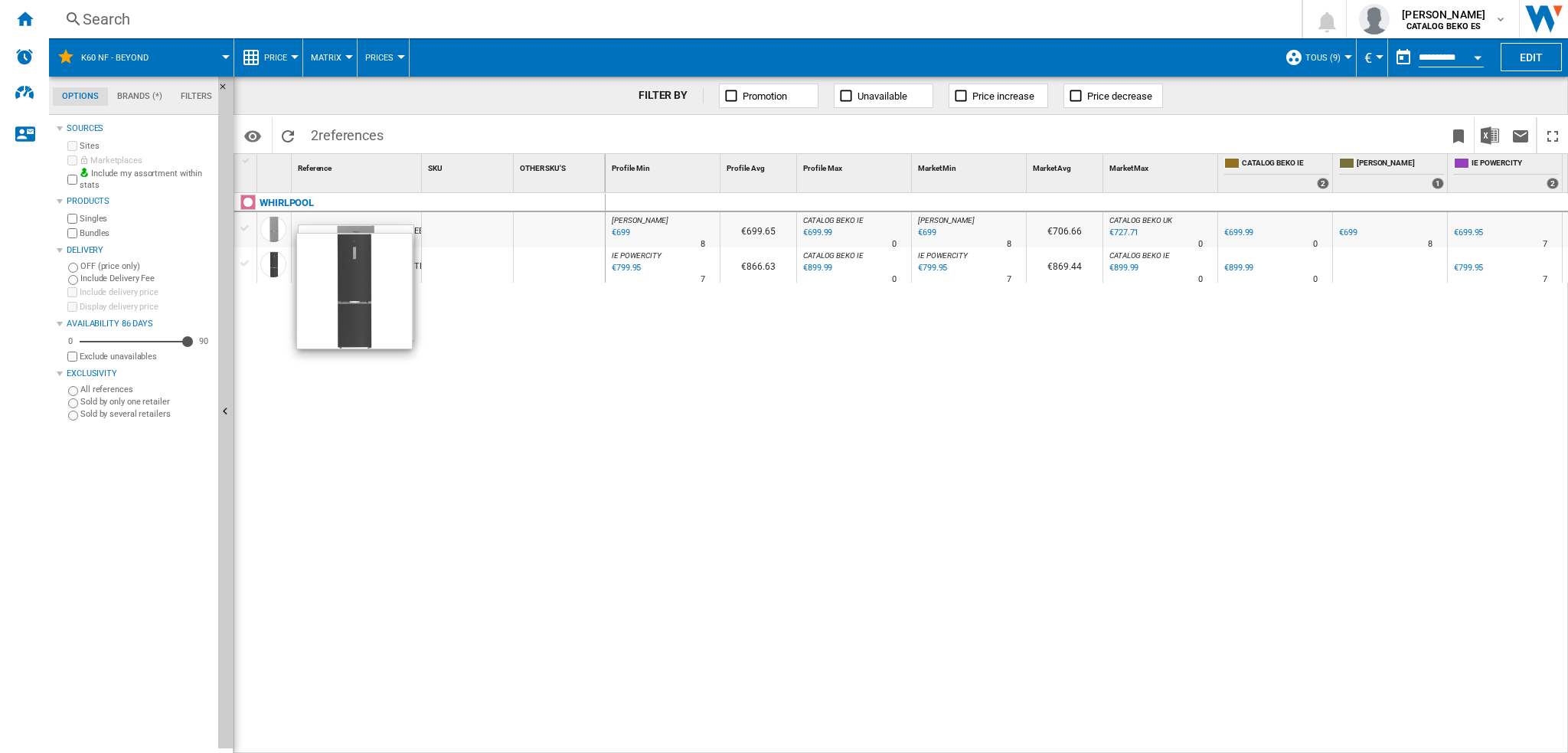 scroll, scrollTop: 0, scrollLeft: 80, axis: horizontal 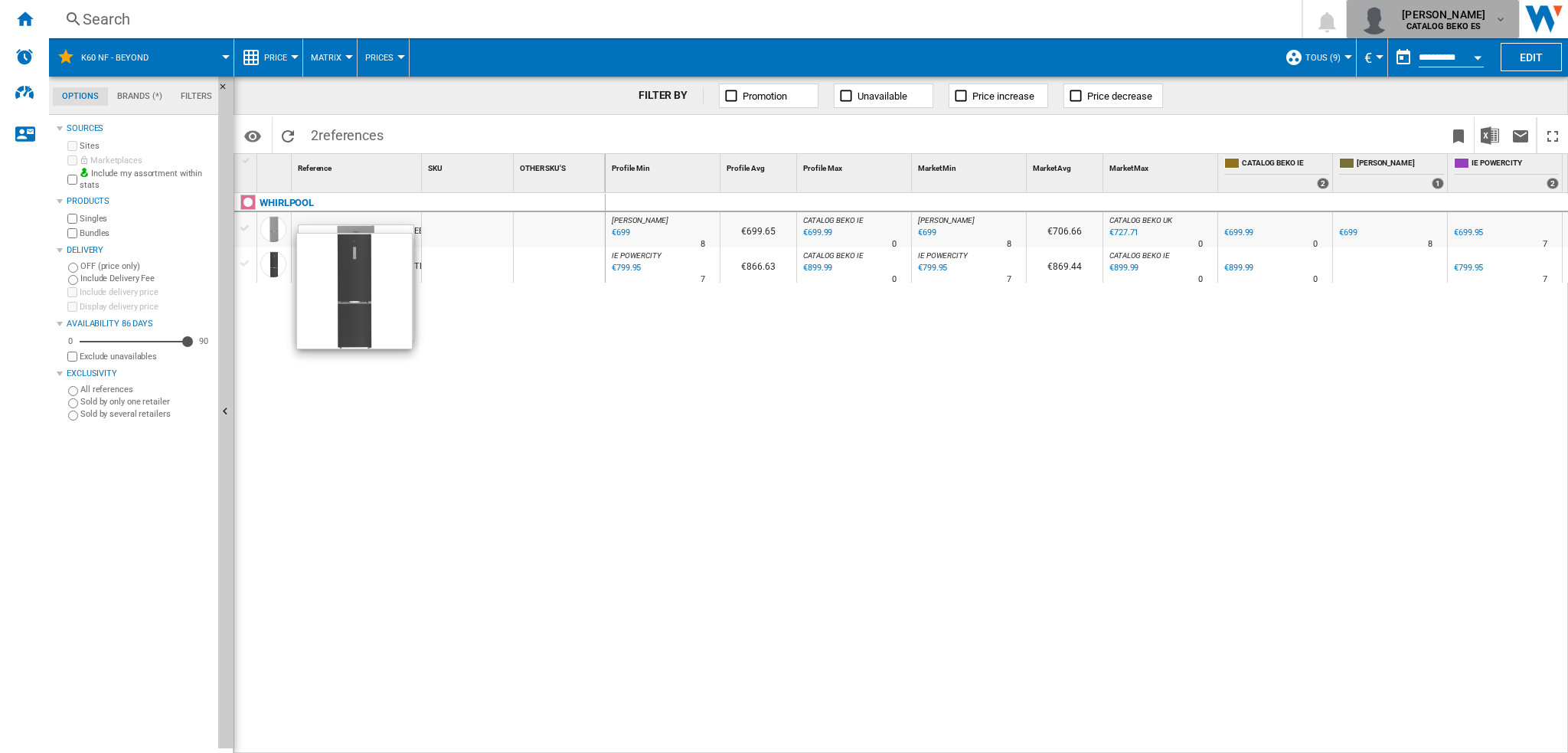 click on "CATALOG BEKO ES" at bounding box center [1443, 26] 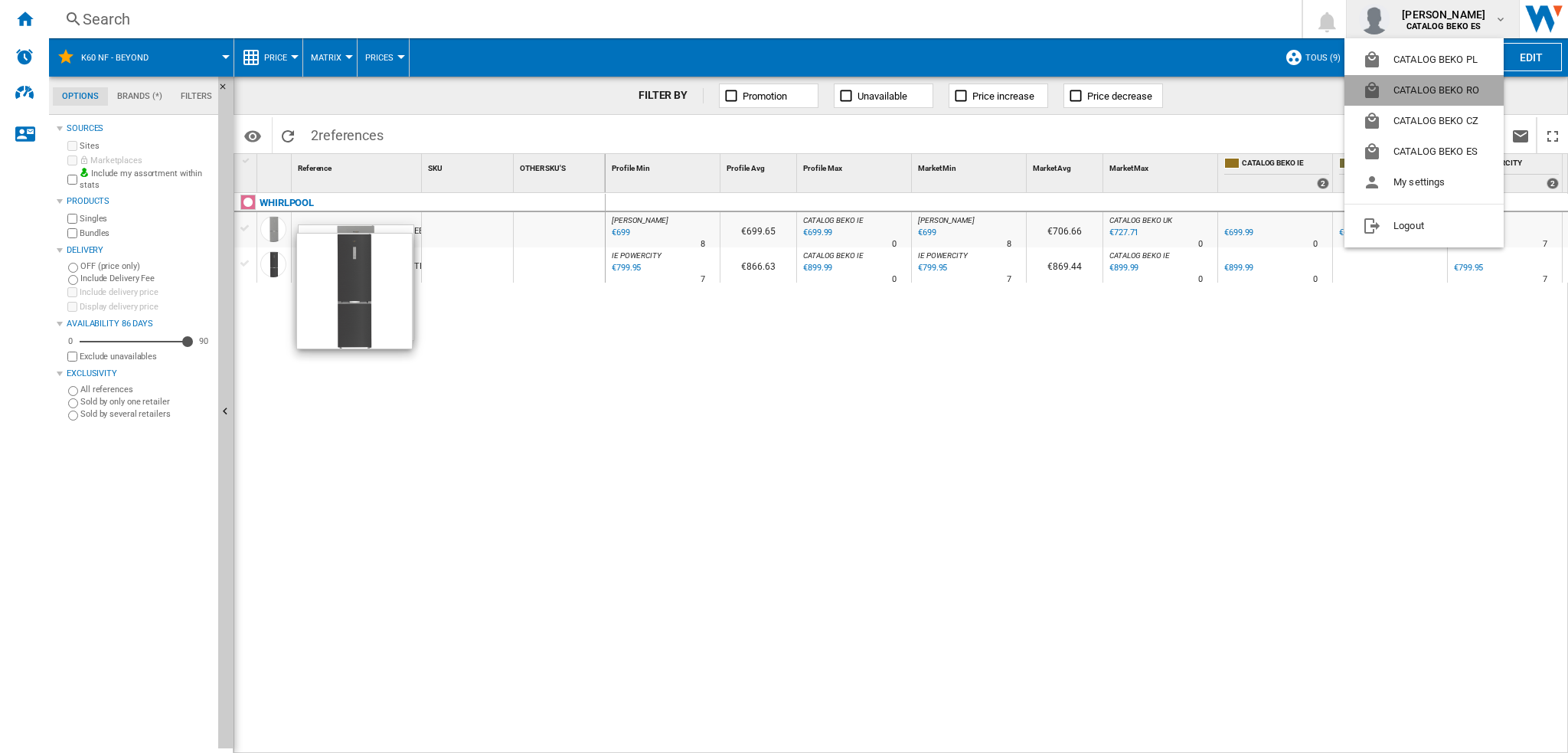 click on "CATALOG BEKO RO" at bounding box center (1424, 90) 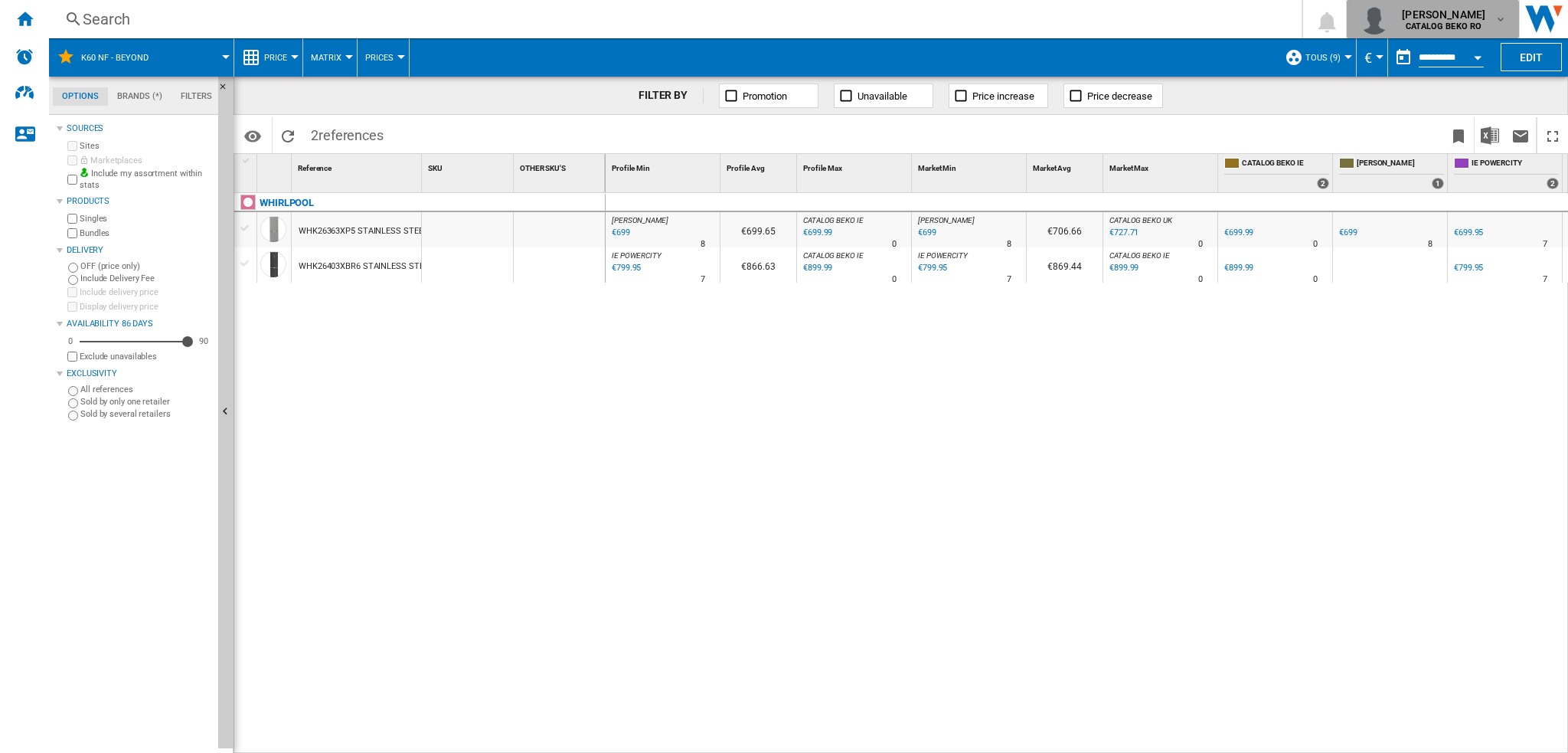click on "[PERSON_NAME]
CATALOG BEKO RO" at bounding box center [1432, 19] 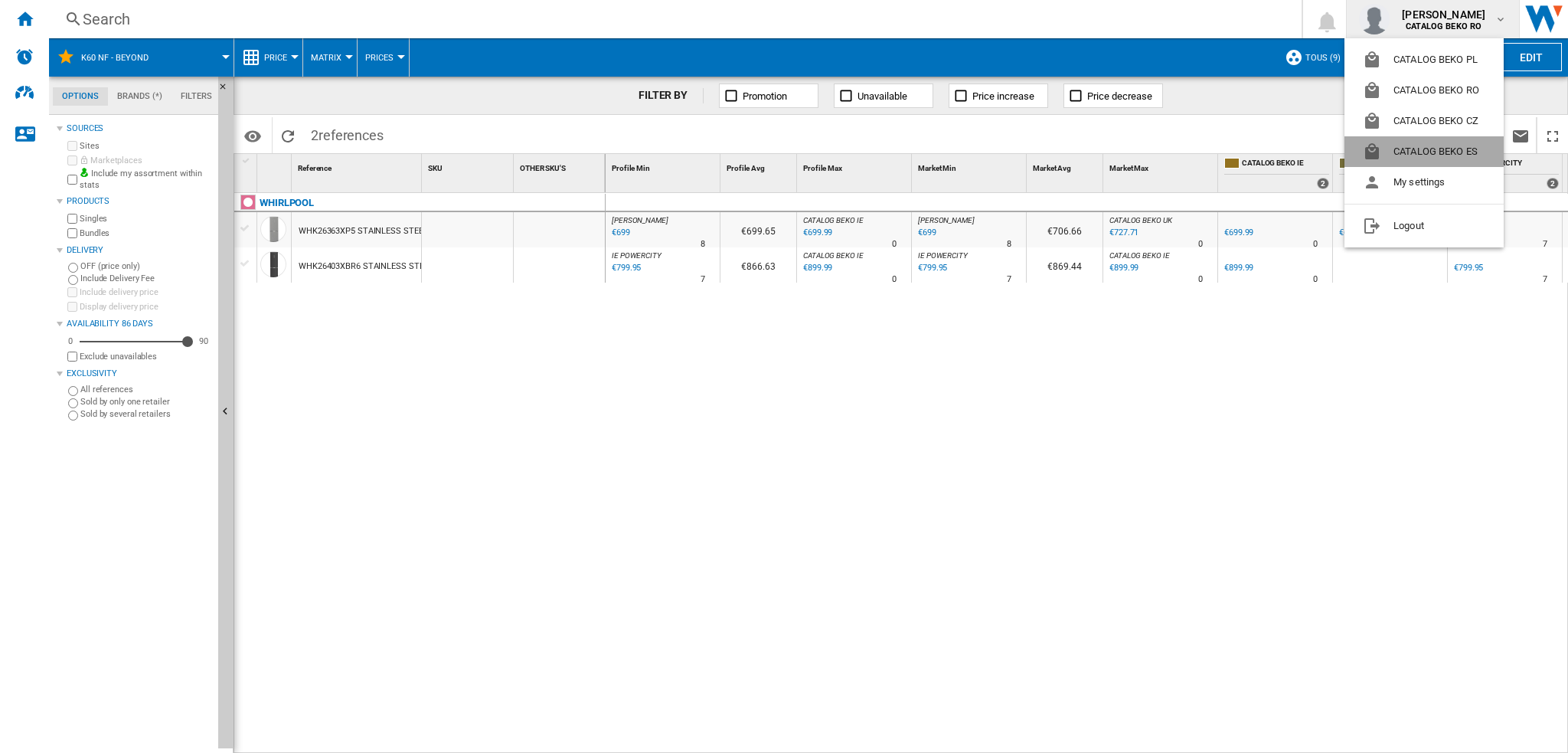 click on "CATALOG BEKO ES" at bounding box center [1424, 152] 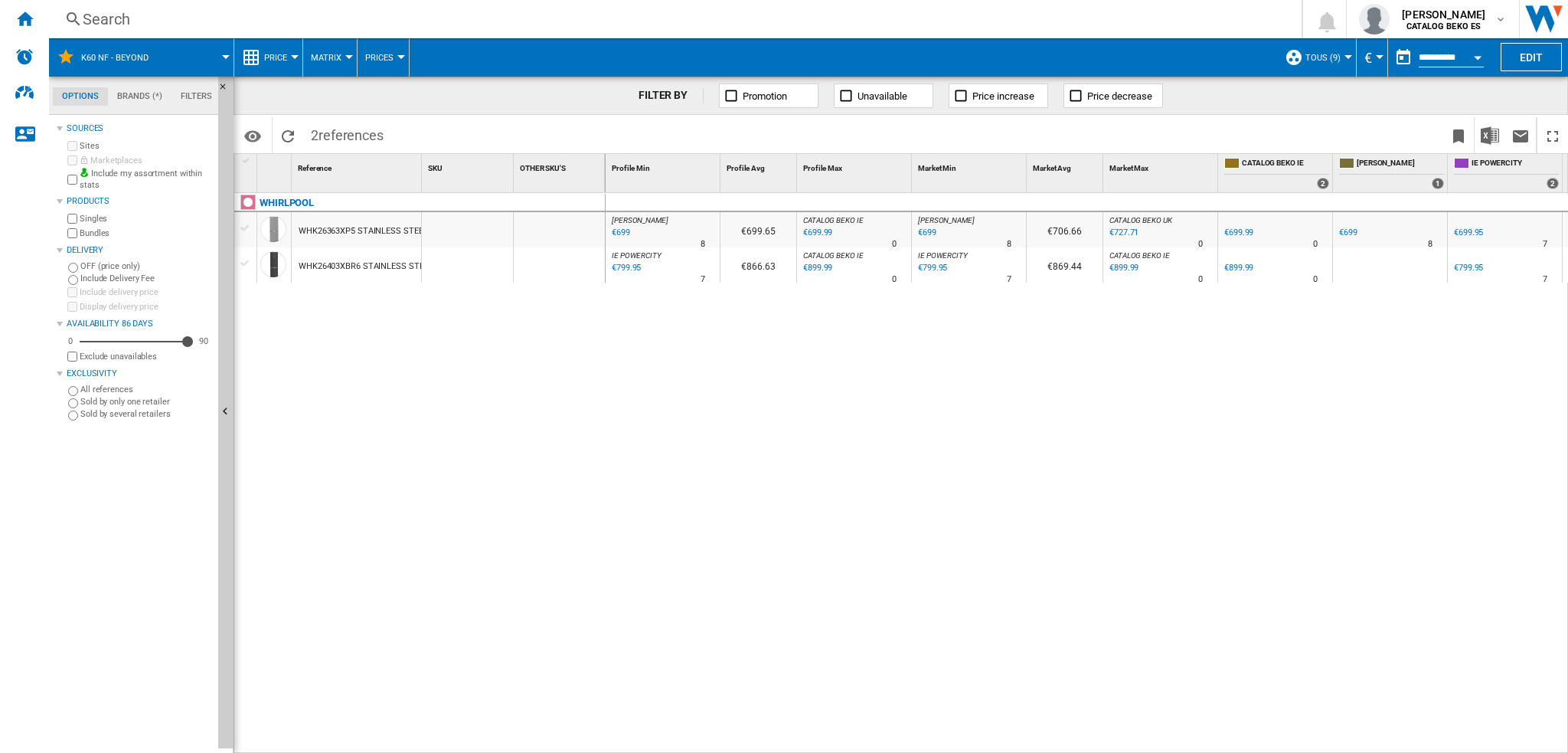 click on "TOUS (9)" at bounding box center (1327, 57) 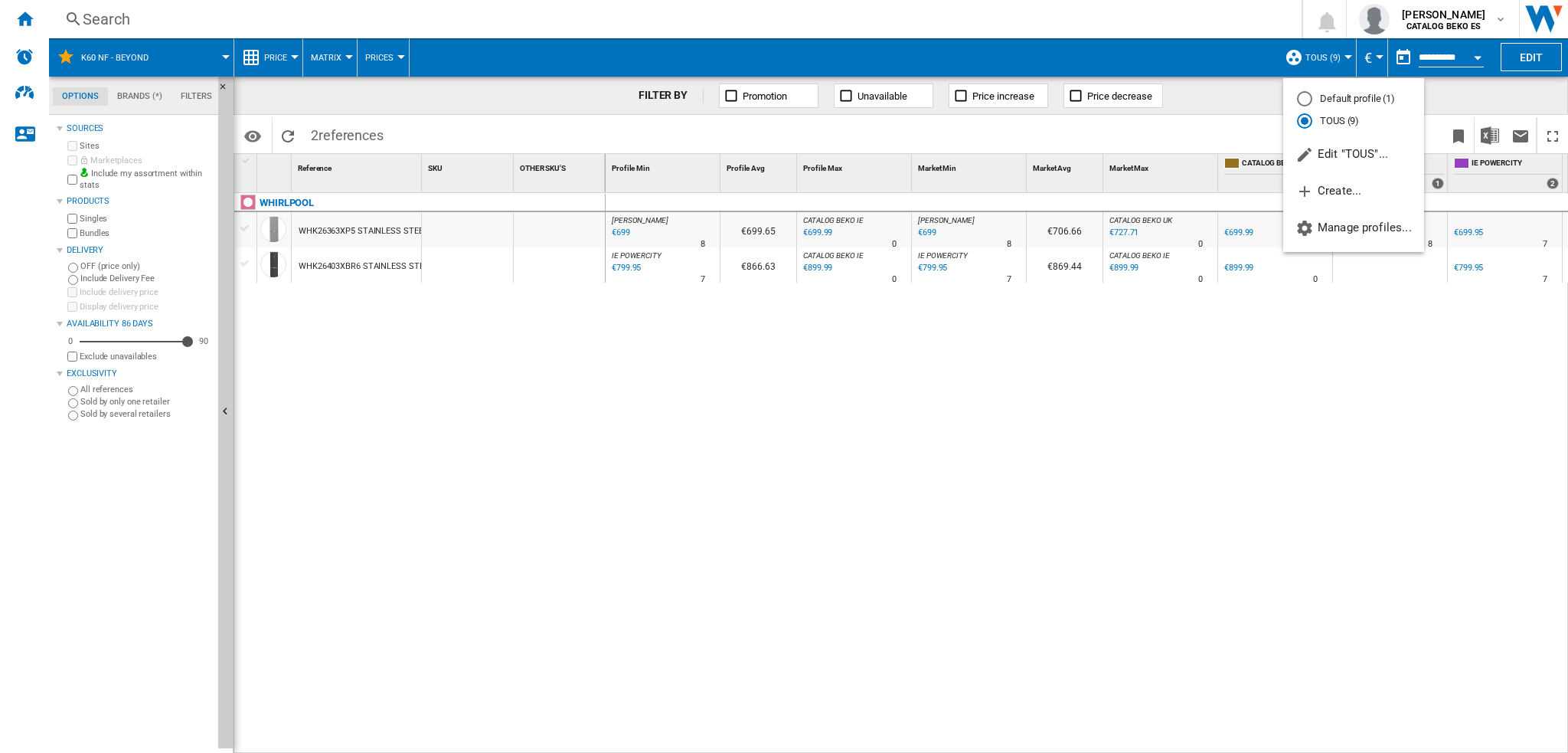 click at bounding box center [784, 376] 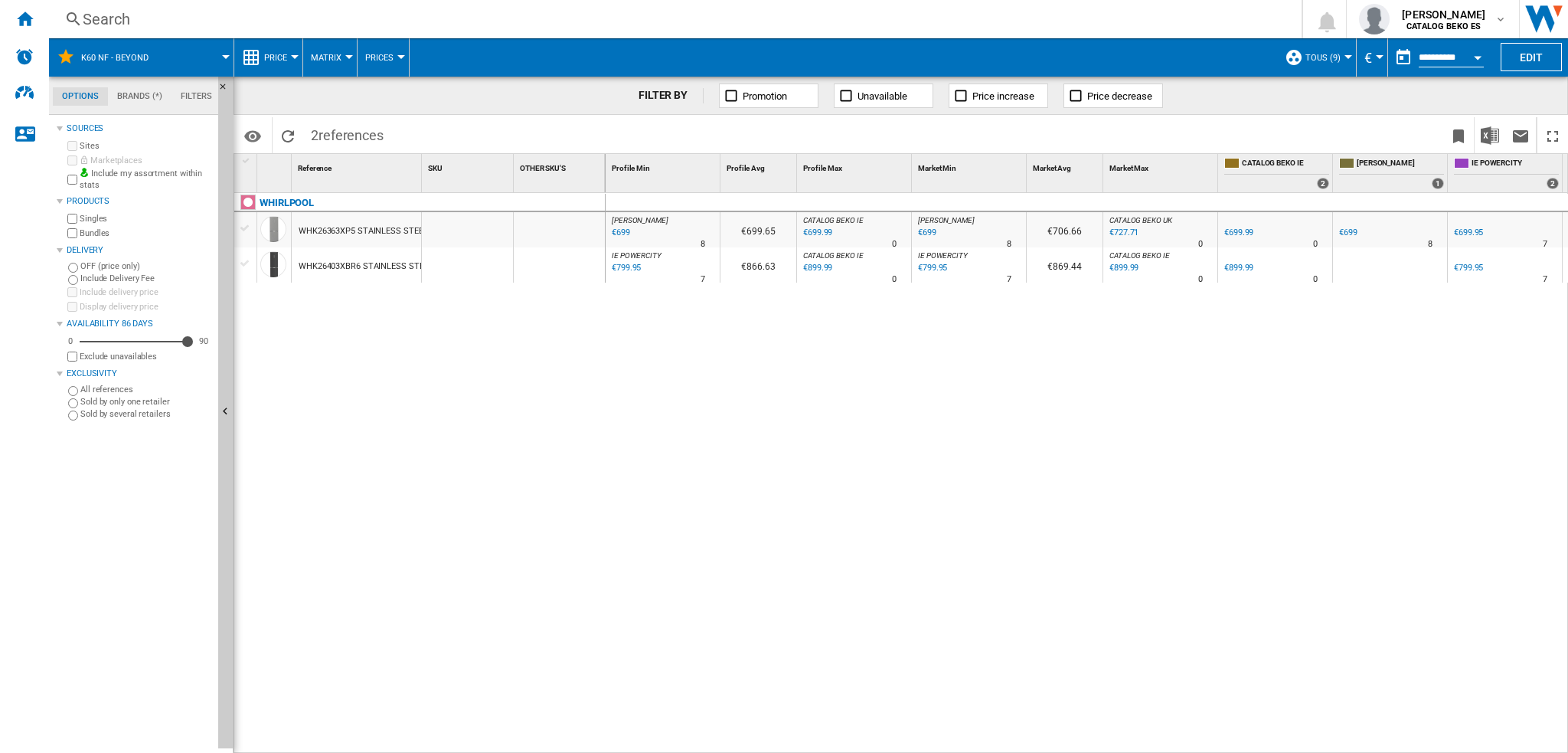 click on "Price" at bounding box center (279, 57) 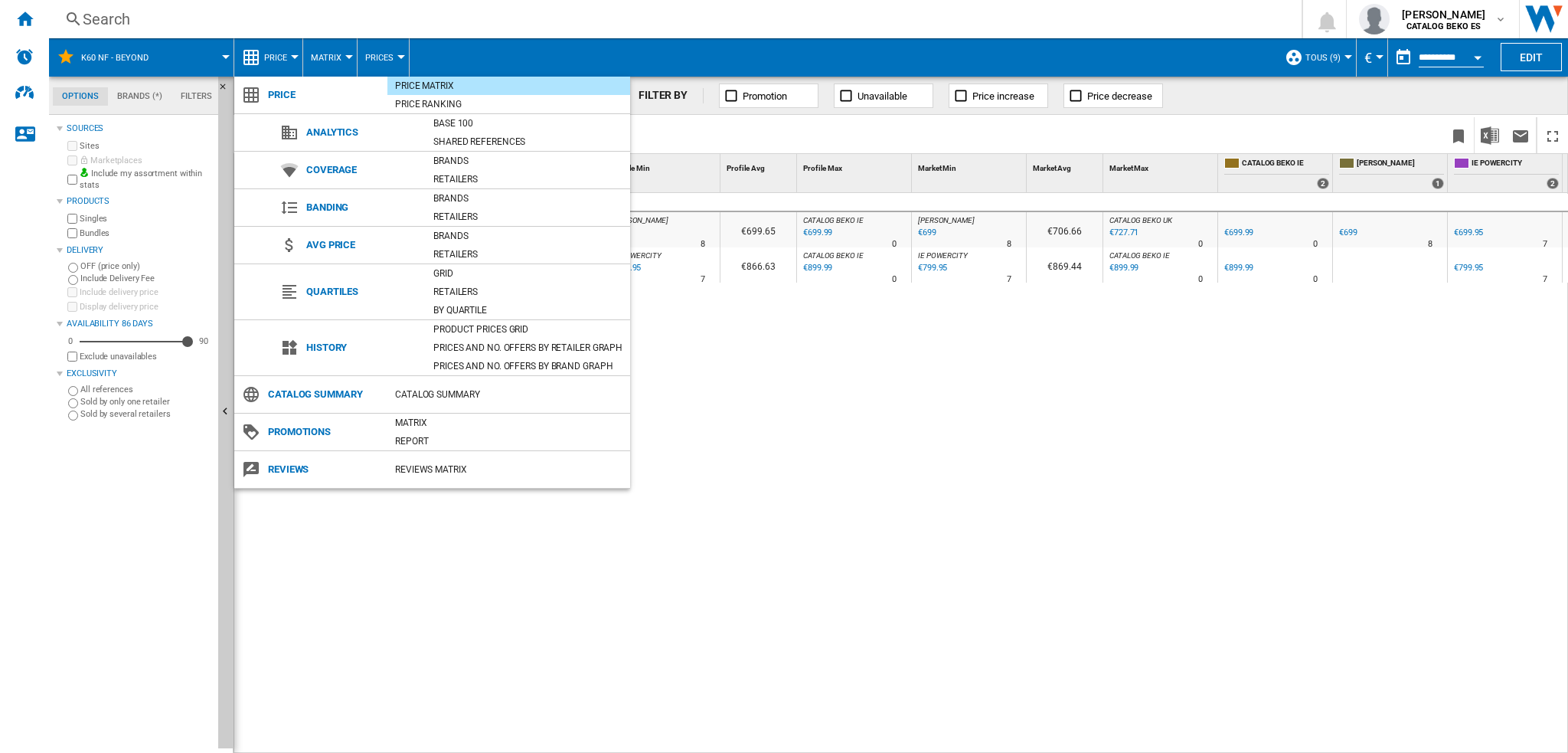click at bounding box center (784, 376) 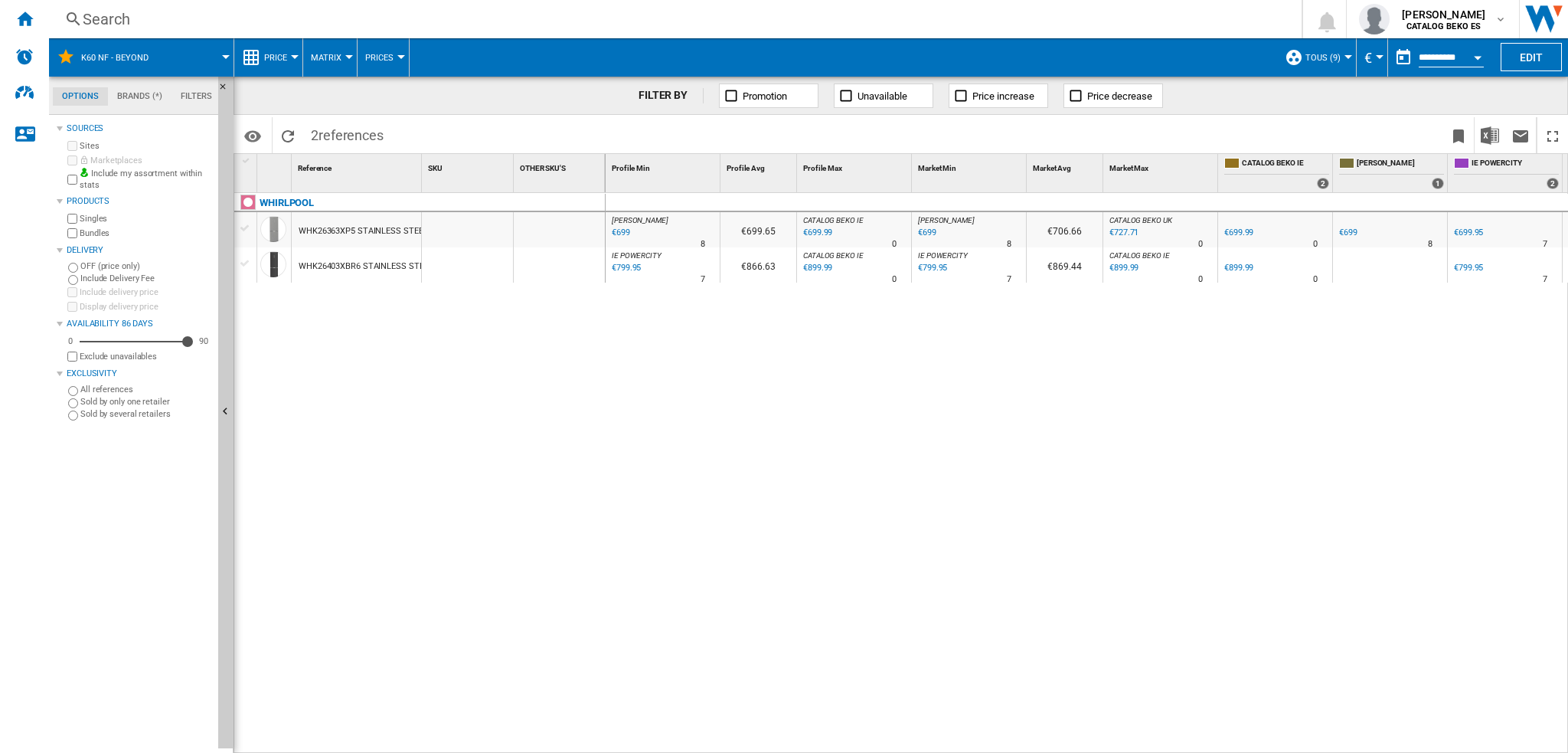 click on "Matrix" at bounding box center (326, 57) 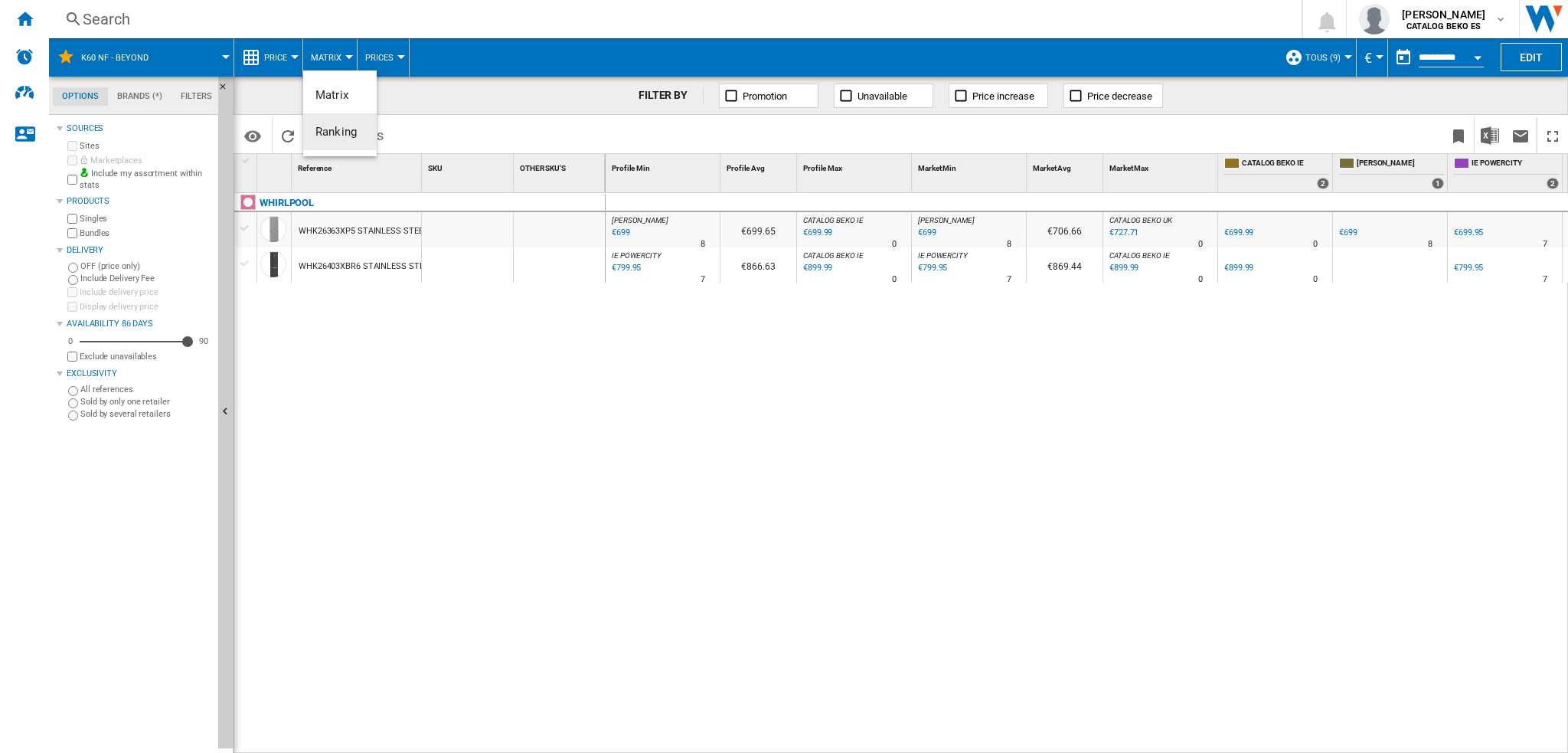 click on "Ranking" at bounding box center [336, 132] 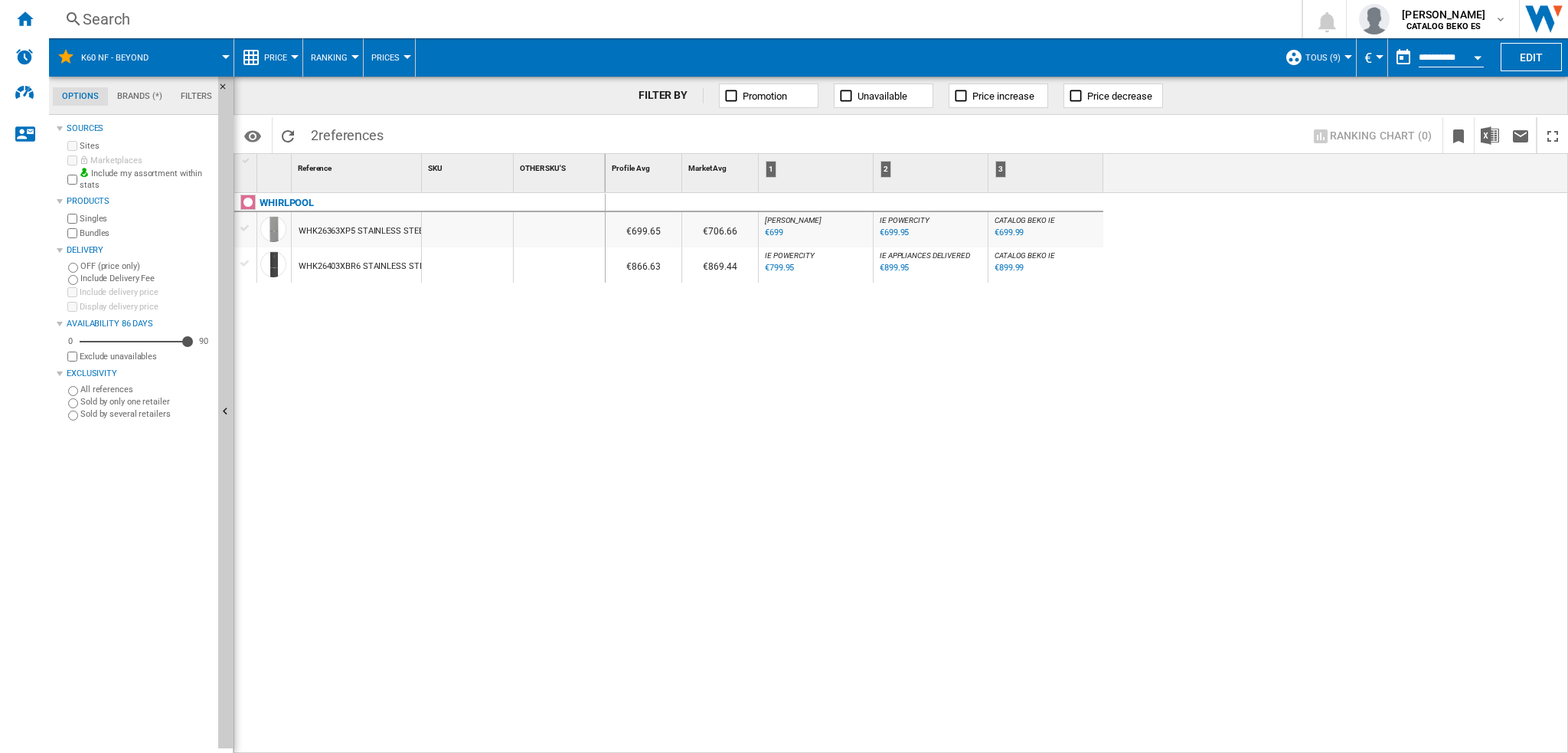 click on "Ranking" at bounding box center (329, 57) 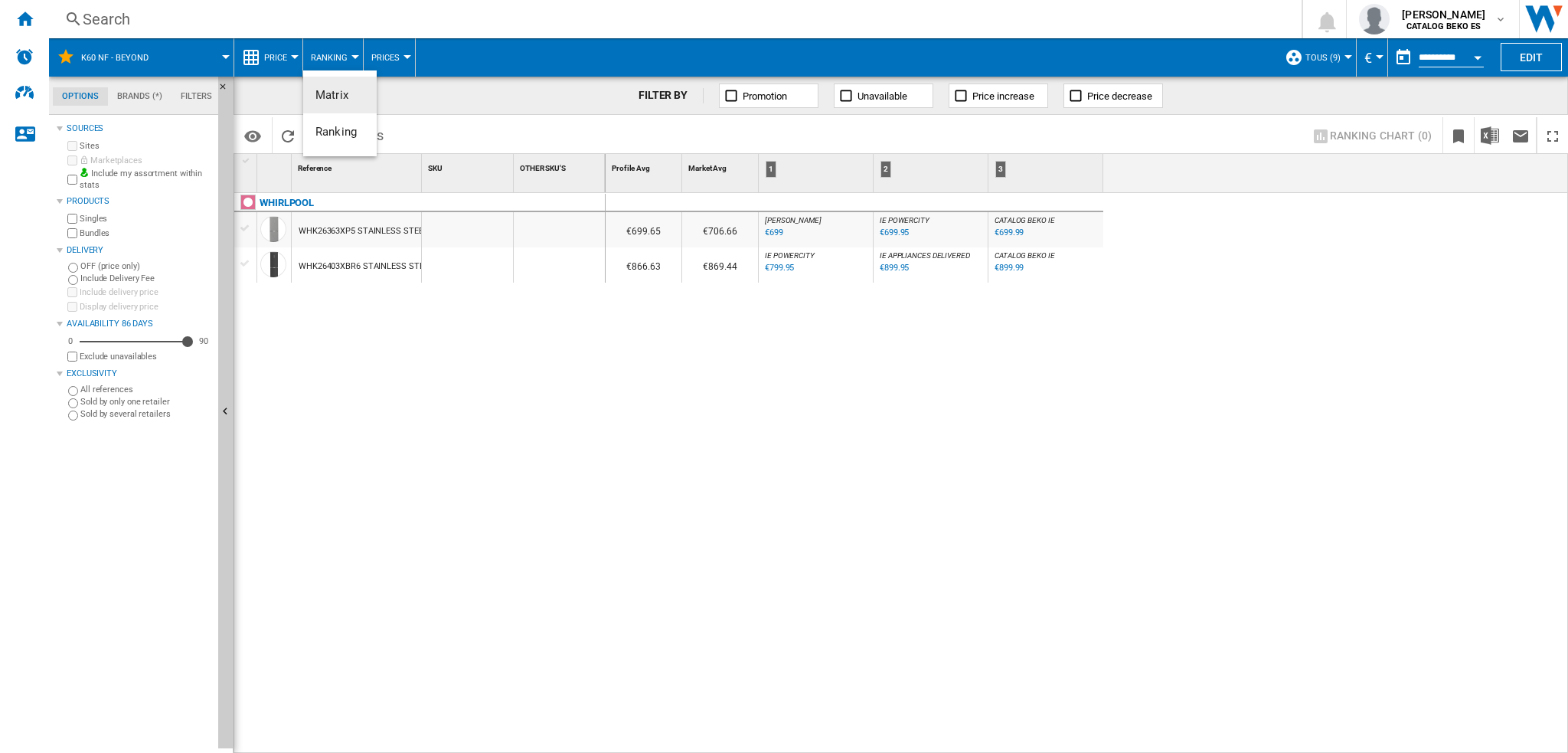 click on "Matrix" at bounding box center [332, 95] 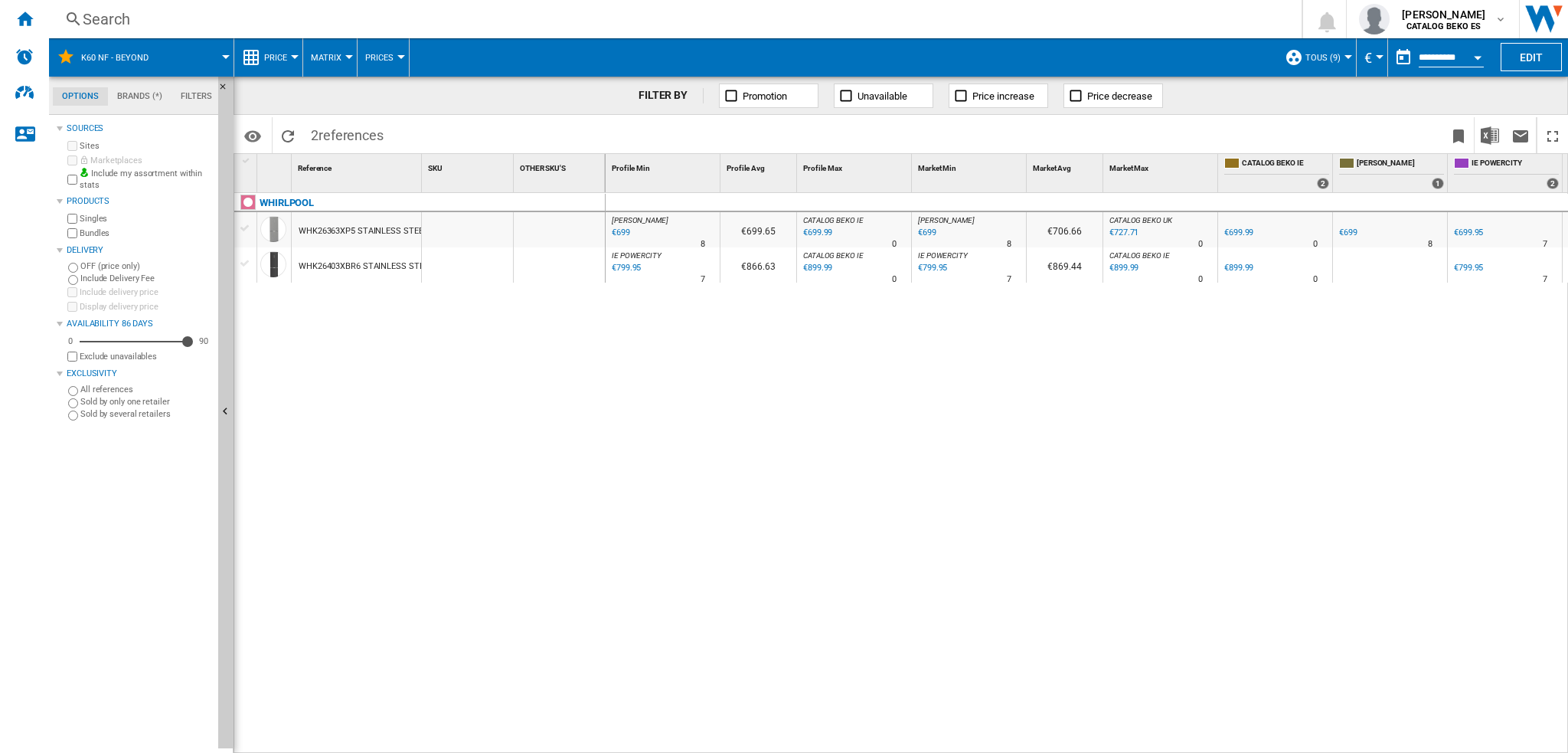 scroll, scrollTop: 0, scrollLeft: 25, axis: horizontal 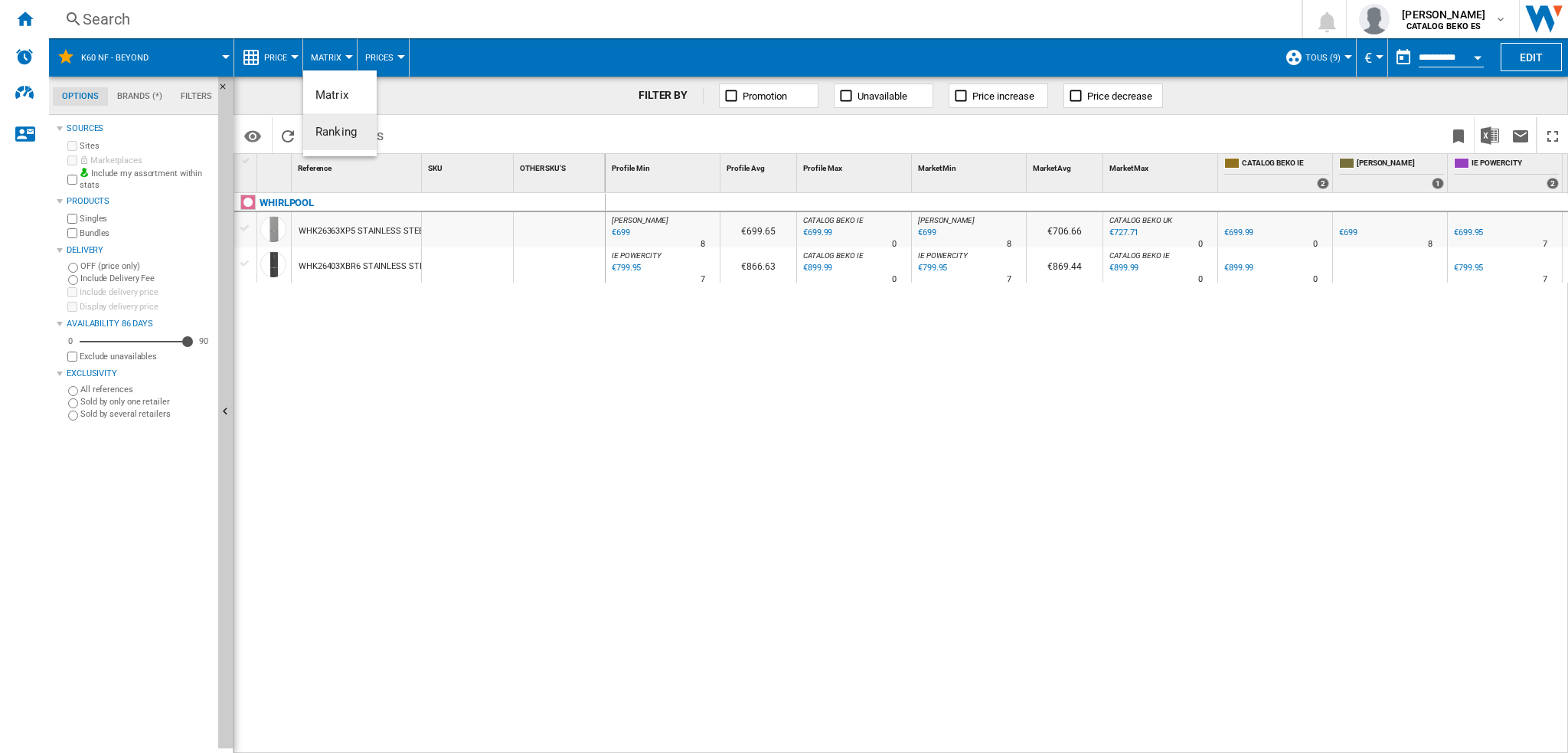 click on "Ranking" at bounding box center [340, 132] 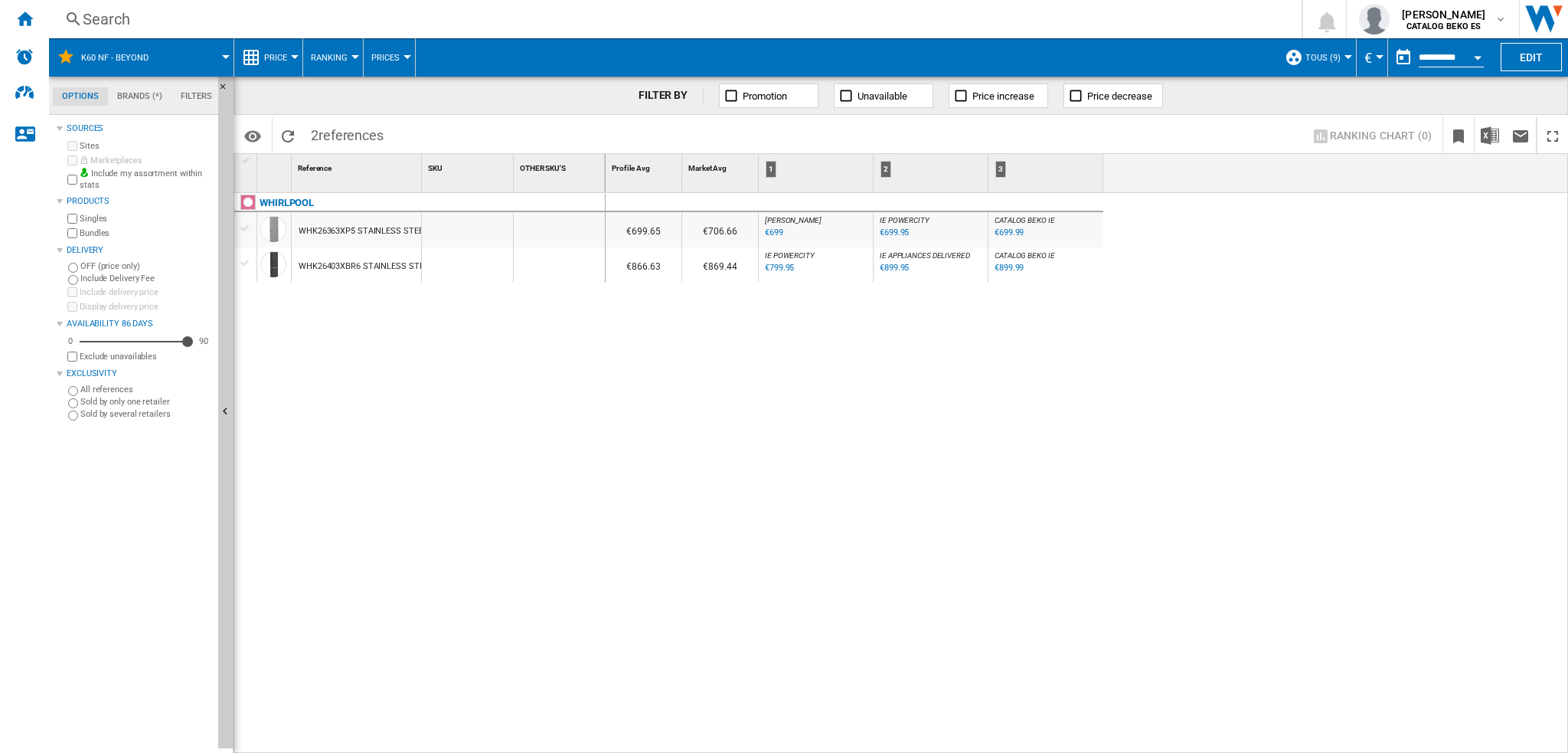 click on "Ranking" at bounding box center [333, 57] 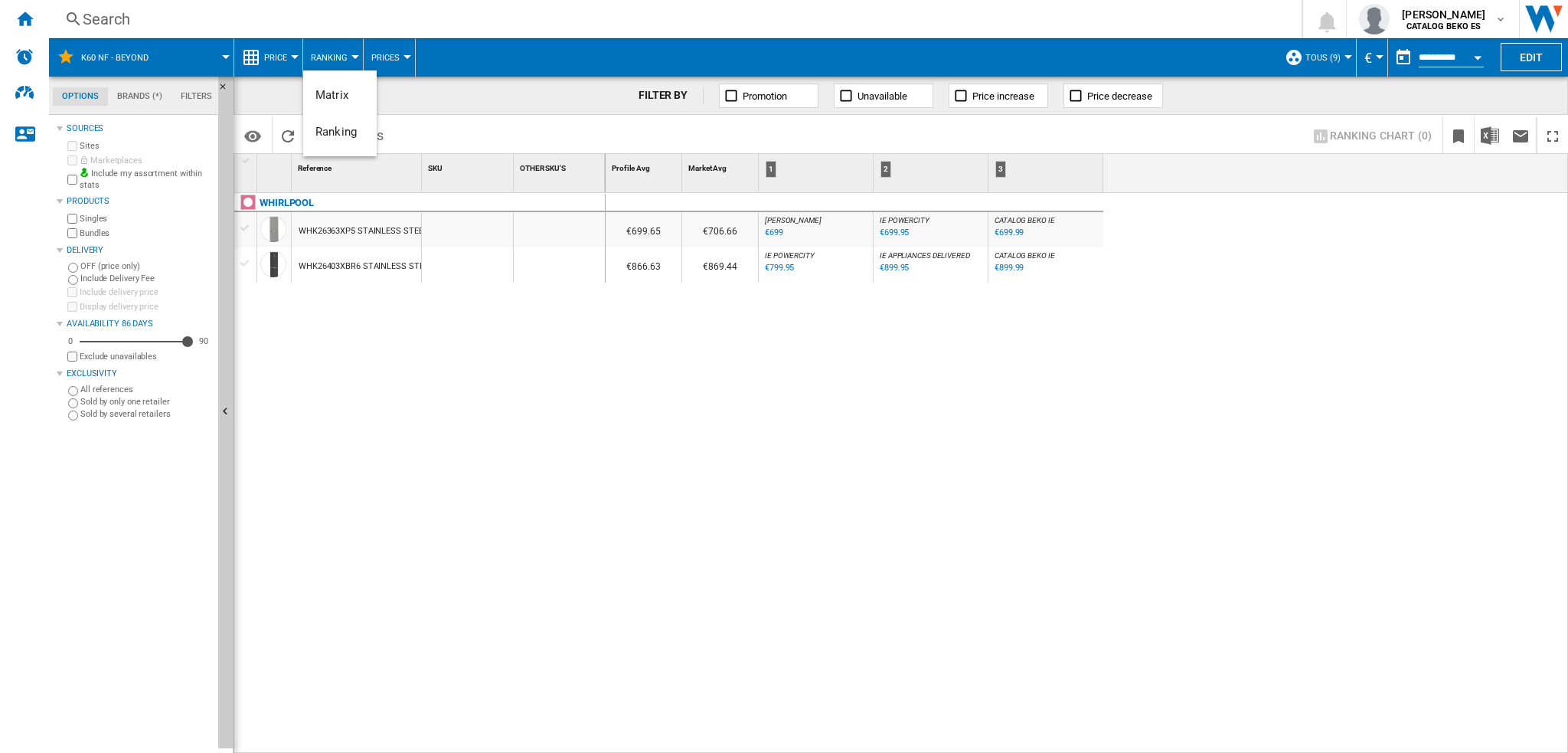 click at bounding box center (784, 376) 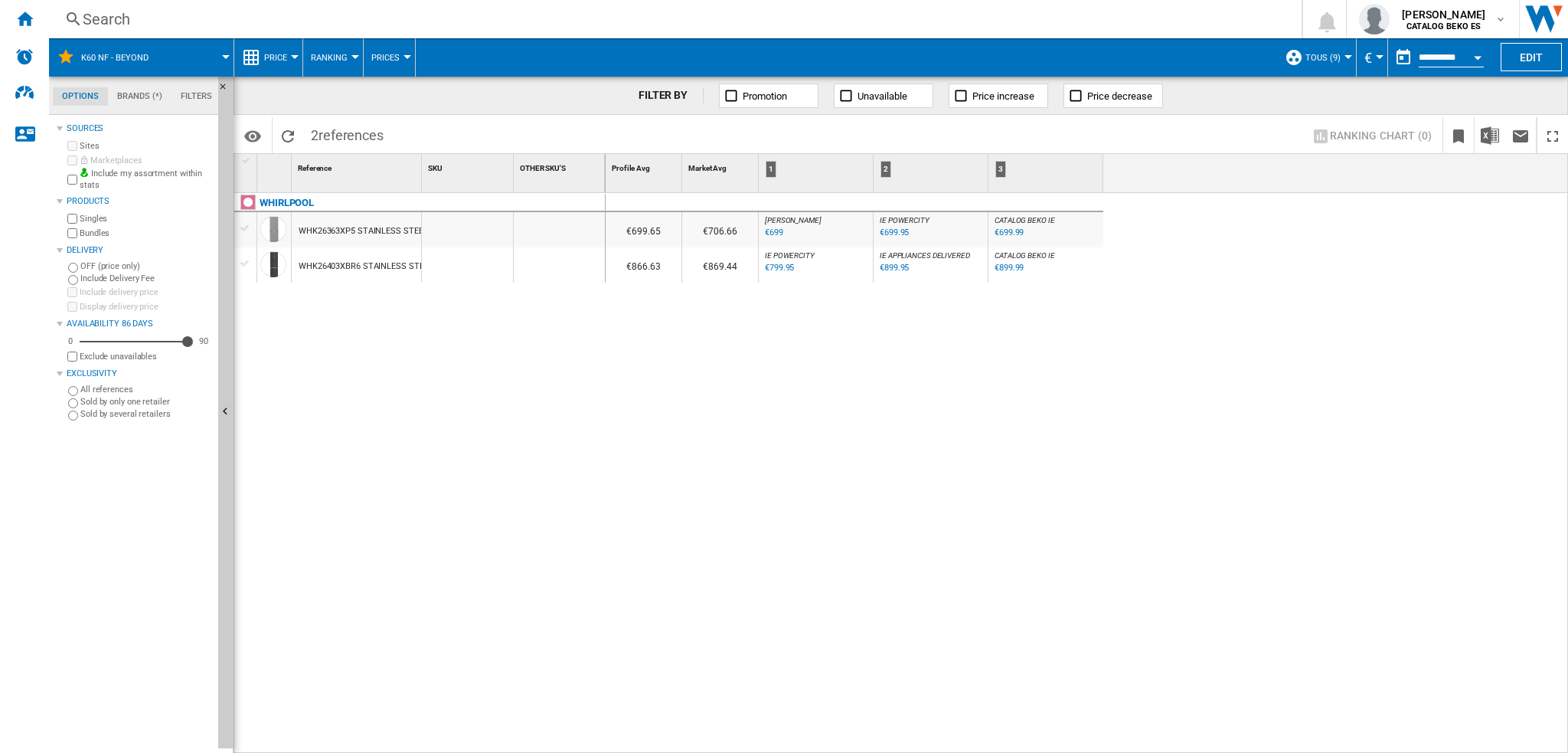 click on "Price" at bounding box center [276, 57] 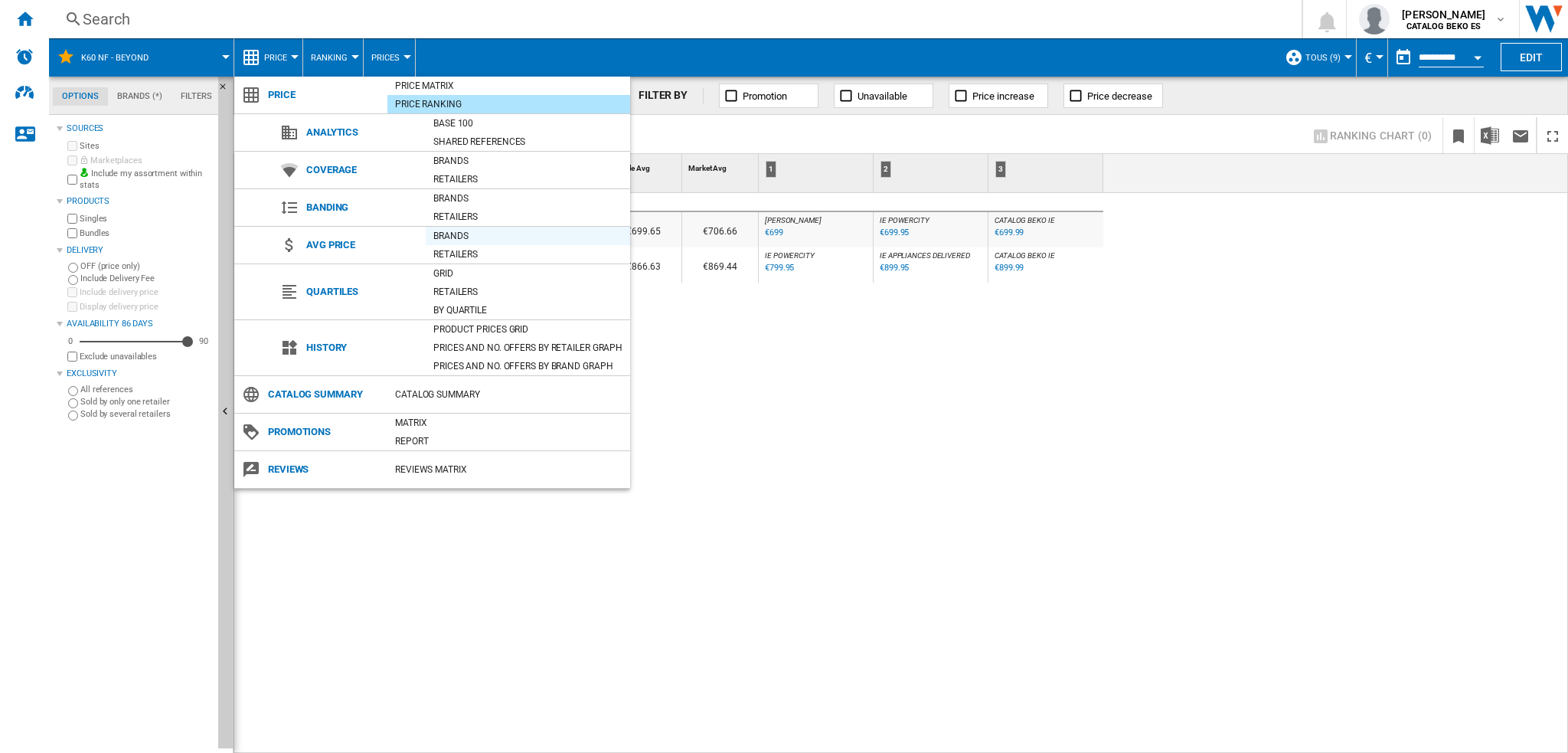 click on "Brands" at bounding box center [528, 236] 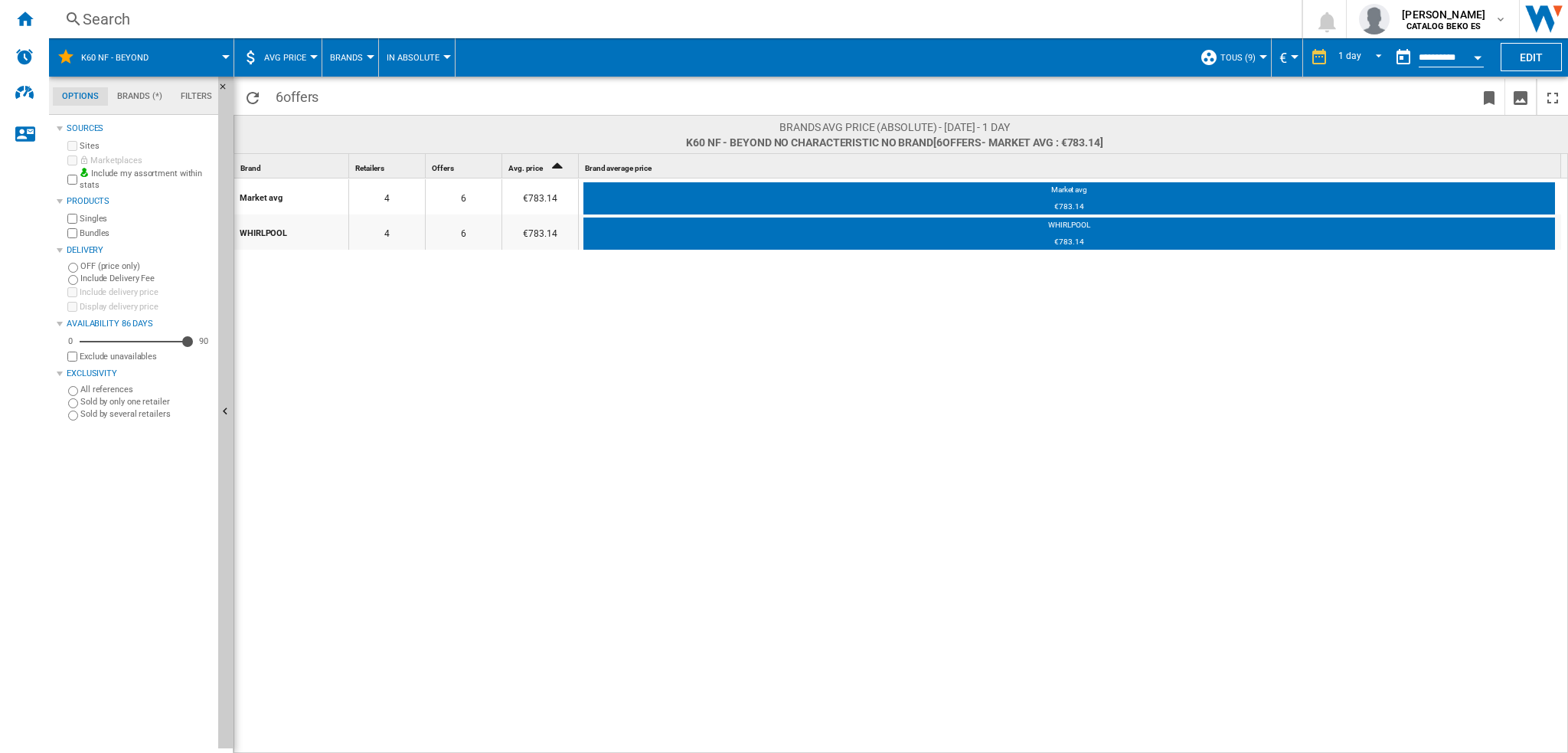 click on "AVG Price" at bounding box center [289, 57] 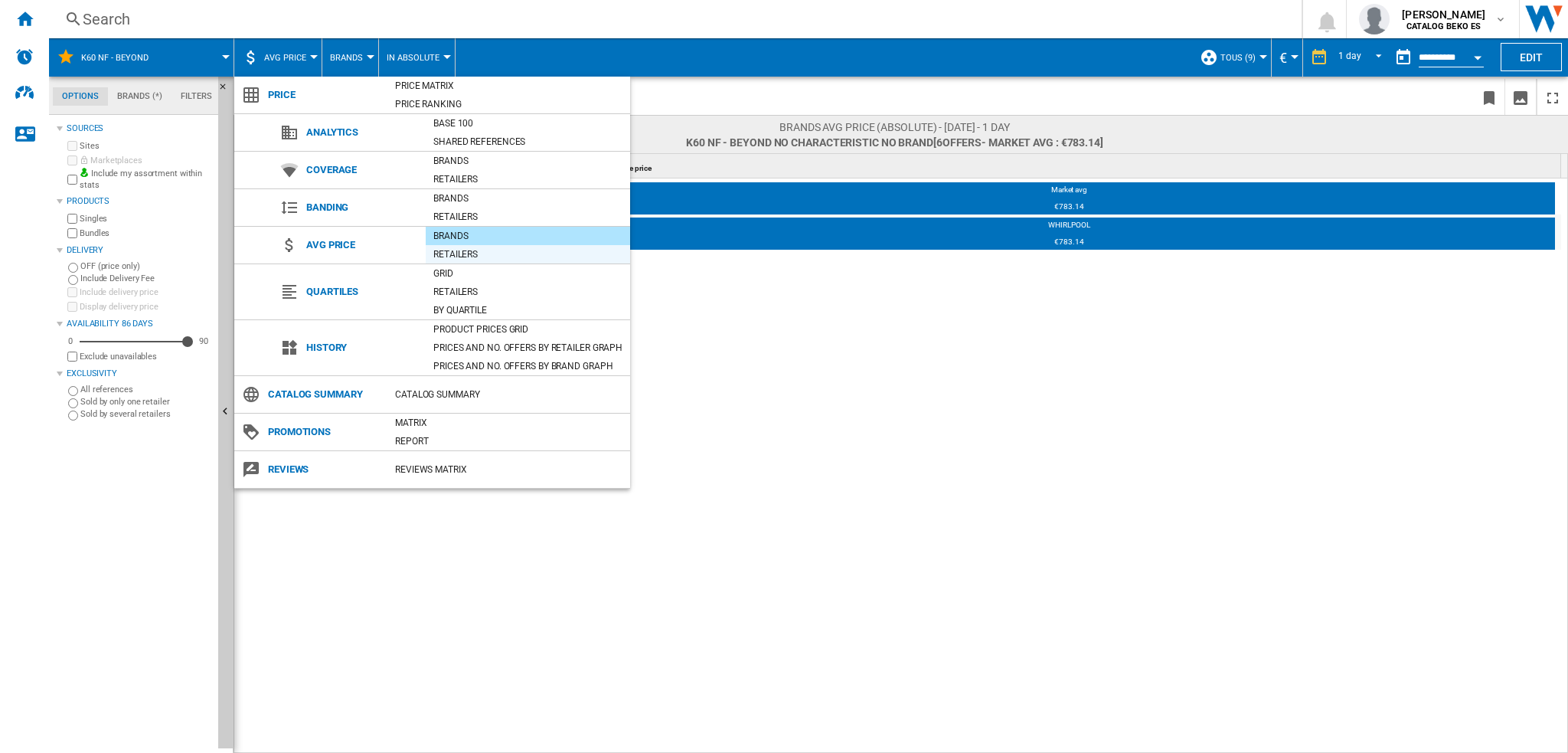 click on "Retailers" at bounding box center (528, 254) 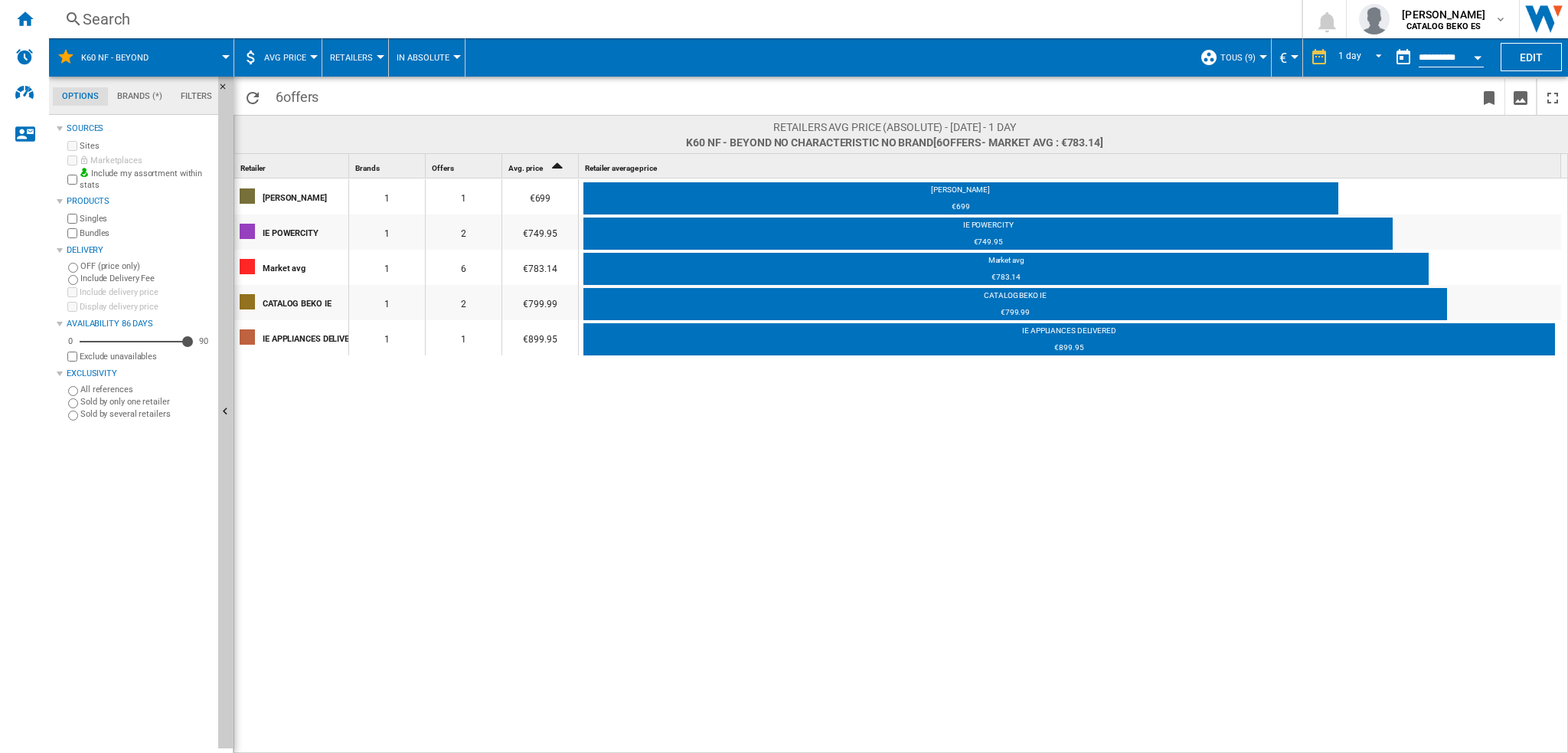 click on "AVG Price" at bounding box center (289, 57) 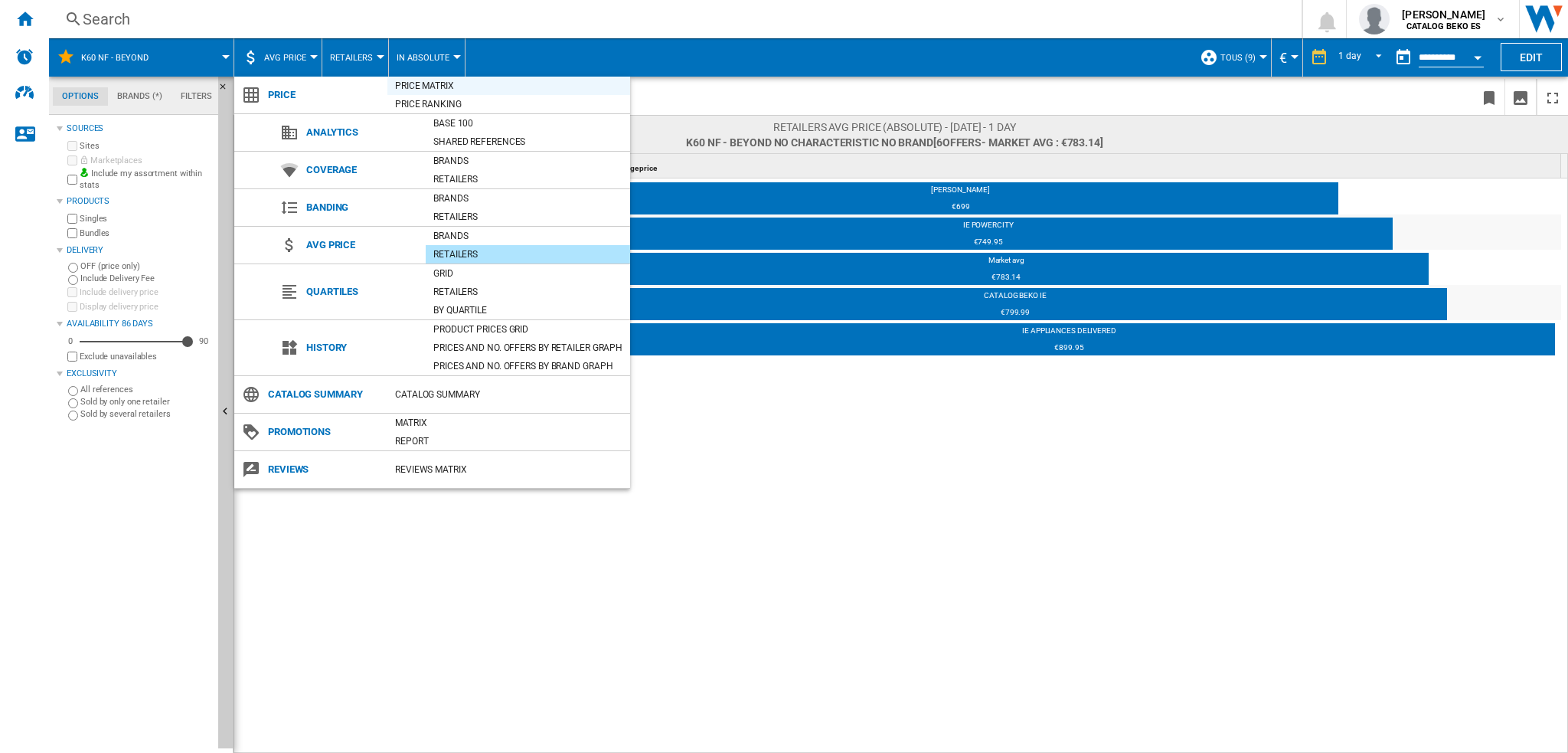 click on "Price Matrix" at bounding box center [508, 86] 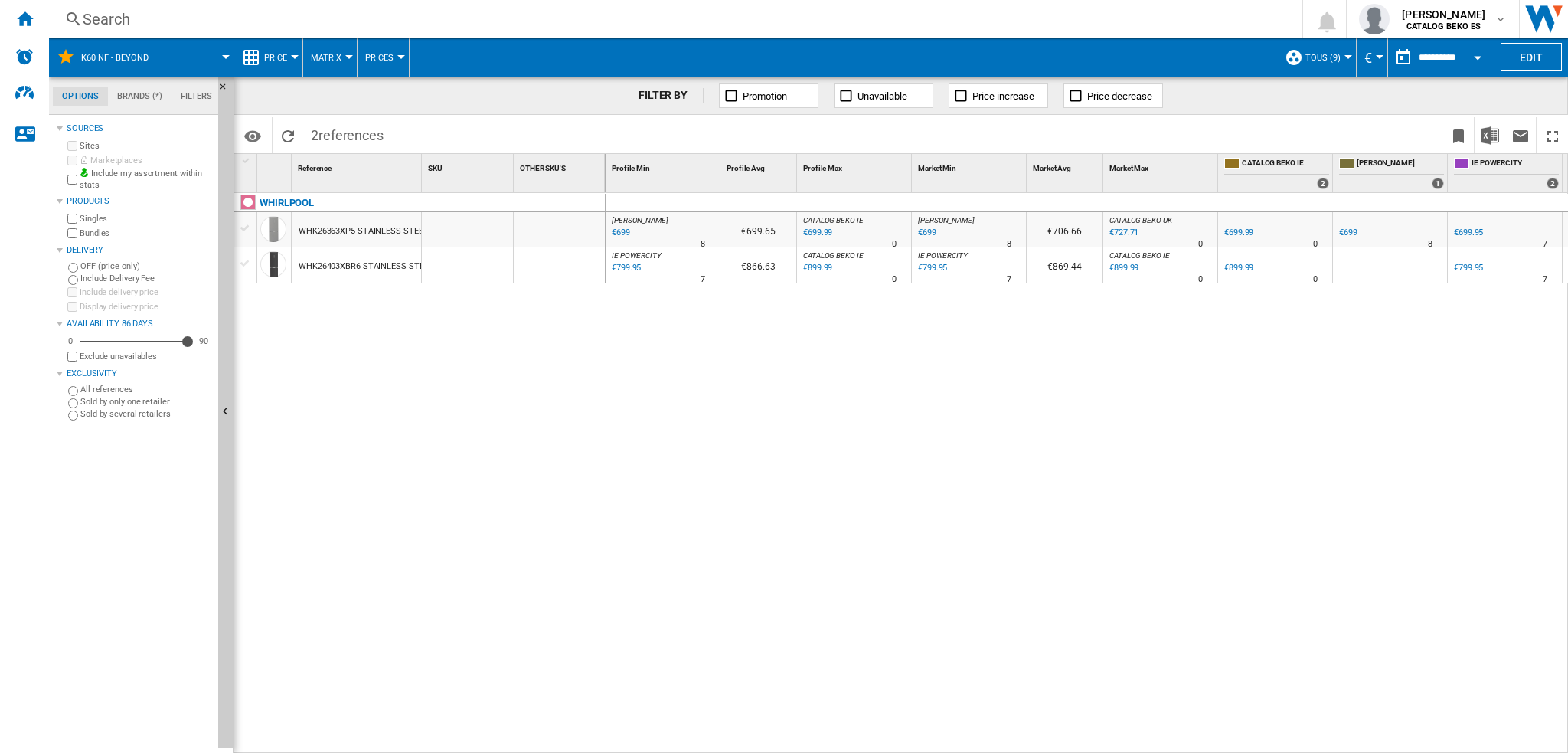 click on "Matrix" at bounding box center (330, 57) 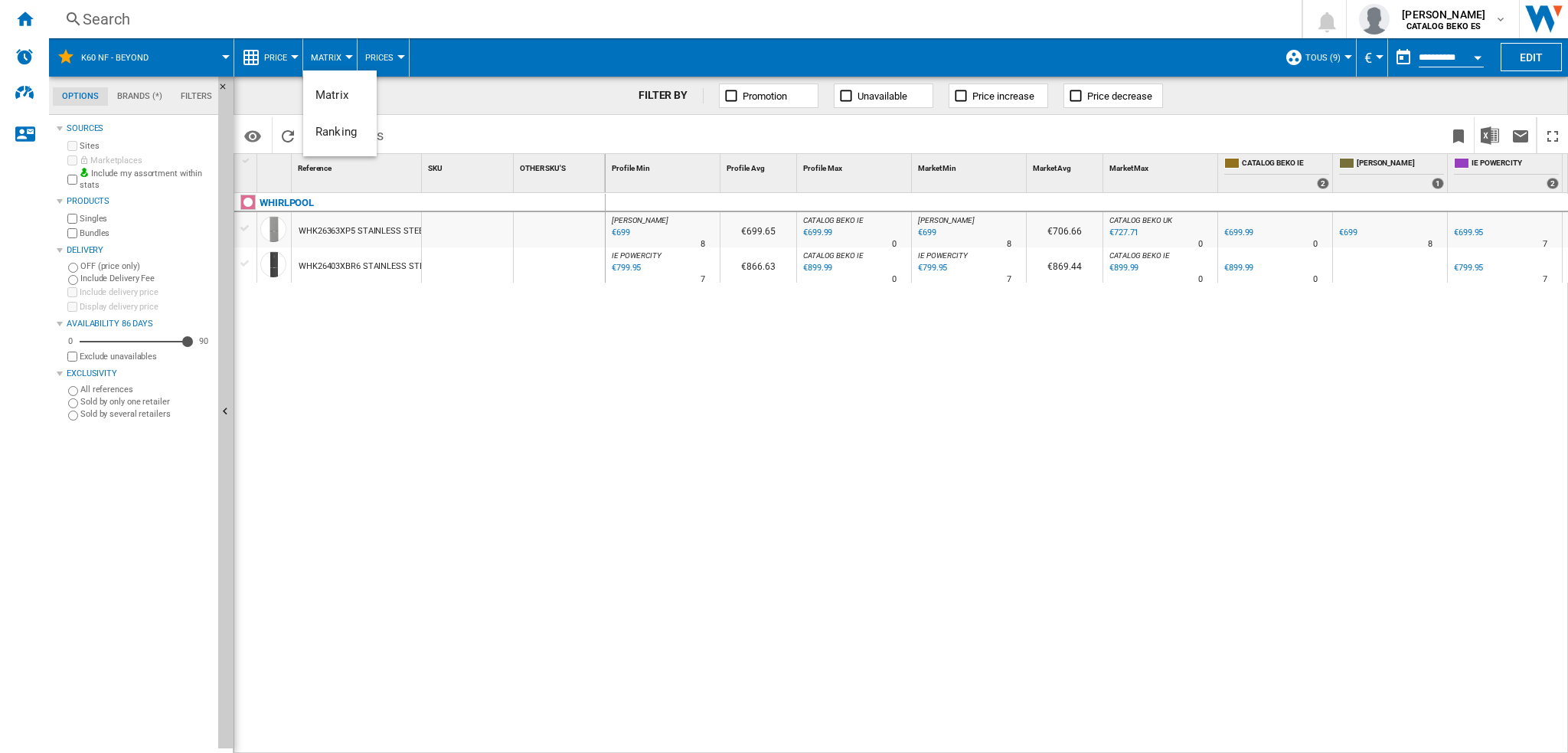click at bounding box center [784, 376] 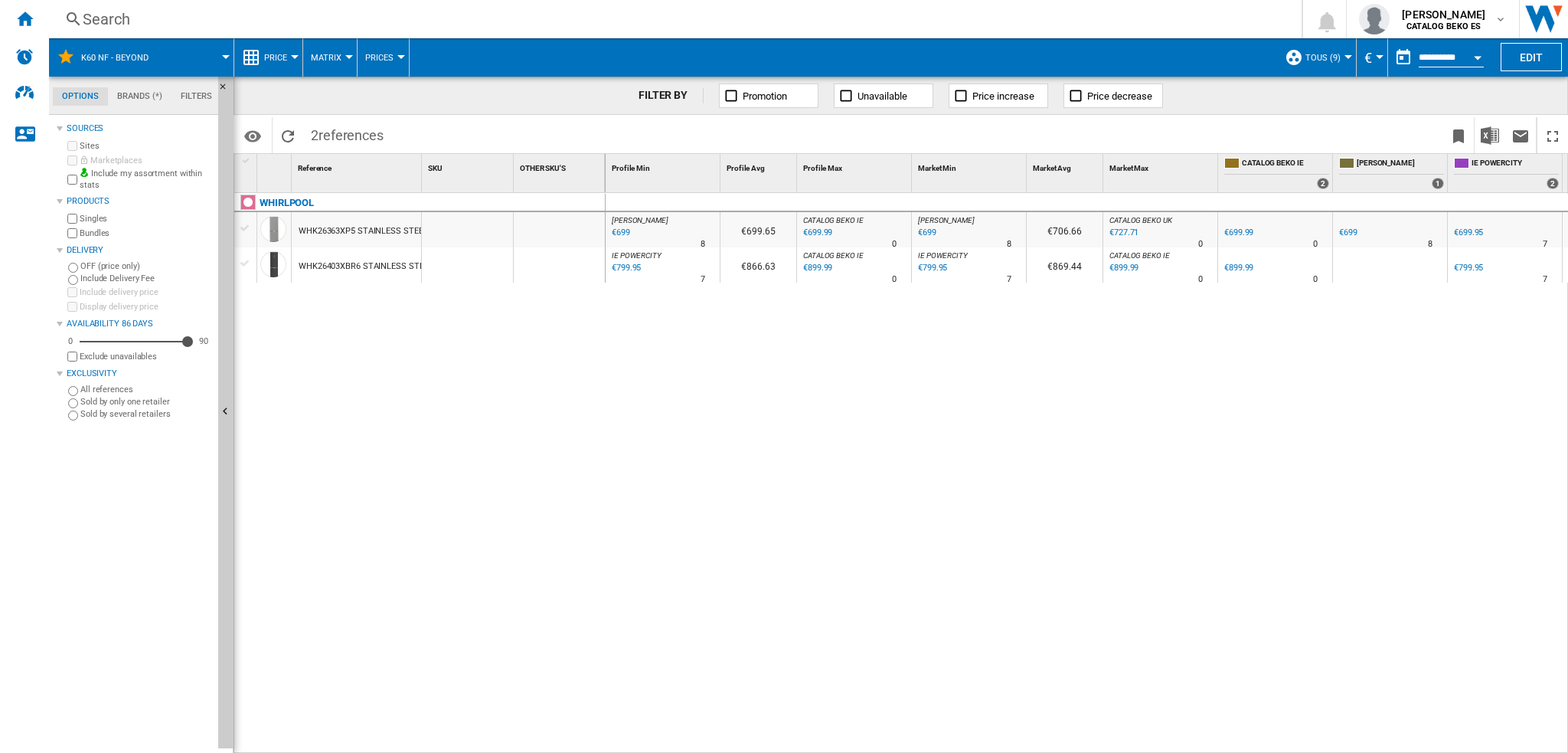 click at bounding box center (401, 57) 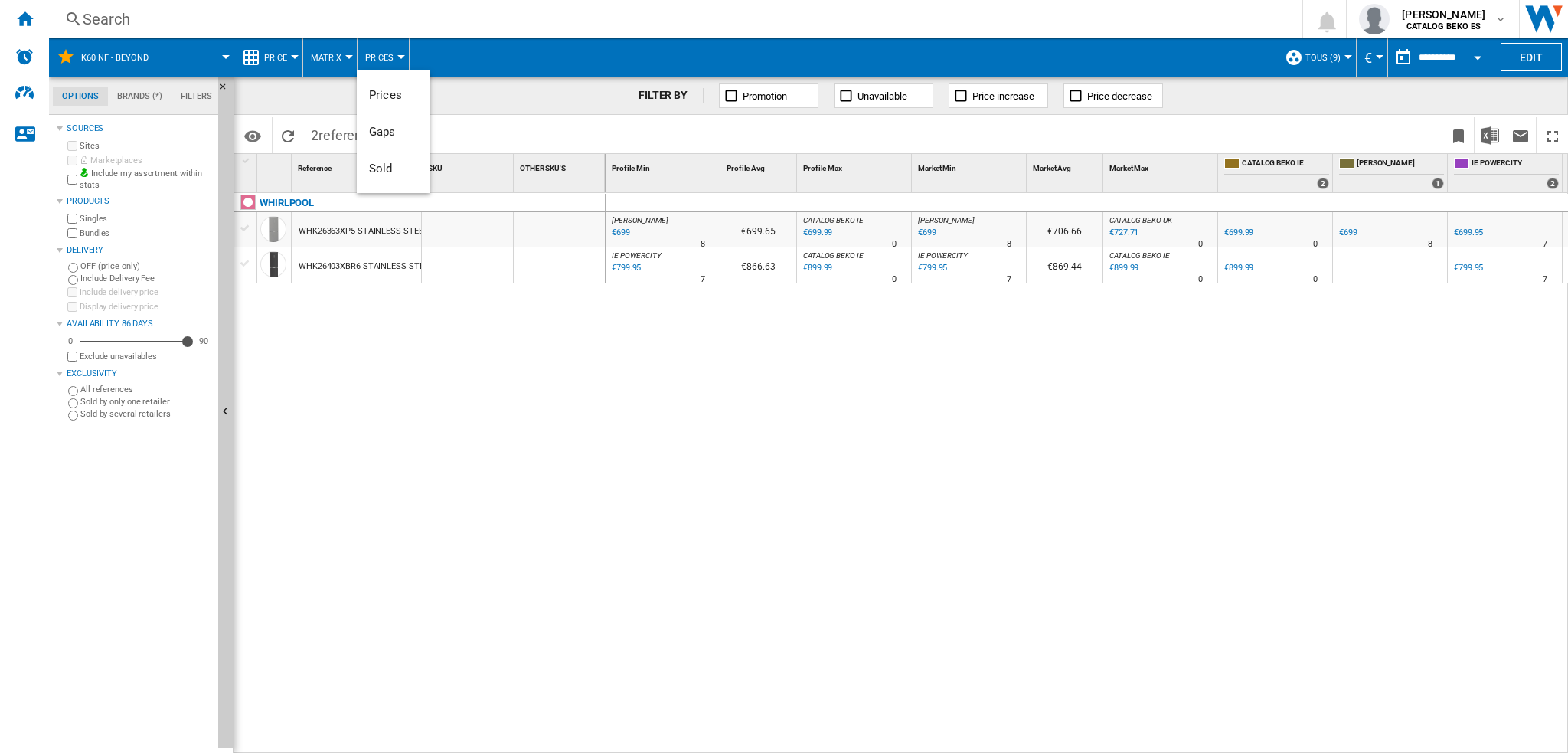 click at bounding box center (784, 376) 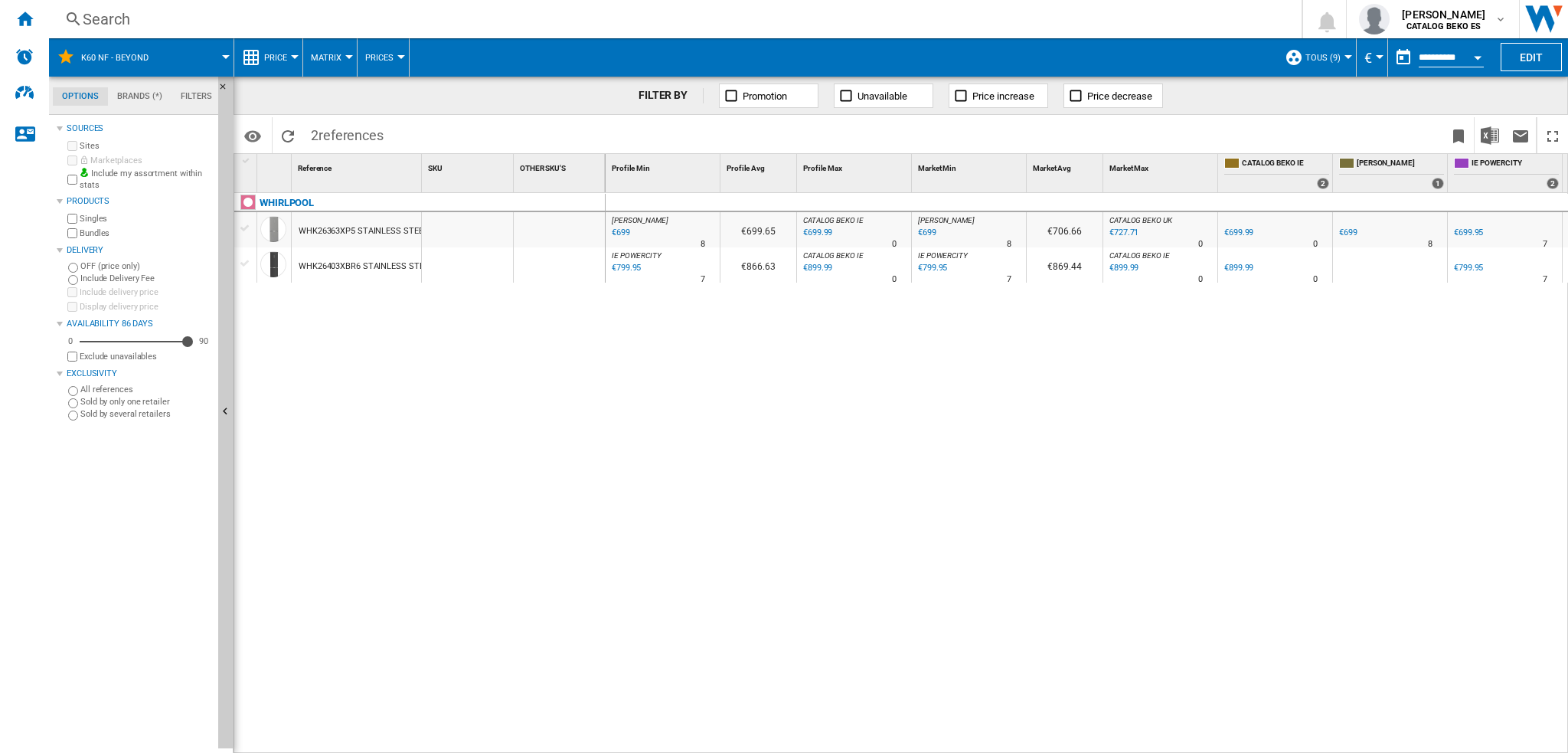 click on "TOUS (9)" at bounding box center (1327, 57) 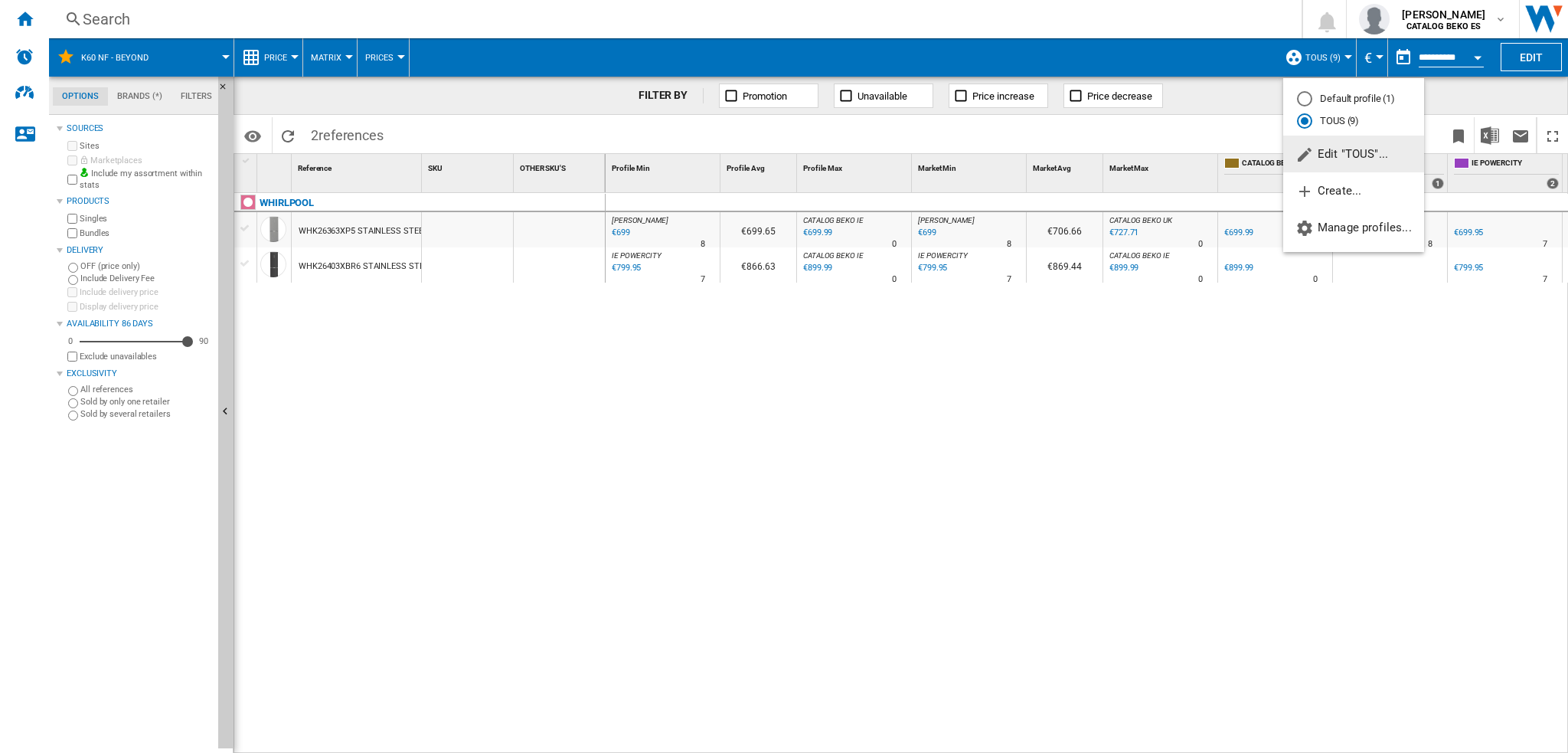 click on "Edit "TOUS"..." 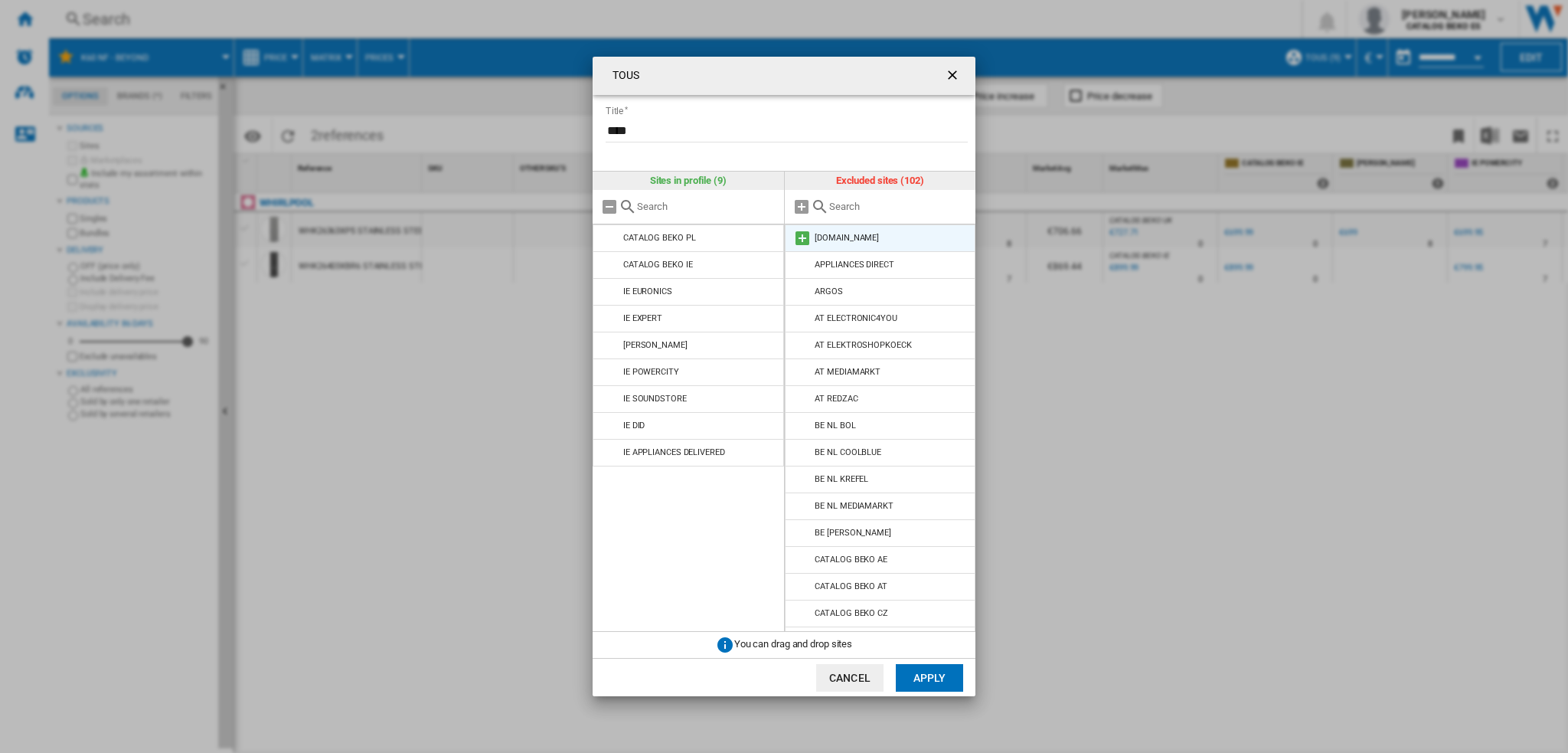 click at bounding box center (802, 238) 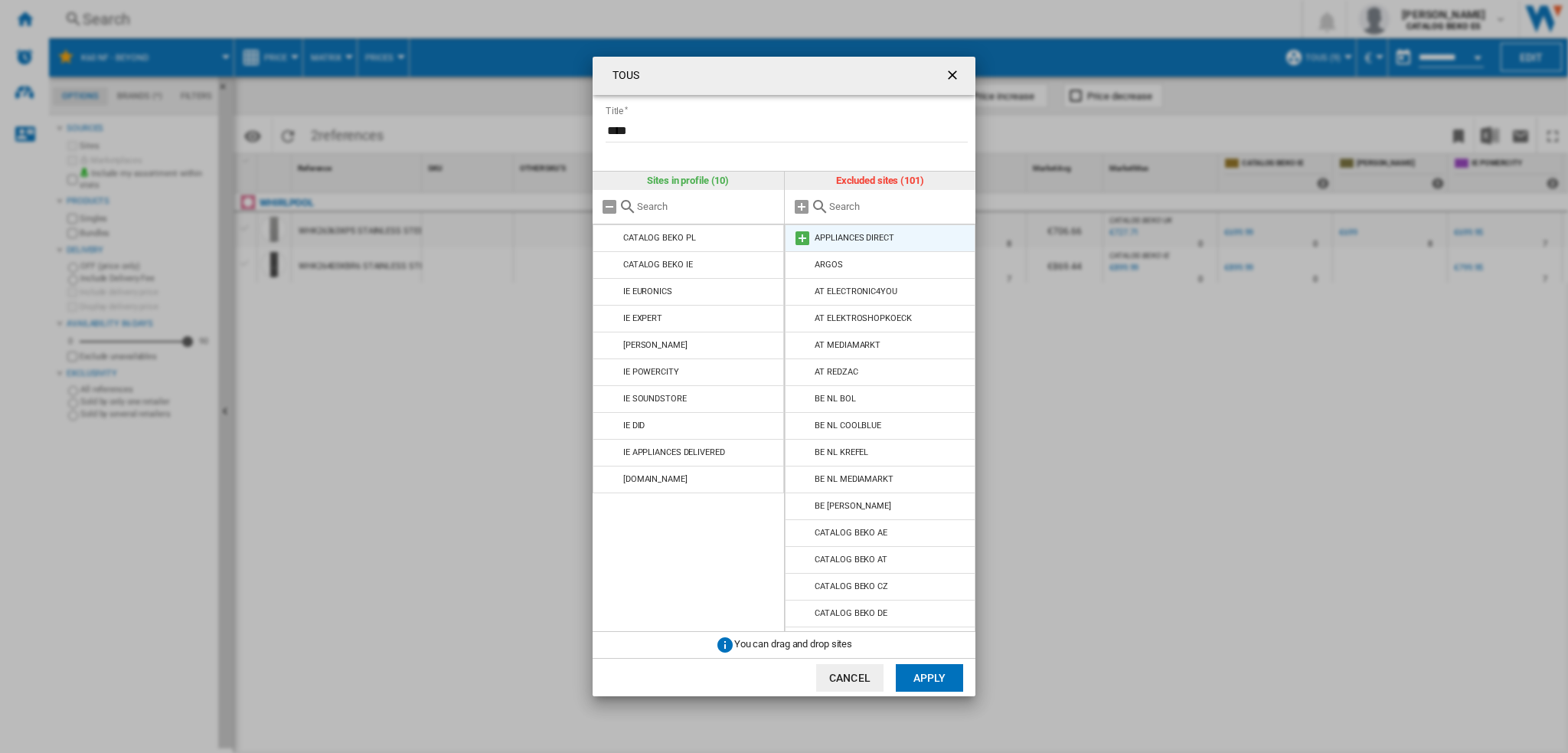 click at bounding box center (802, 238) 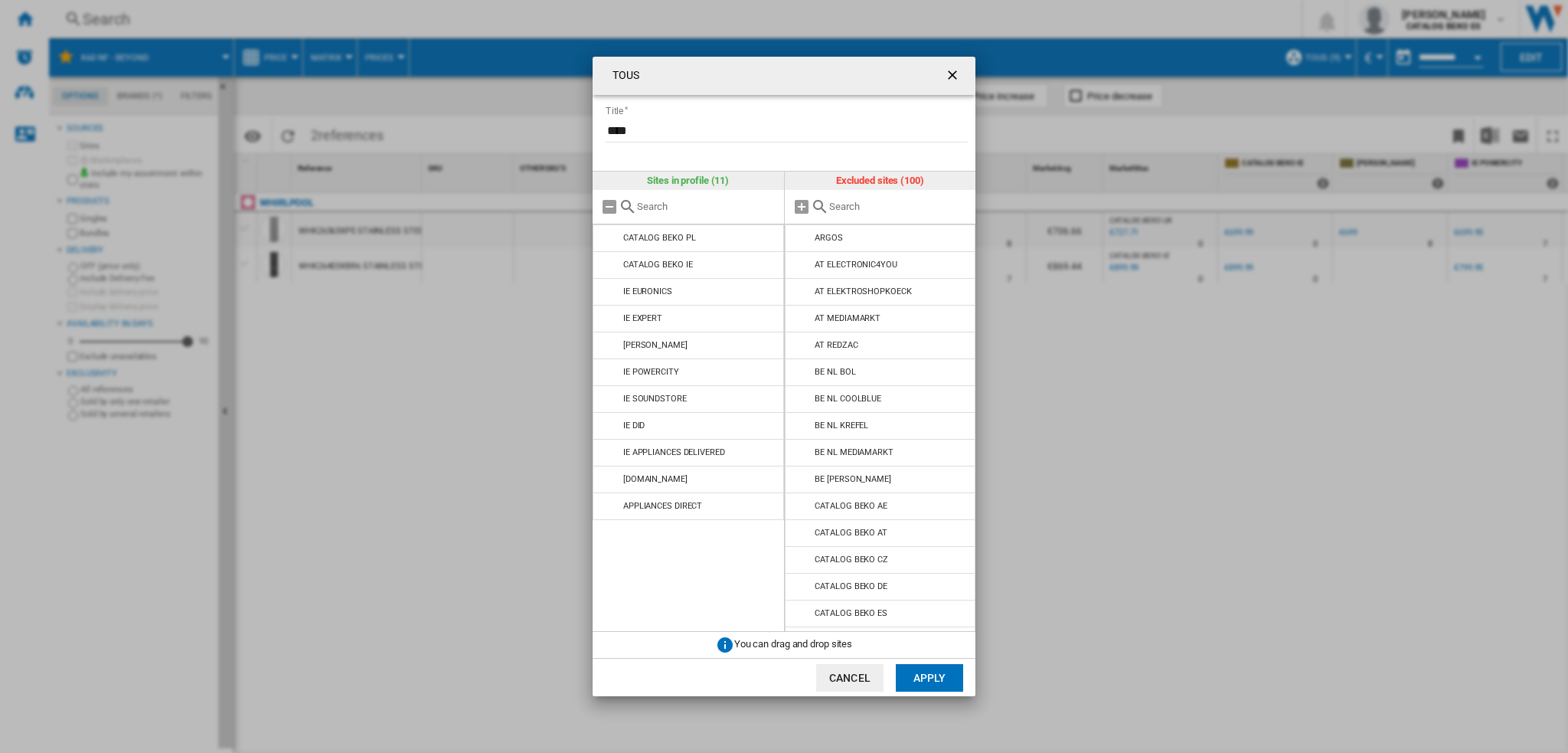 click at bounding box center [802, 238] 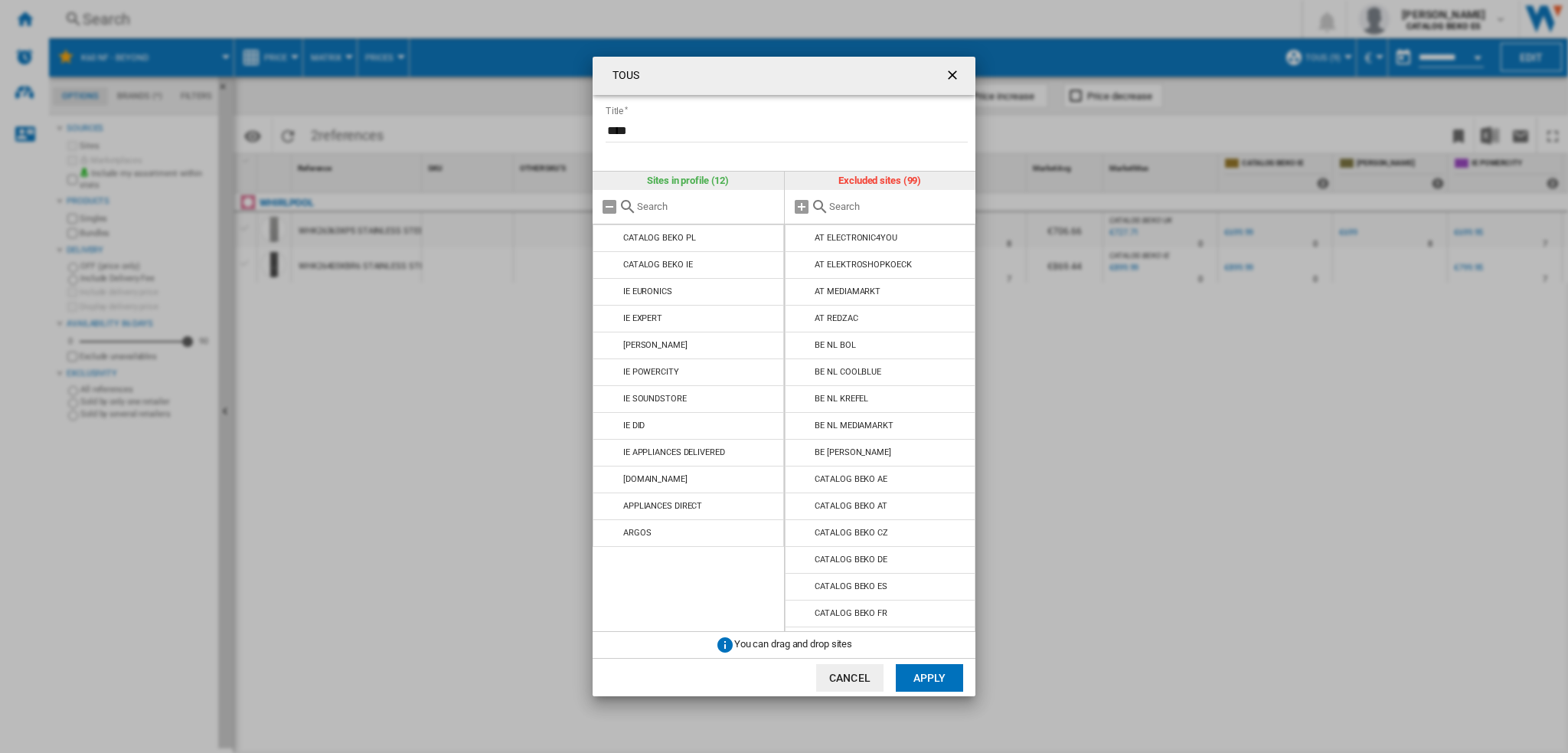 click at bounding box center (802, 238) 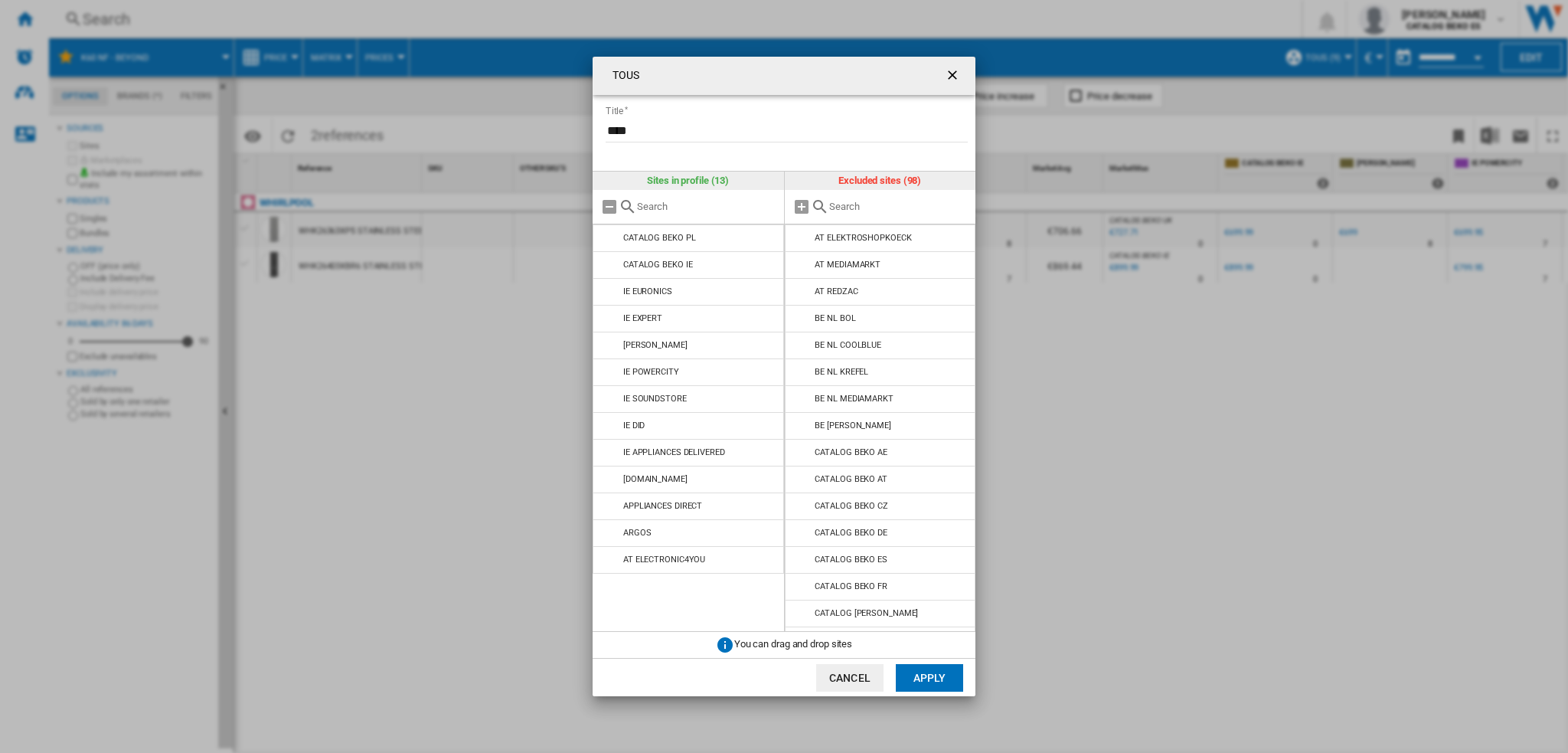 click at bounding box center (802, 238) 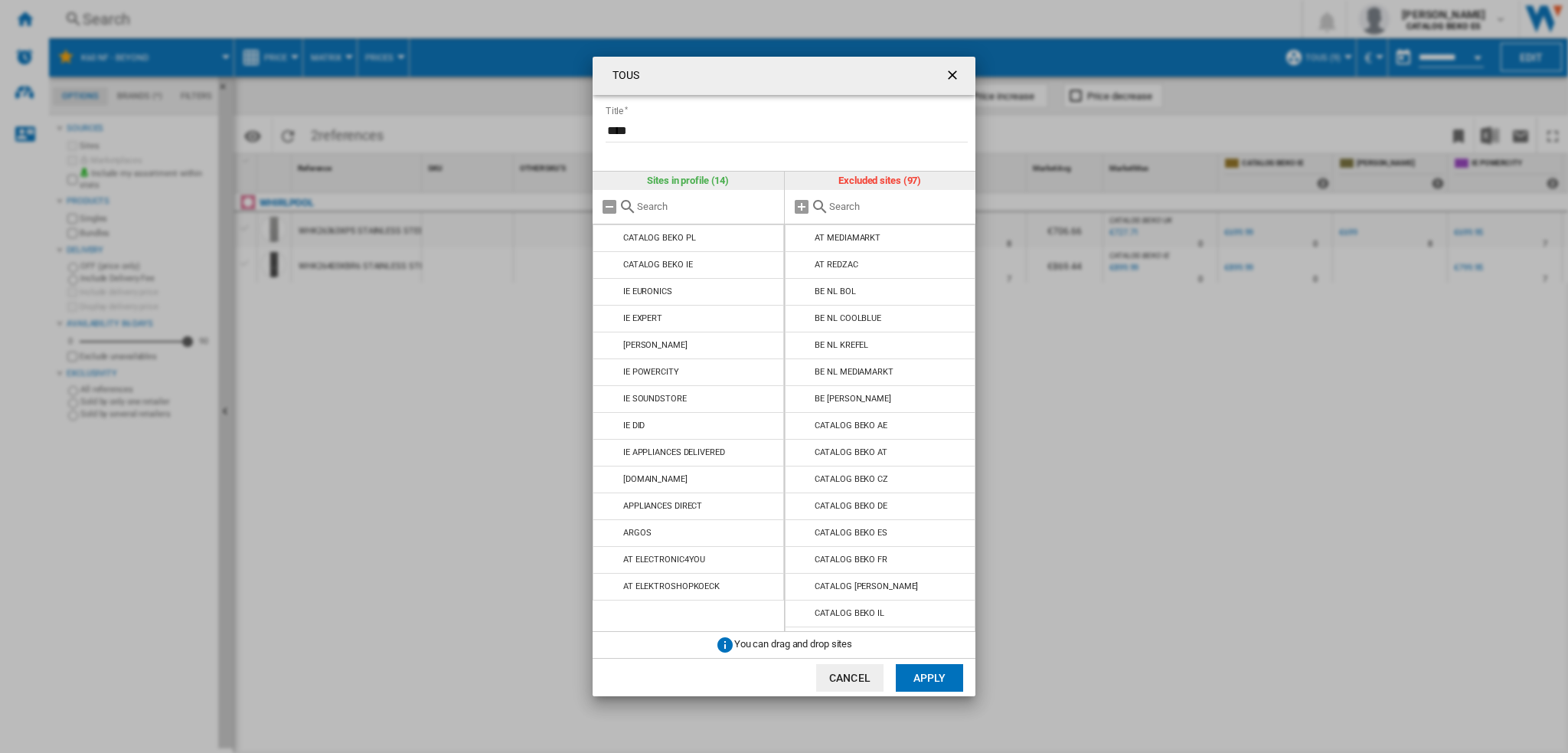 click at bounding box center [802, 238] 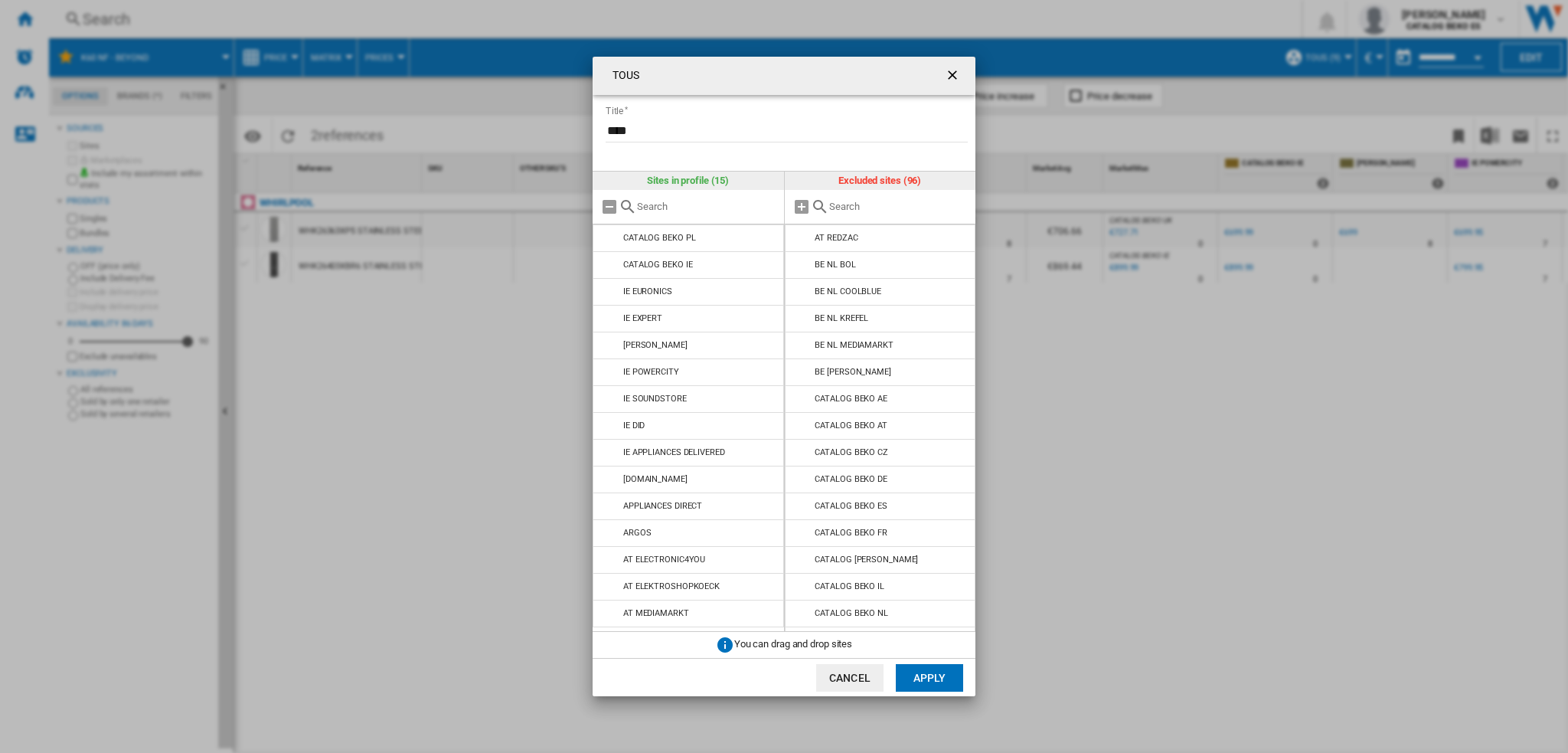 click at bounding box center (802, 238) 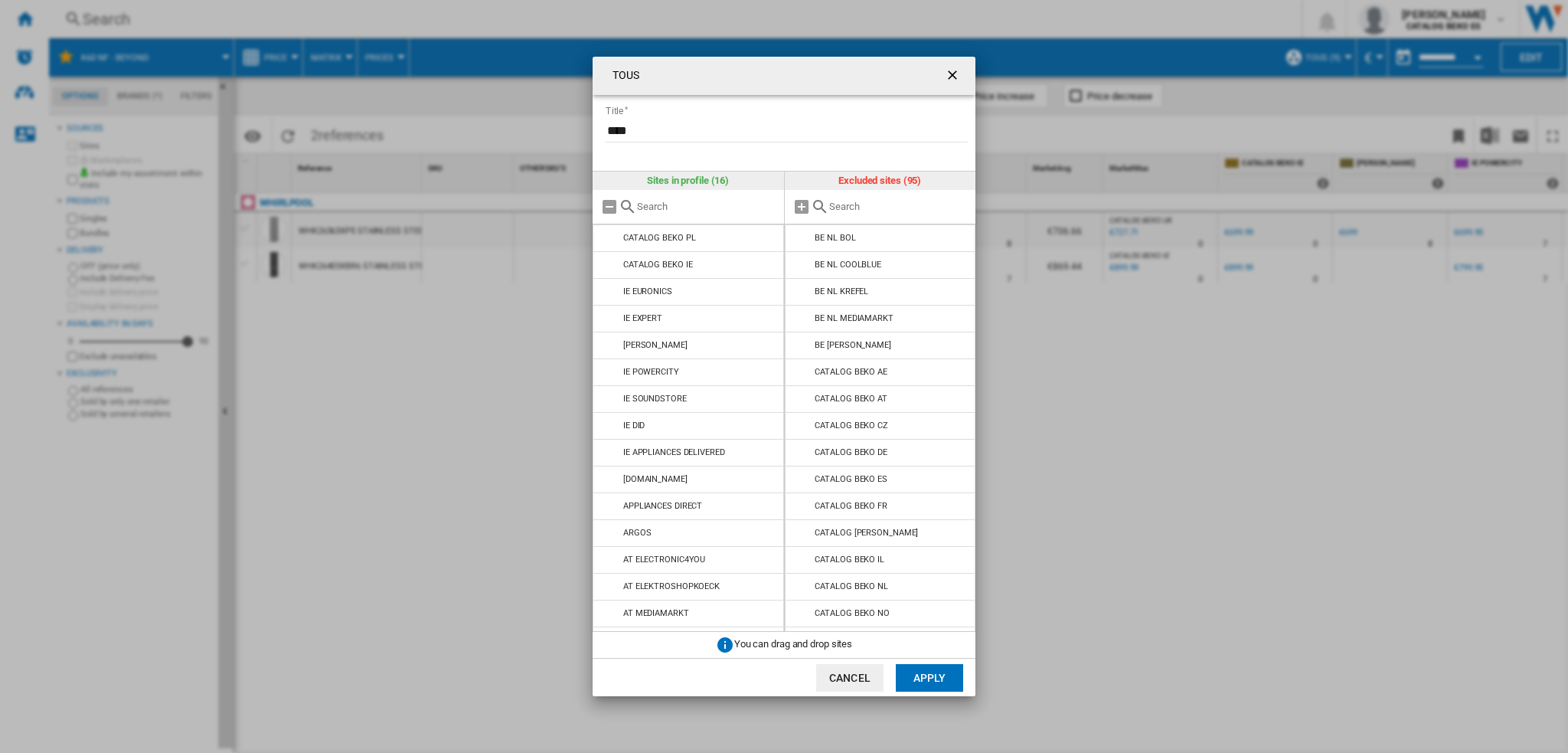 click at bounding box center (802, 238) 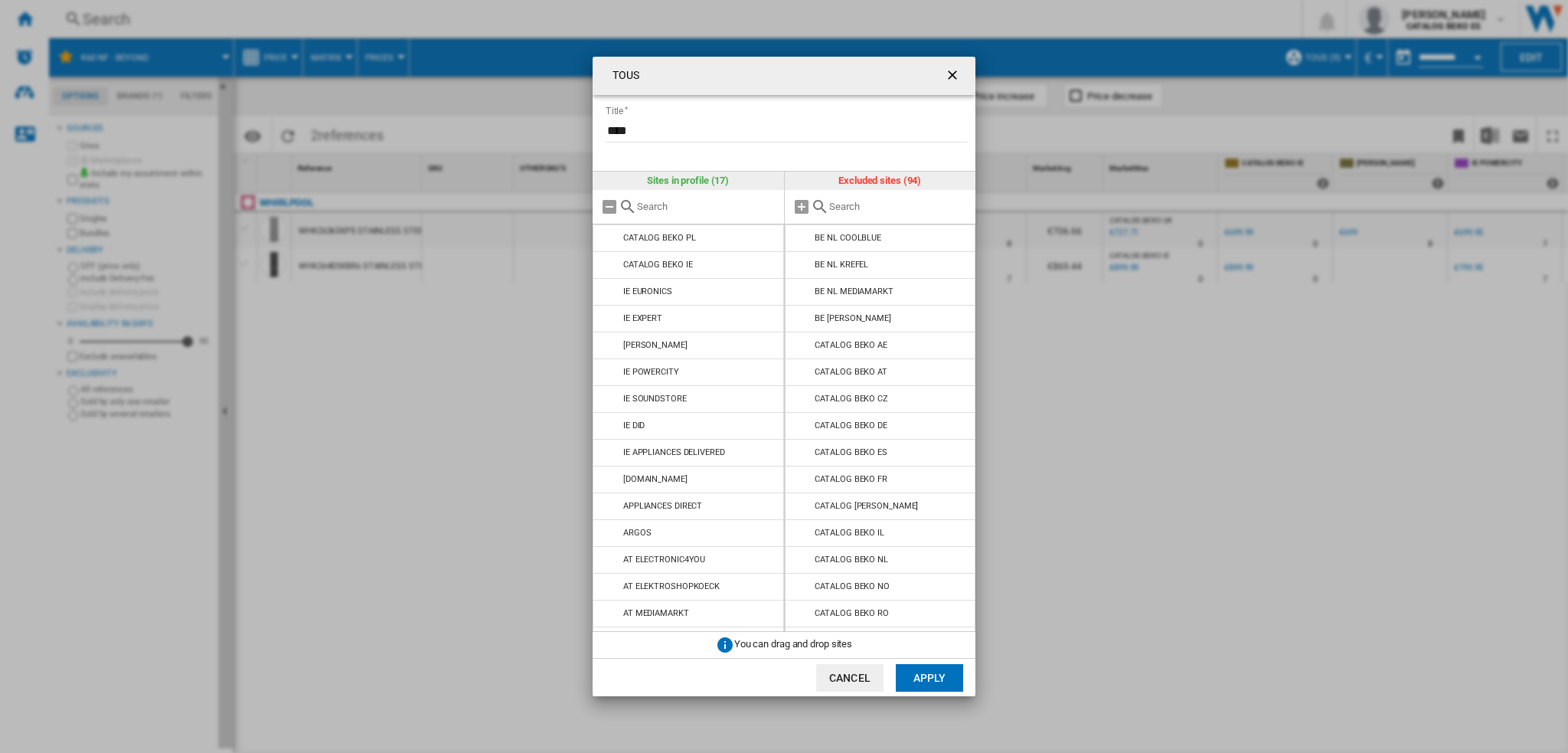 click at bounding box center [802, 238] 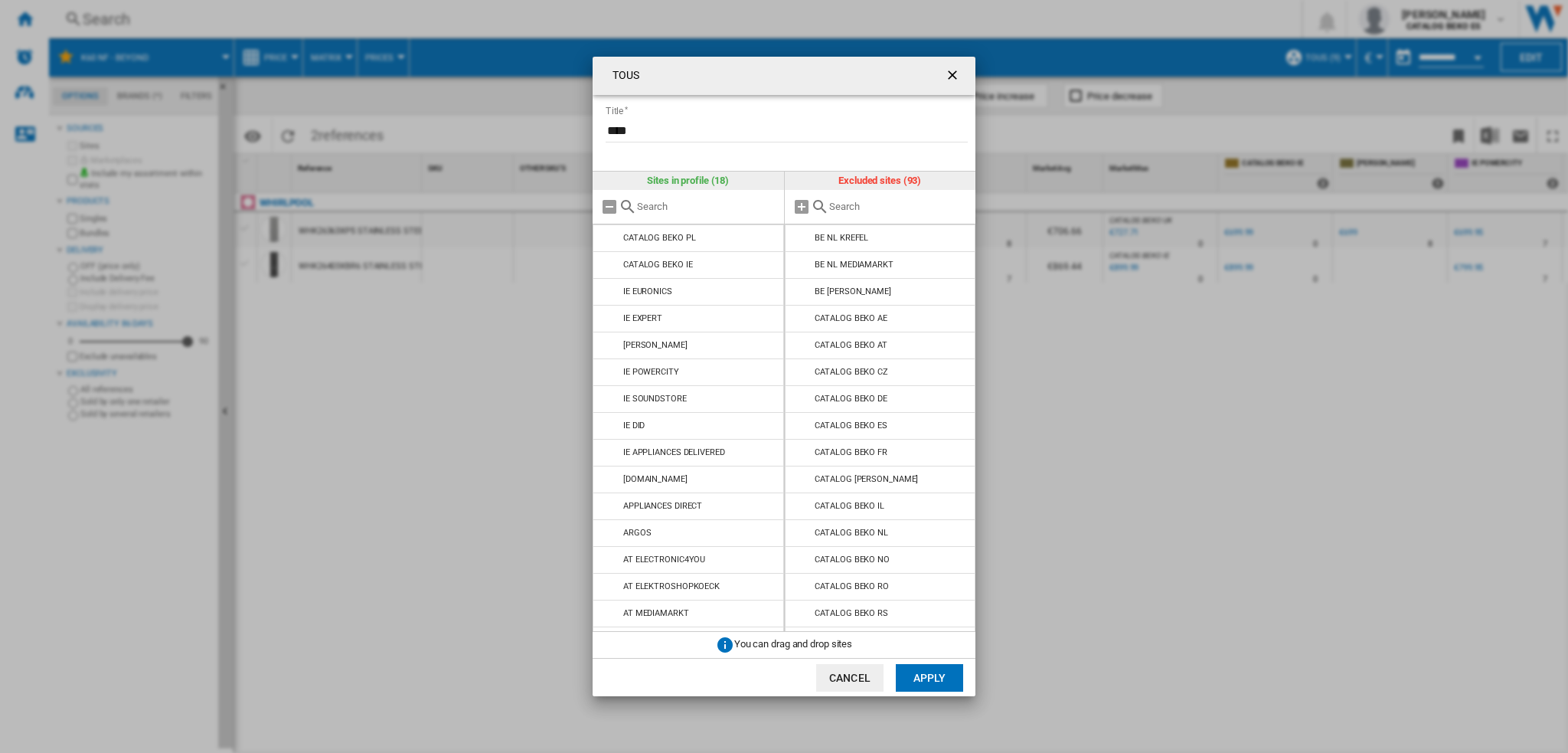 click at bounding box center [802, 238] 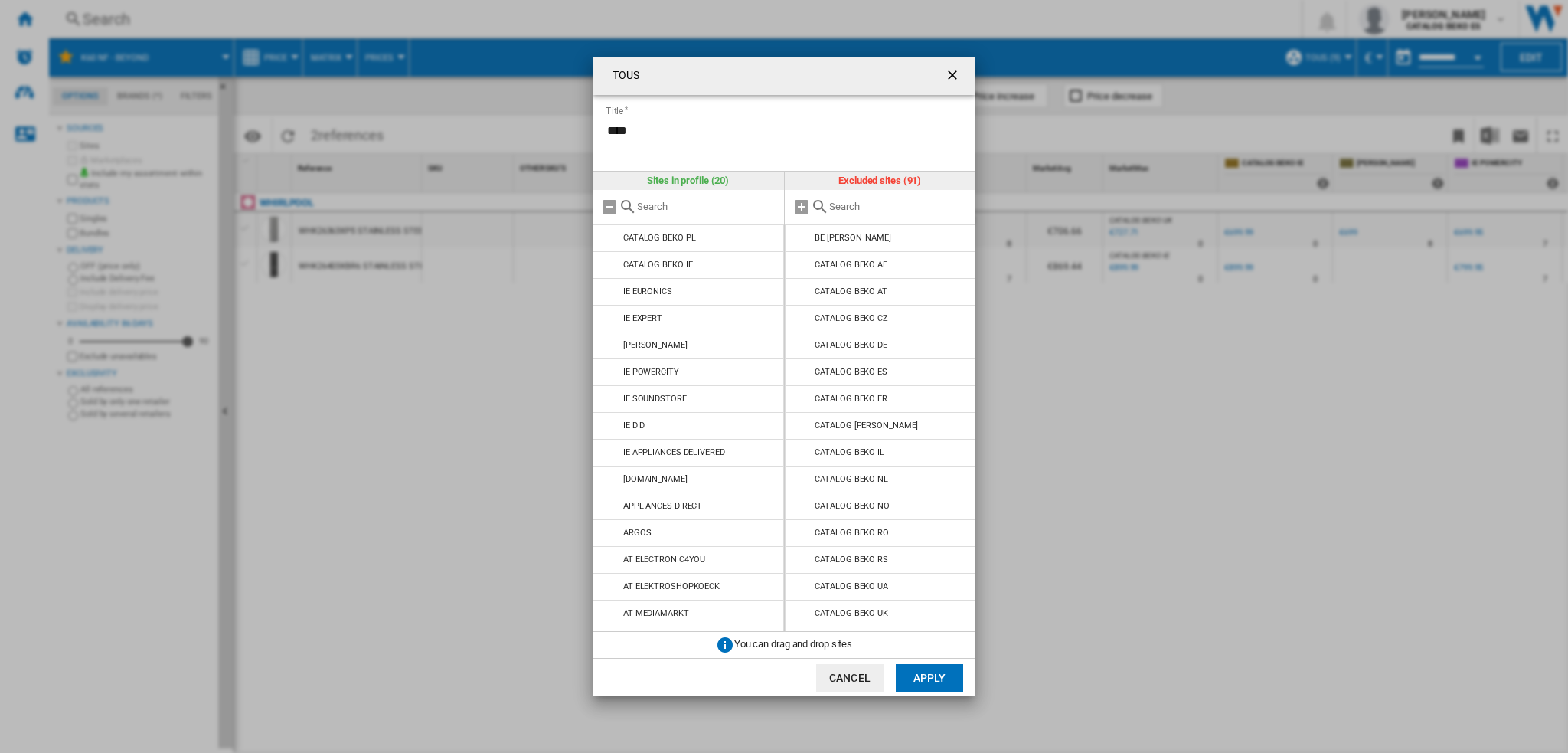 click at bounding box center [802, 238] 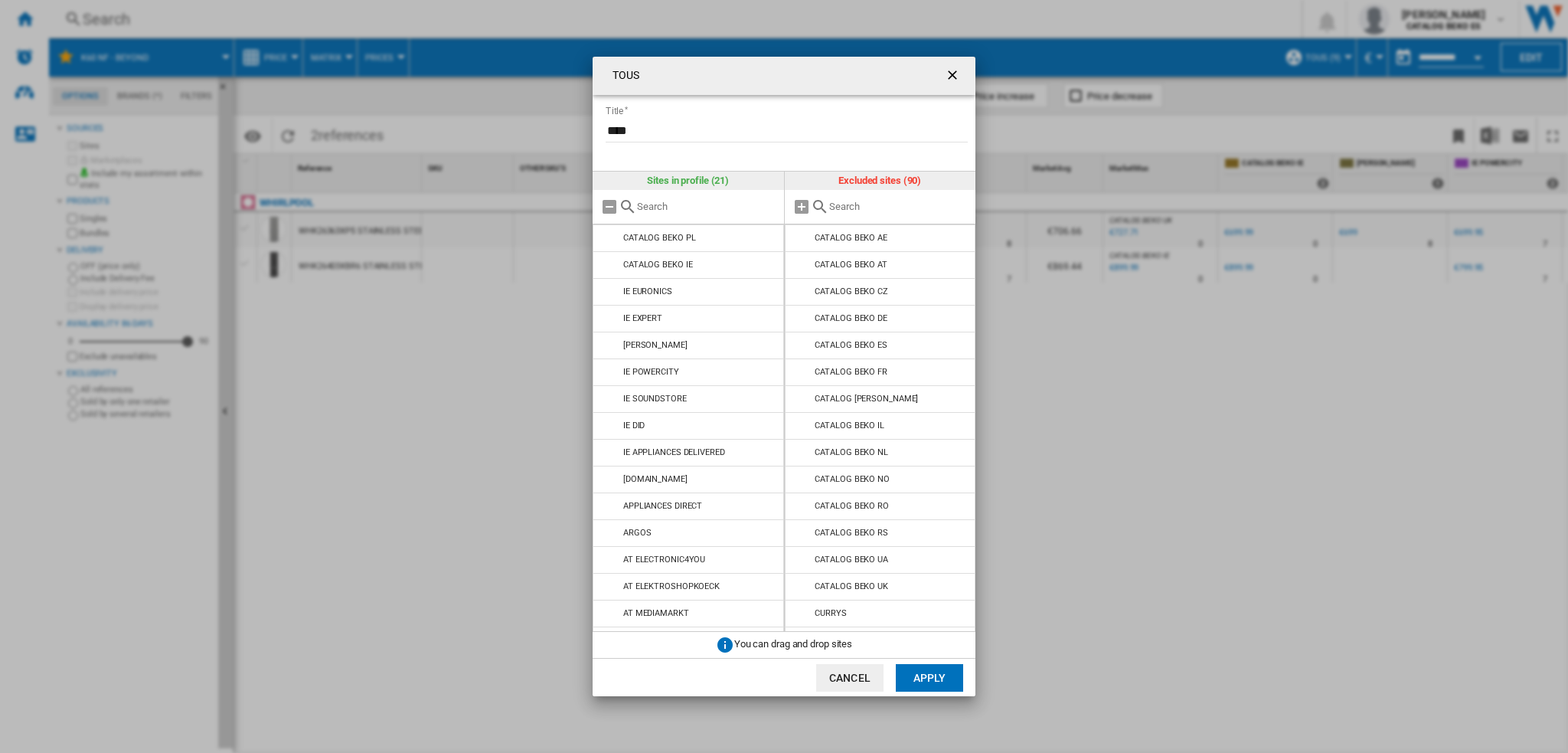 click at bounding box center [802, 238] 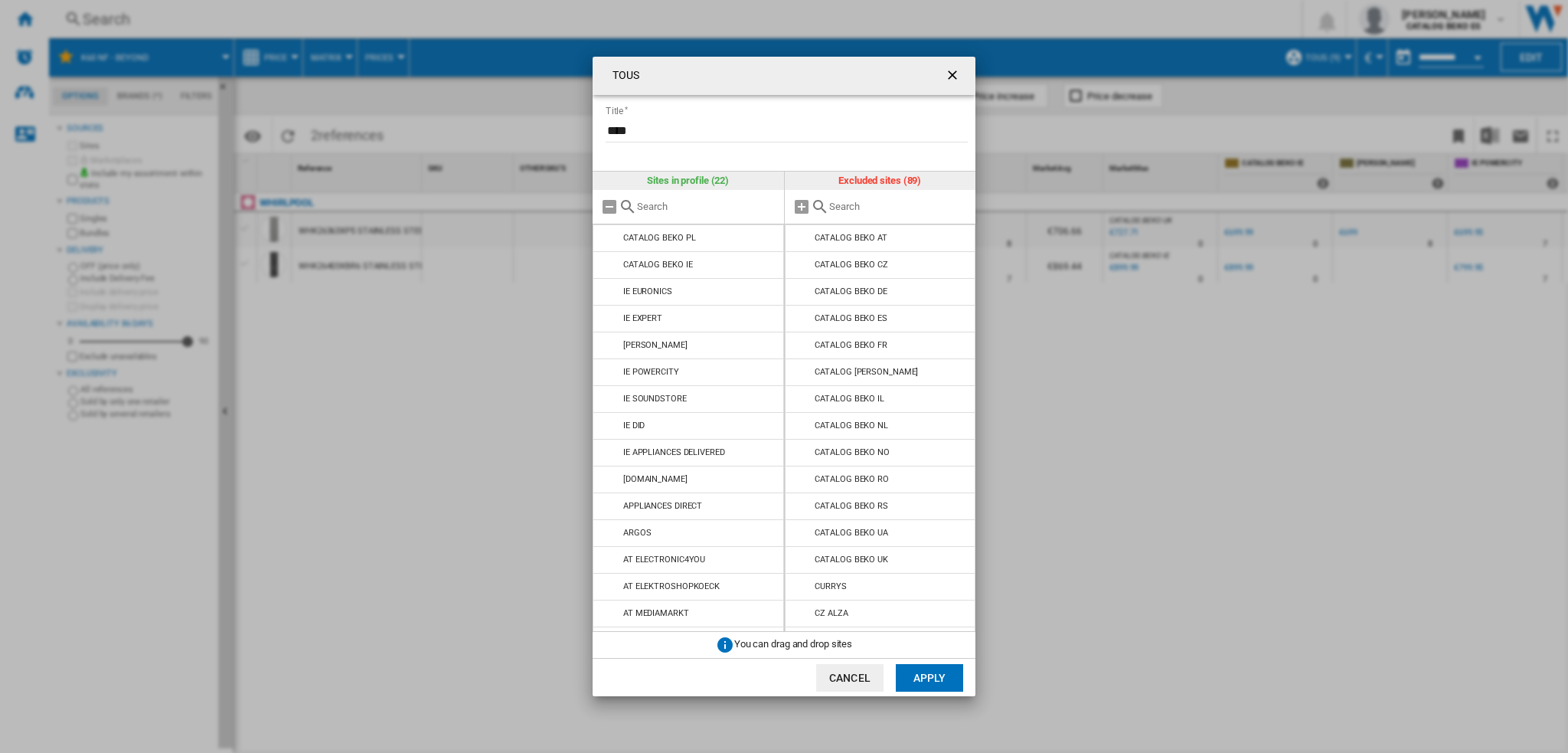 click at bounding box center (802, 238) 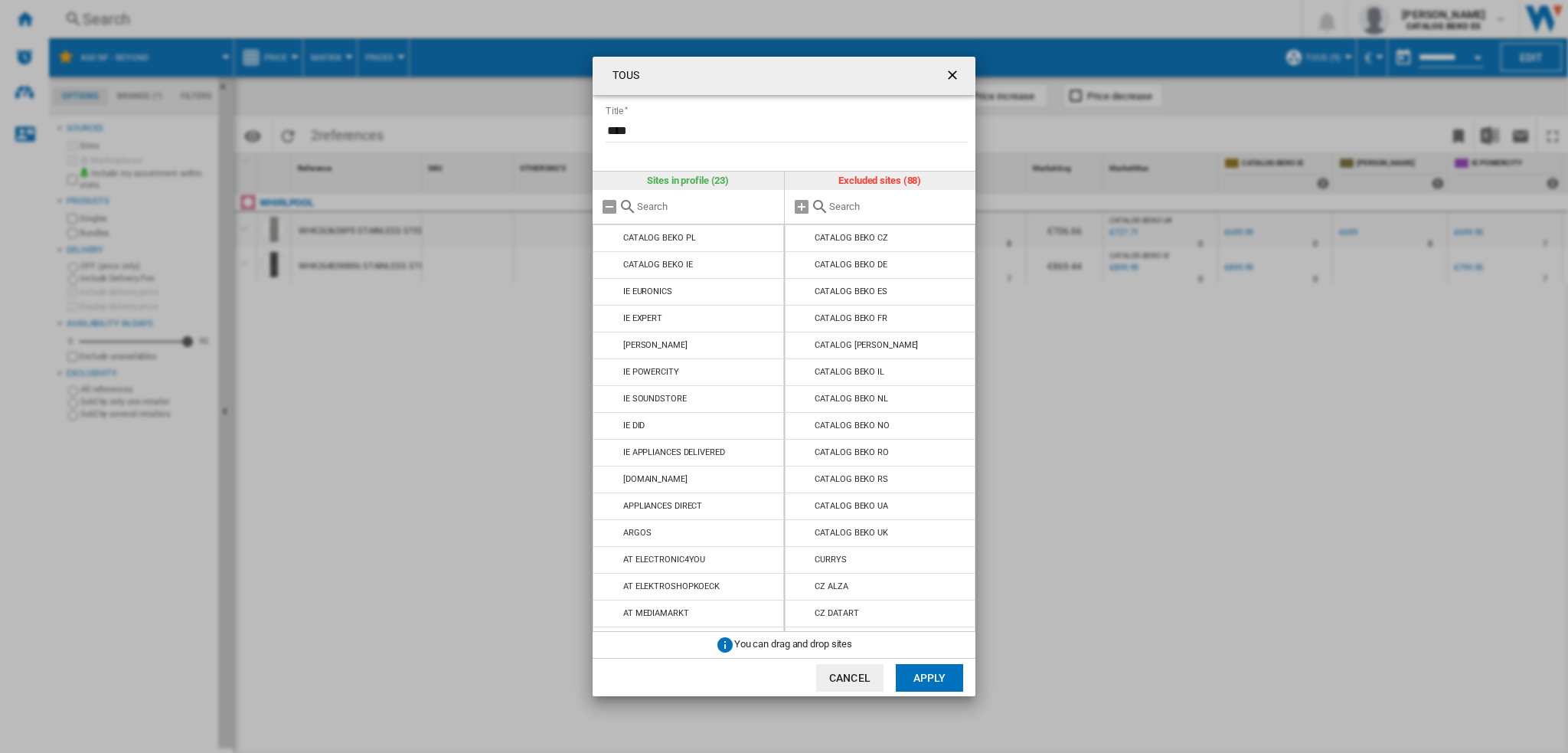 click at bounding box center (802, 238) 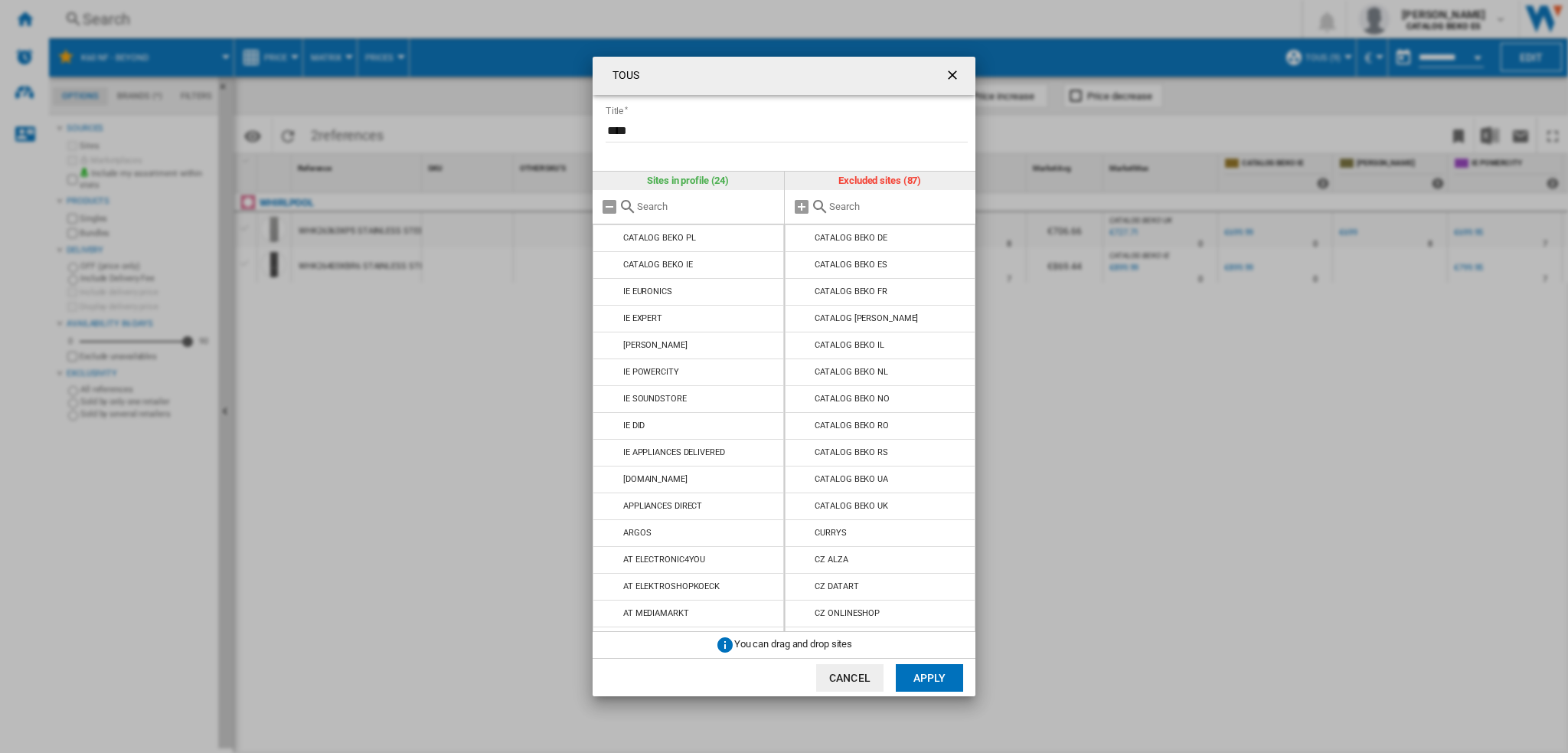 click at bounding box center [802, 238] 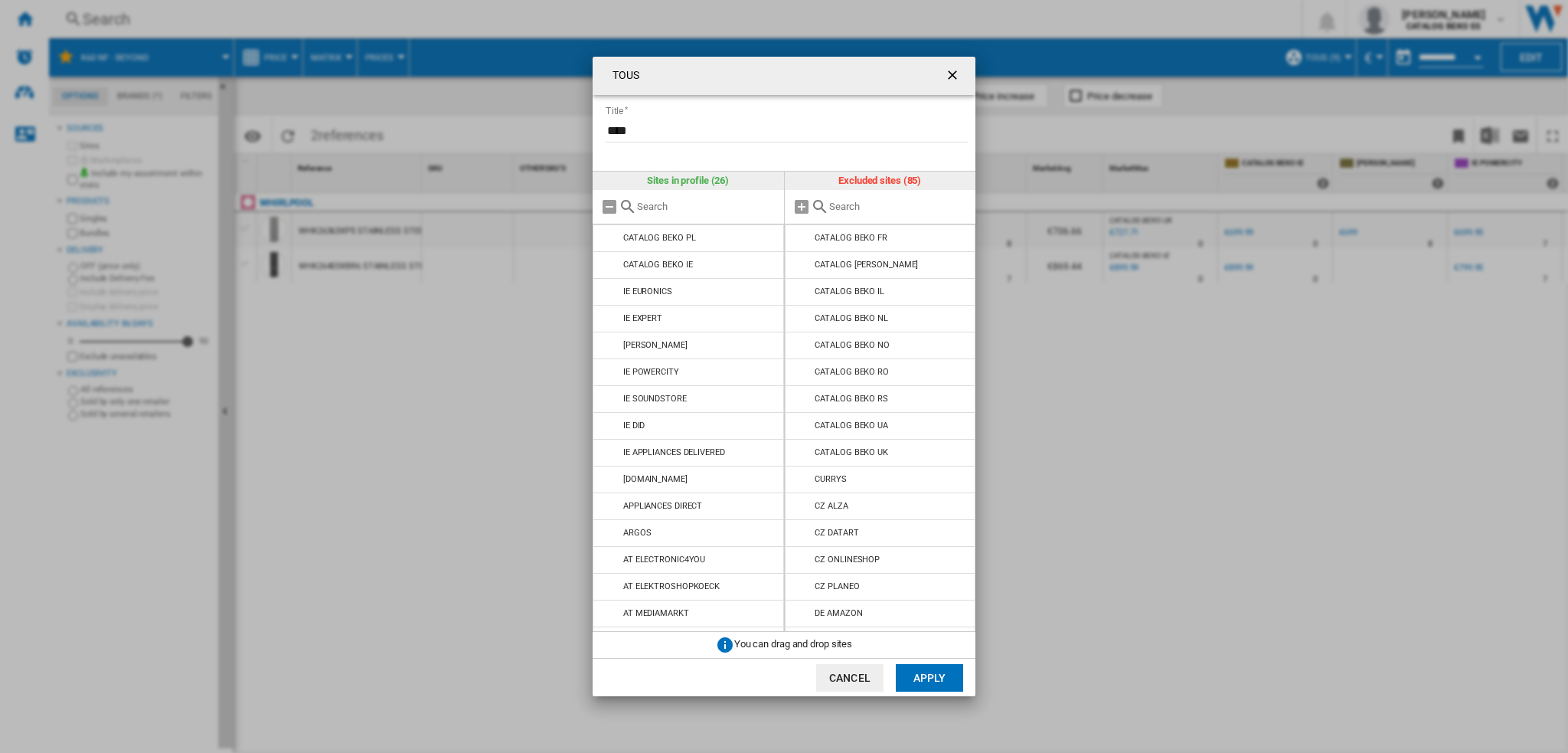 click at bounding box center (802, 238) 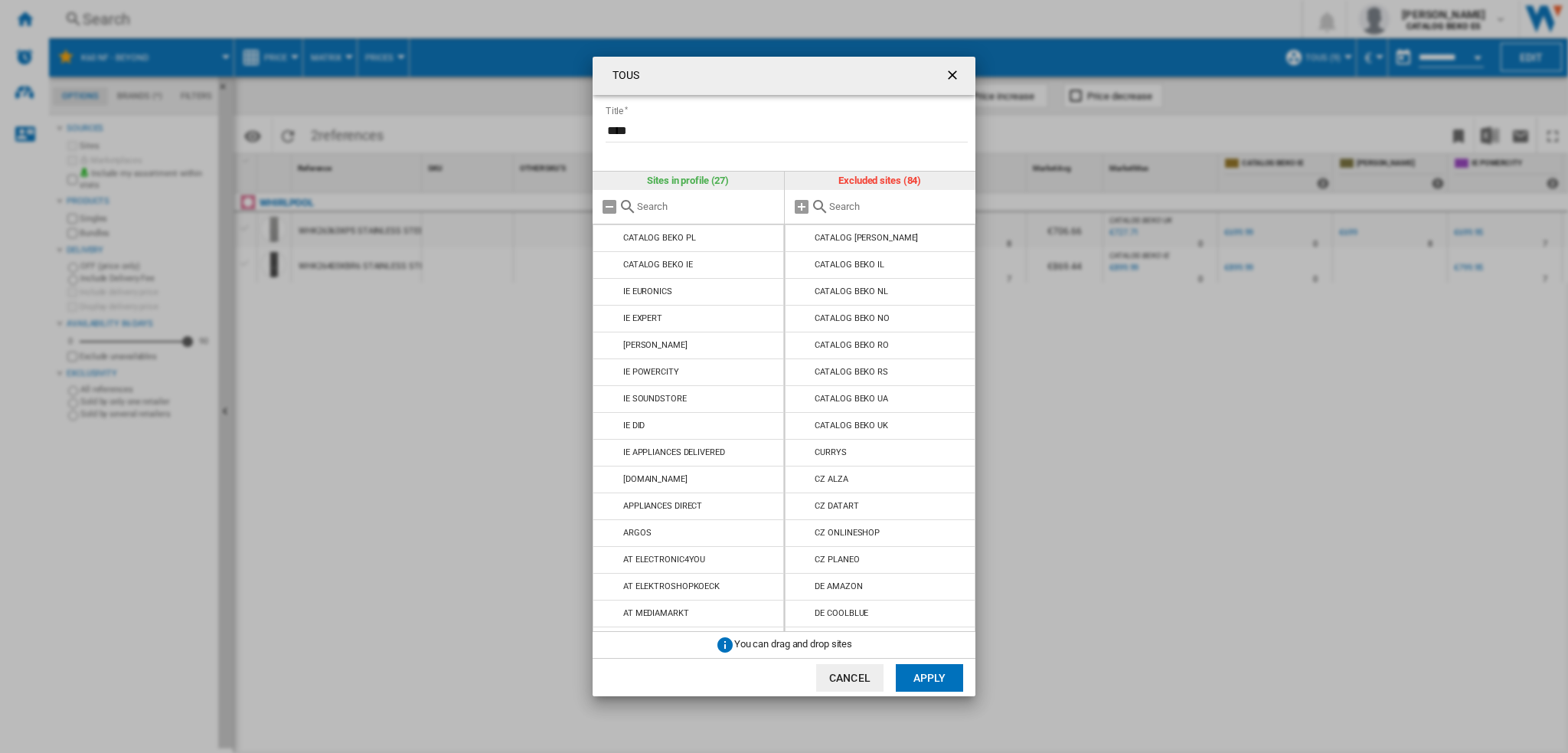click at bounding box center (802, 238) 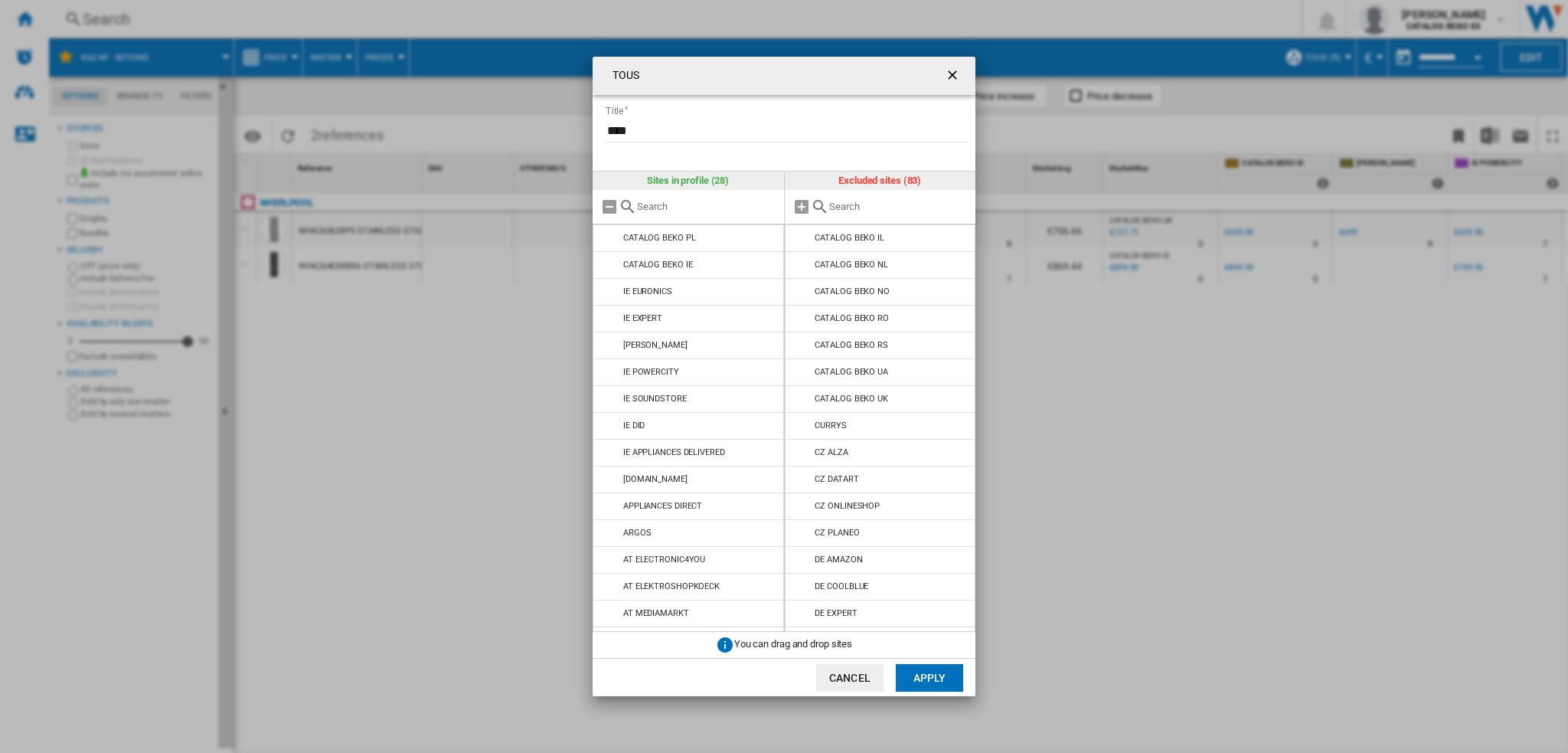 click at bounding box center [802, 238] 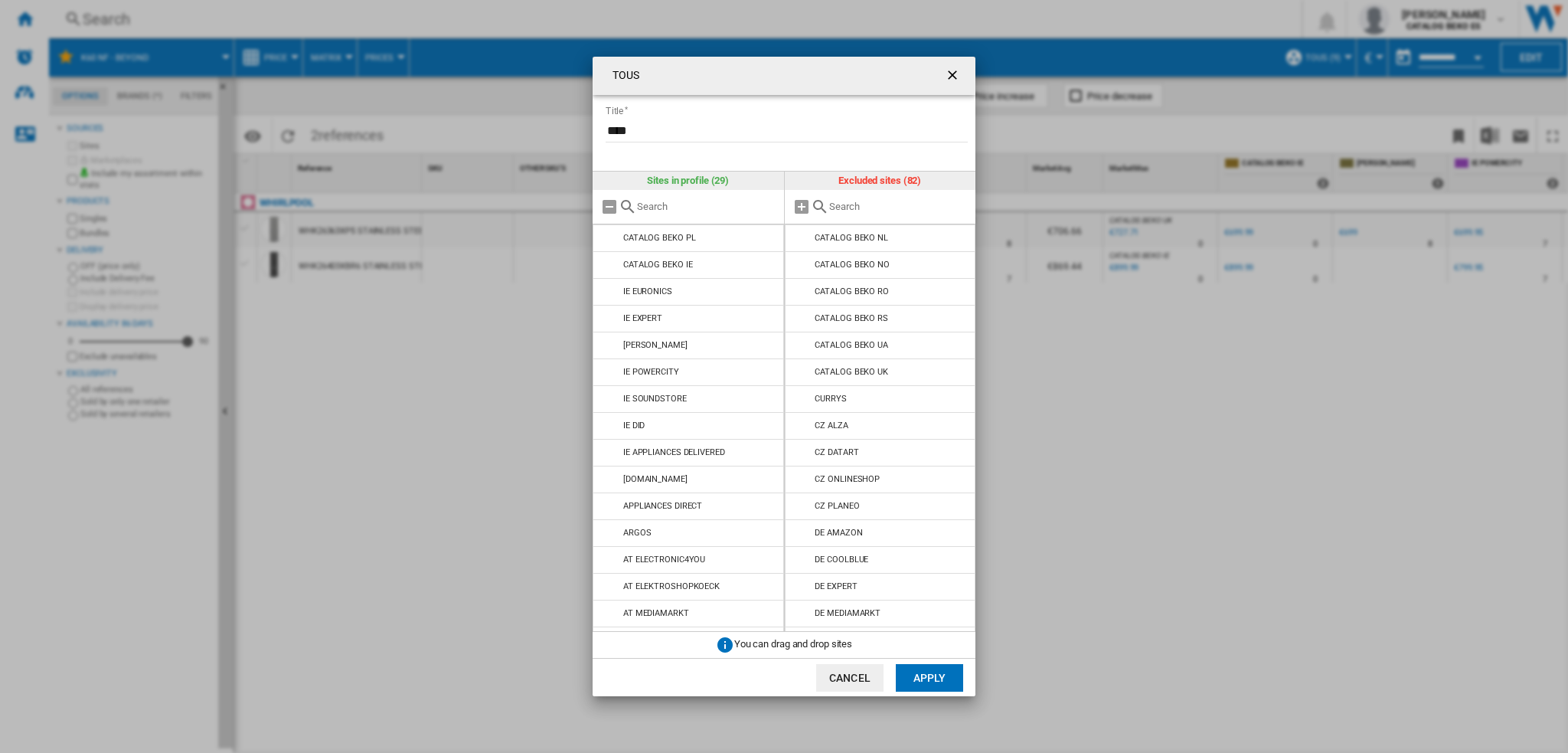 click at bounding box center [802, 238] 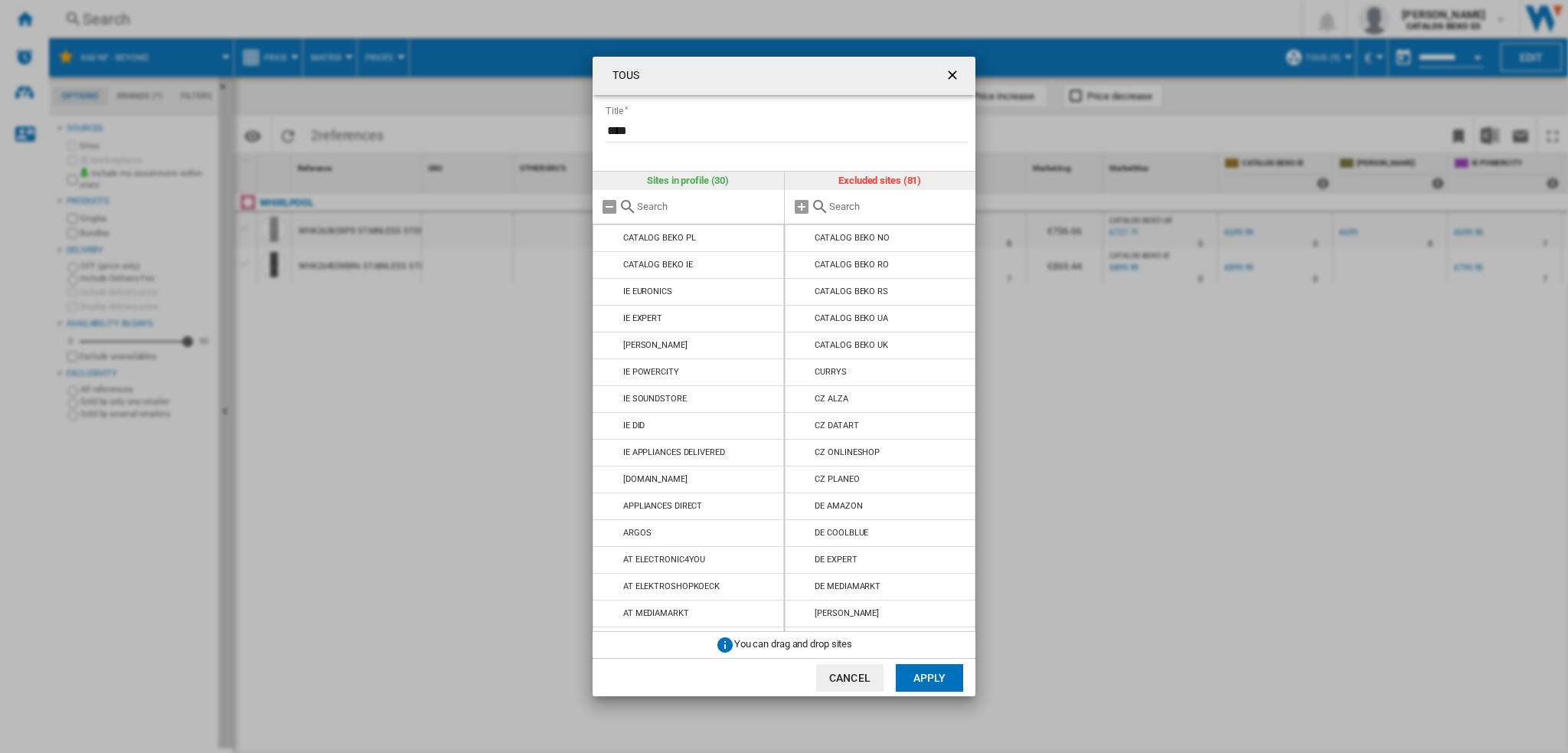 click at bounding box center (802, 238) 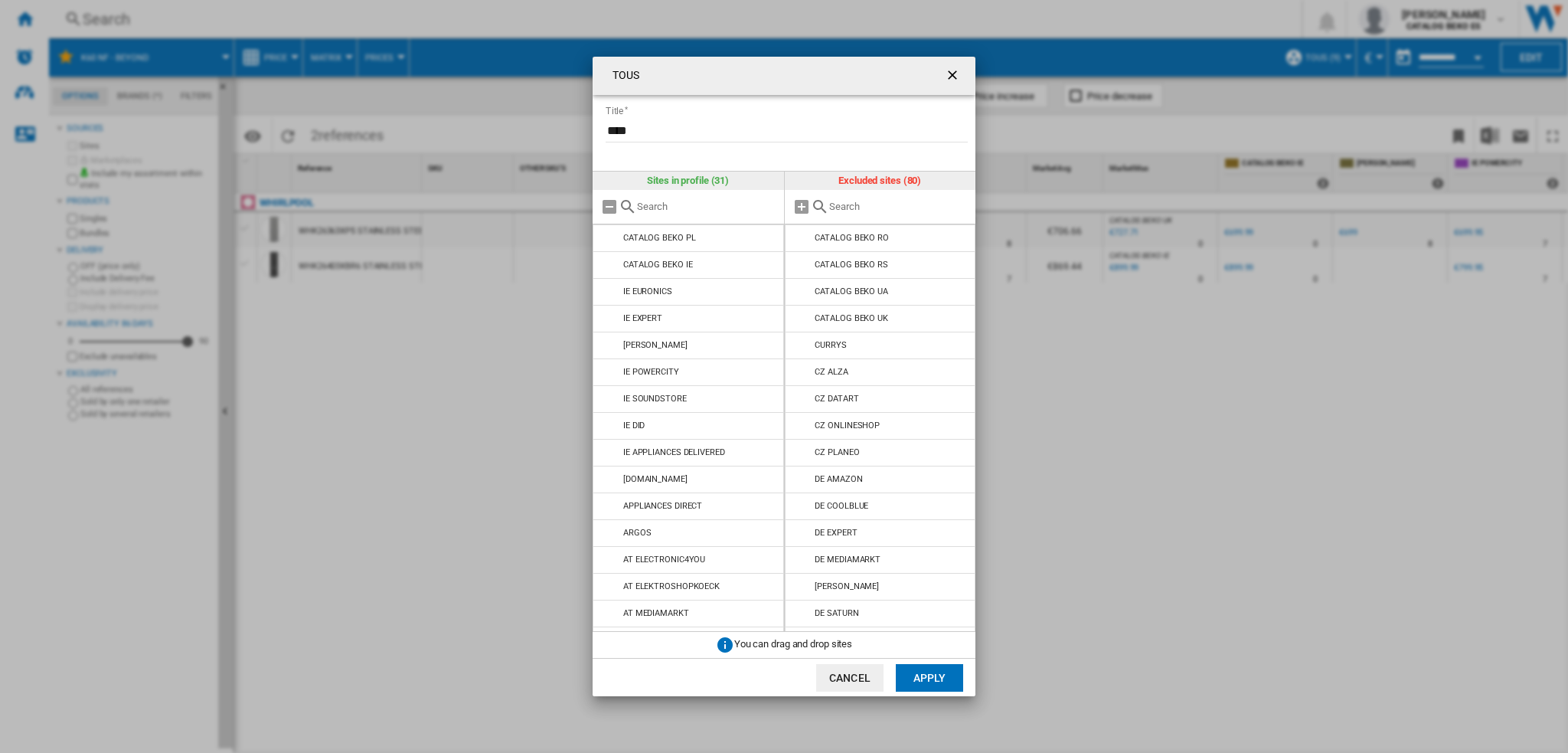 click at bounding box center (802, 238) 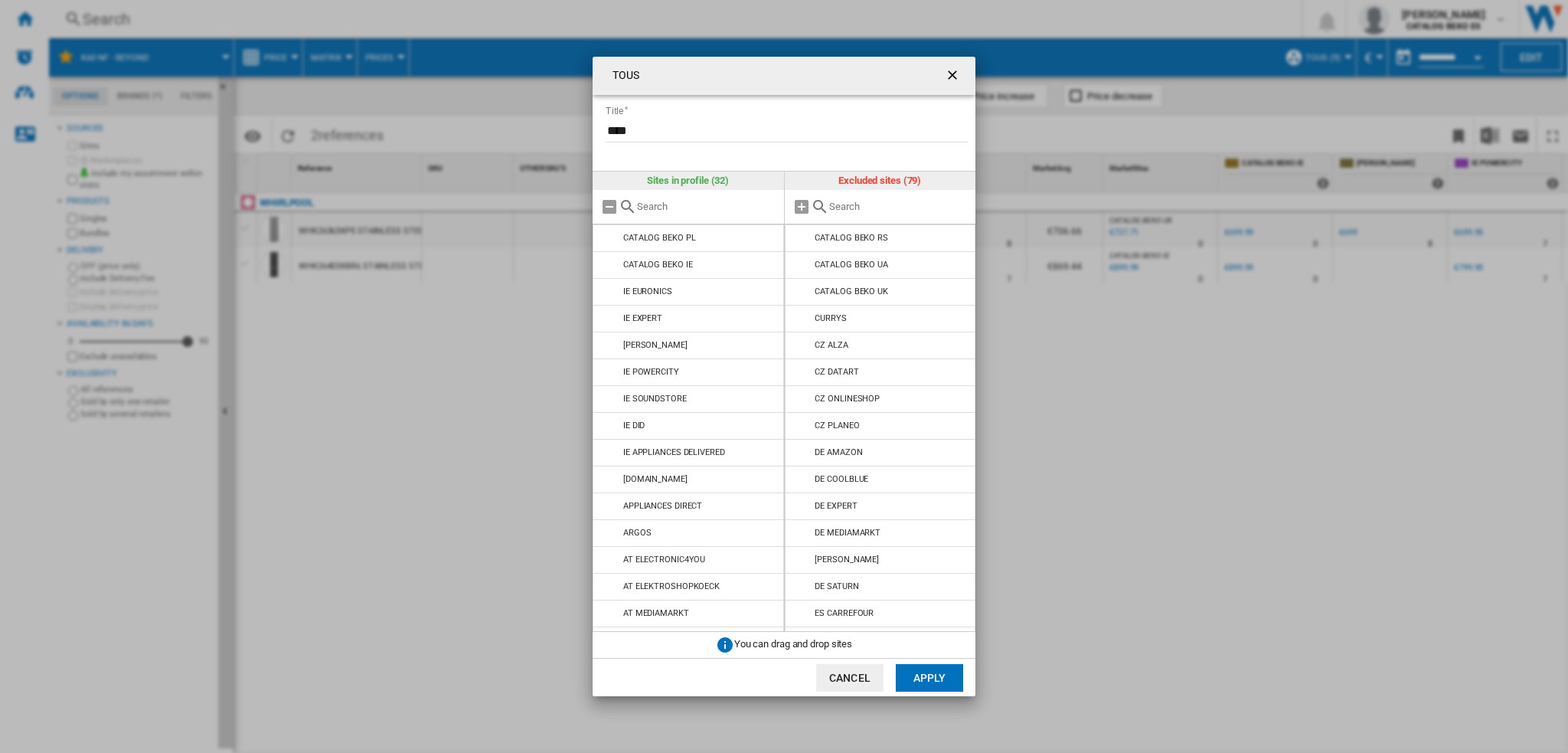click at bounding box center [802, 238] 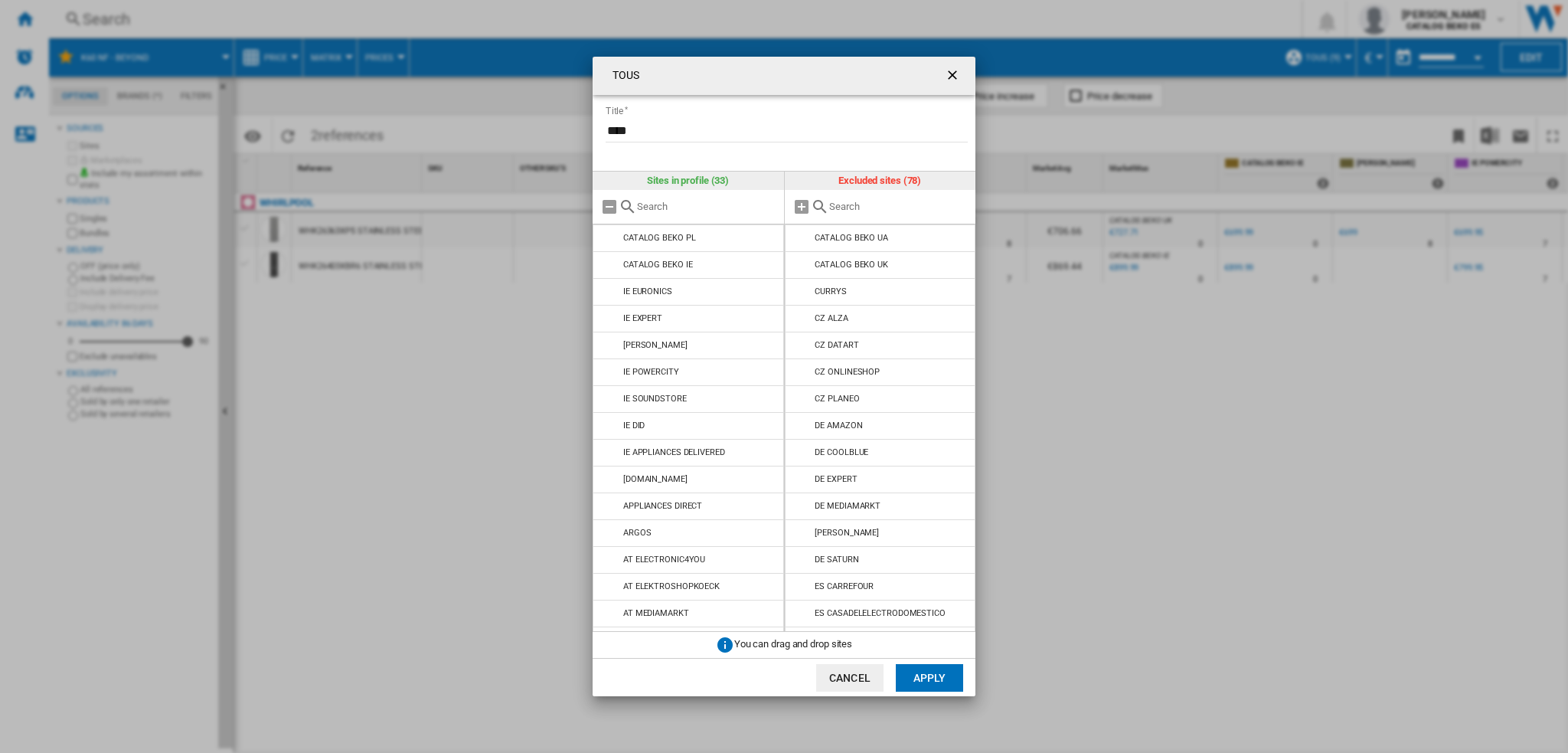 click at bounding box center [802, 238] 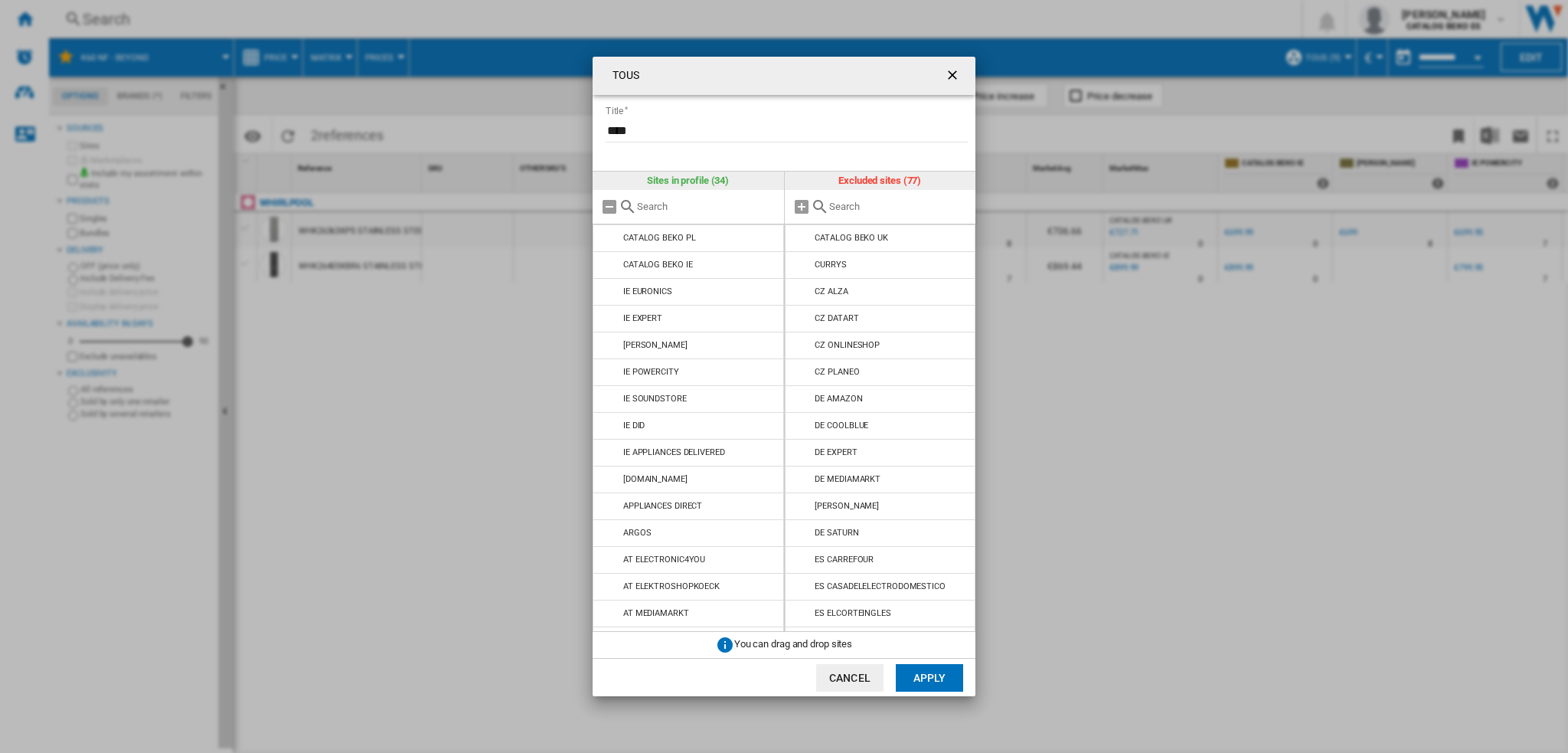 click at bounding box center (802, 238) 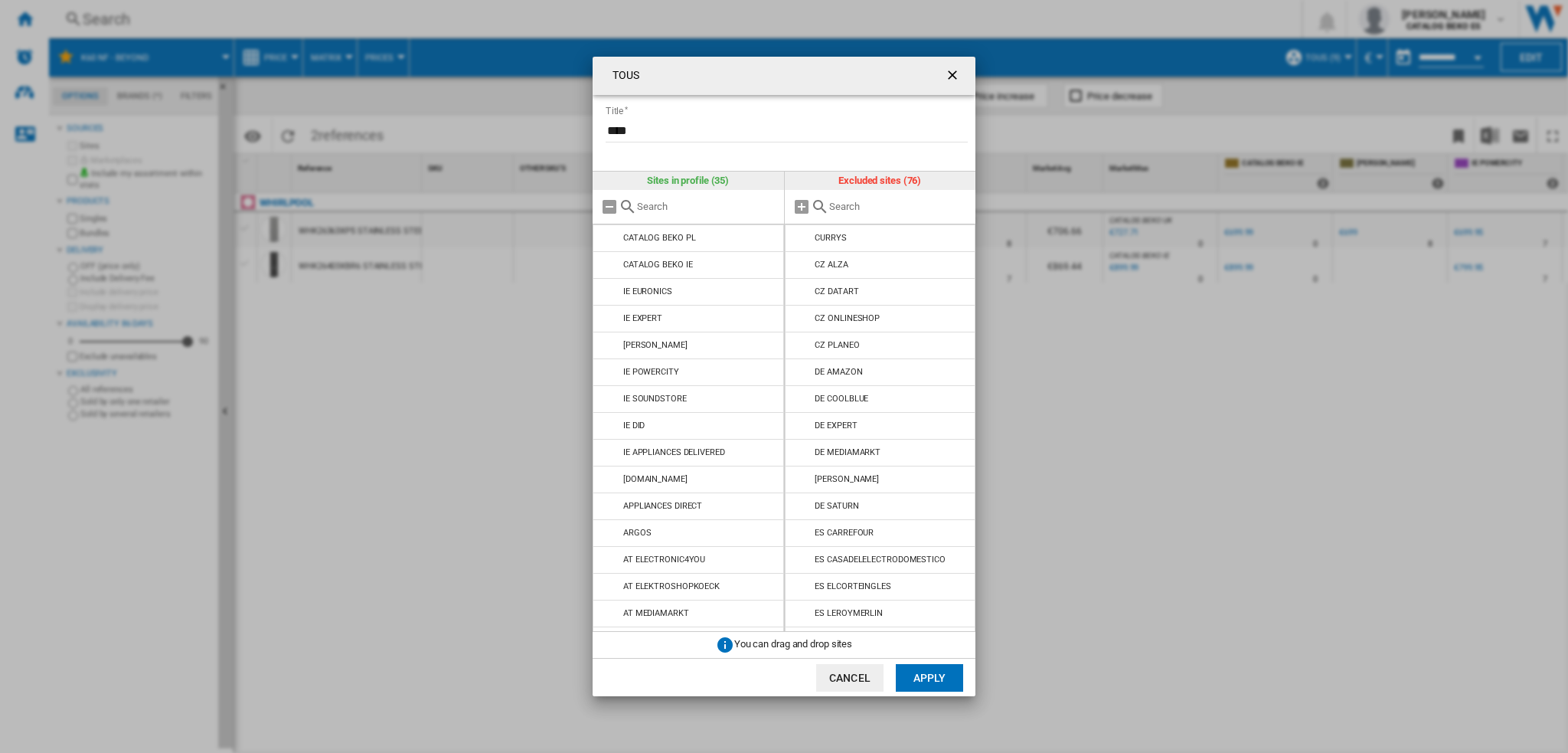 click at bounding box center (802, 238) 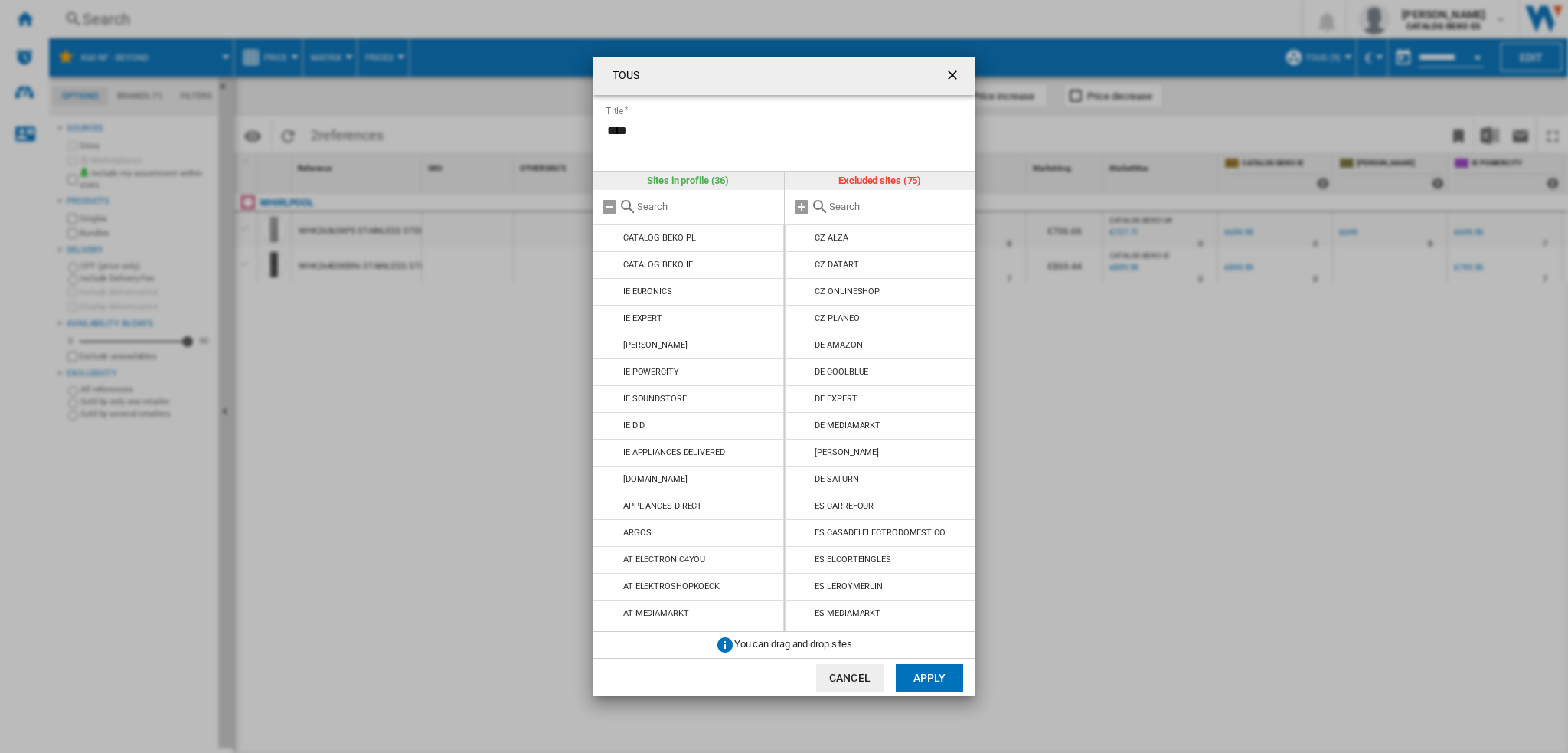 click at bounding box center (802, 238) 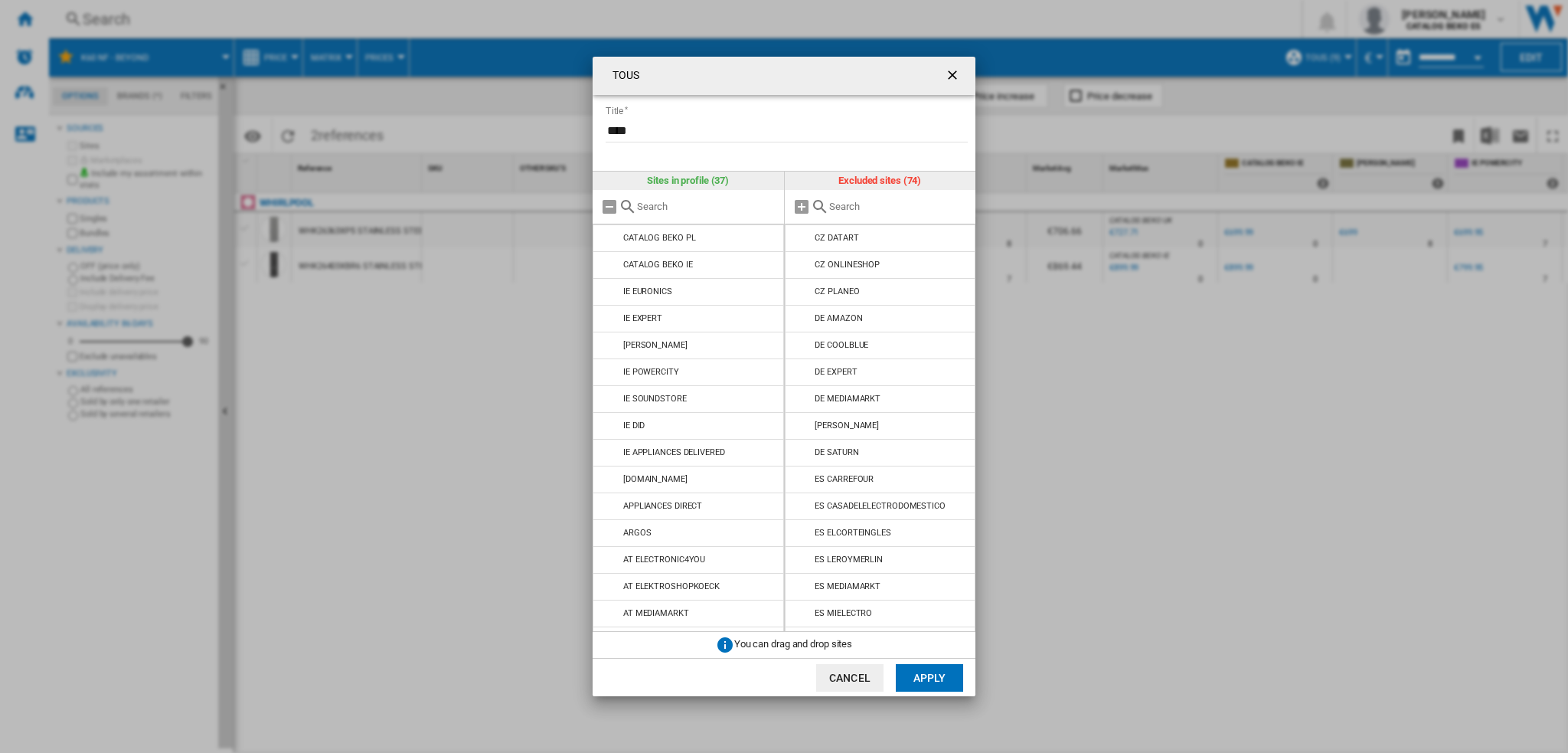 click at bounding box center [802, 238] 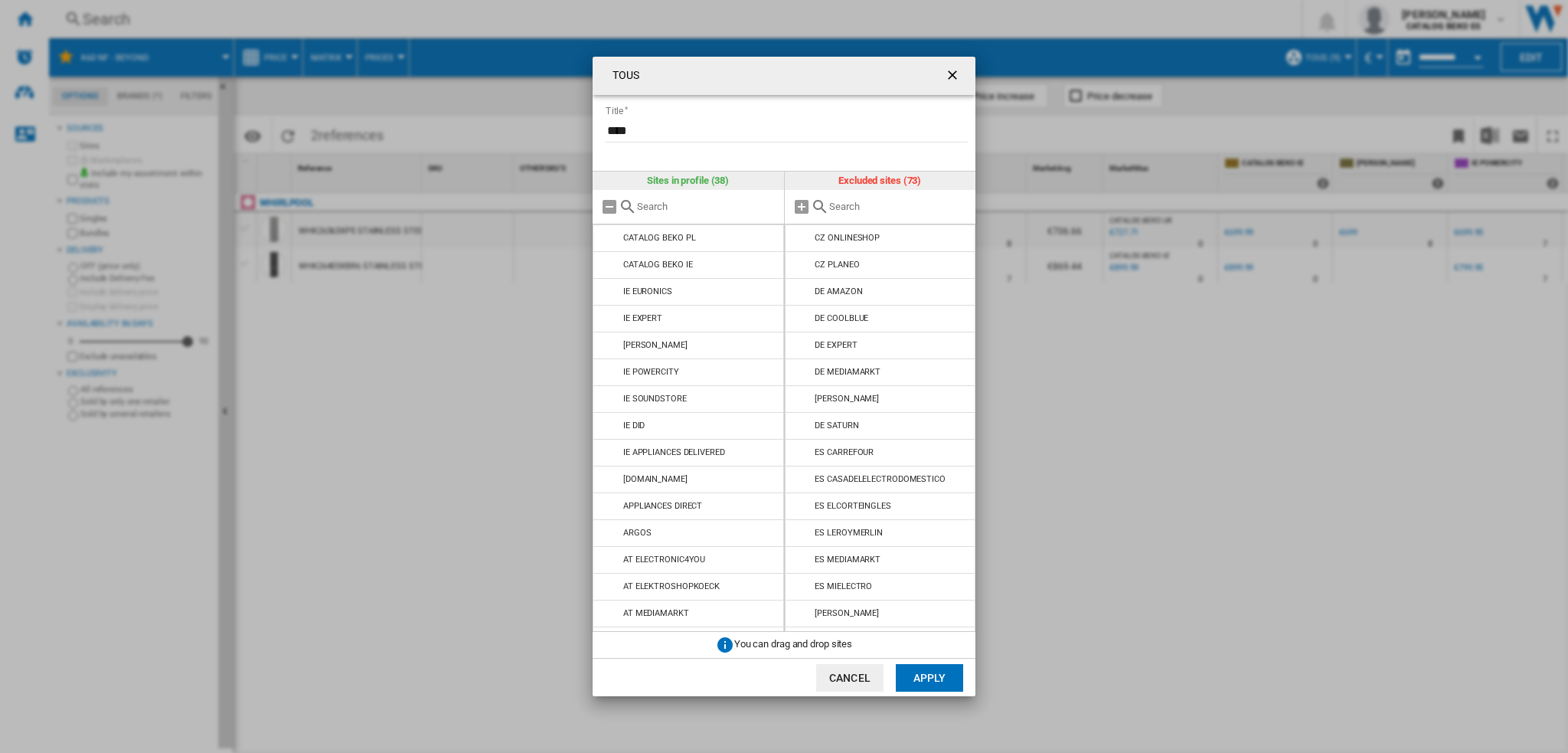 click at bounding box center [802, 238] 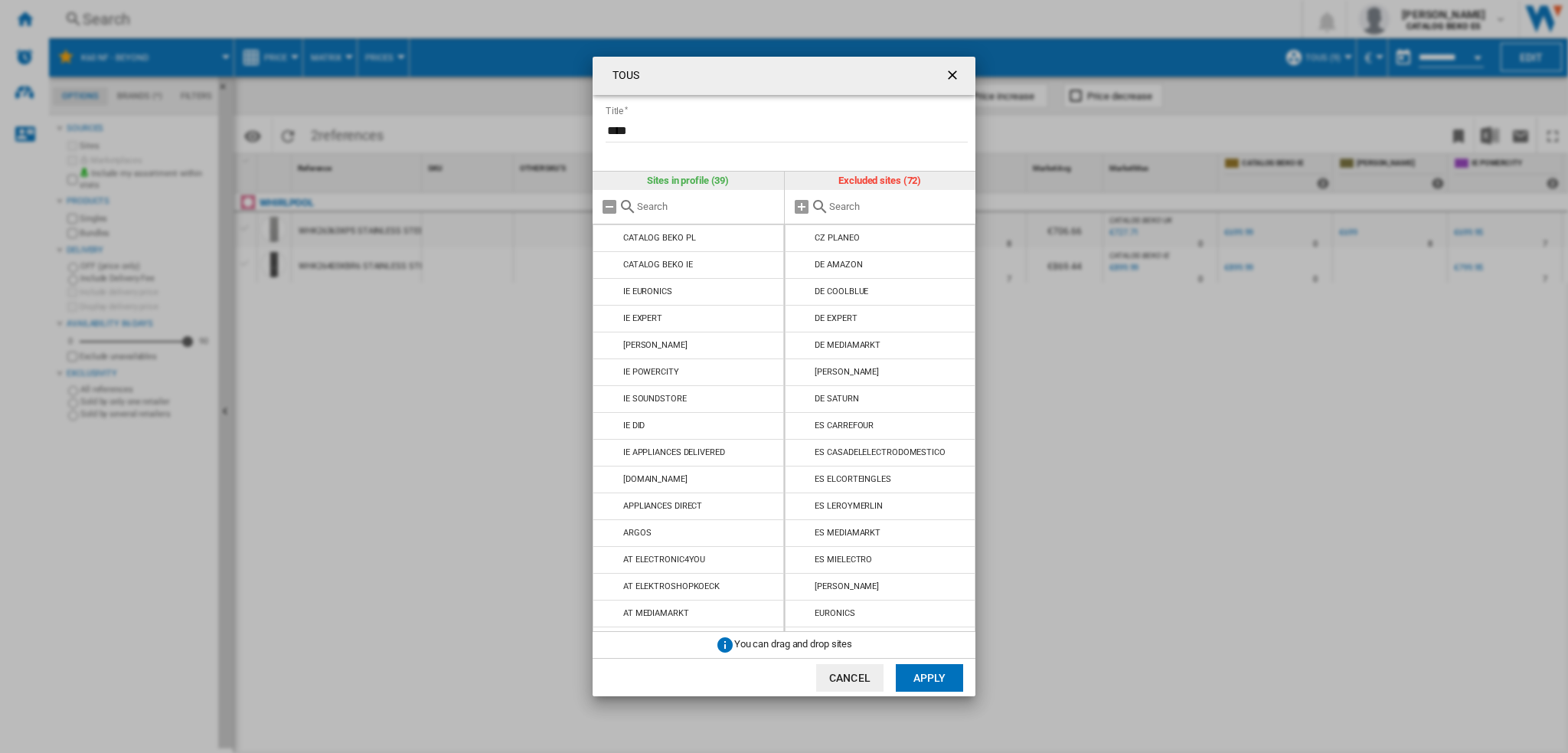 click at bounding box center (802, 238) 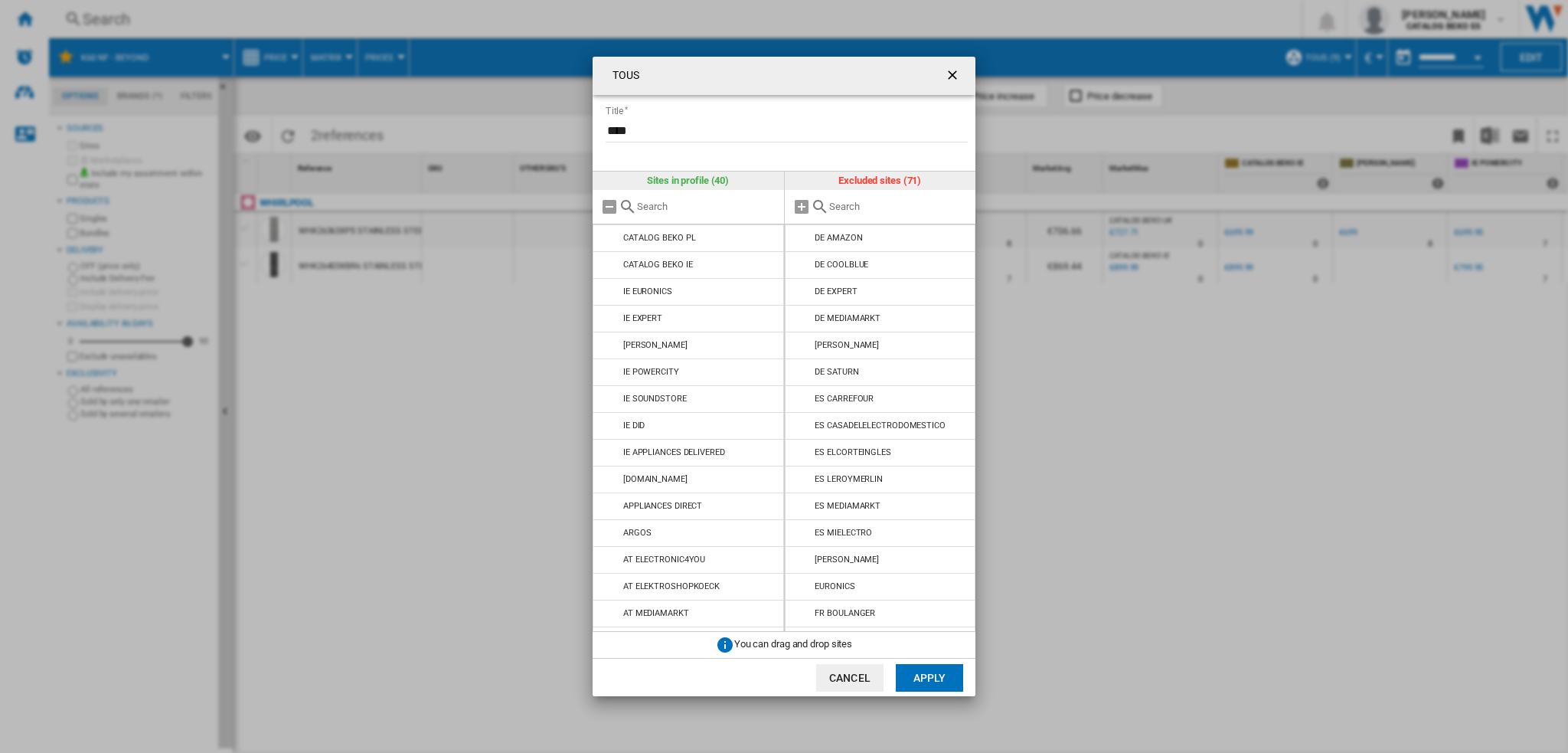 click at bounding box center (802, 238) 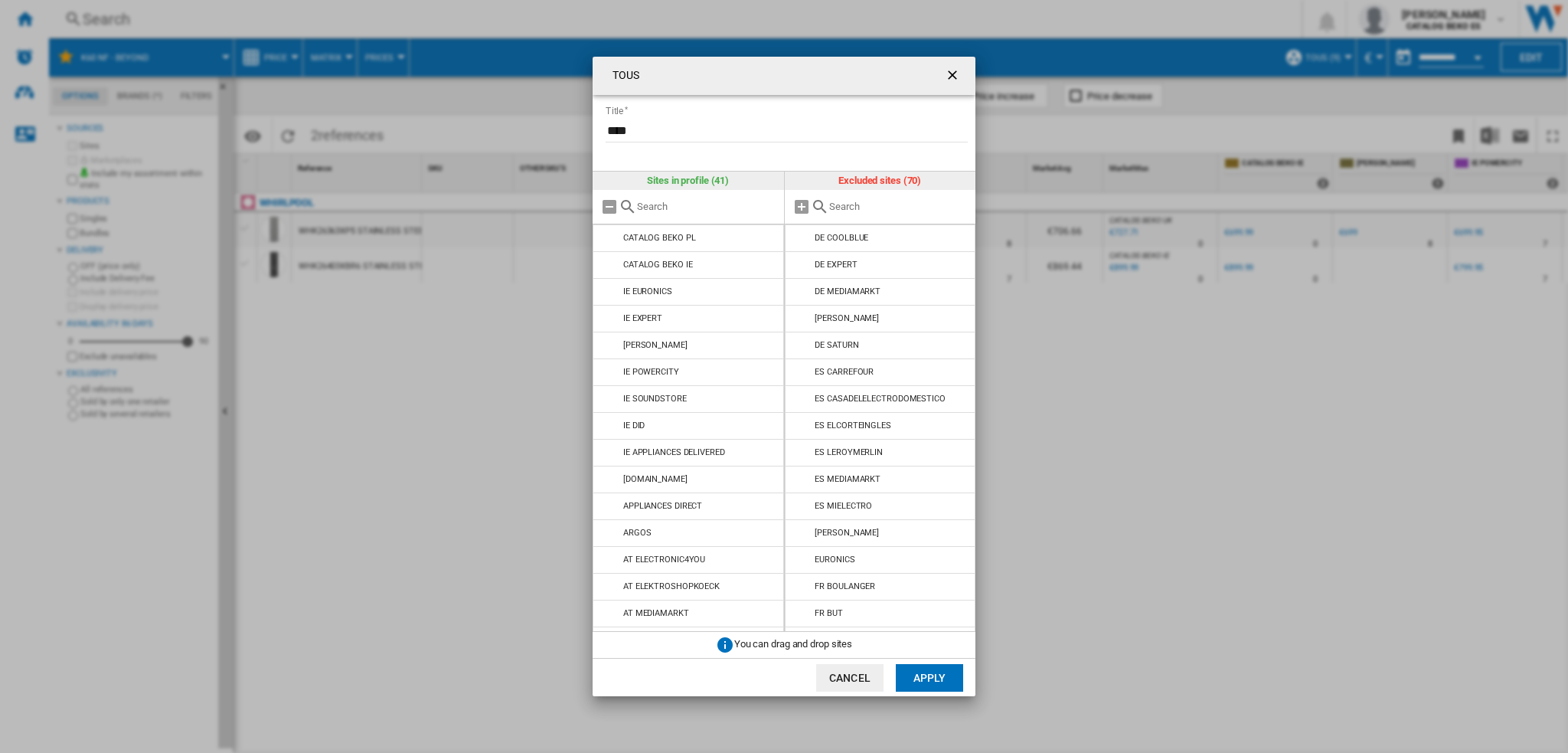 click at bounding box center (802, 238) 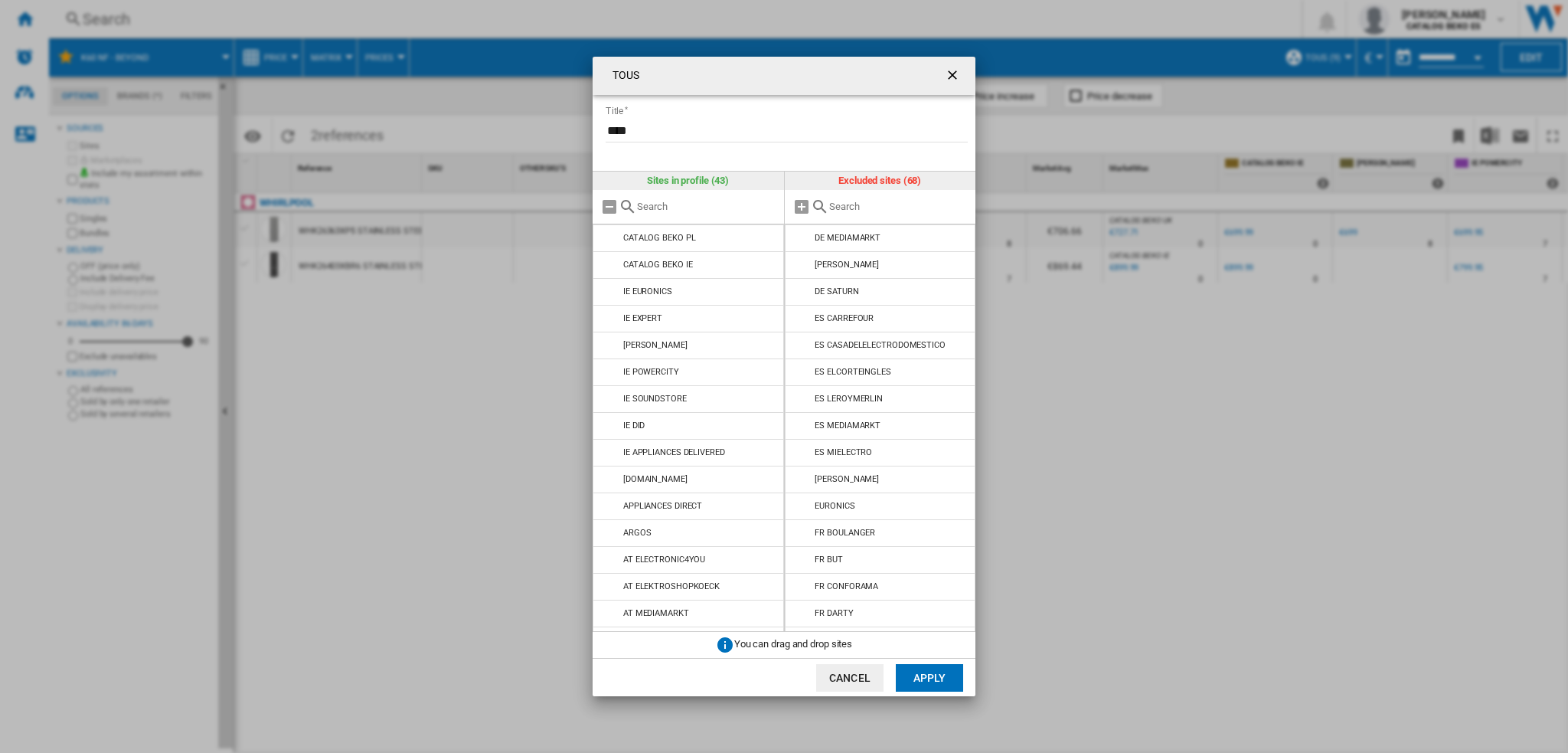 click at bounding box center [802, 238] 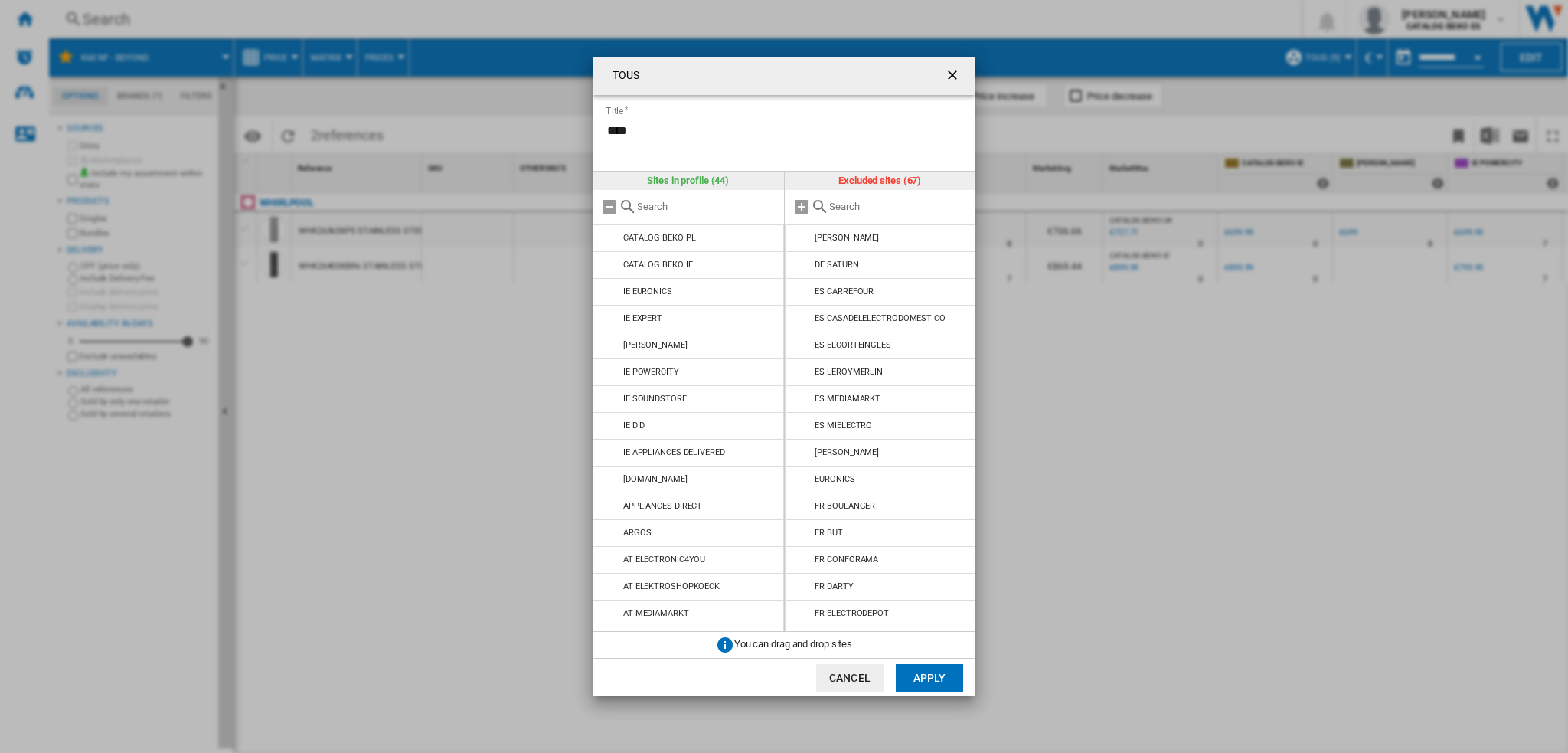 click at bounding box center (802, 238) 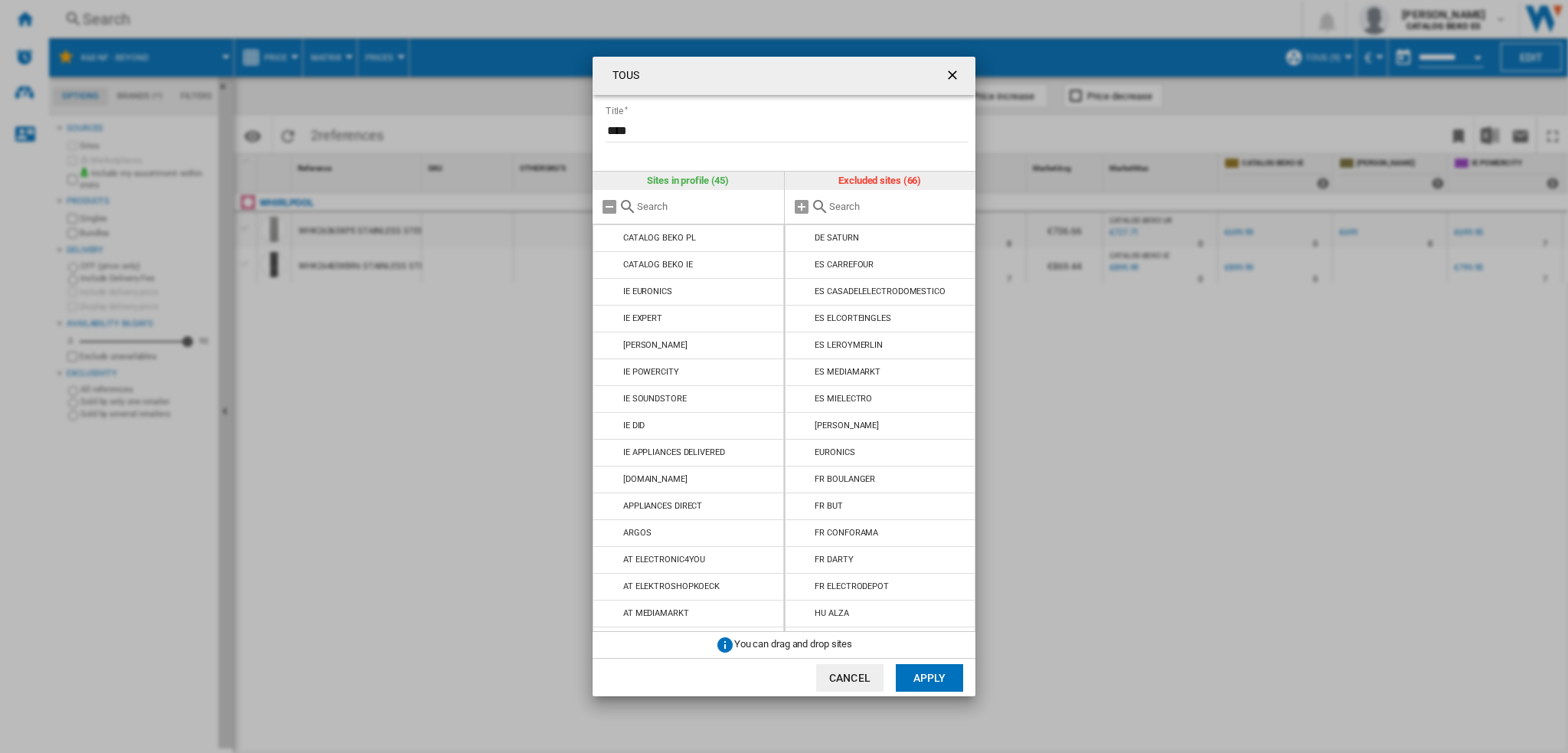 click at bounding box center [802, 238] 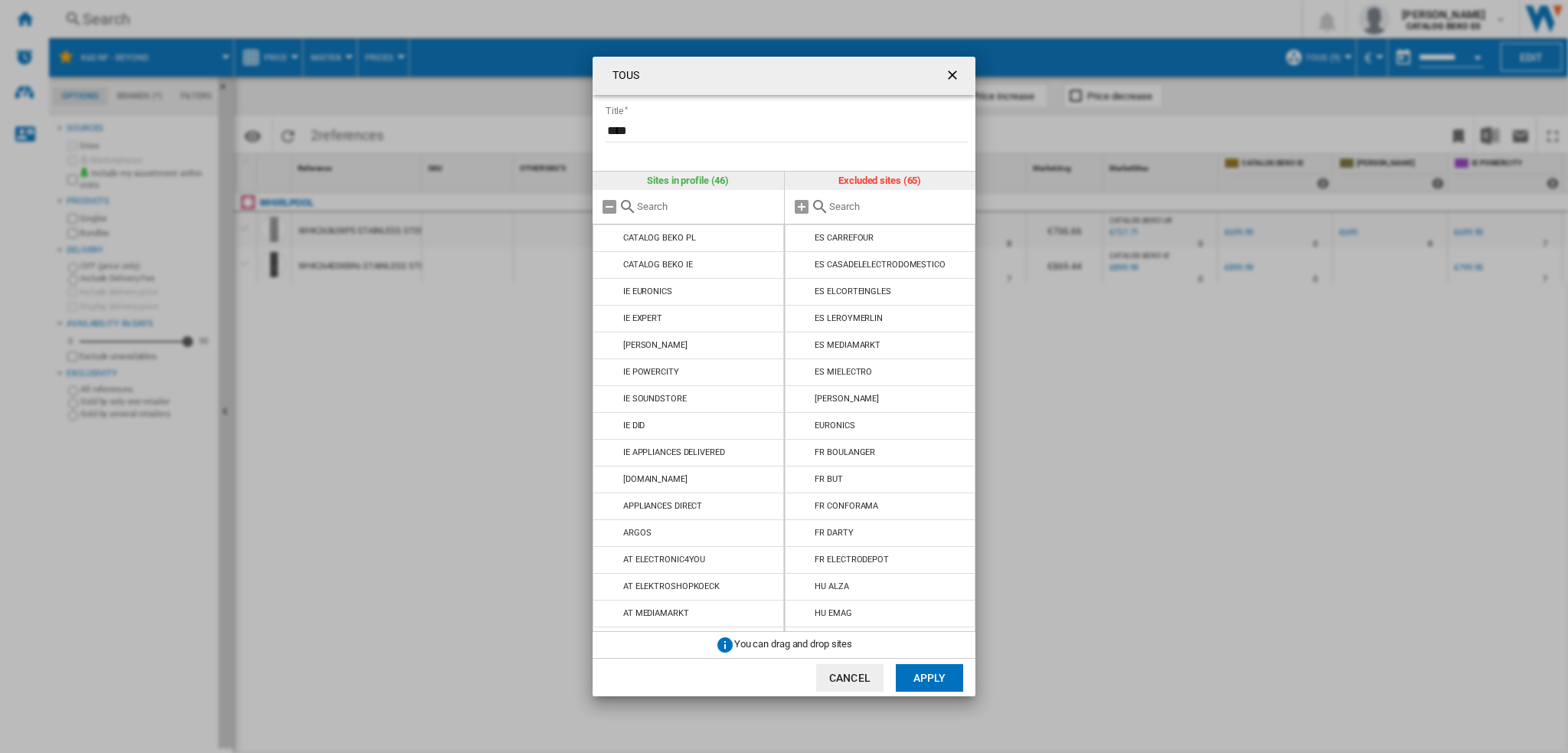 click at bounding box center (802, 238) 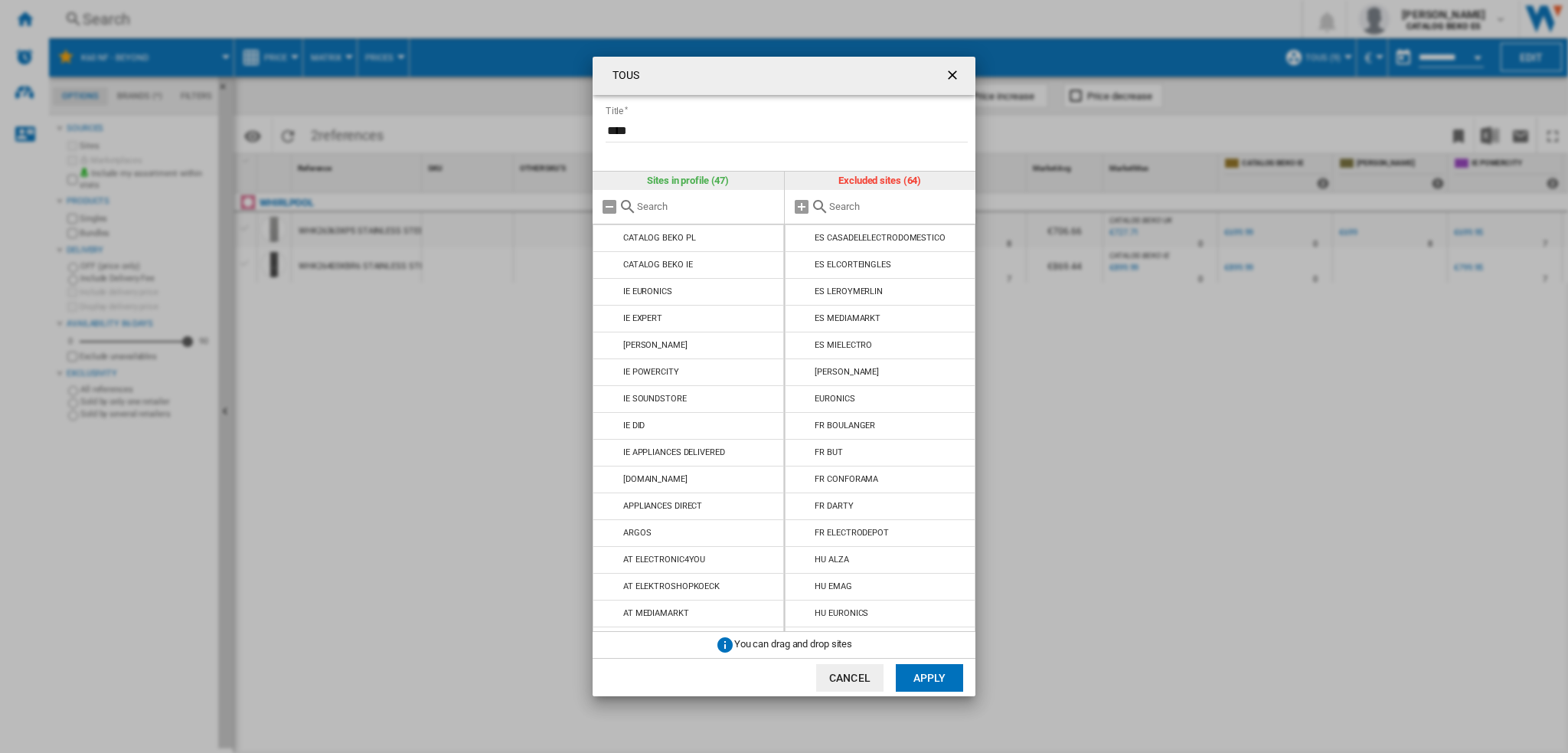 click at bounding box center [802, 238] 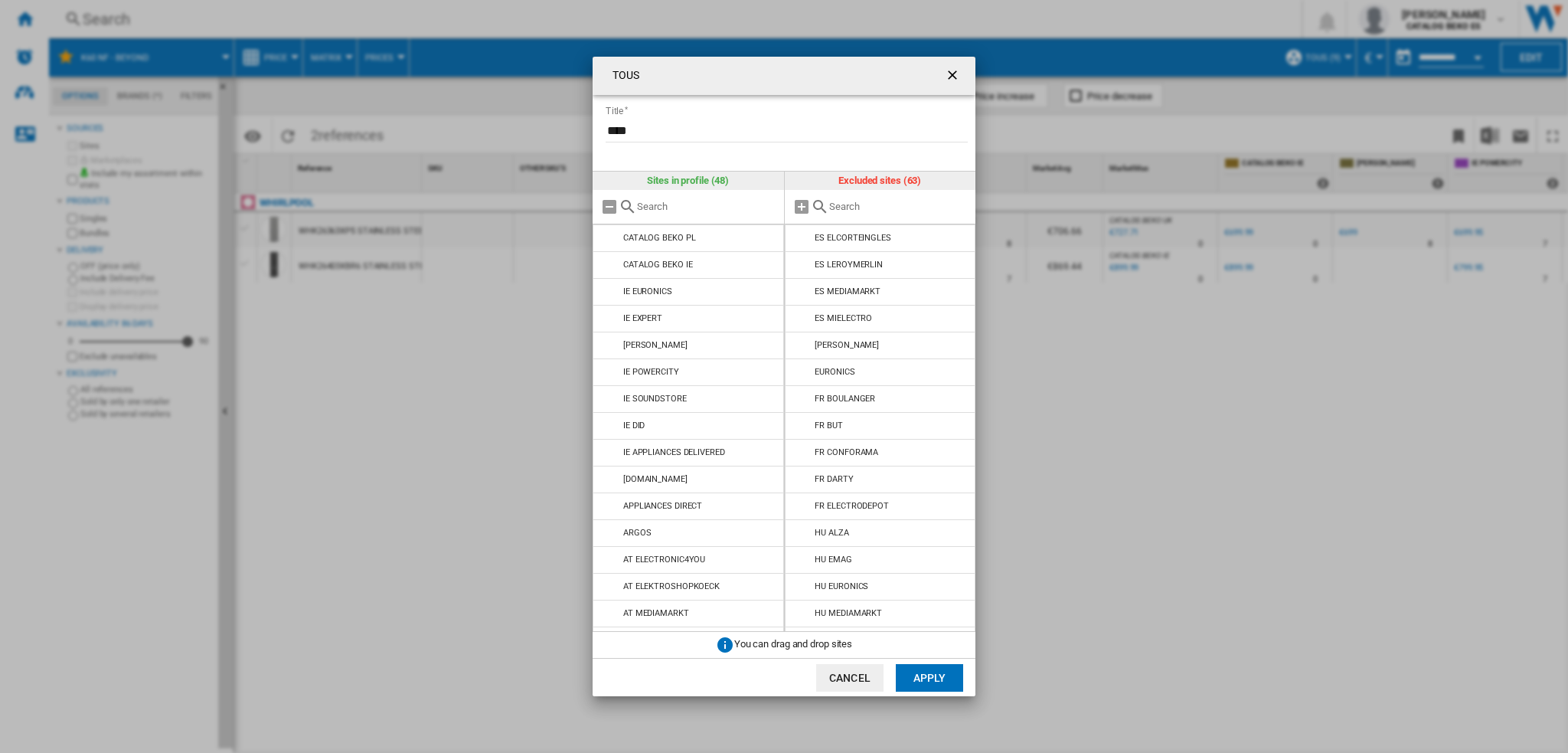 click at bounding box center (802, 238) 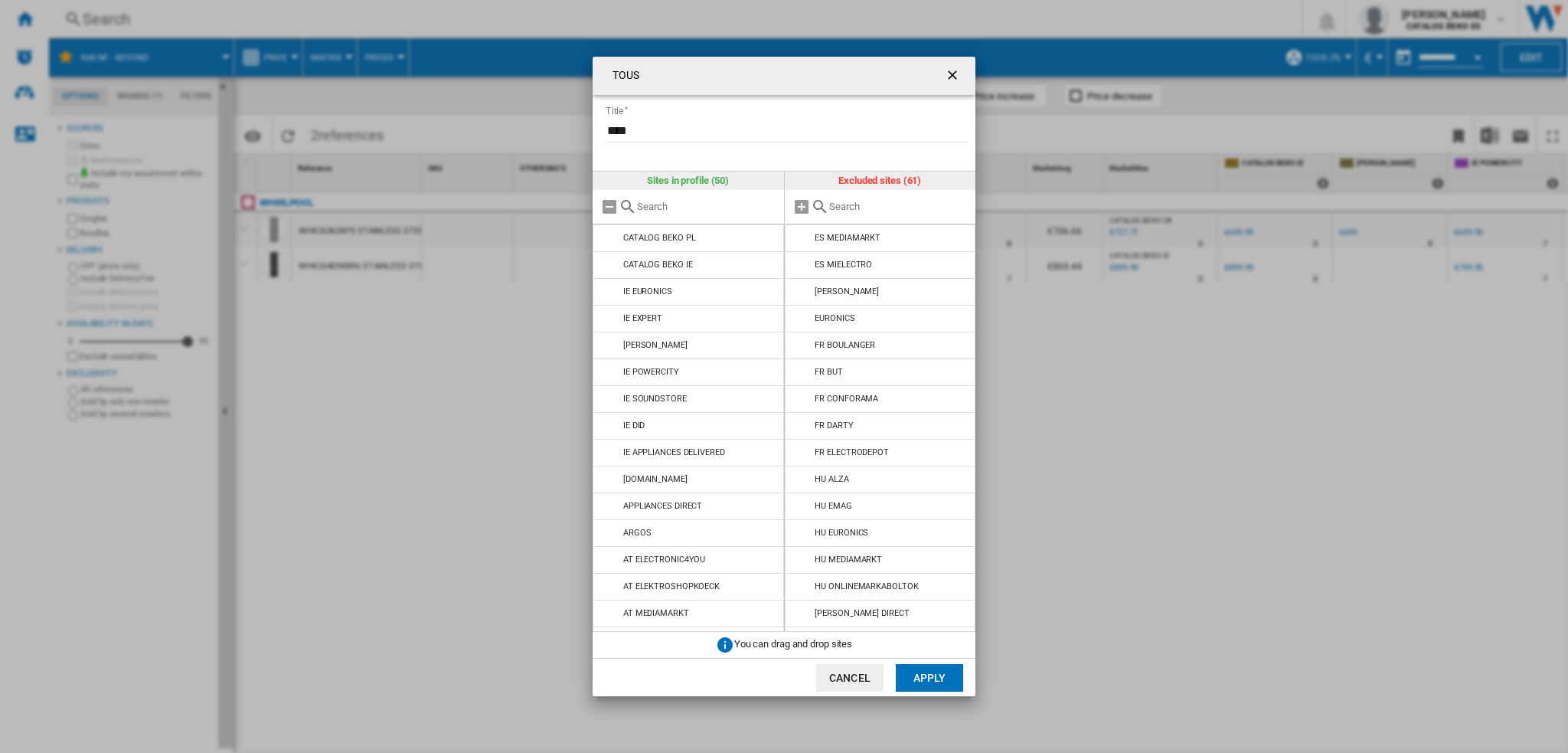 click at bounding box center (802, 238) 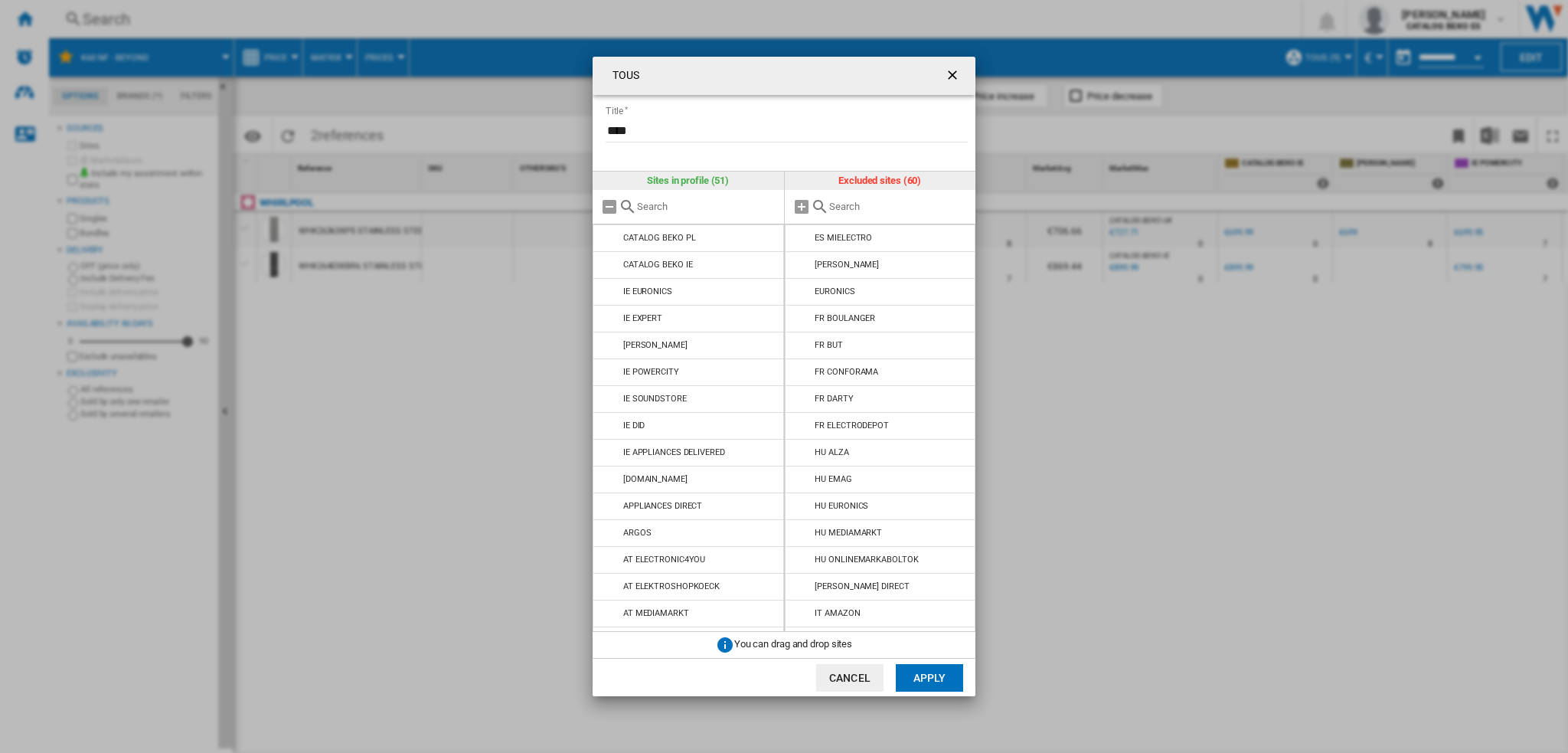 click at bounding box center (802, 238) 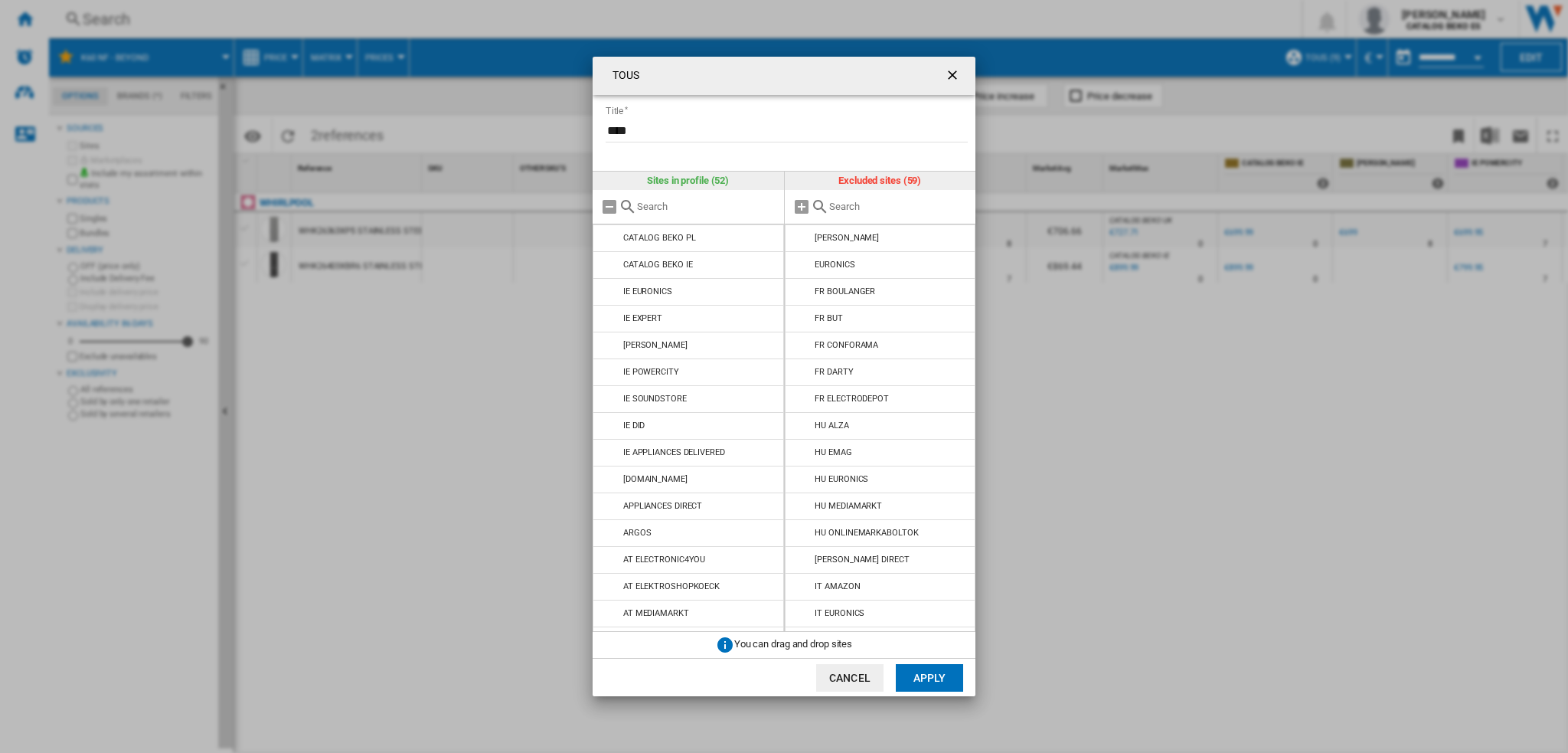 click at bounding box center (802, 238) 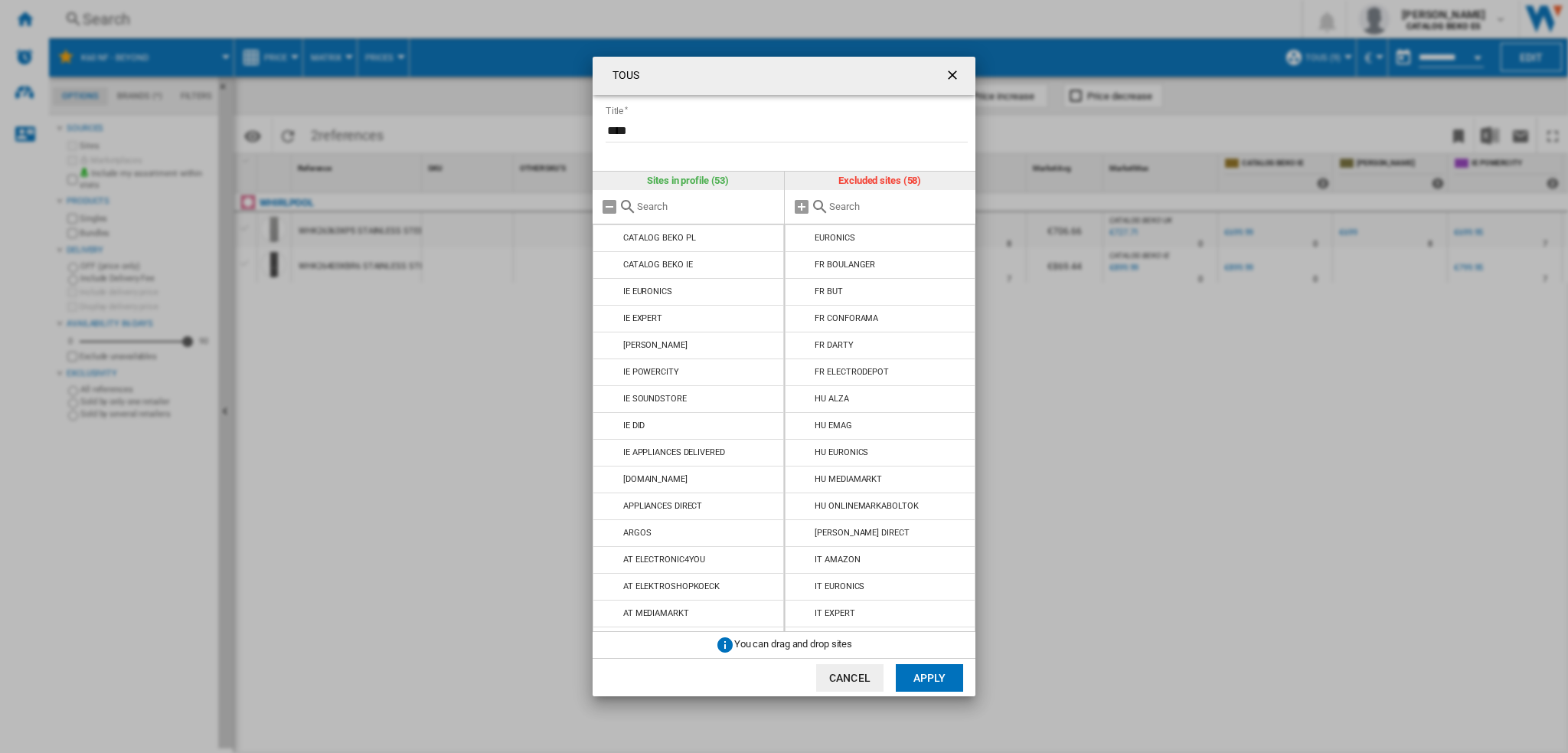 click at bounding box center [802, 238] 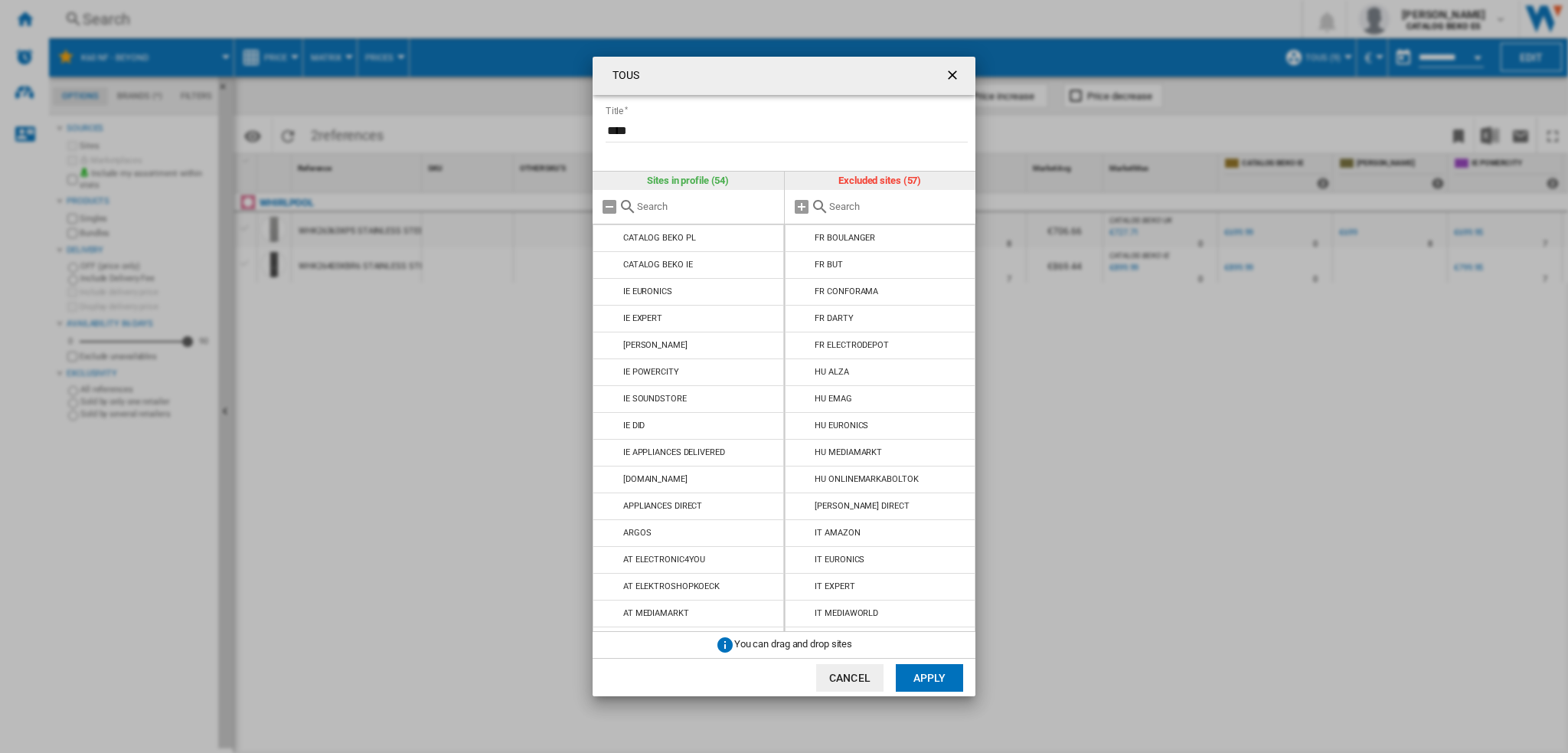 click at bounding box center (802, 238) 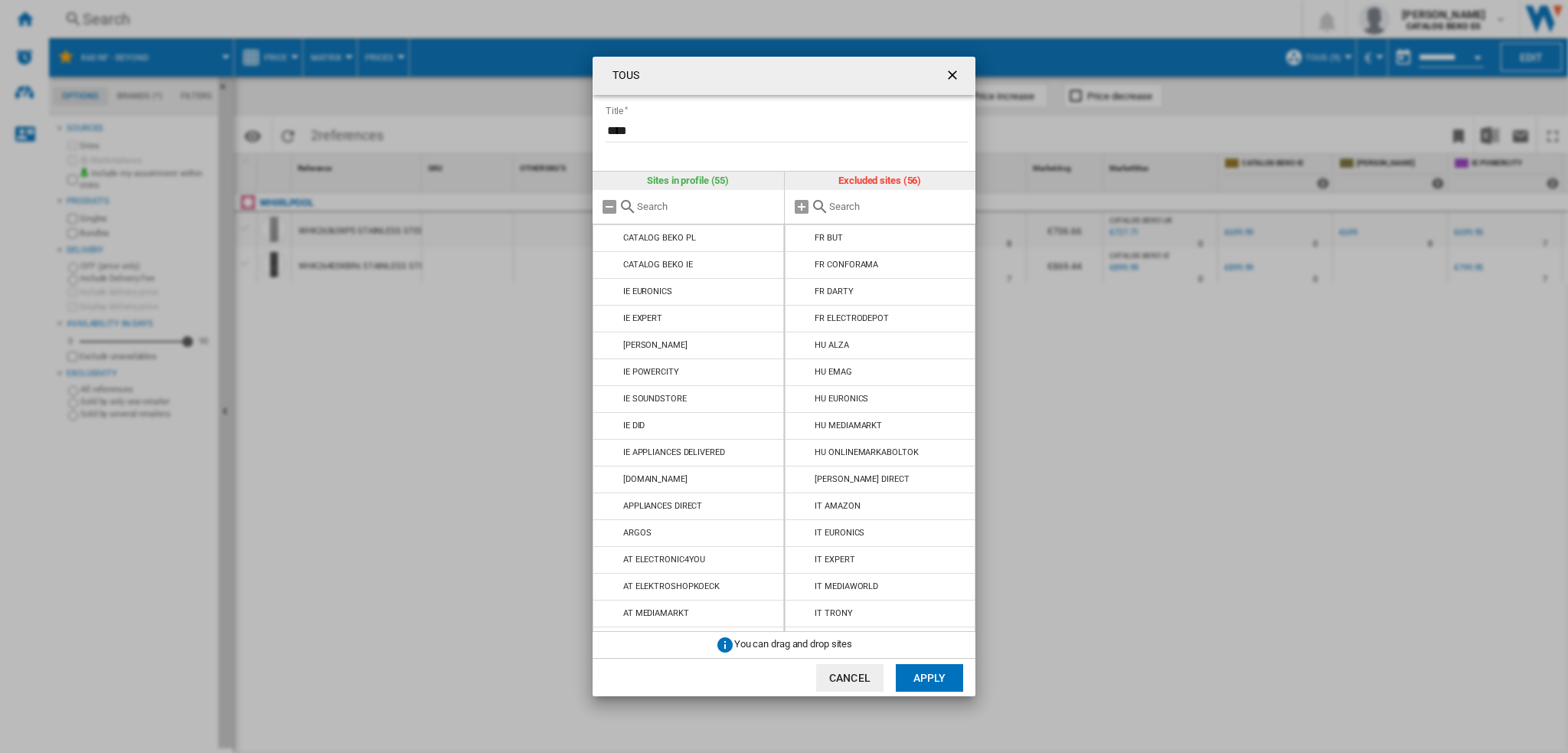 click at bounding box center [802, 238] 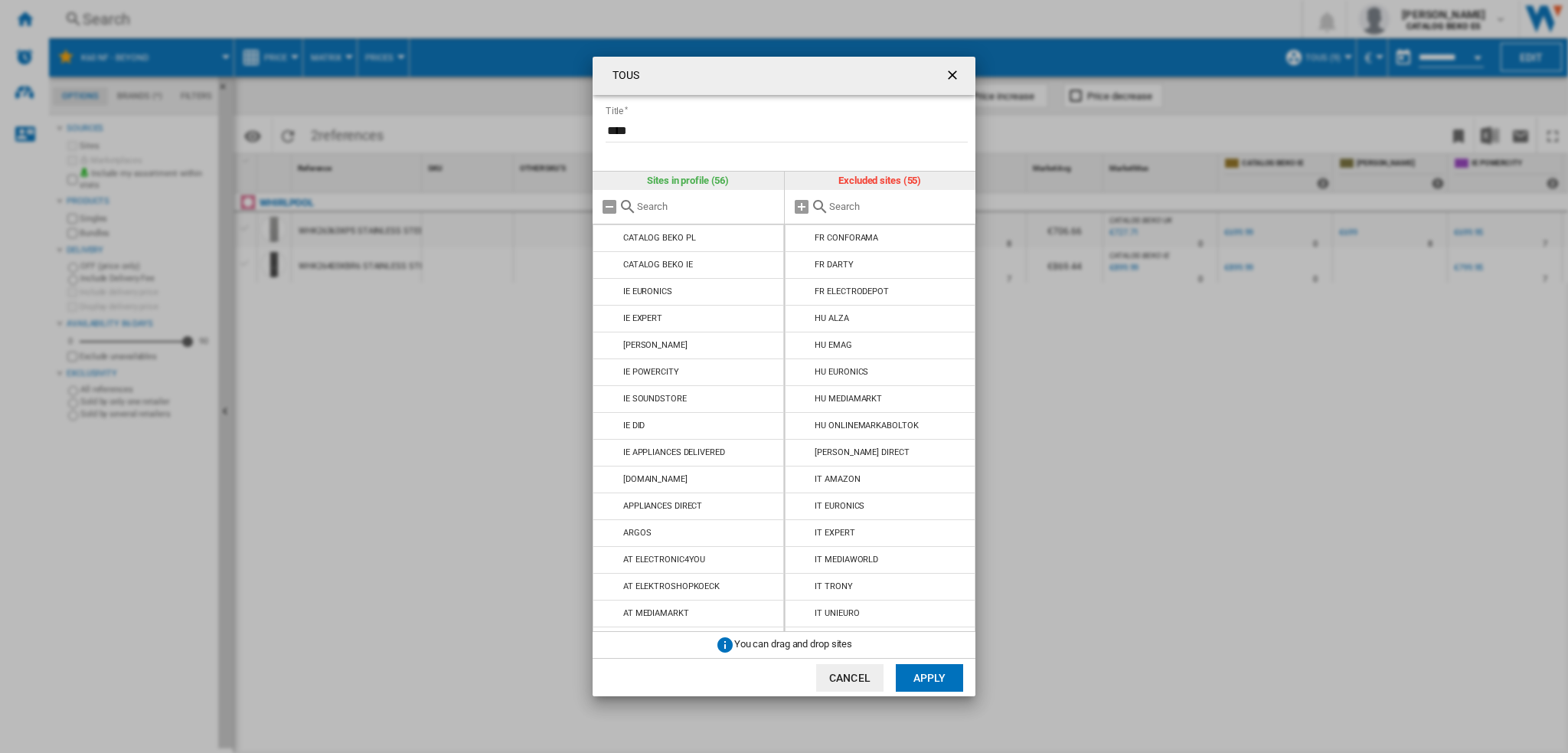 click at bounding box center (802, 238) 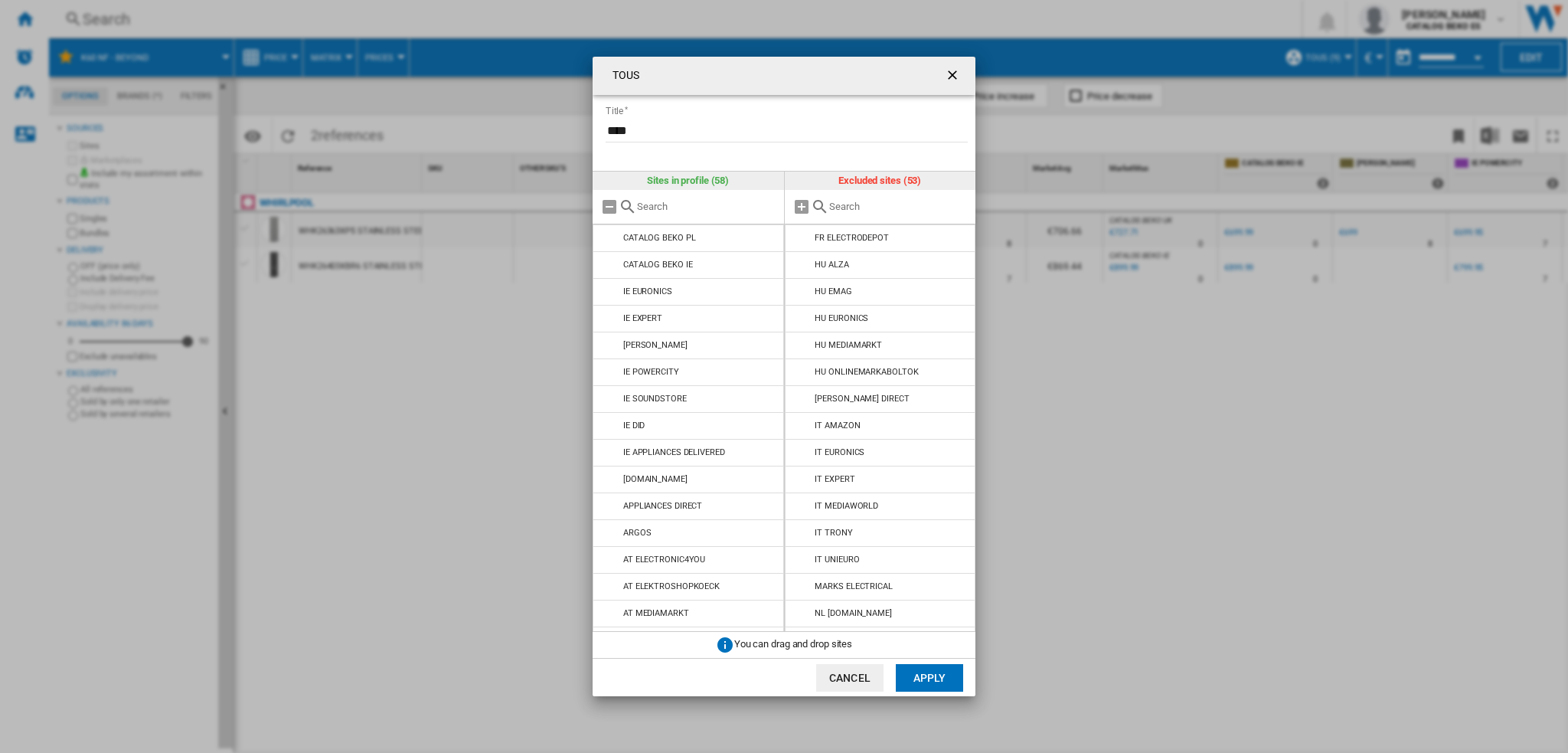 click at bounding box center (802, 238) 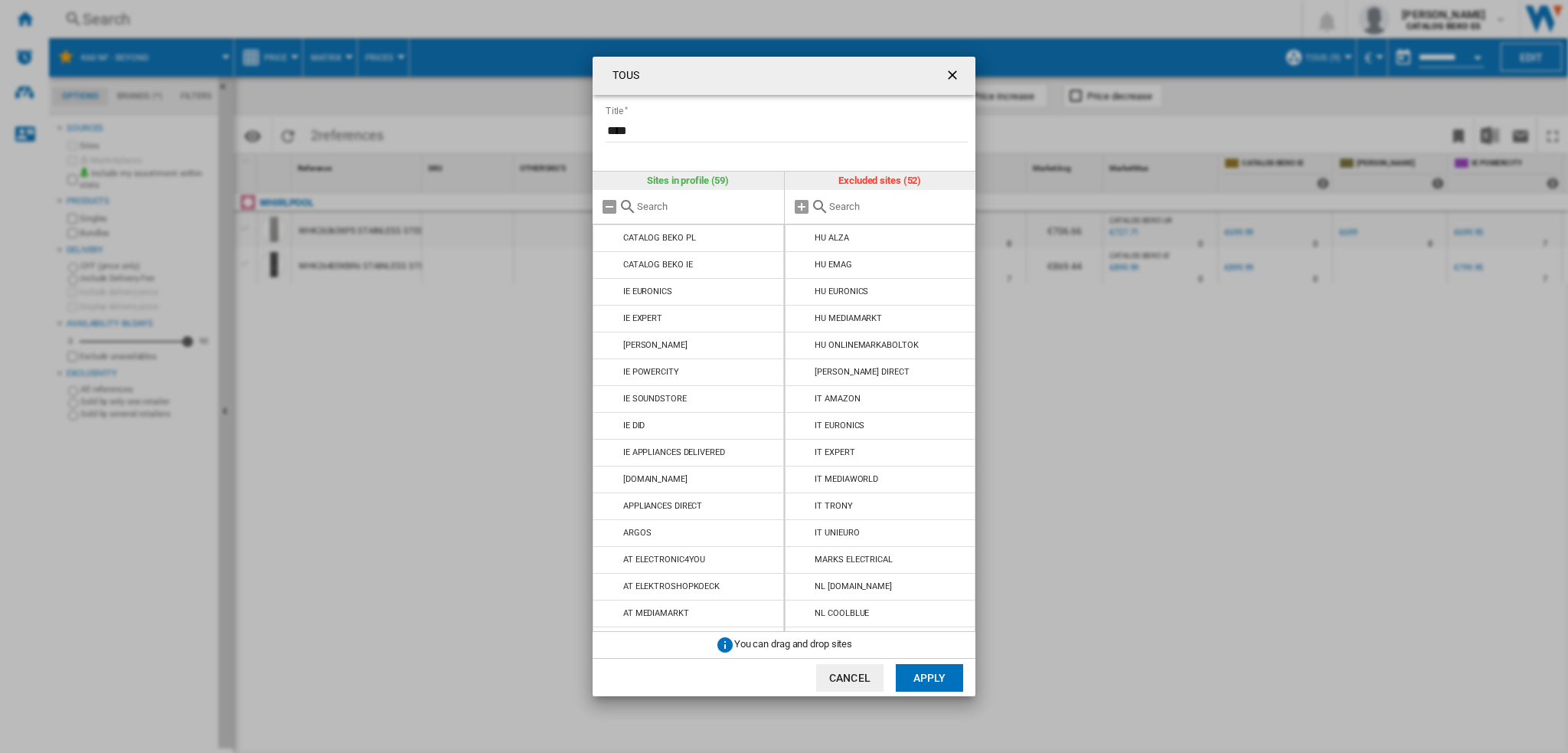 click at bounding box center [802, 238] 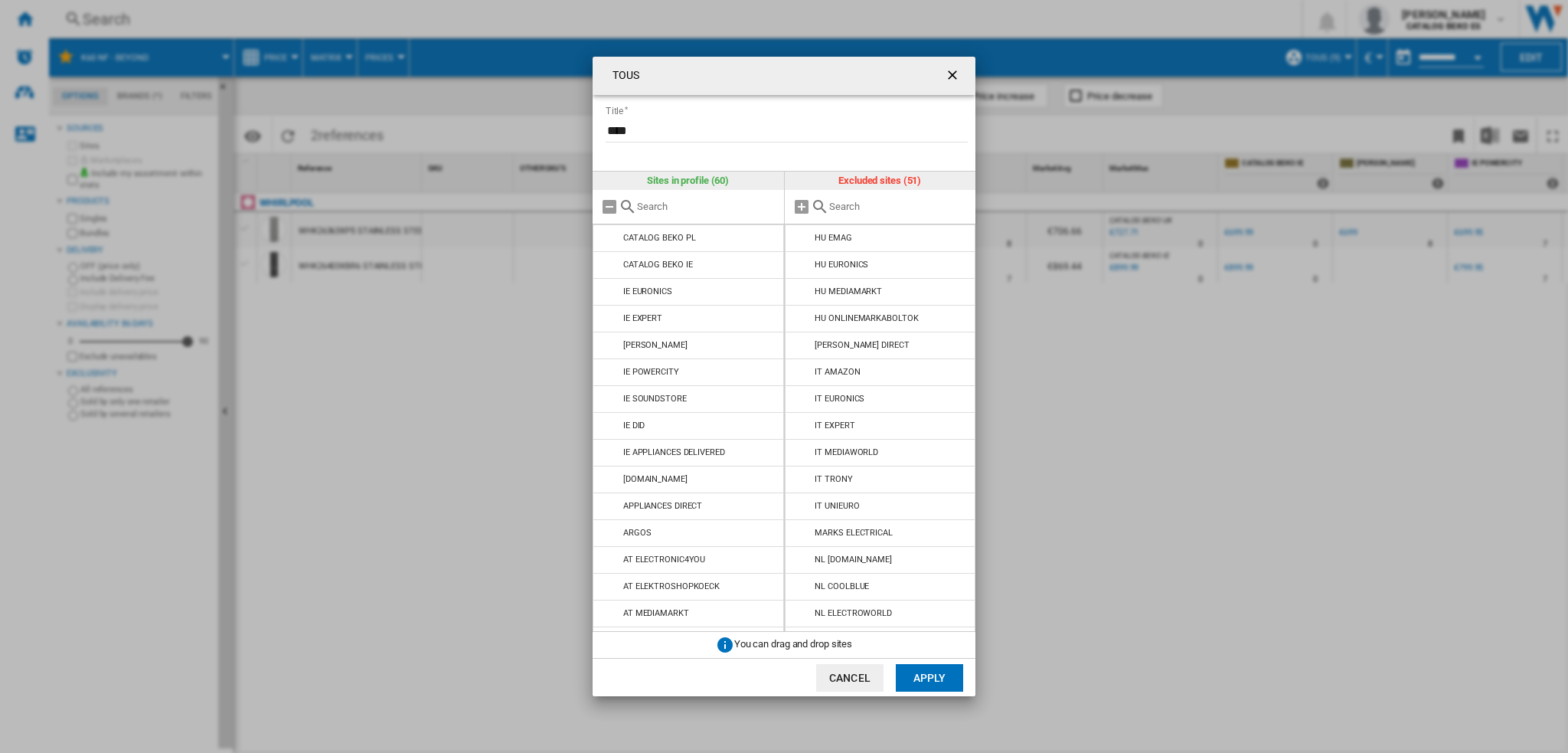 click at bounding box center [802, 238] 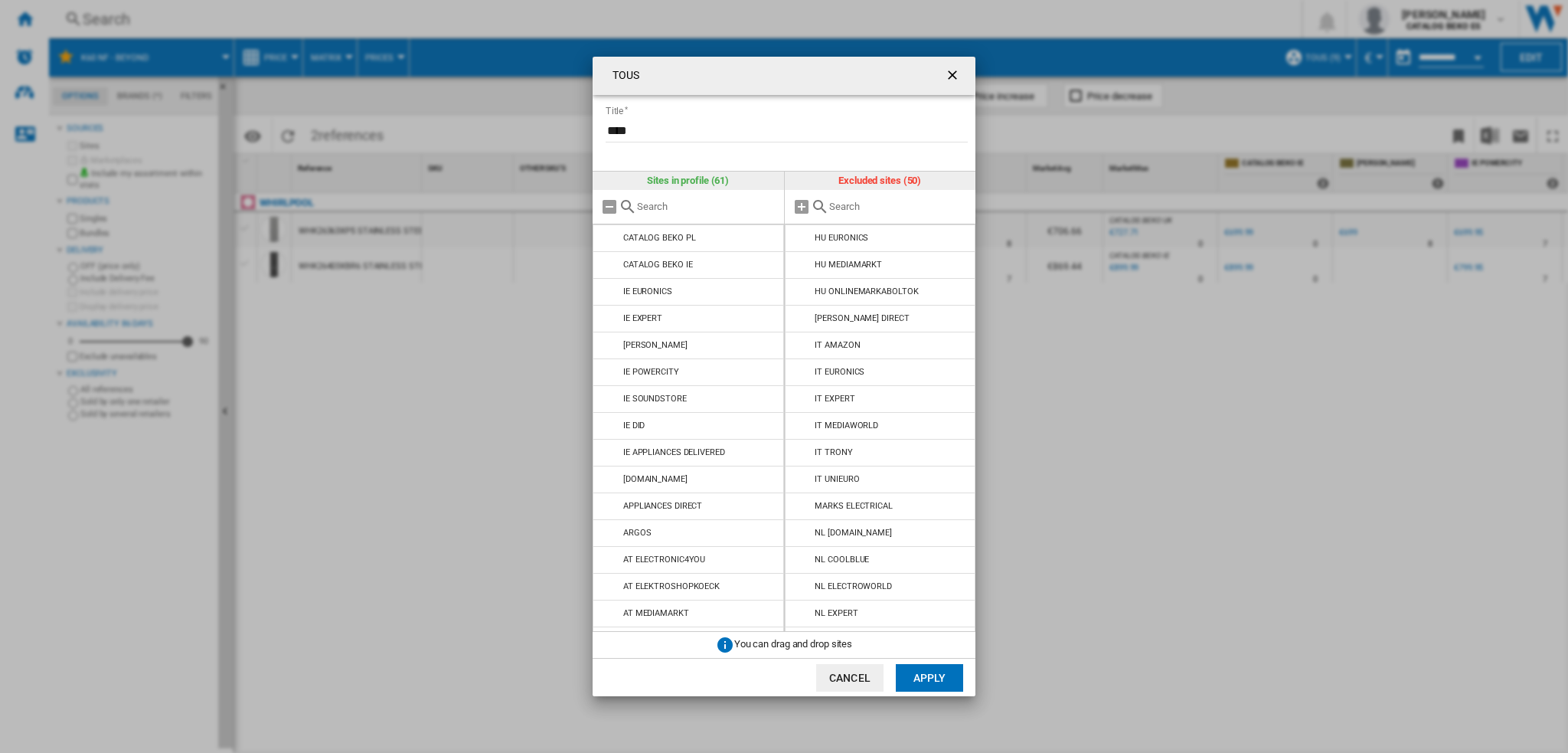 click at bounding box center (802, 238) 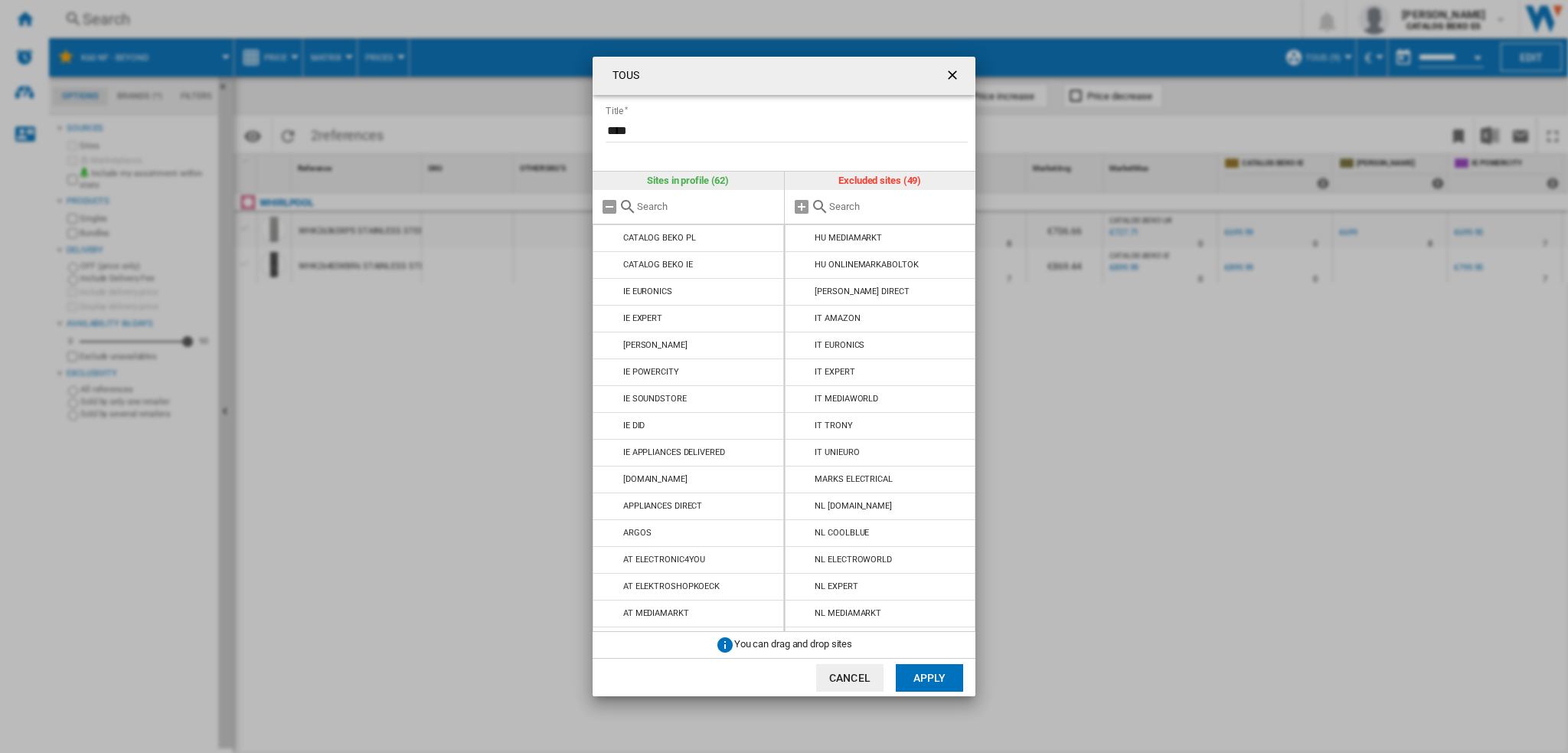 click at bounding box center (802, 238) 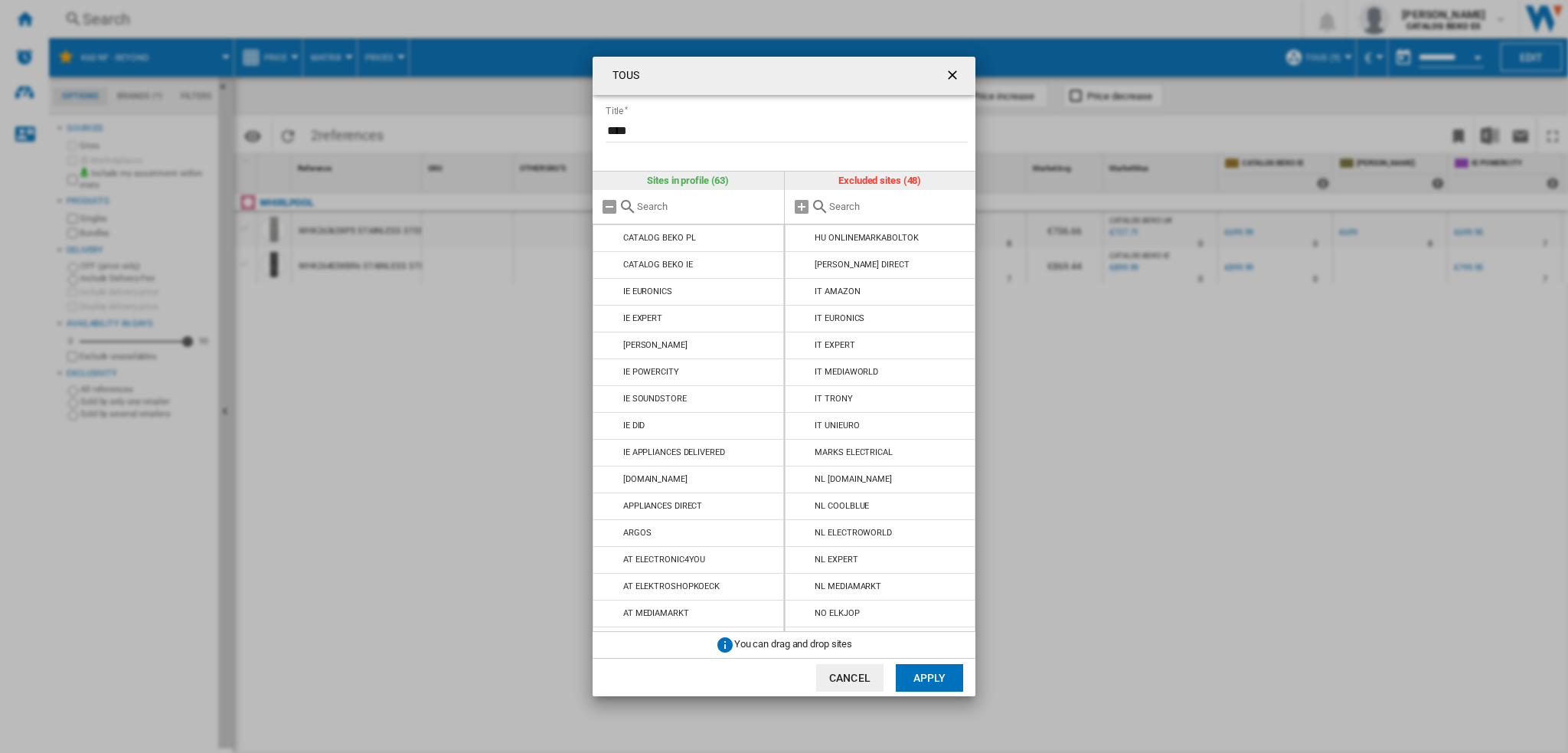 click at bounding box center (802, 238) 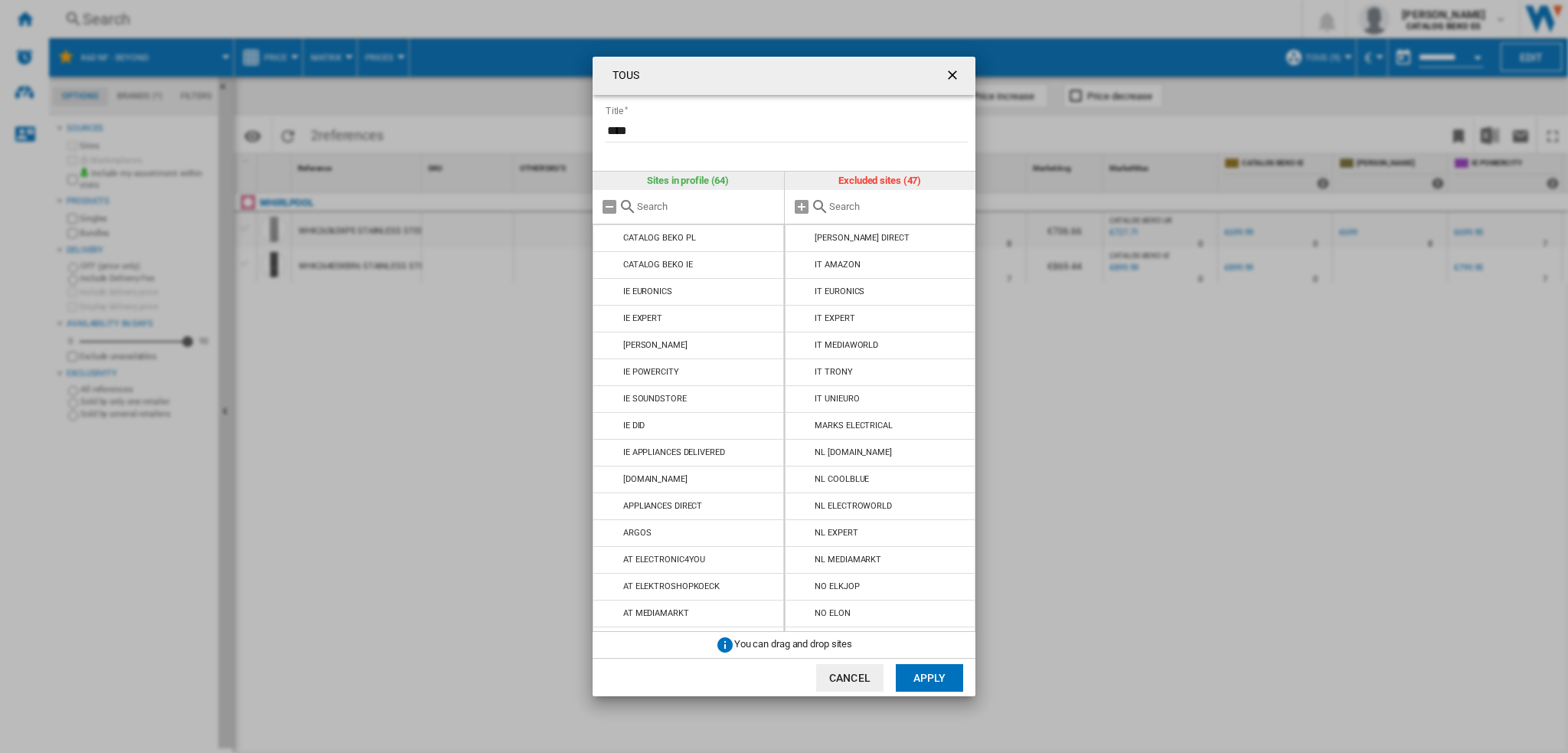 click at bounding box center (802, 238) 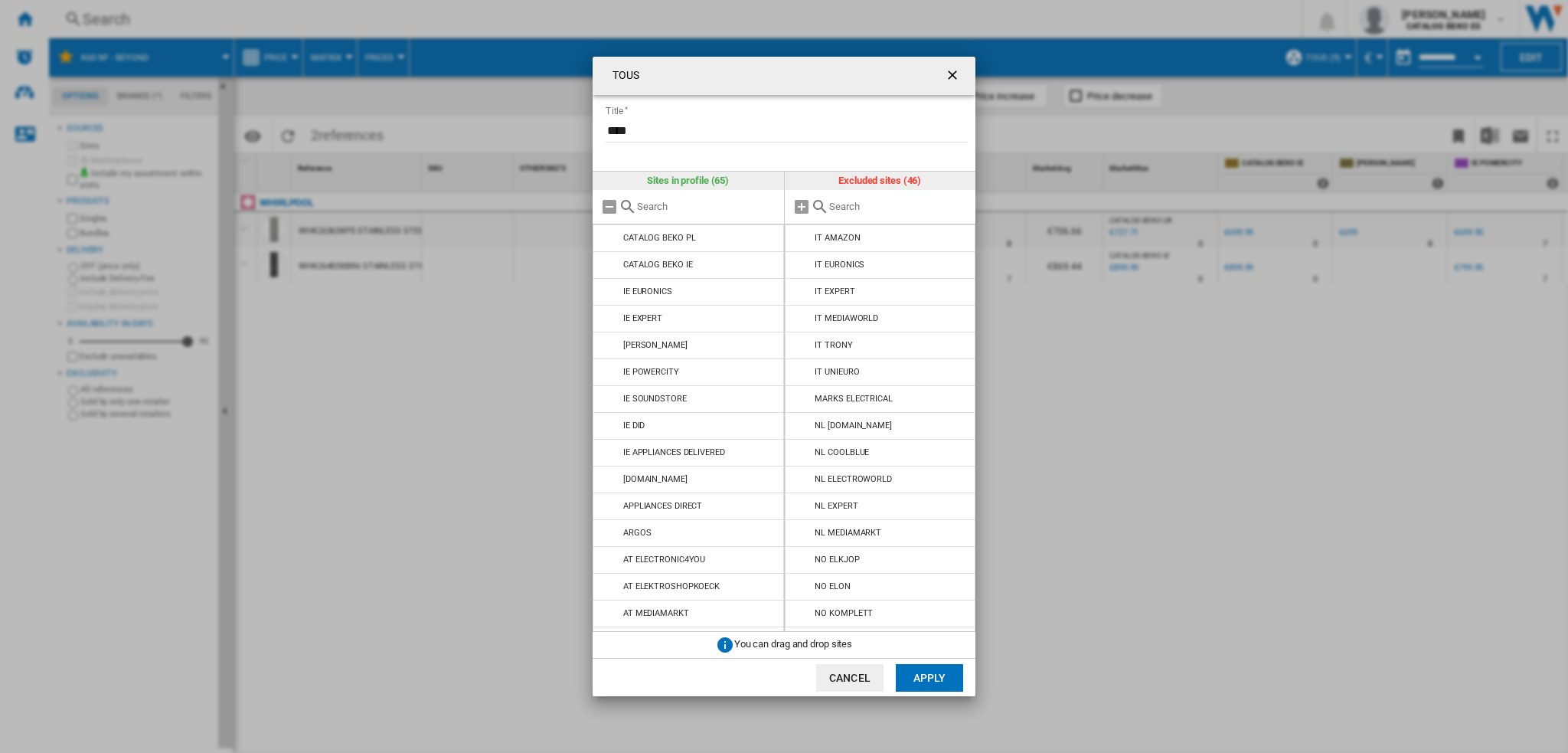 click at bounding box center (802, 238) 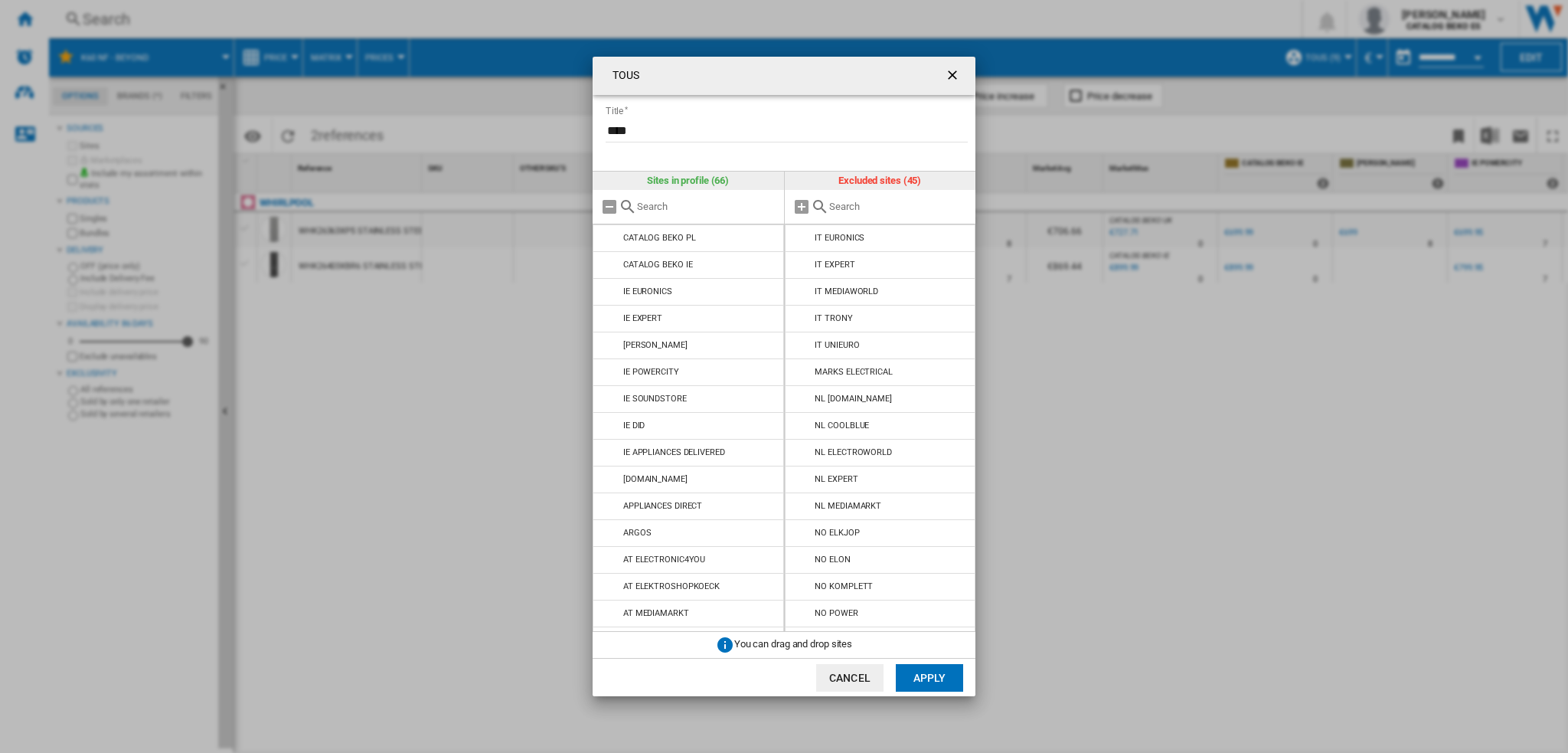 click at bounding box center [802, 238] 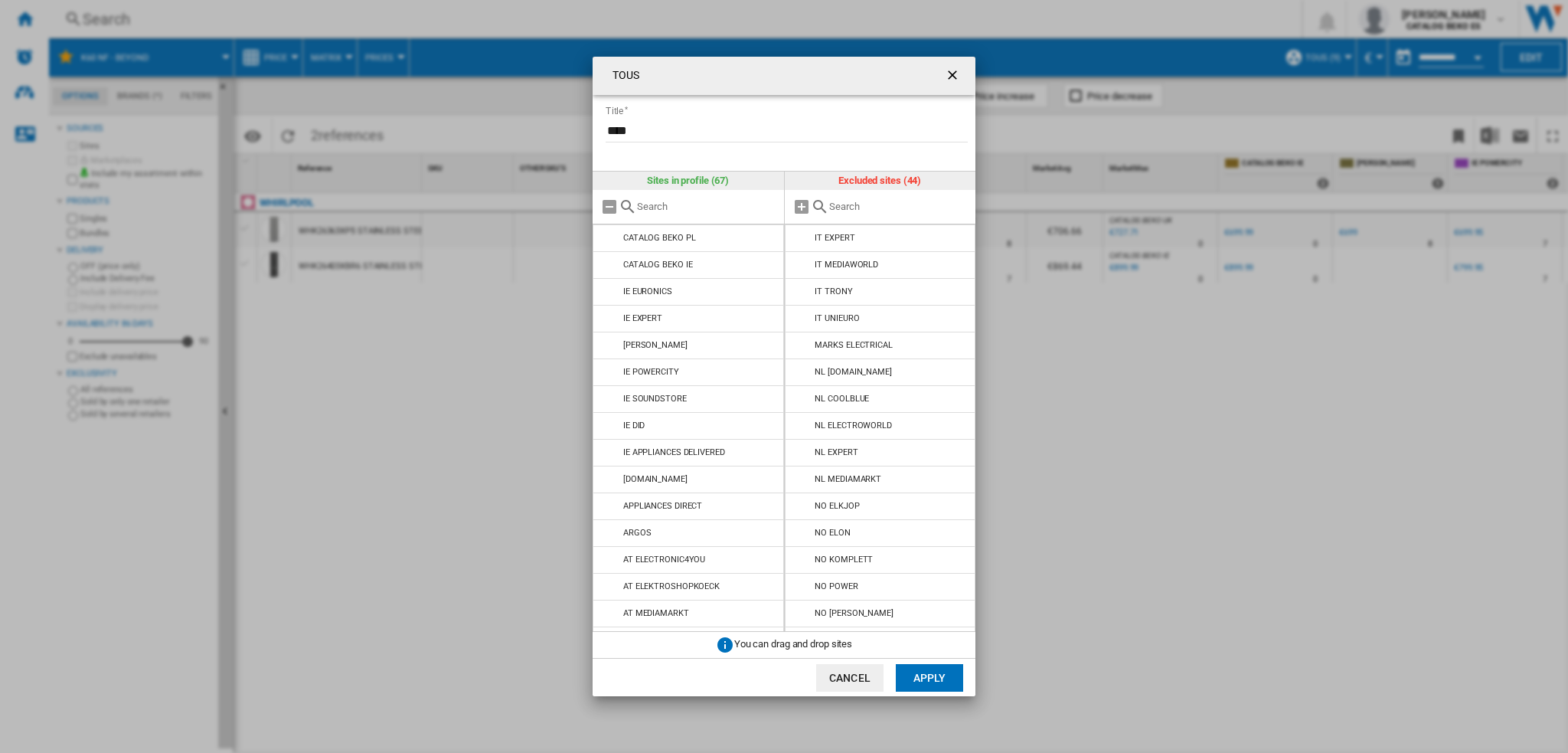 click at bounding box center (802, 238) 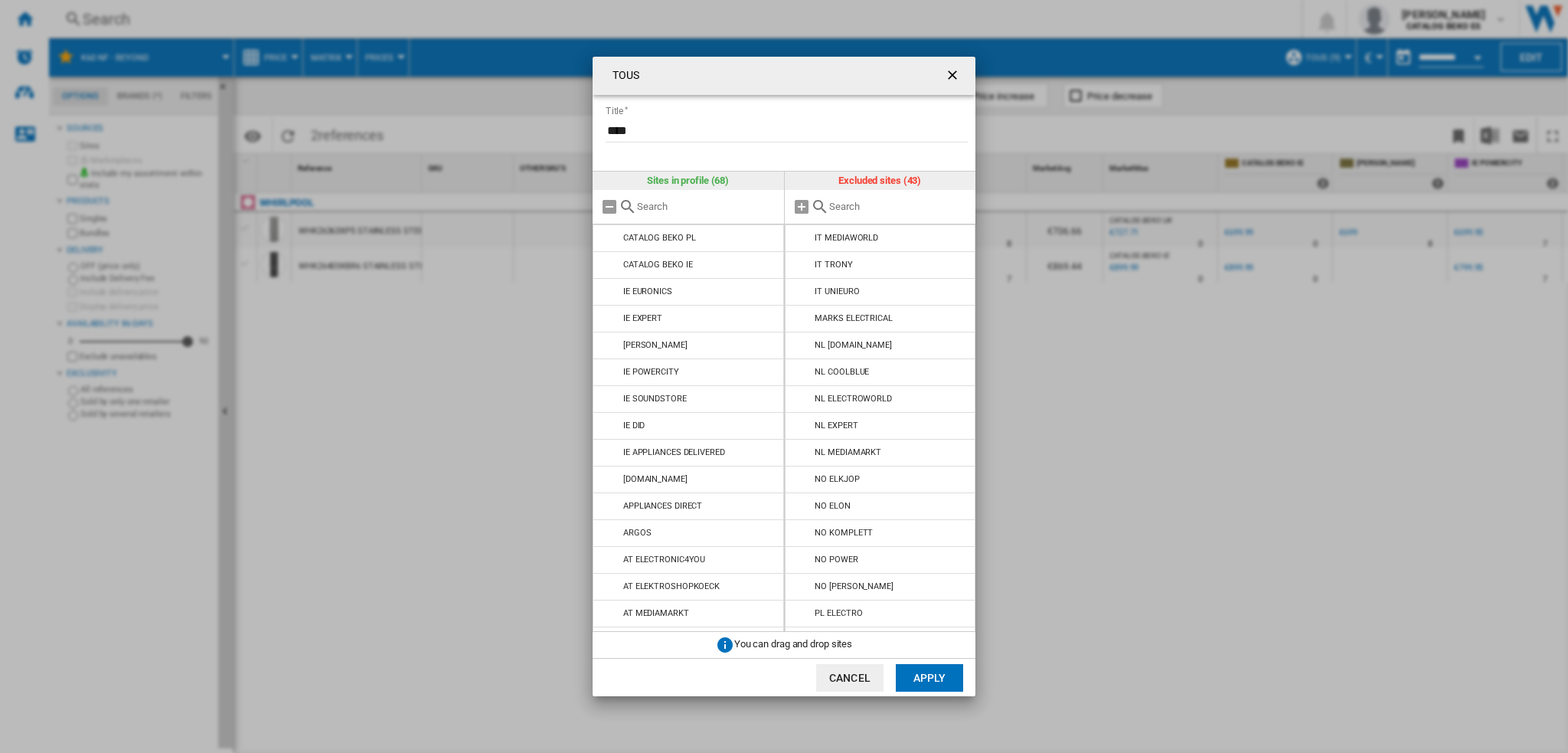 click at bounding box center (802, 238) 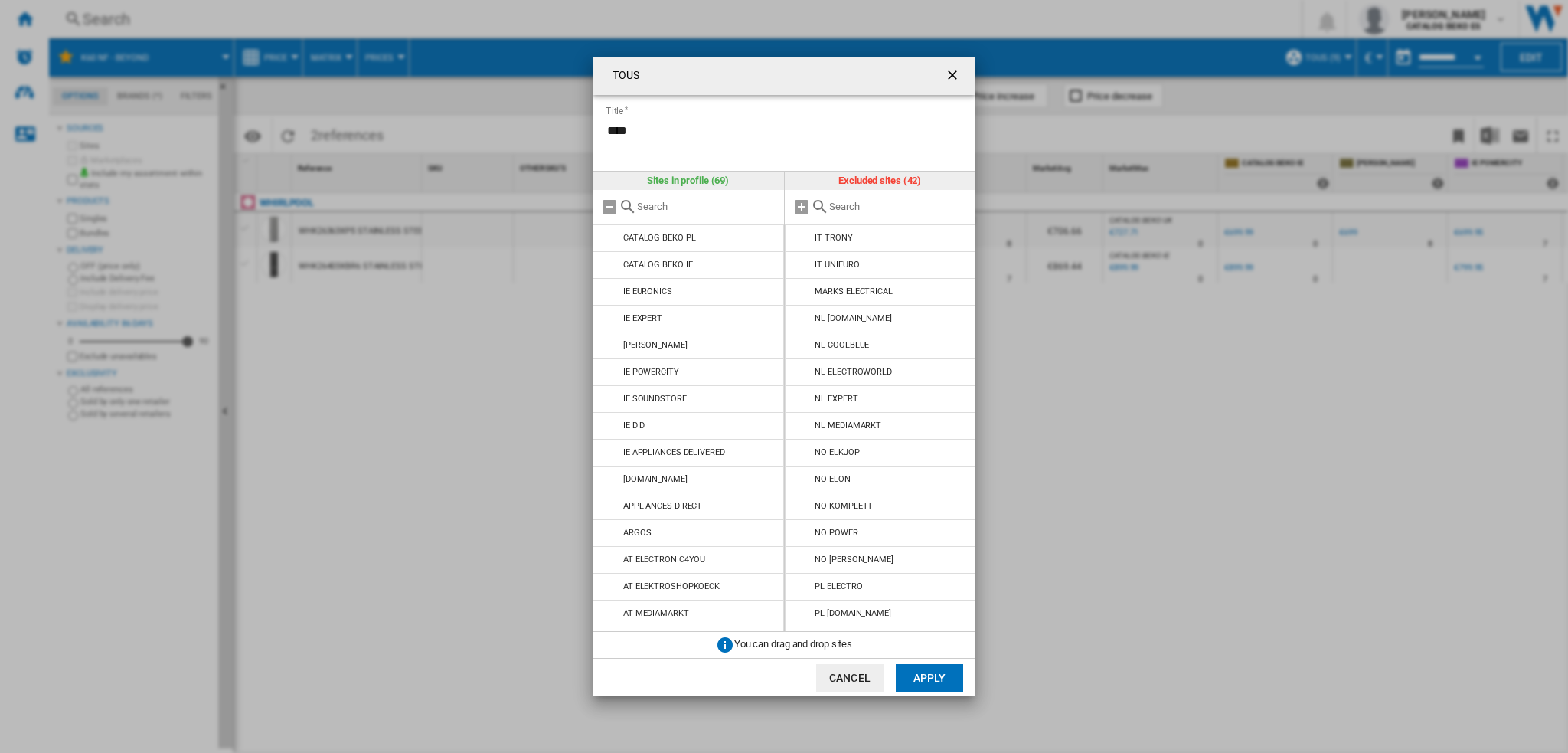 click at bounding box center (802, 238) 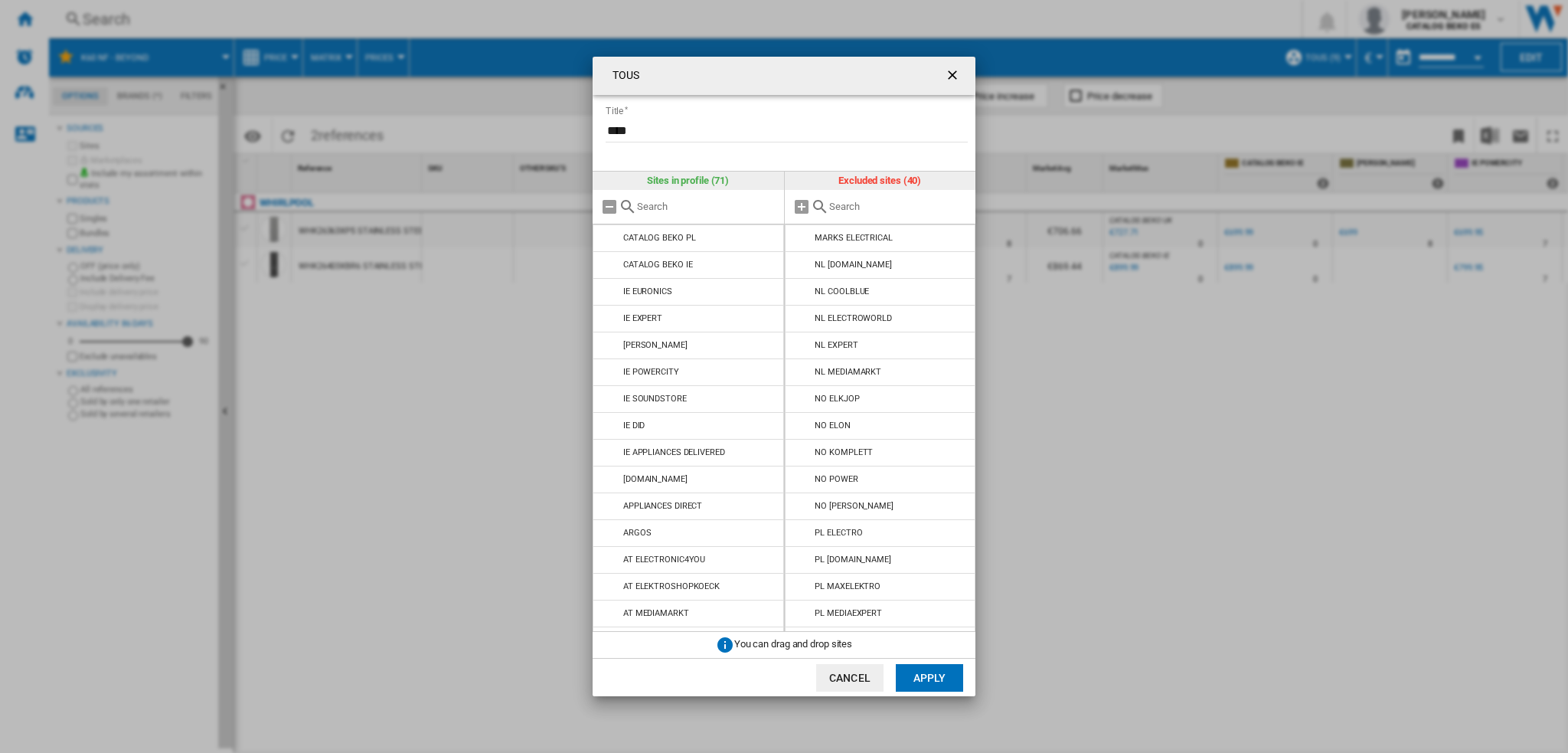 click at bounding box center [802, 238] 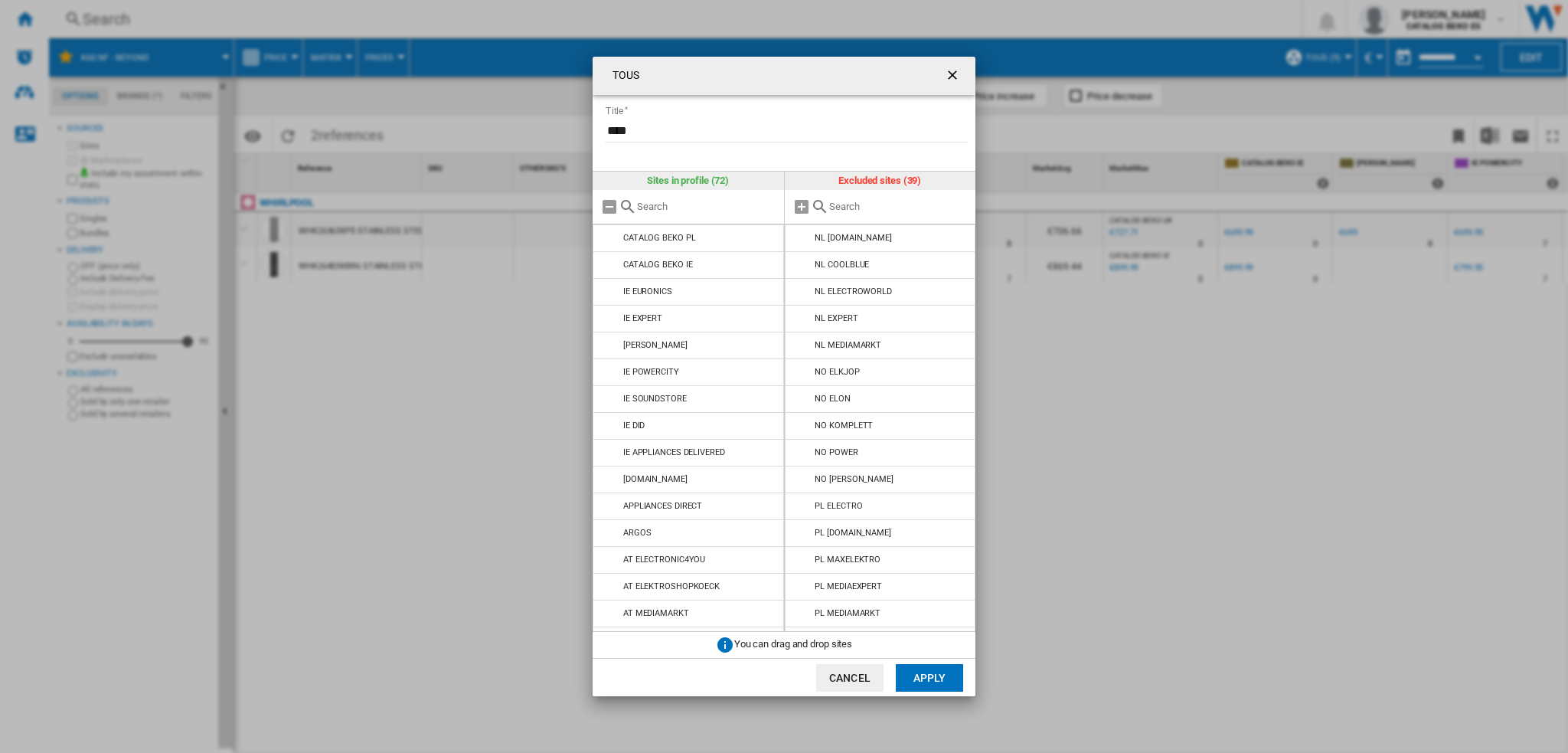 click at bounding box center [802, 238] 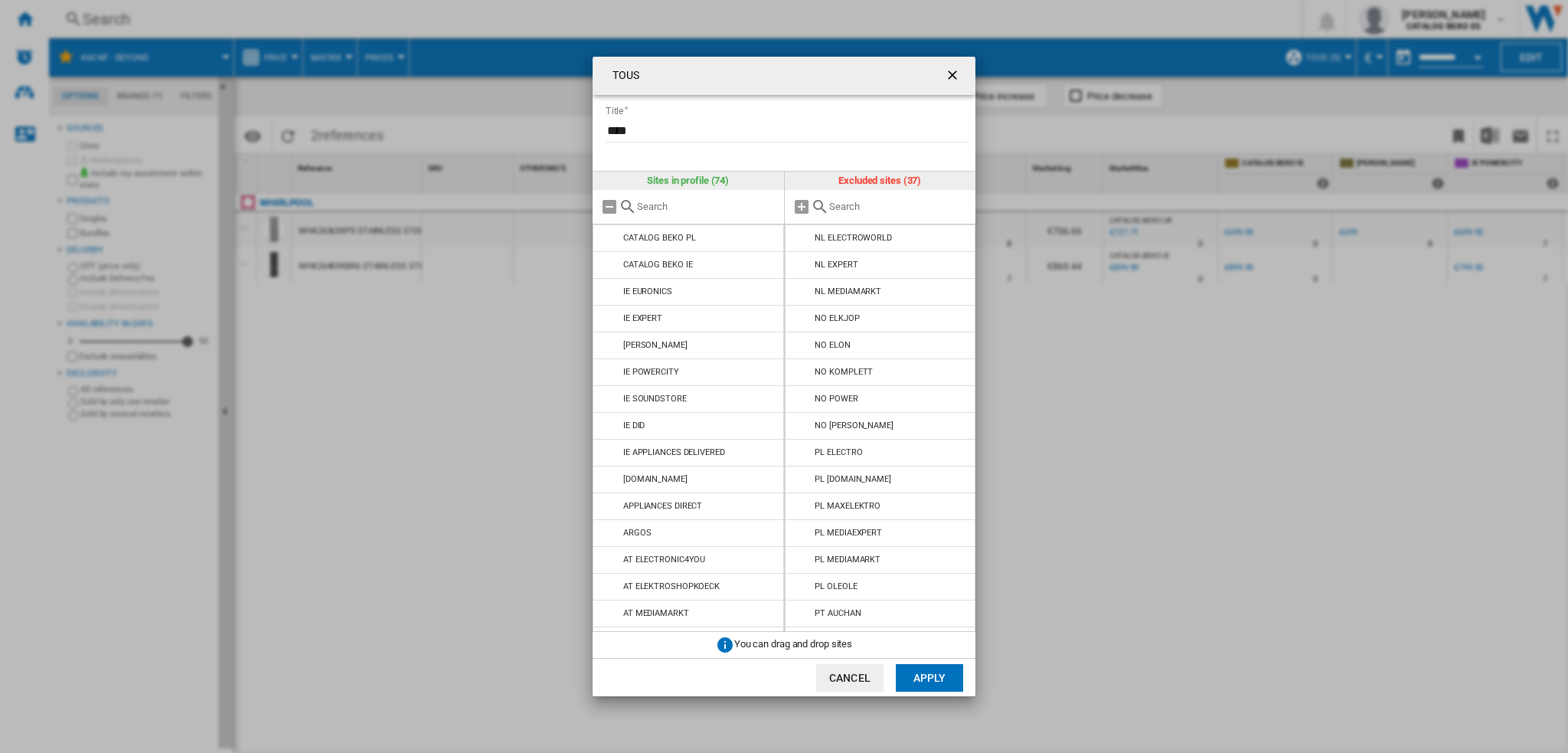 click at bounding box center [802, 238] 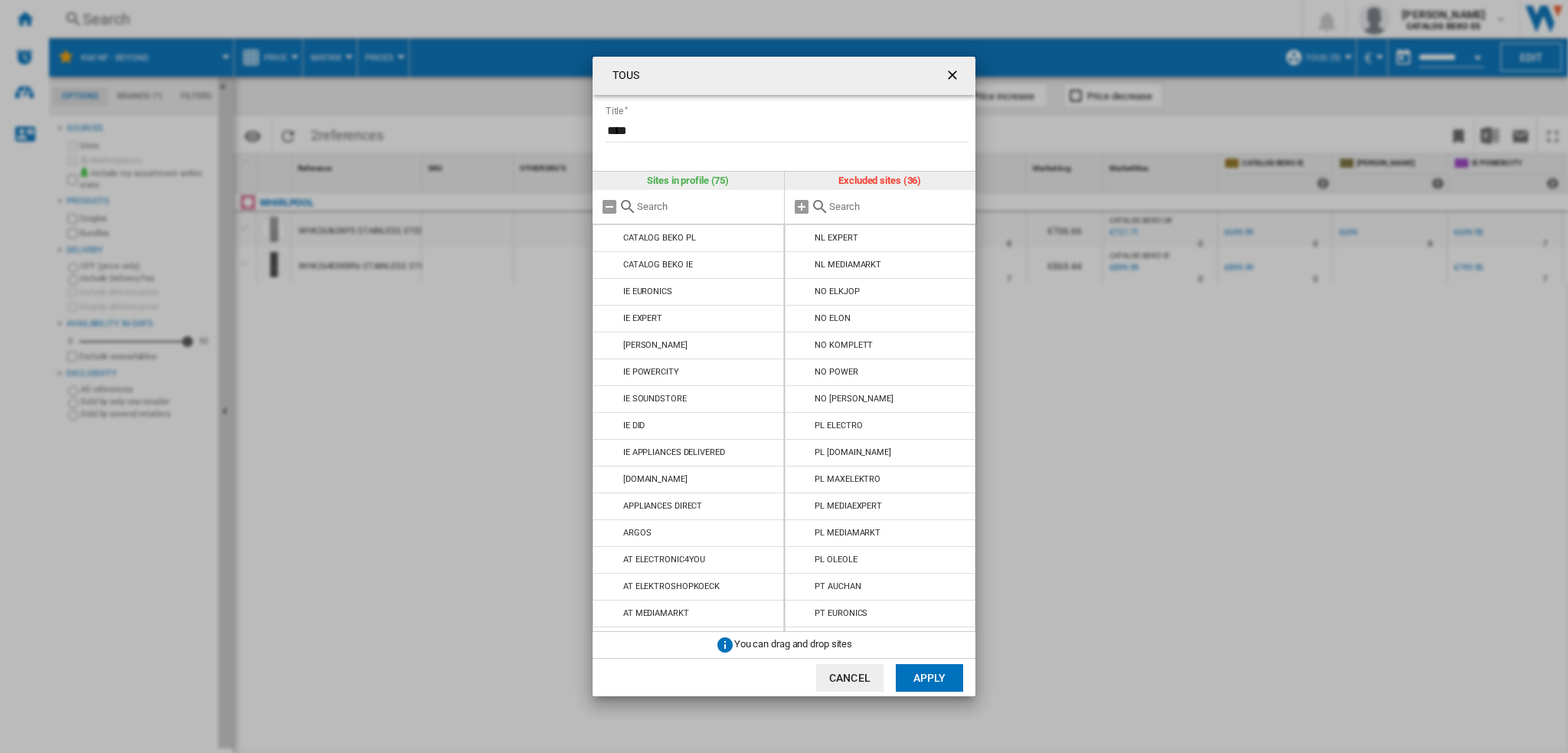 click at bounding box center [802, 238] 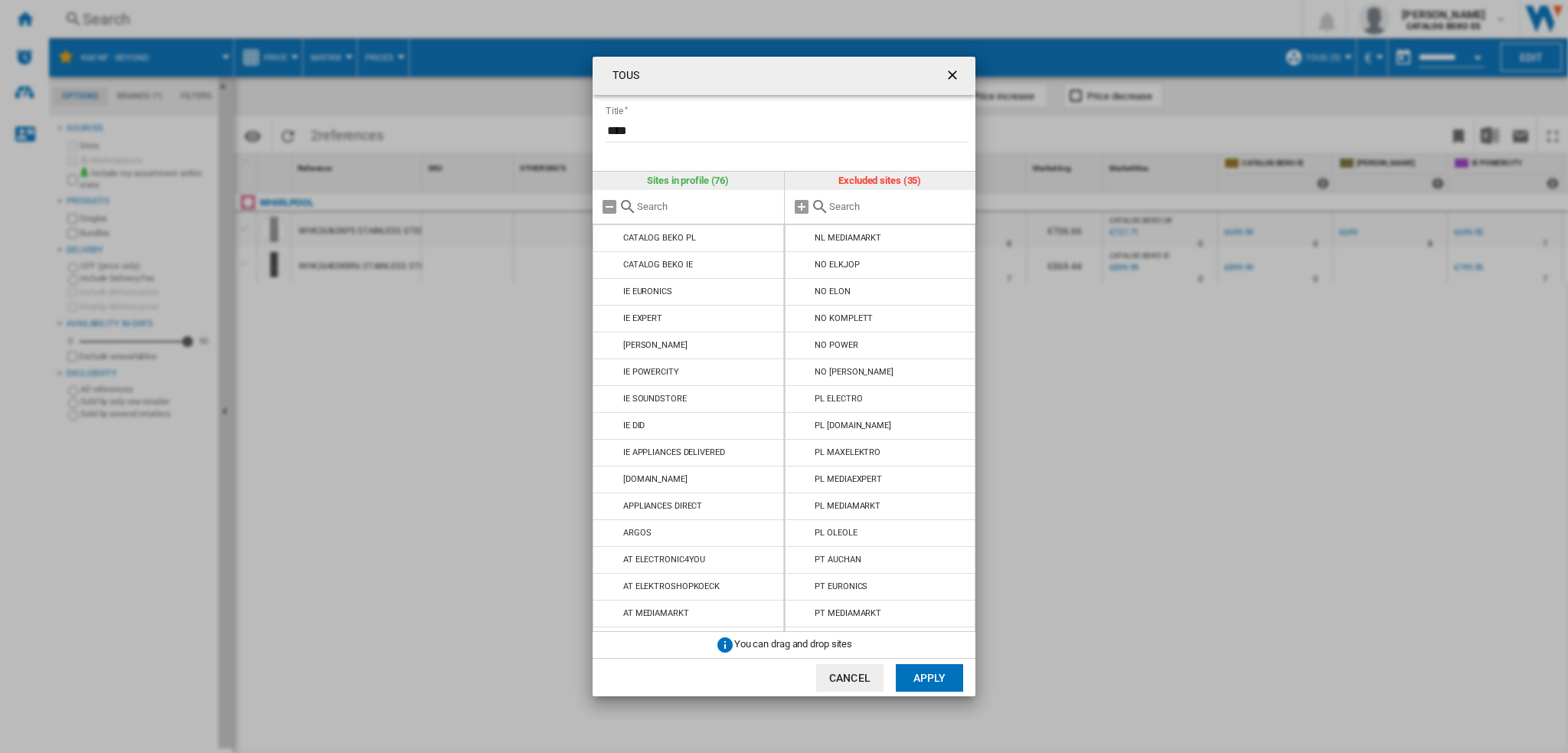 click at bounding box center [802, 238] 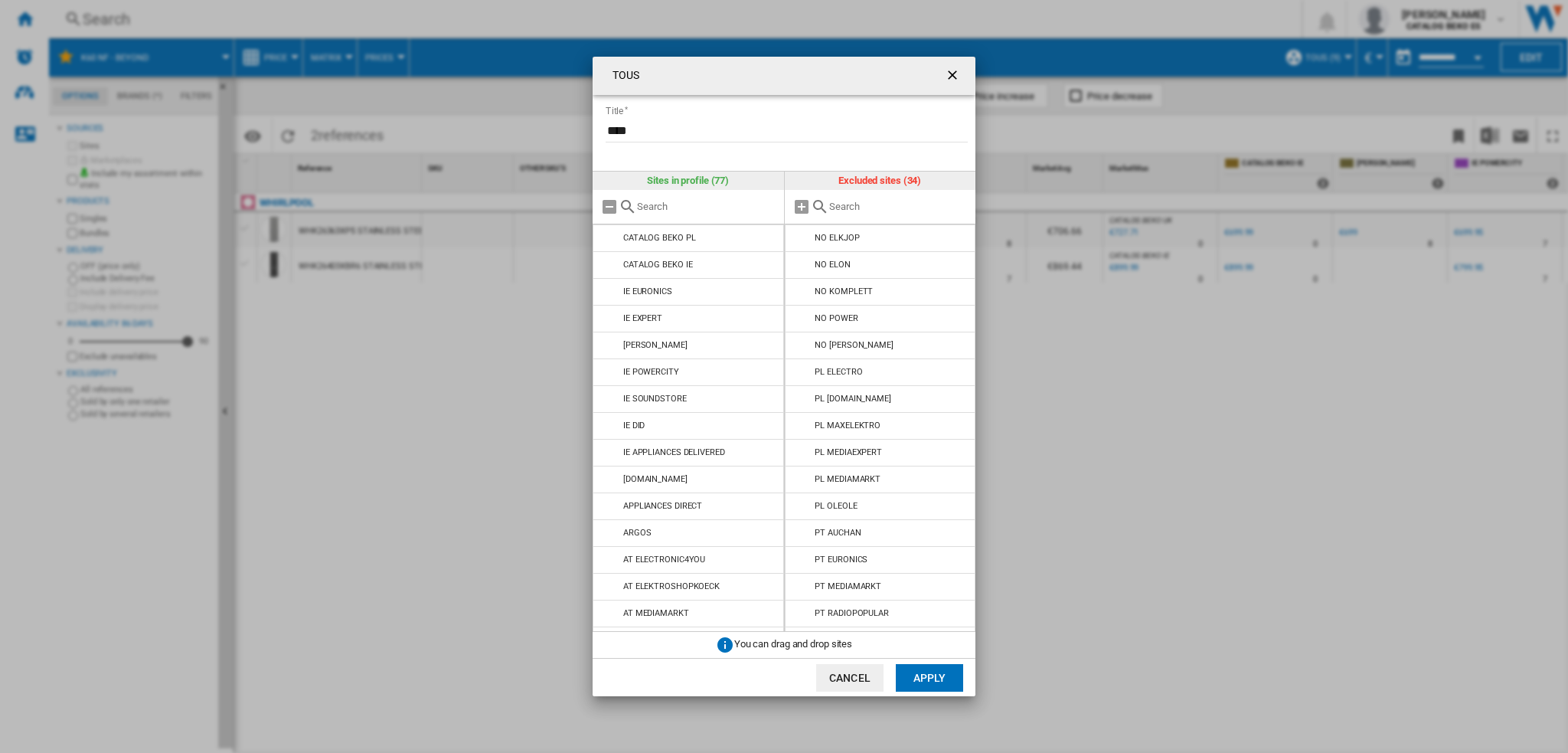 click at bounding box center (802, 238) 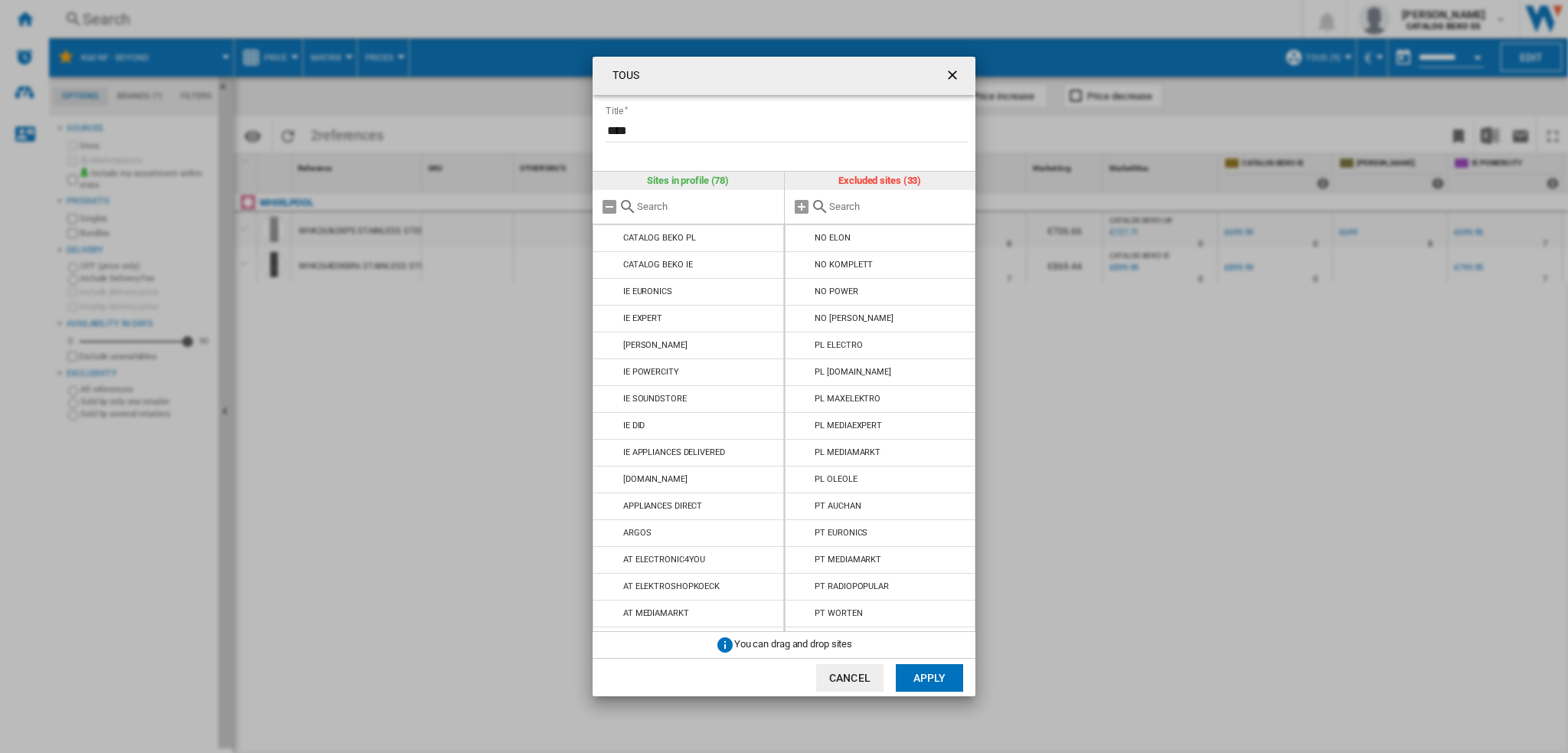 click at bounding box center (802, 238) 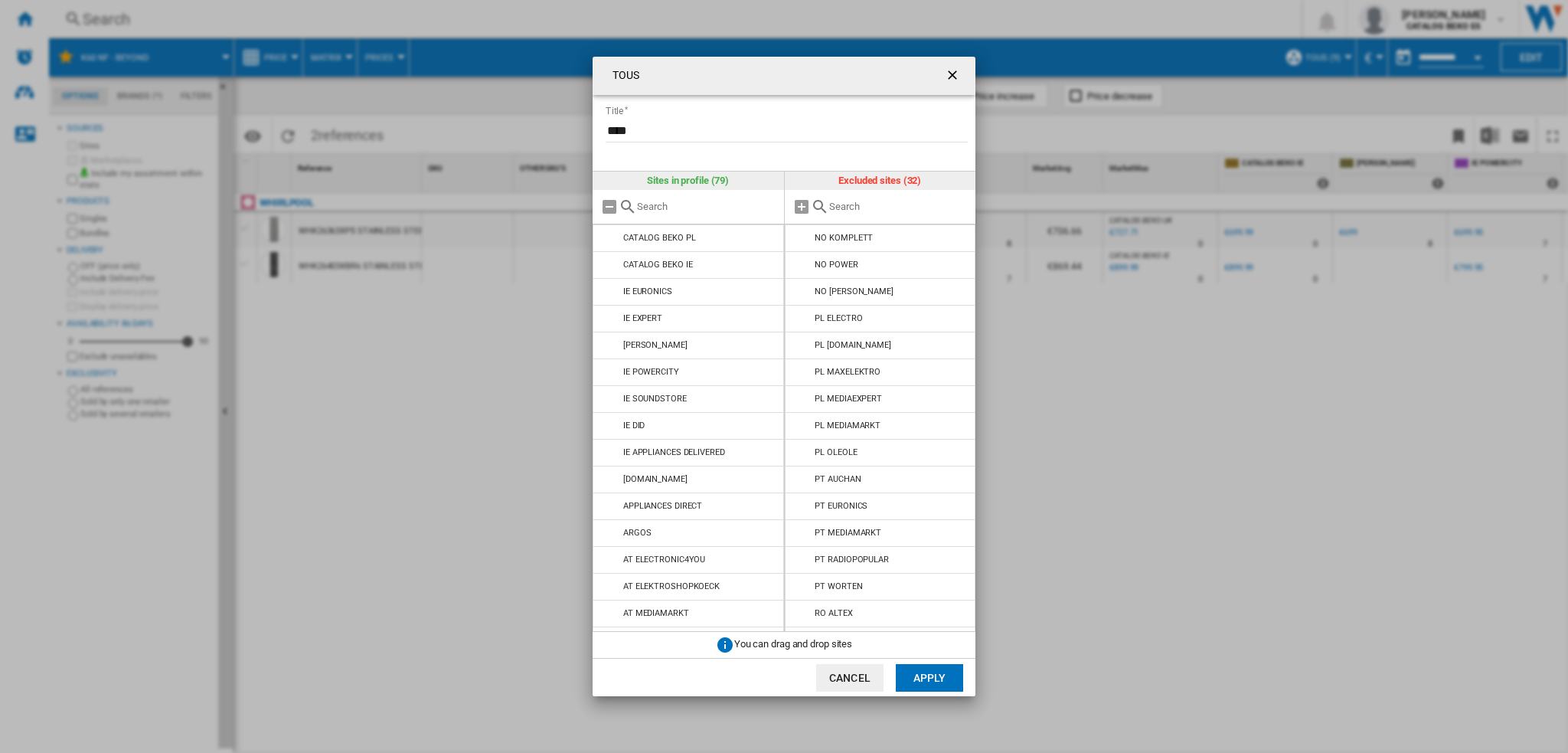 click at bounding box center [802, 238] 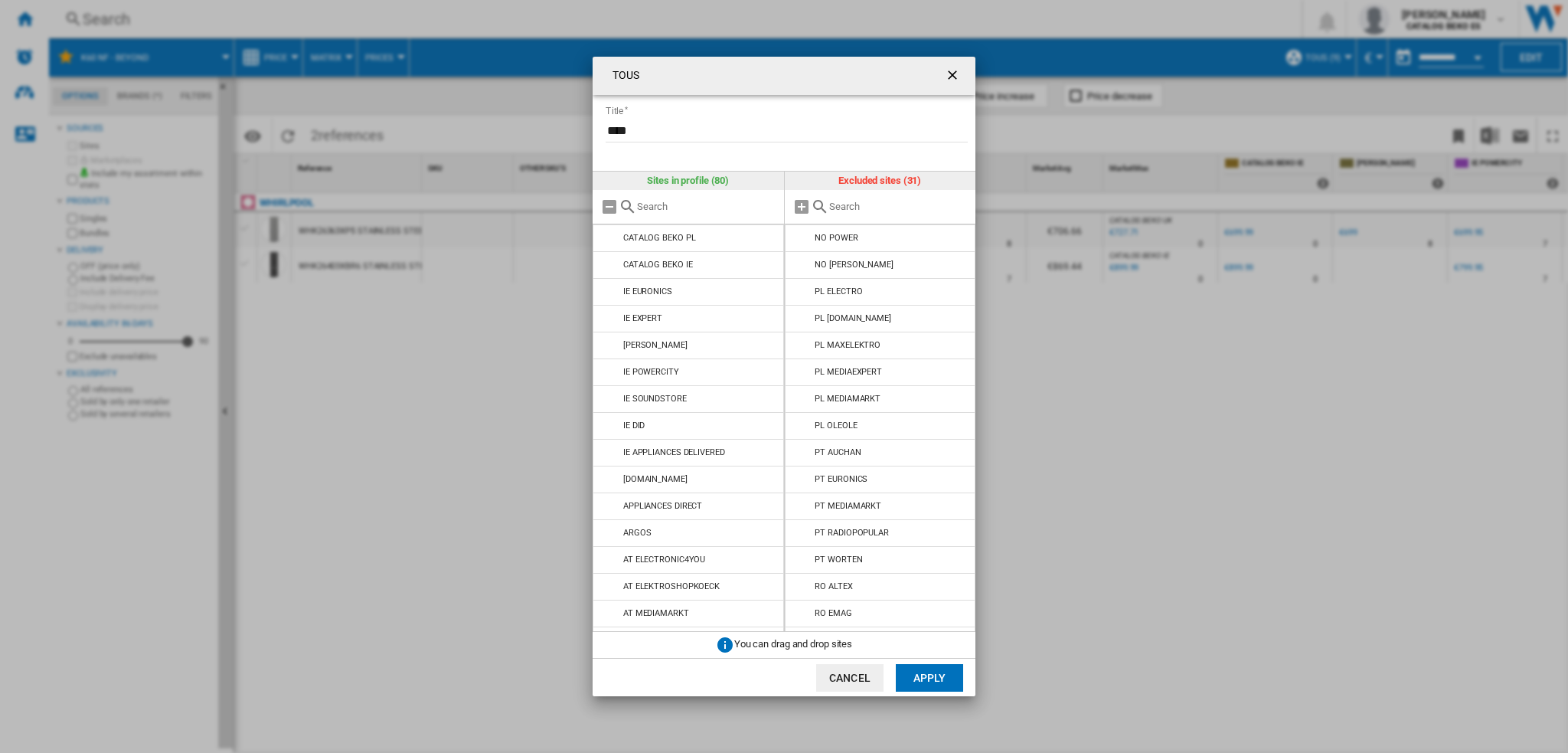 click at bounding box center [802, 238] 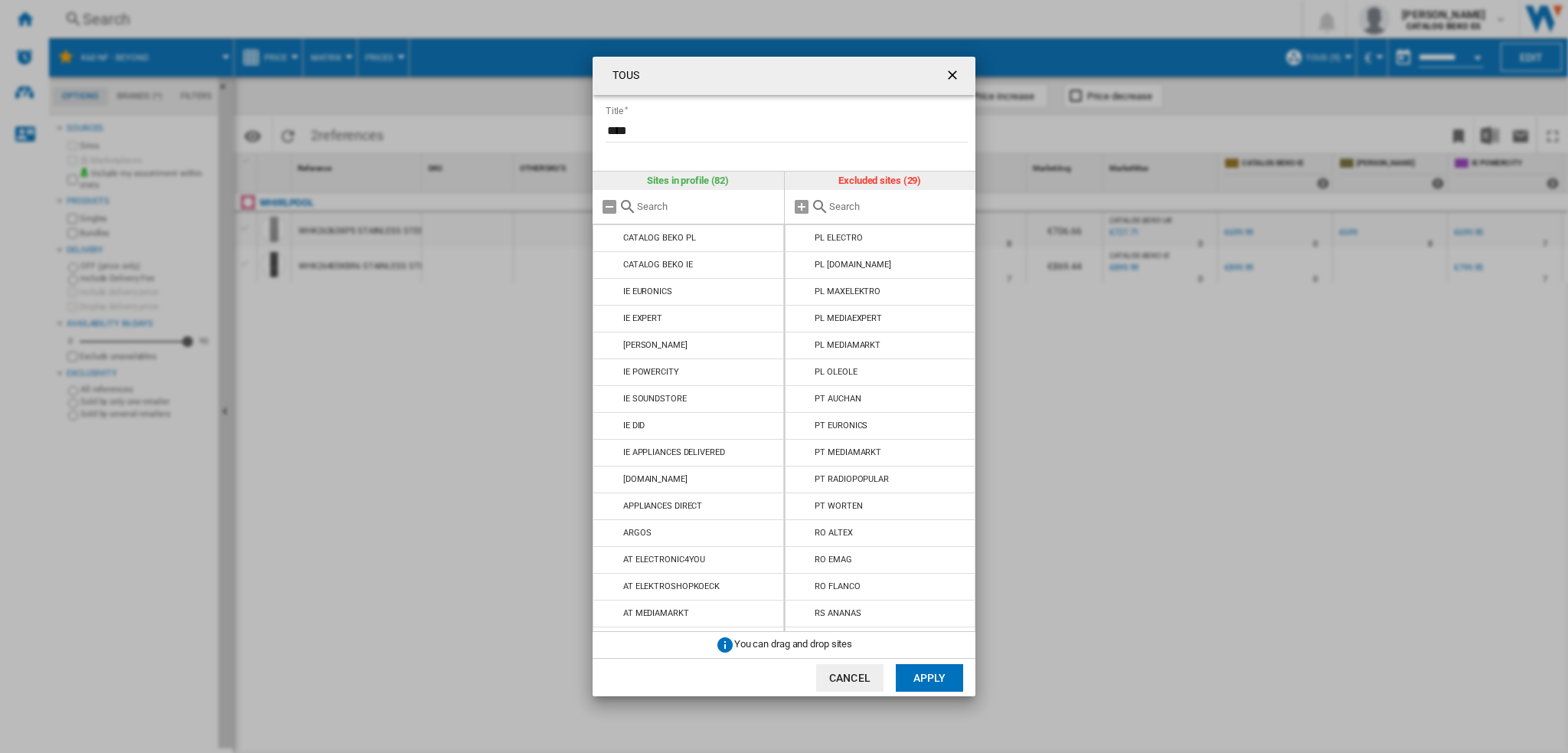 click at bounding box center (802, 238) 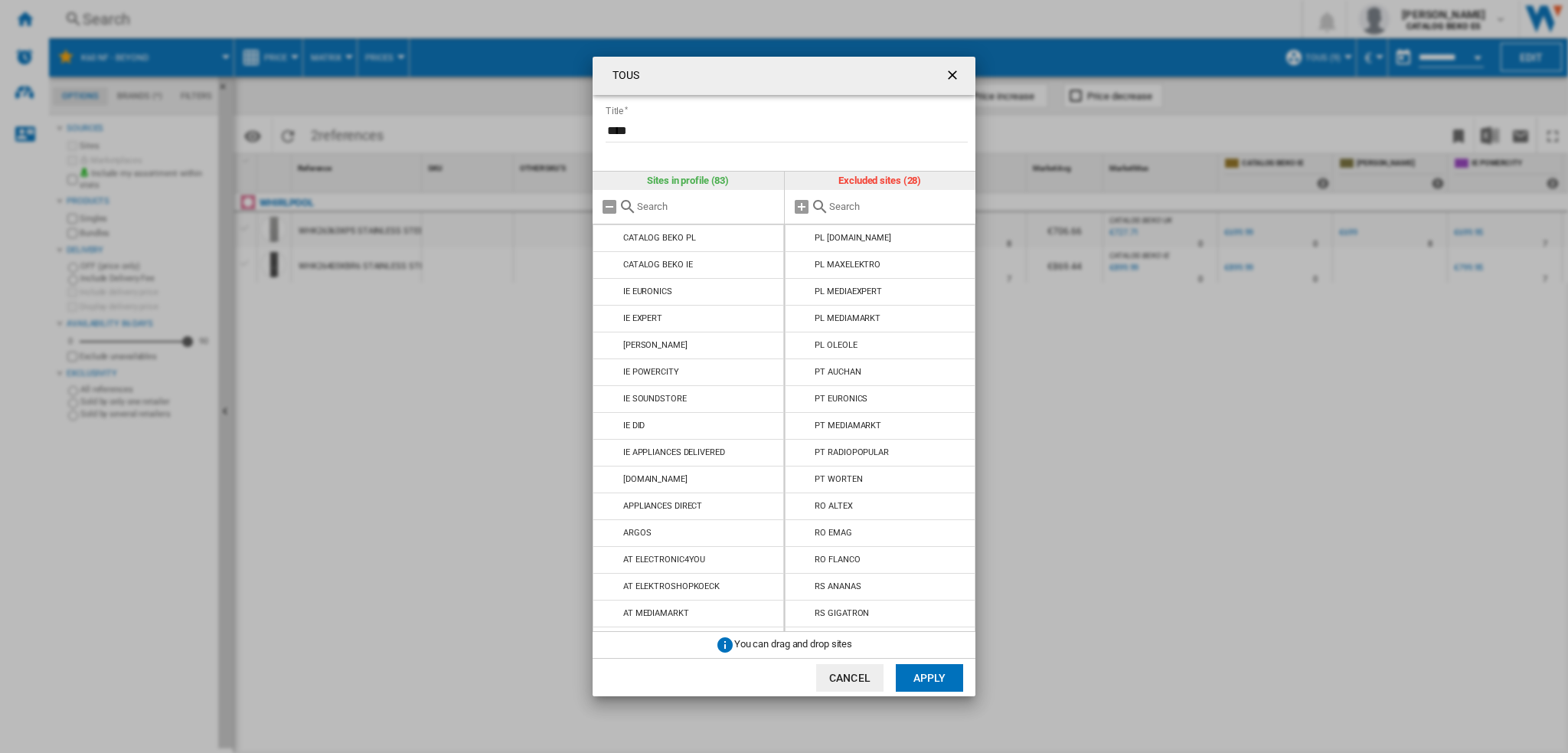 click at bounding box center [802, 238] 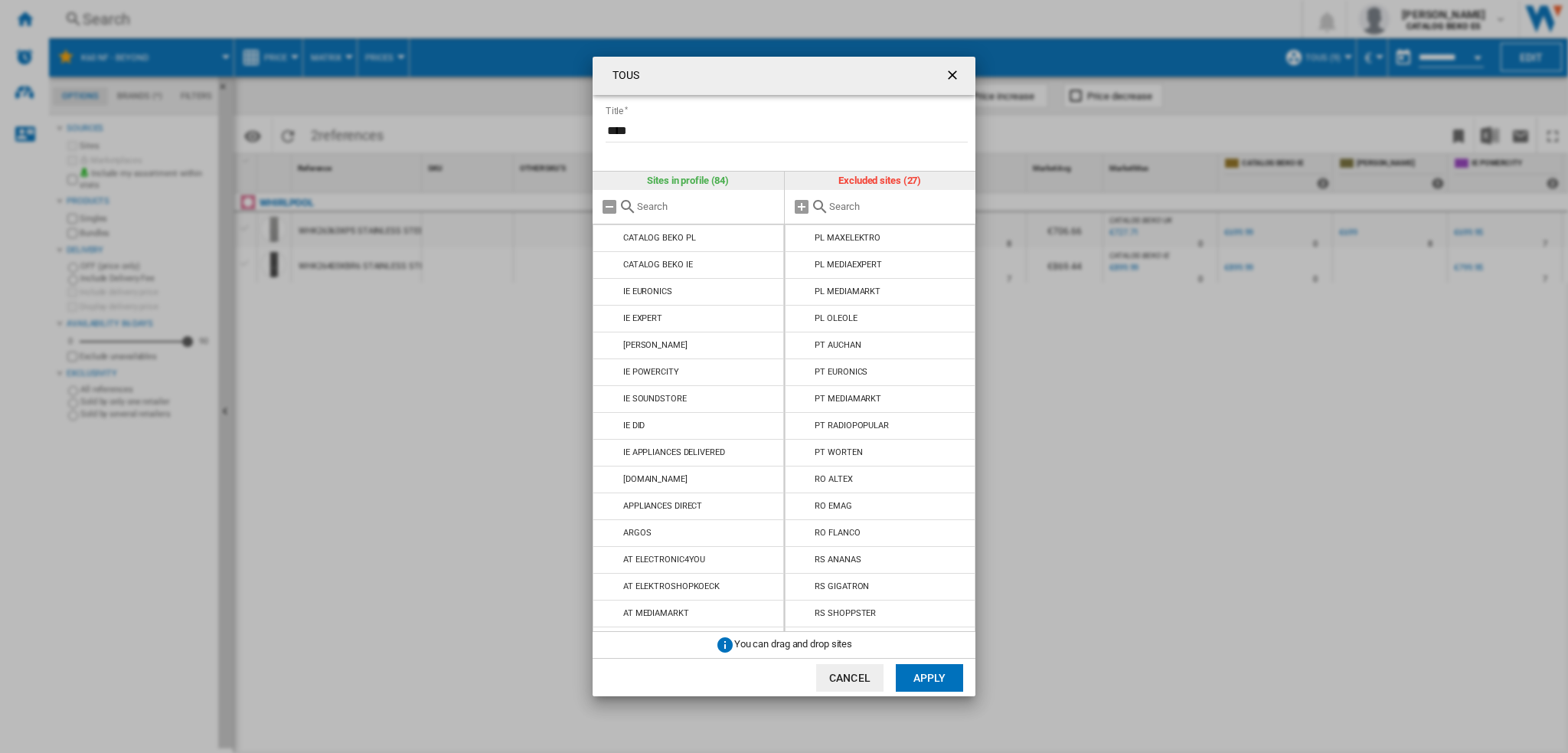 click at bounding box center [802, 238] 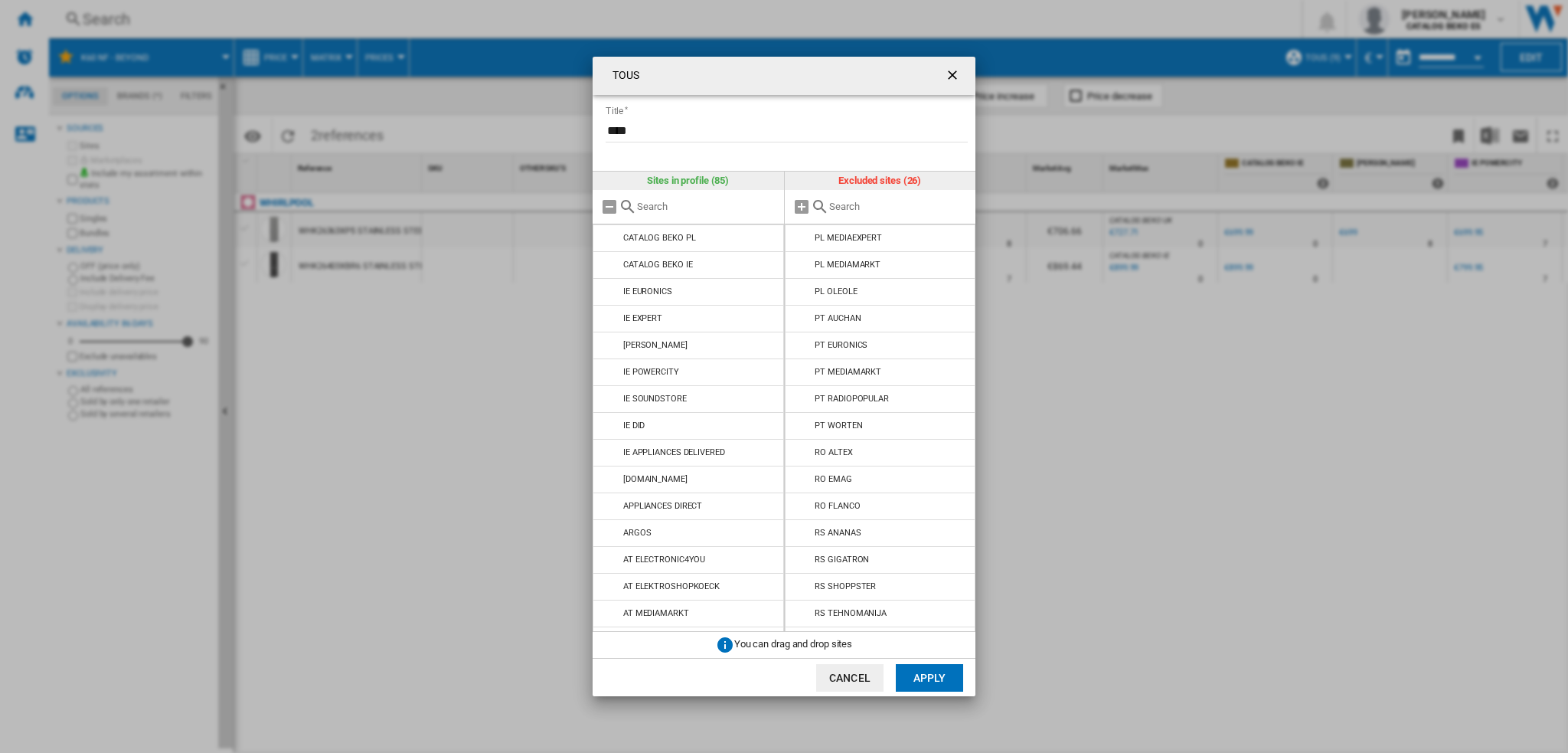 click at bounding box center [802, 238] 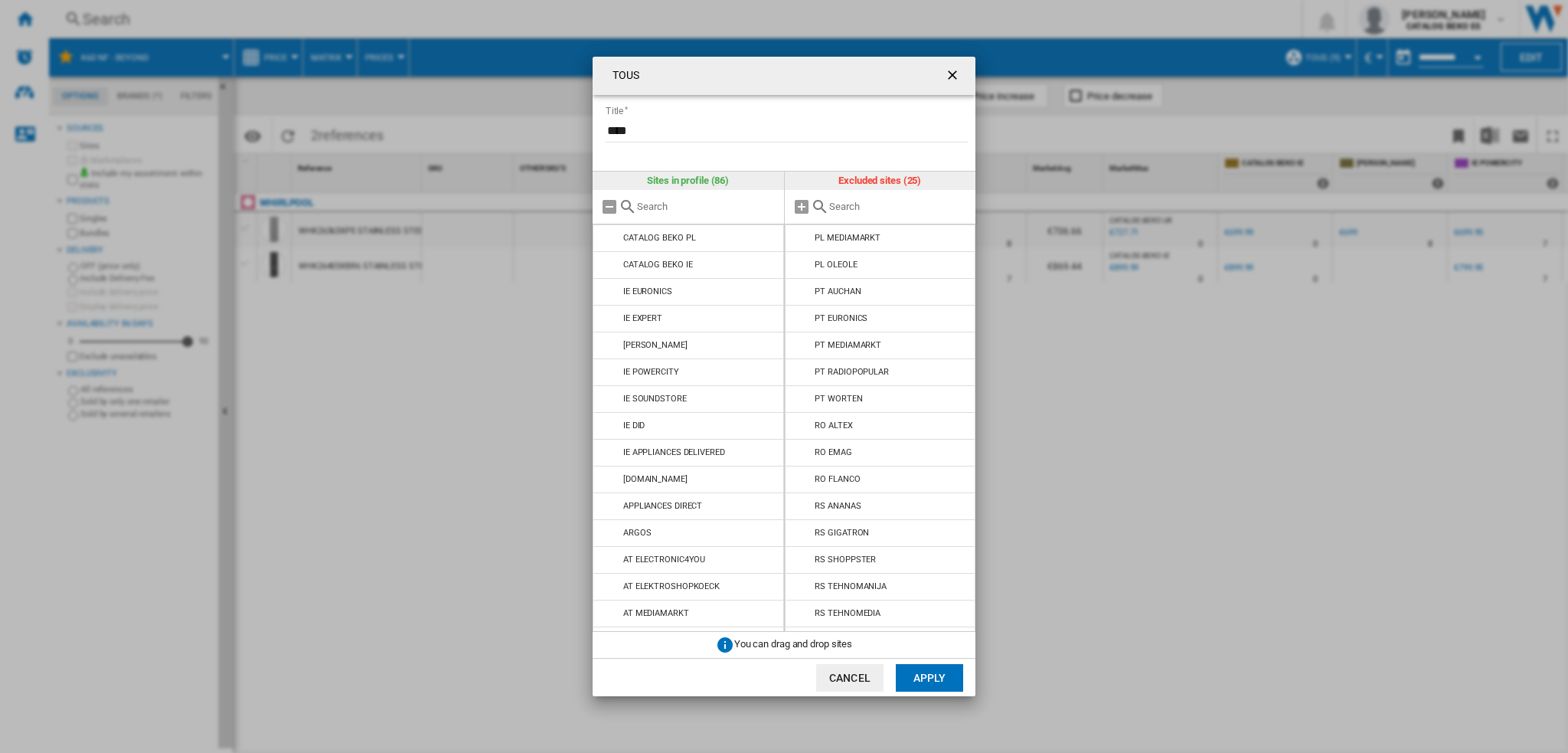 click at bounding box center (802, 238) 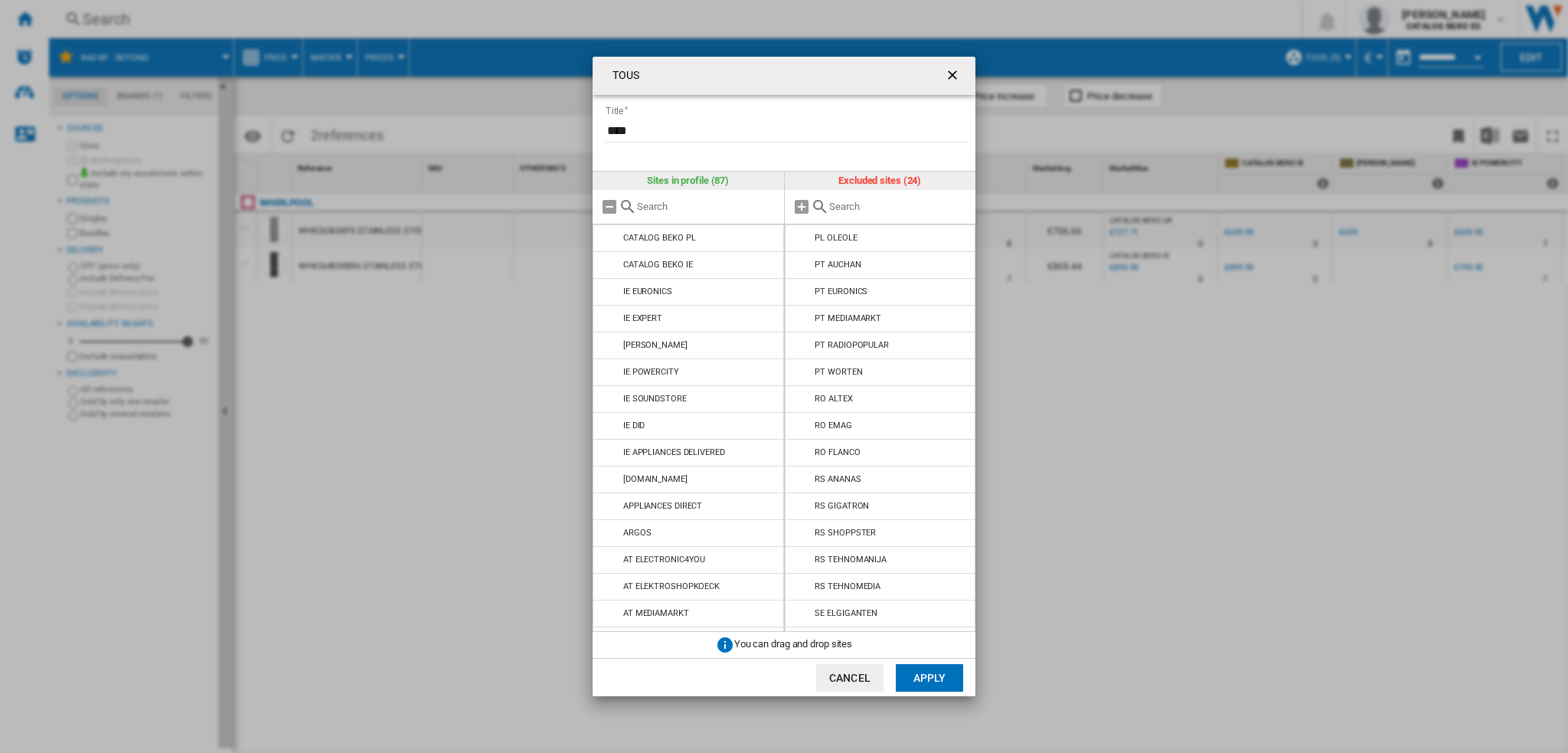 click at bounding box center (802, 238) 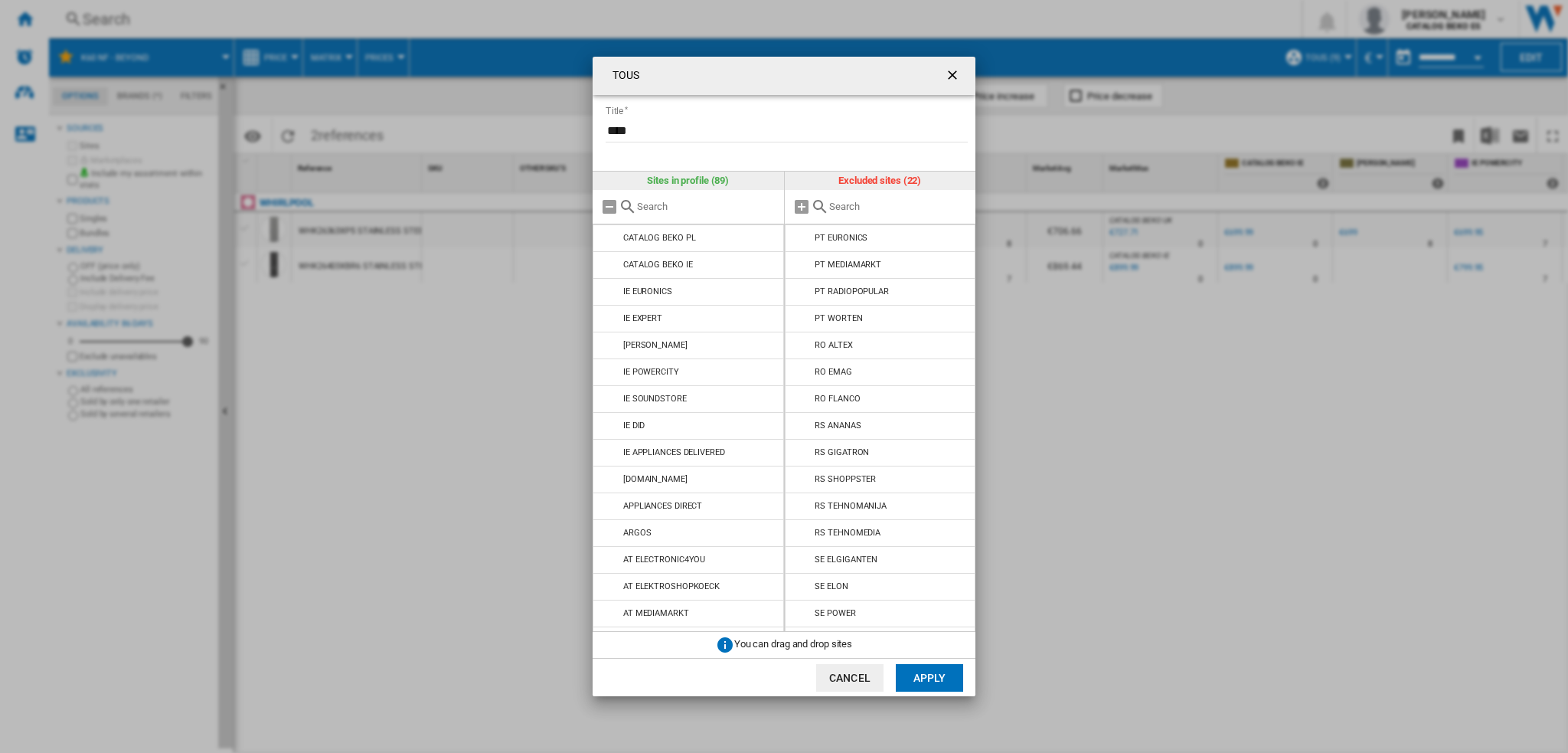 click at bounding box center (802, 238) 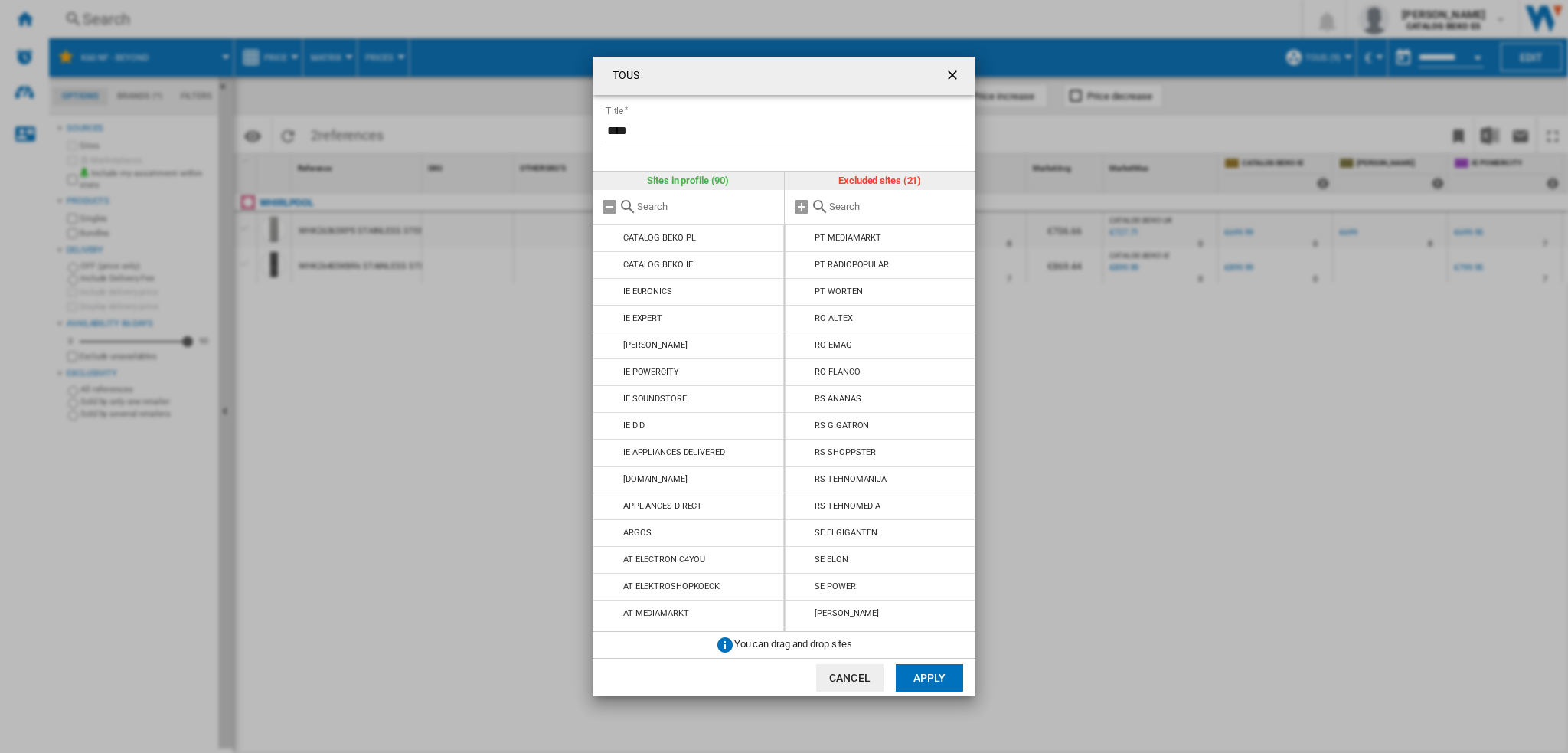 click at bounding box center (802, 238) 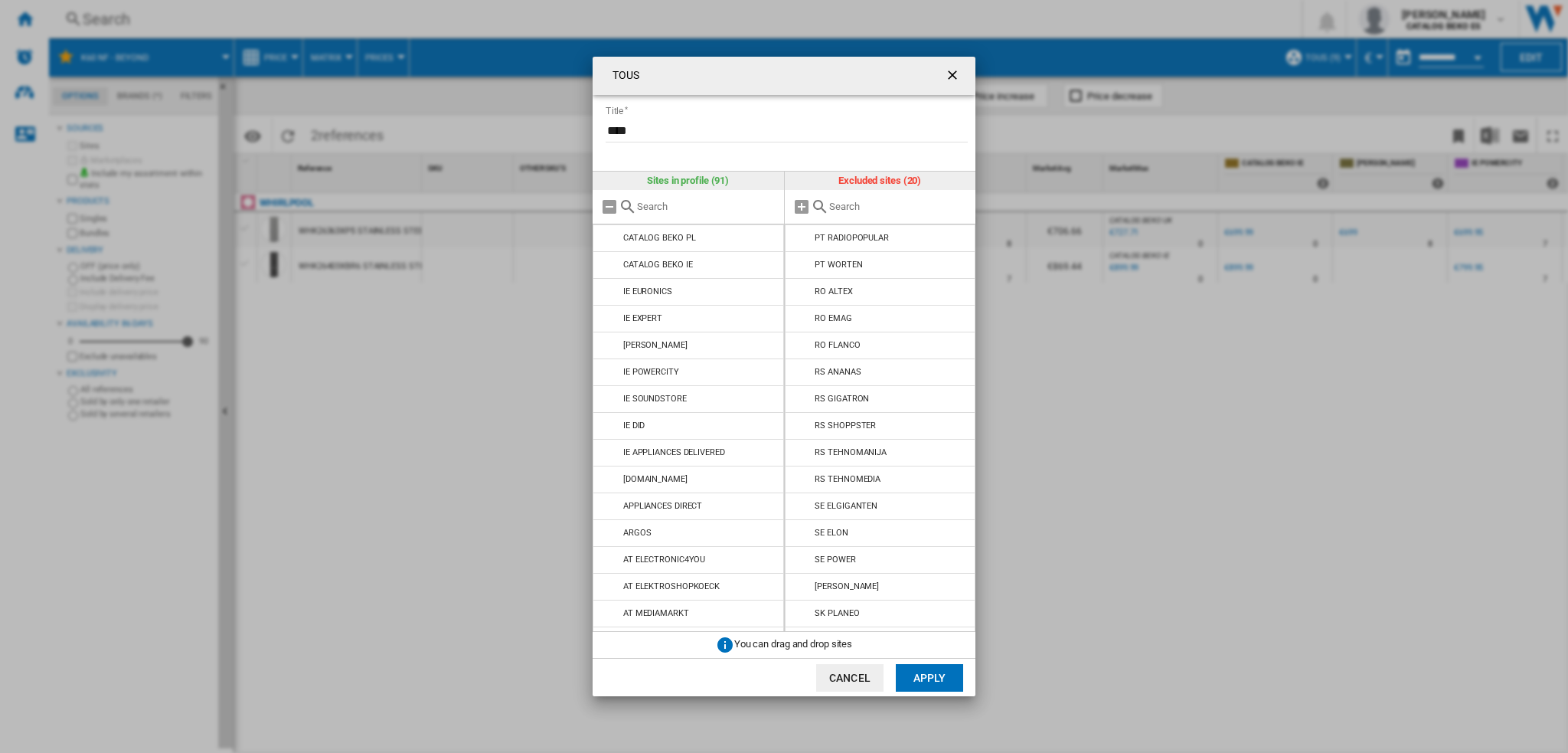 click at bounding box center (802, 238) 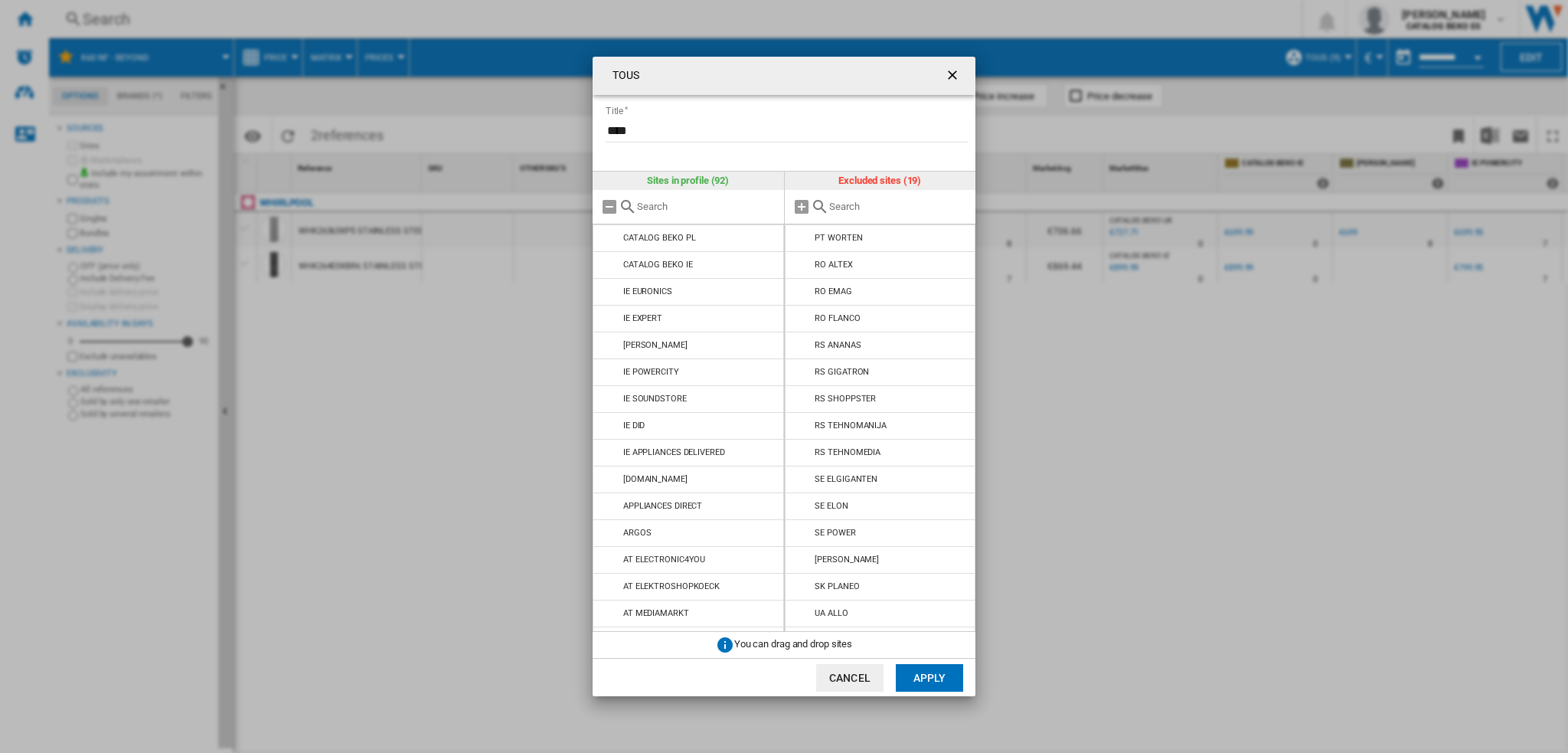 click at bounding box center [802, 238] 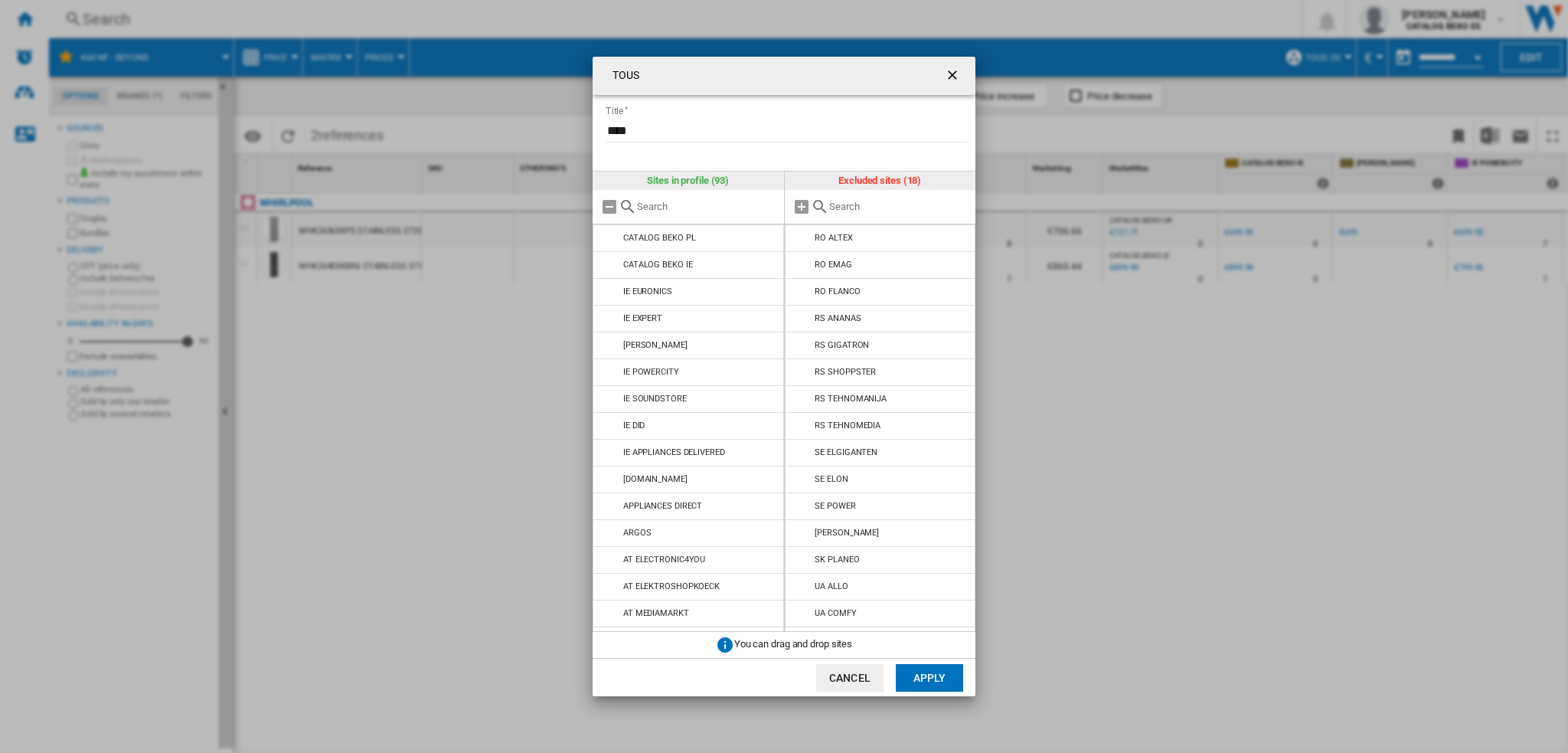 click at bounding box center (802, 238) 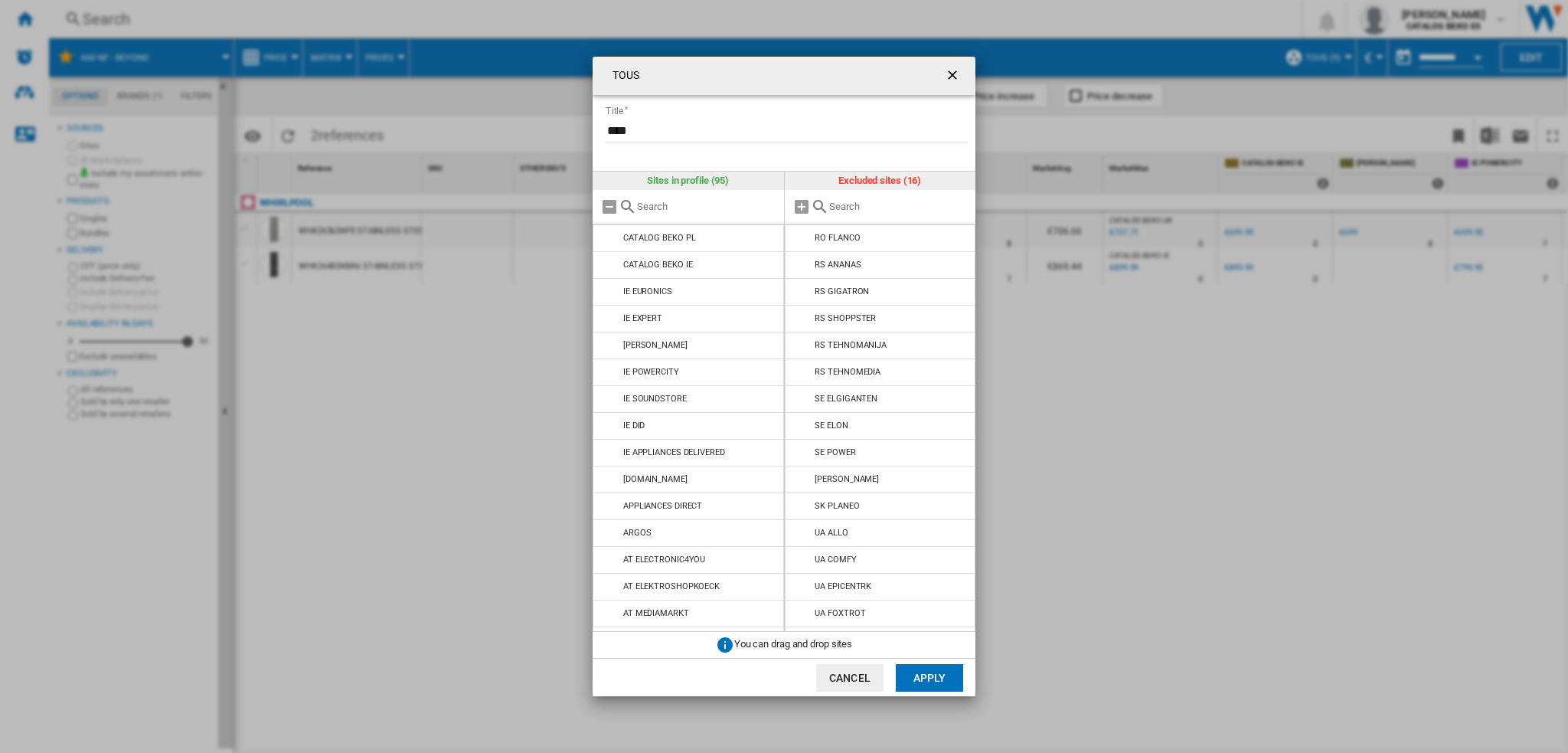 click at bounding box center [802, 238] 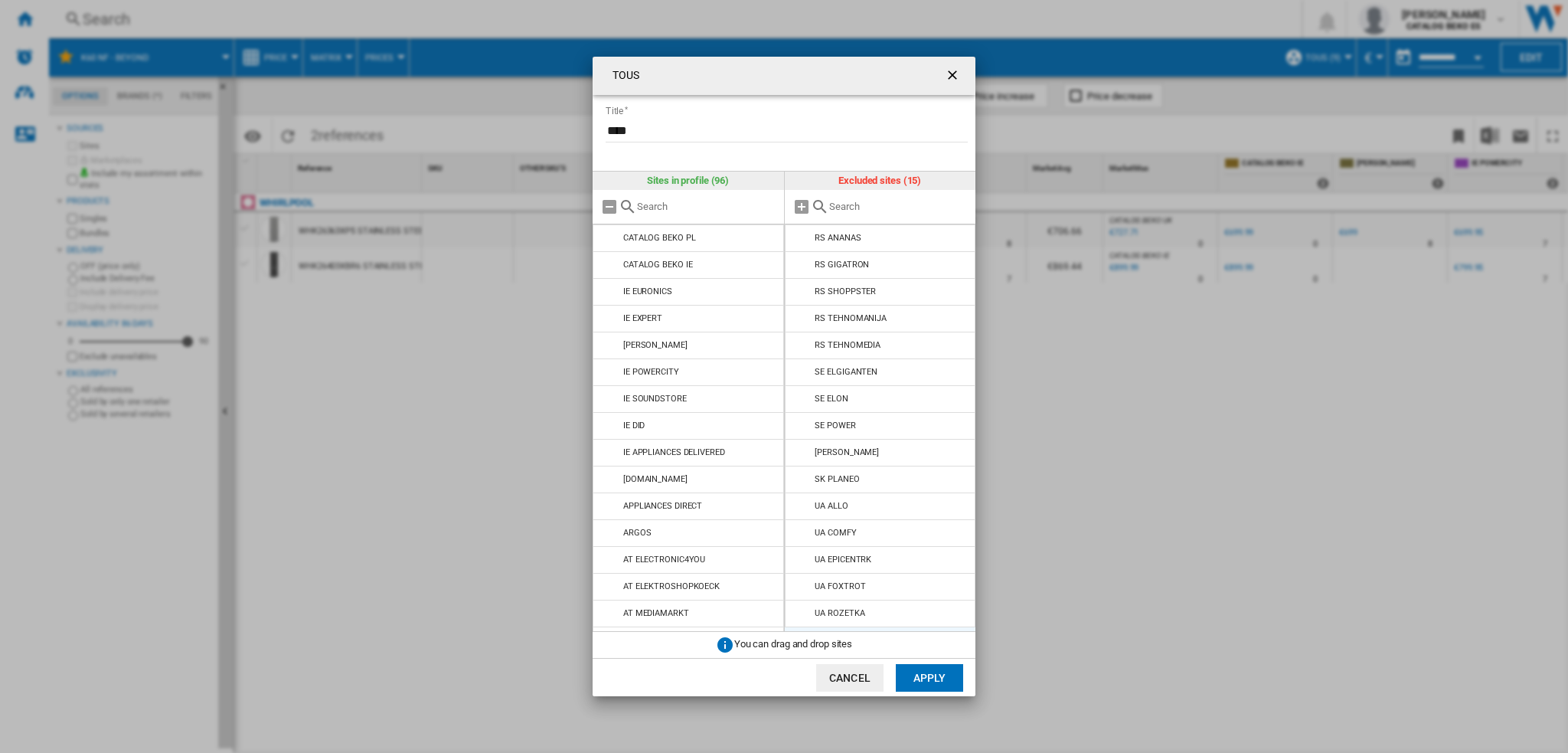 click at bounding box center [802, 238] 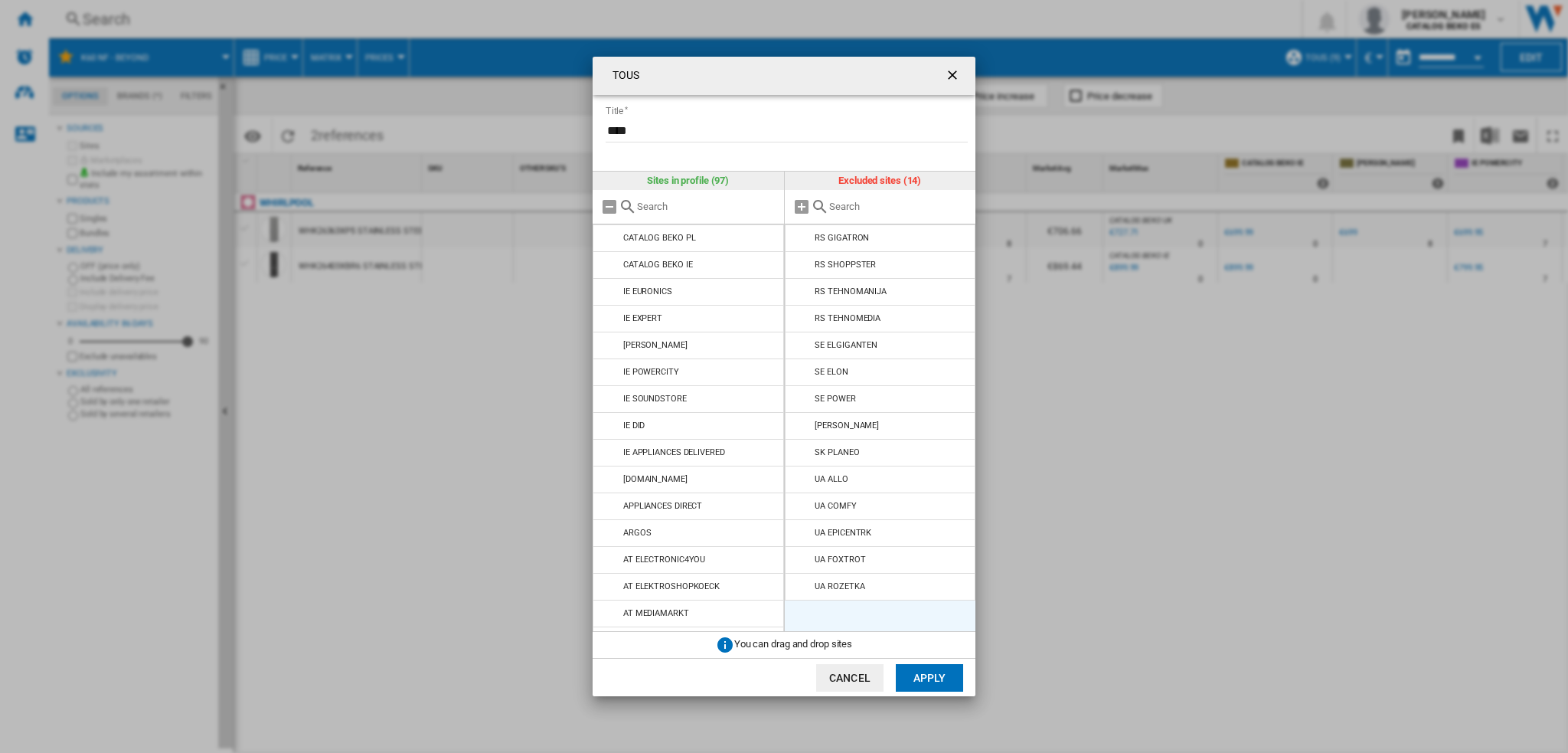 click at bounding box center [802, 238] 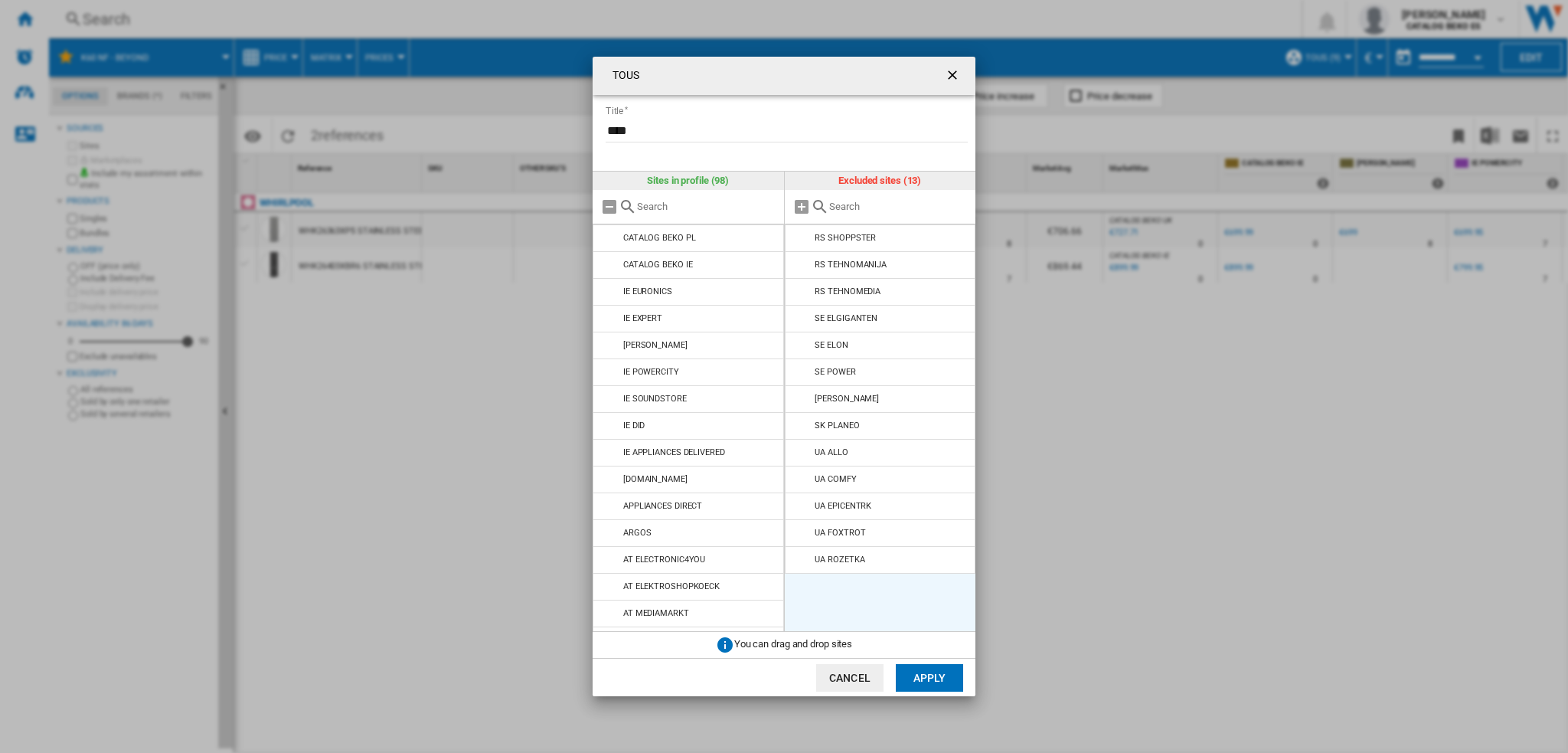click at bounding box center (802, 238) 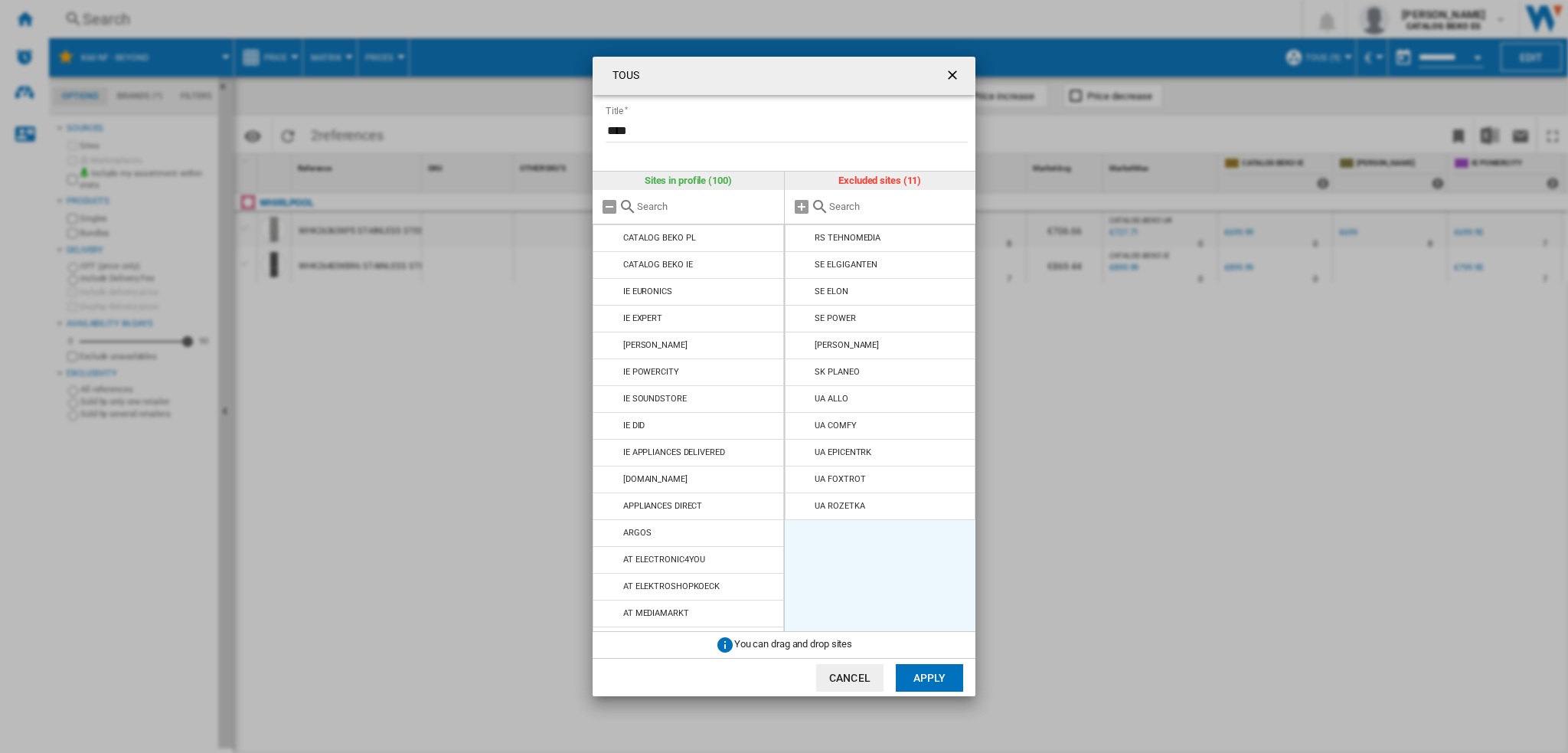 click at bounding box center (802, 238) 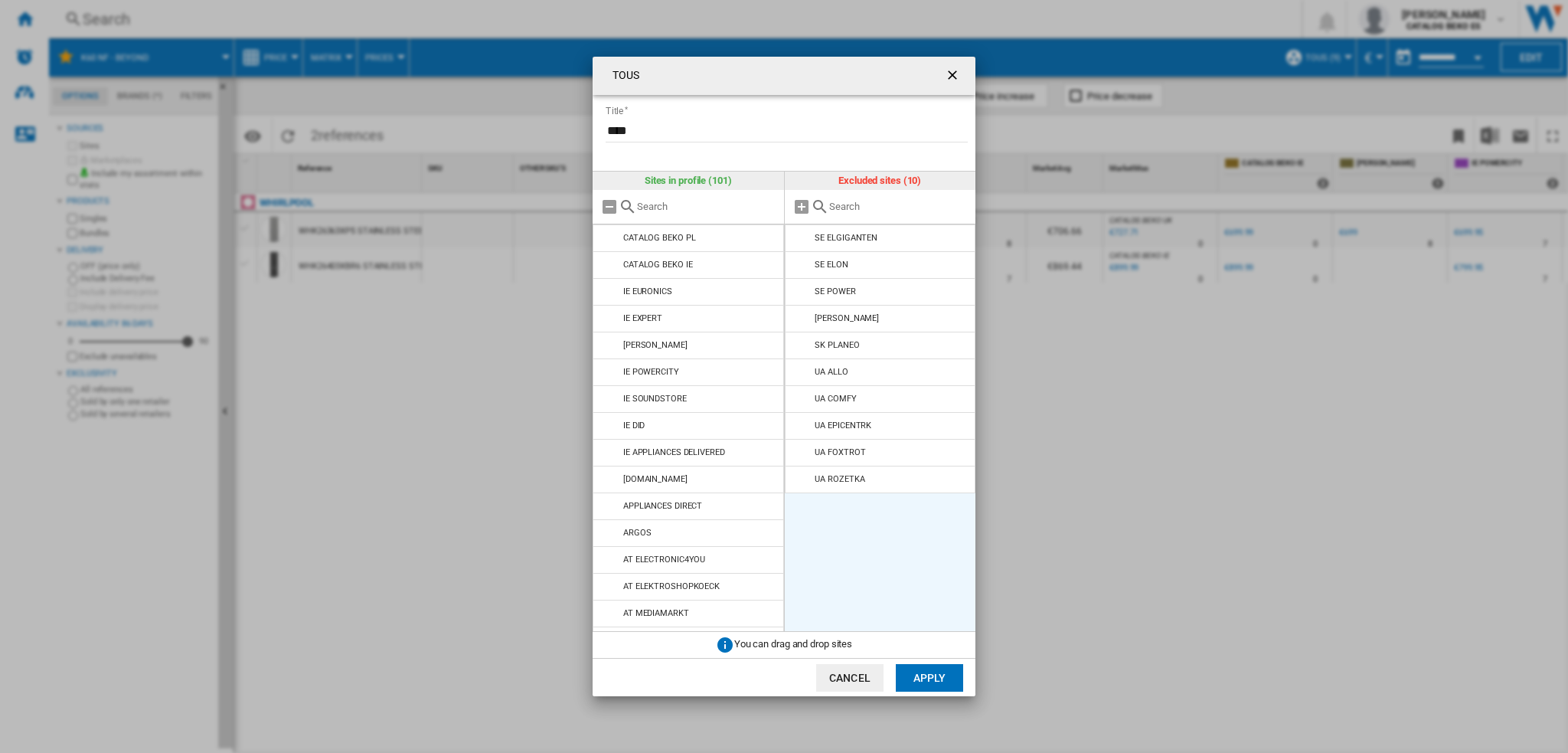 click at bounding box center [802, 238] 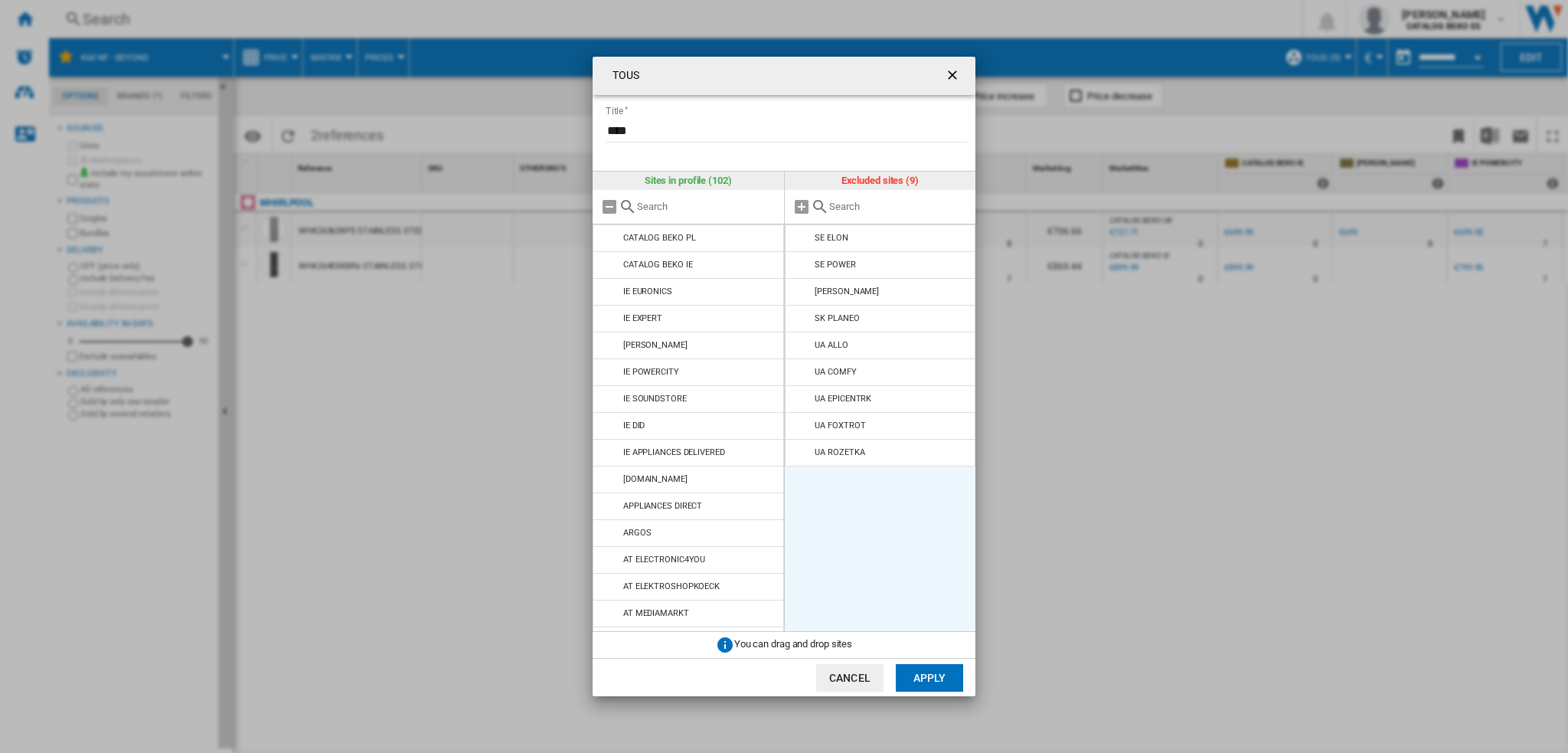 click at bounding box center [802, 238] 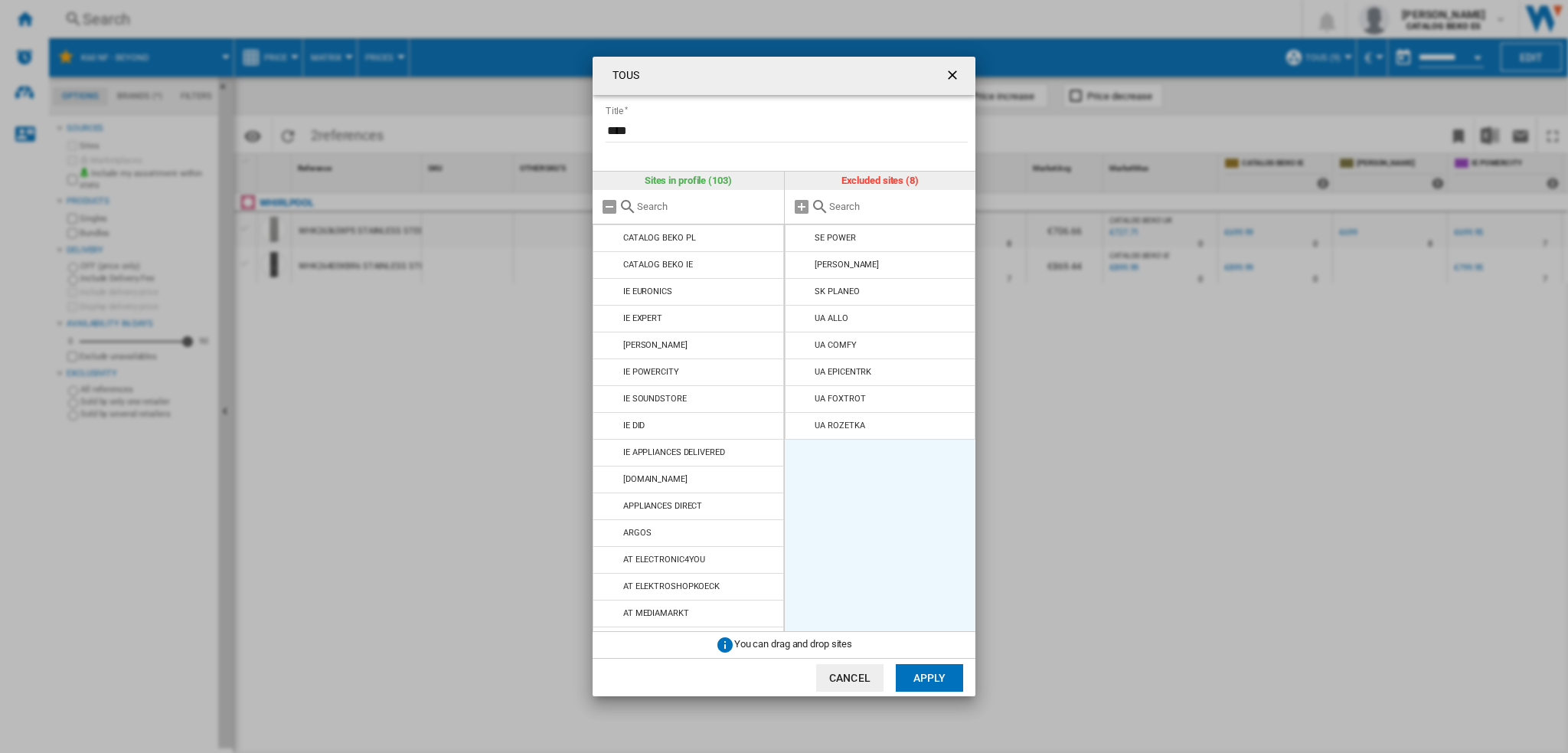 click at bounding box center (802, 238) 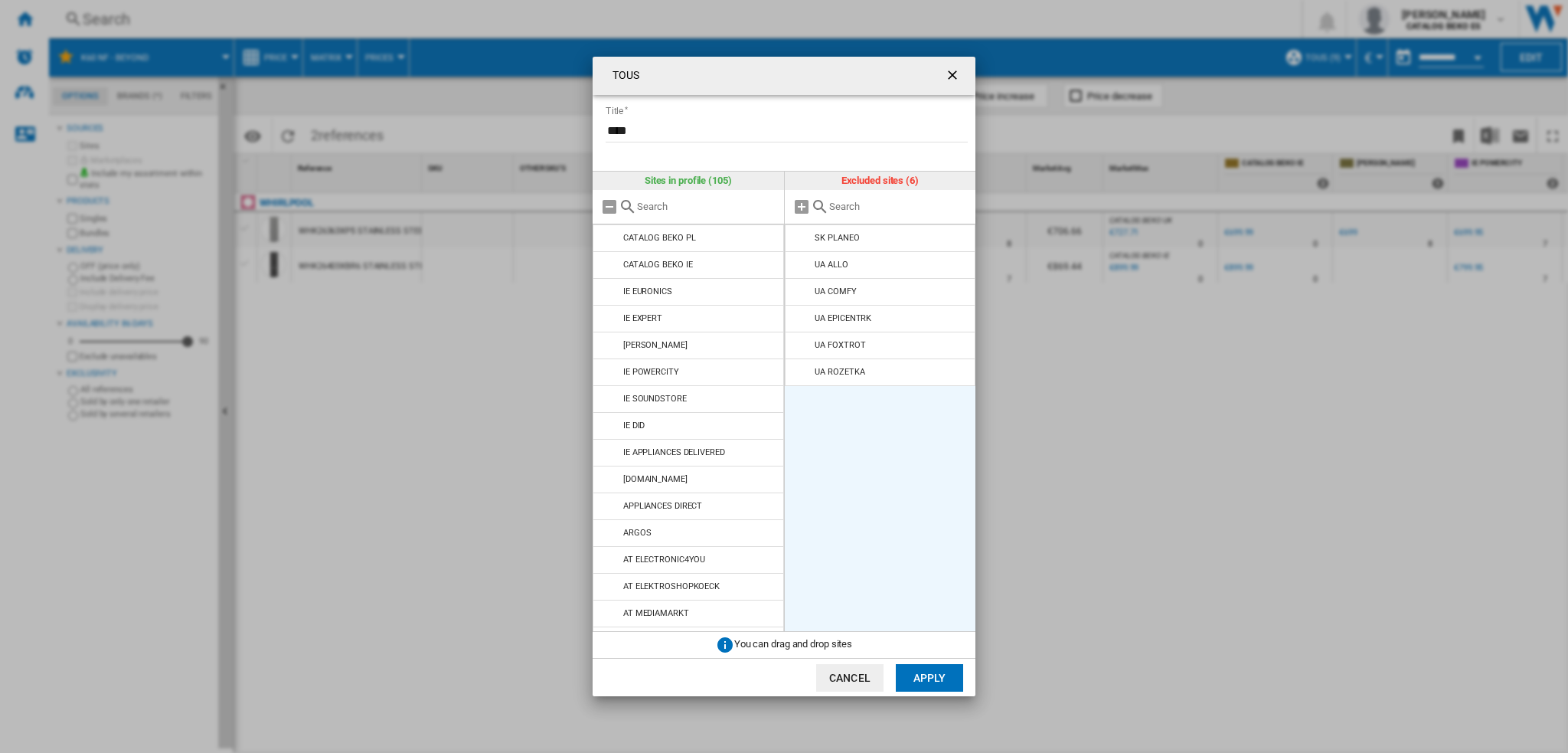 click at bounding box center (802, 238) 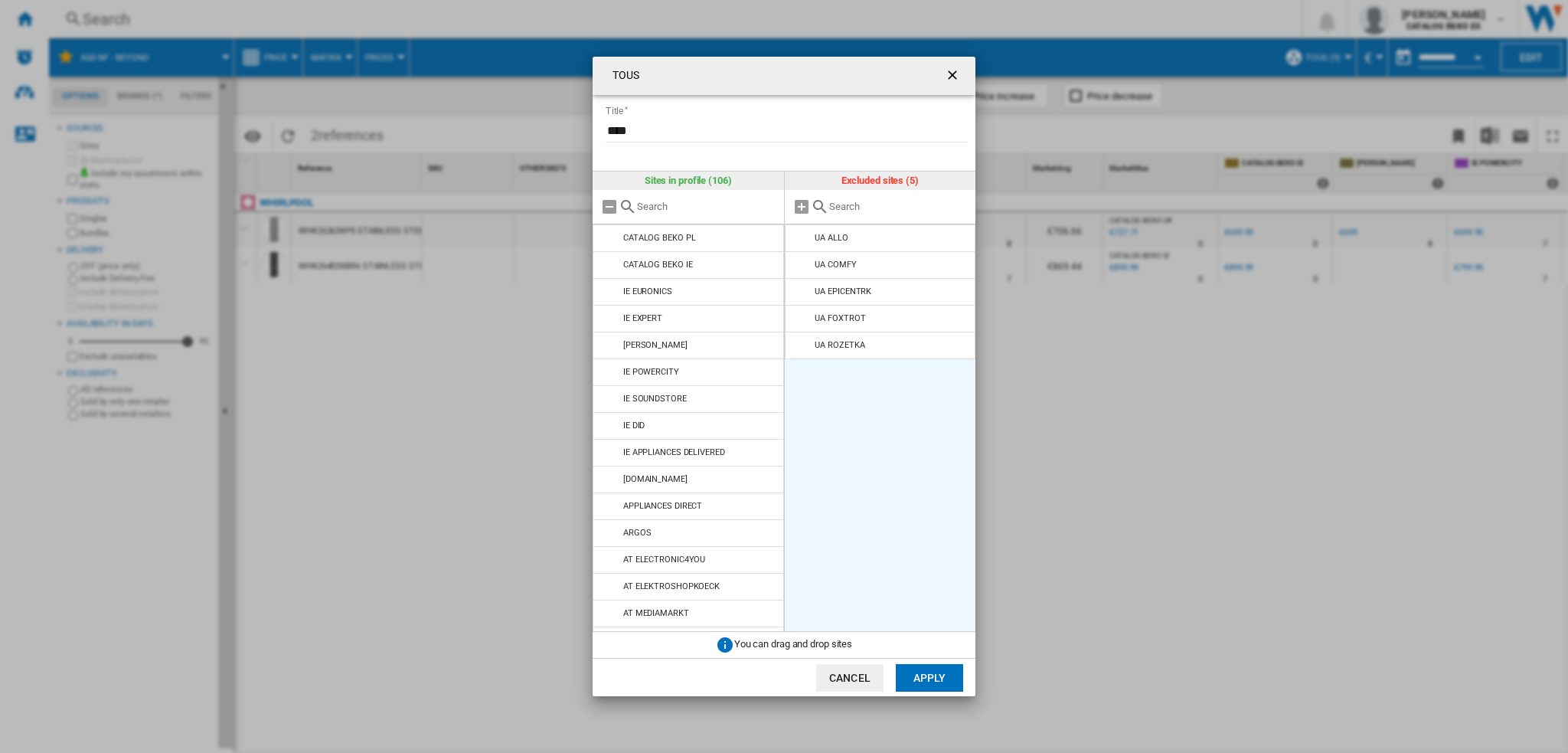 click at bounding box center [802, 238] 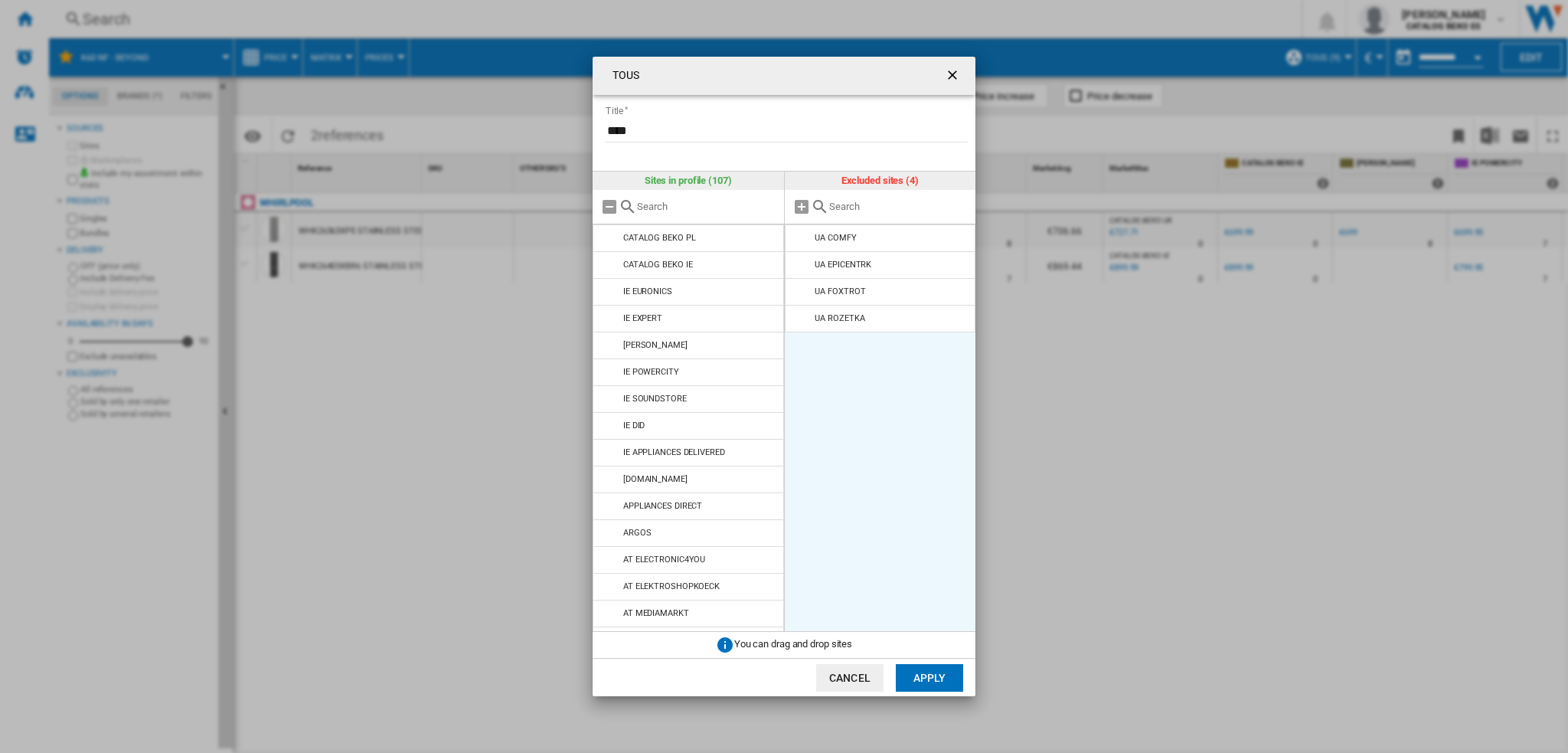 click at bounding box center (802, 238) 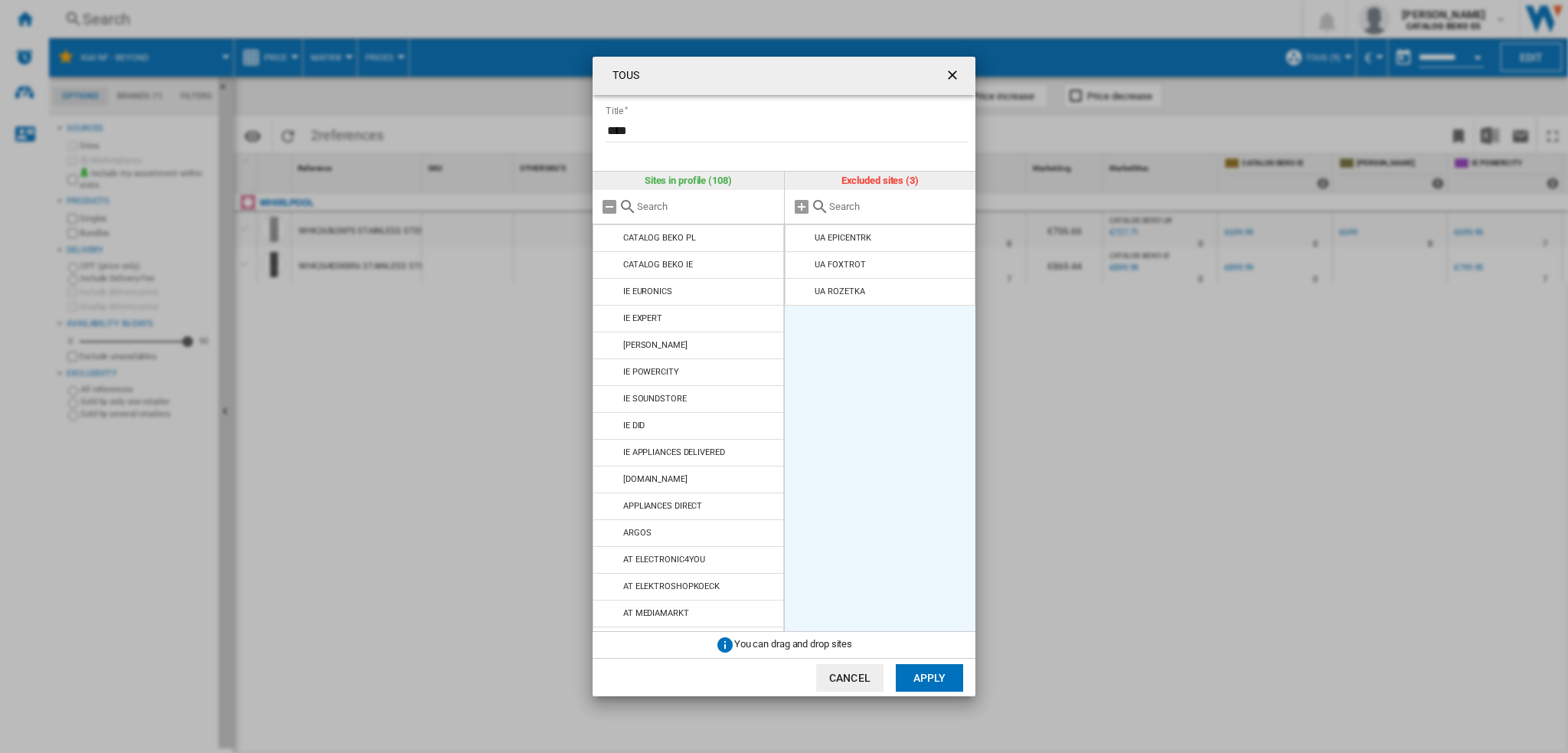 click at bounding box center [802, 238] 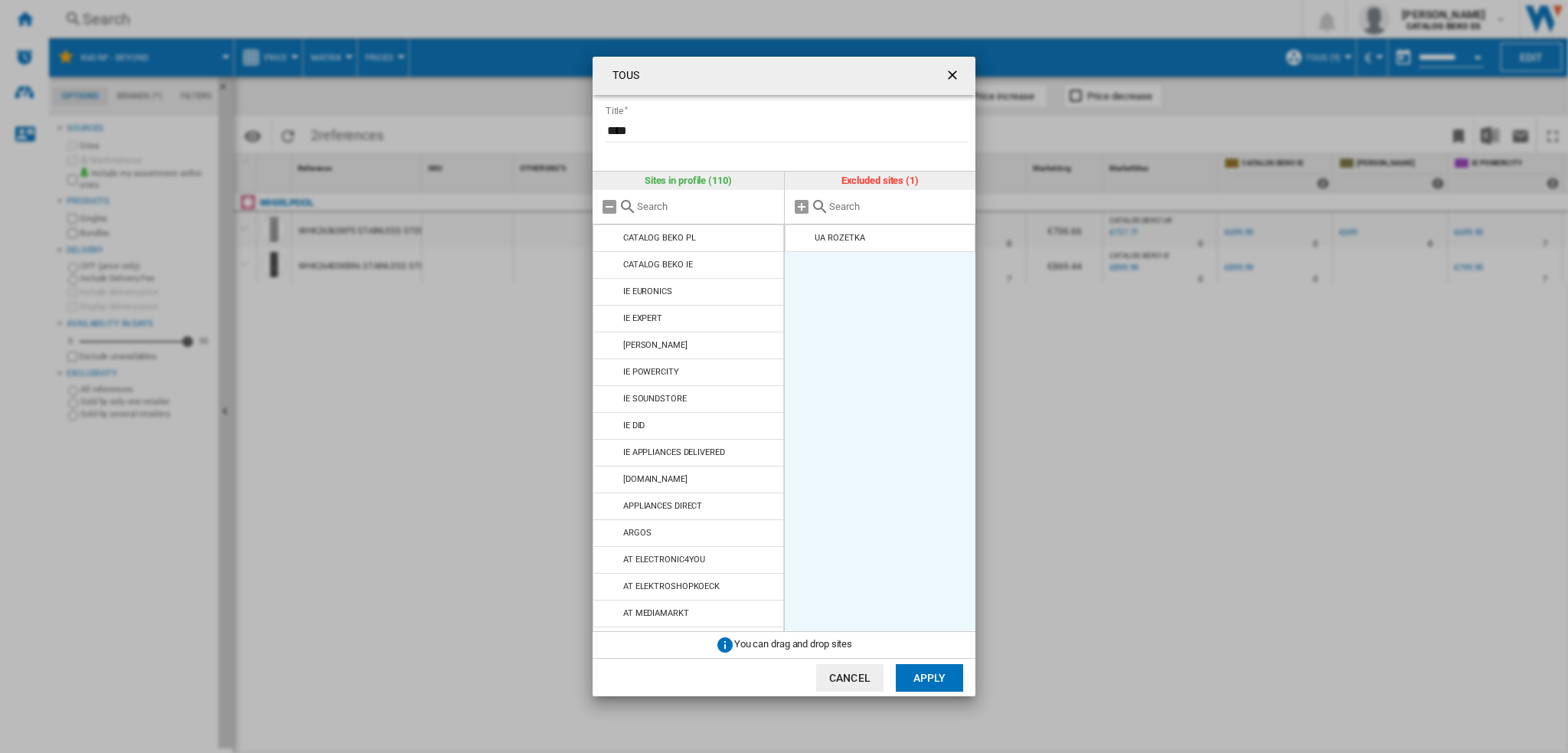click at bounding box center (802, 238) 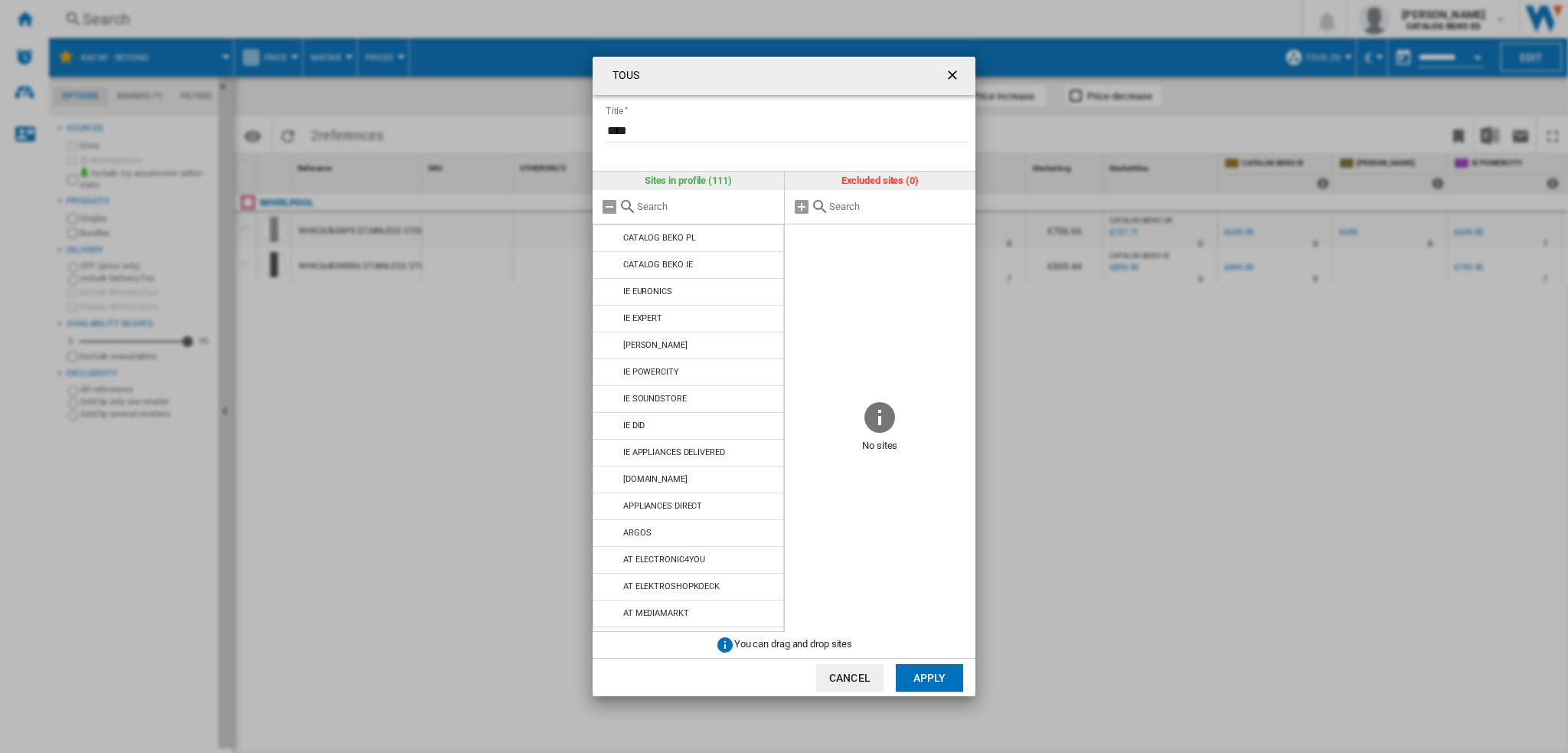 click on "Apply" 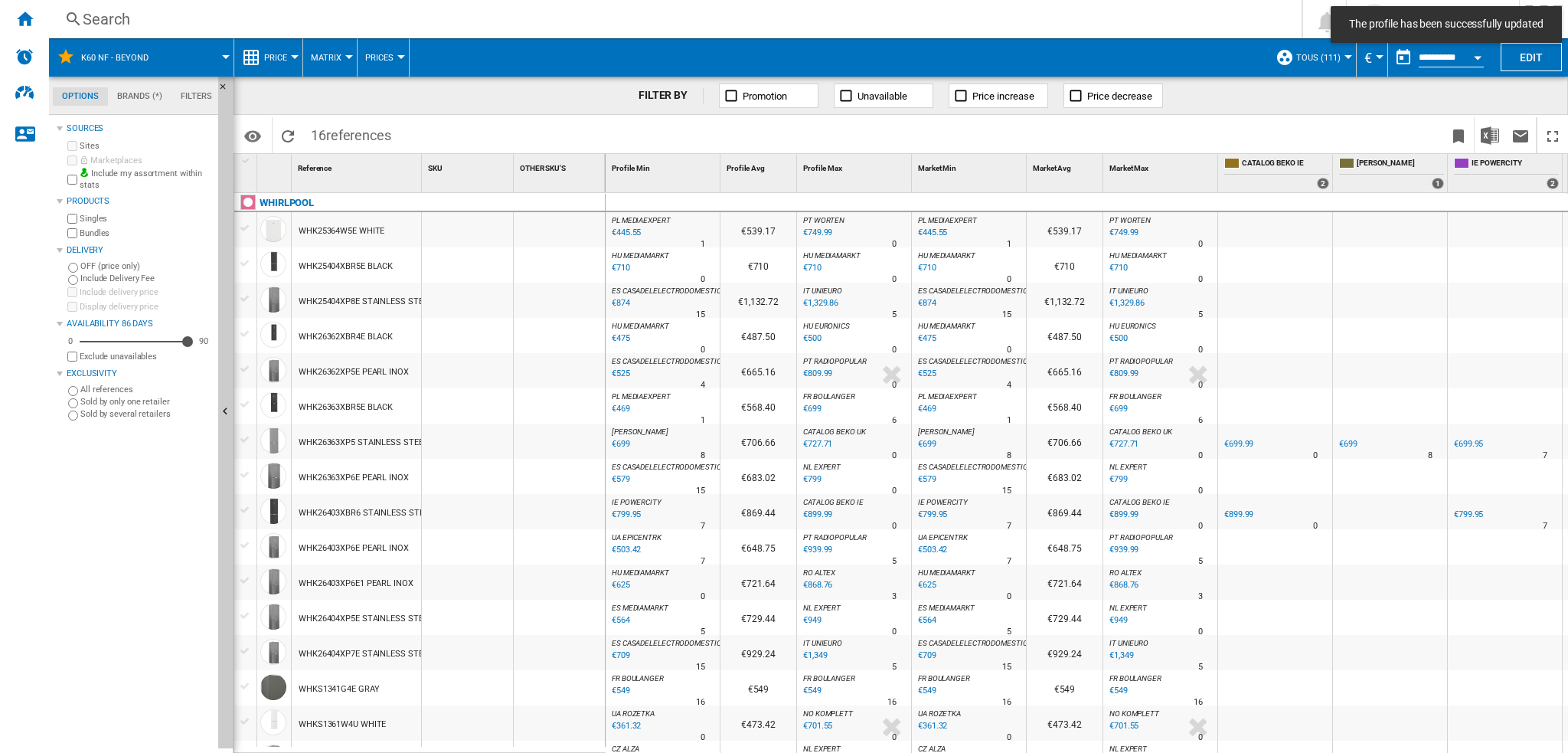 scroll, scrollTop: 0, scrollLeft: 214, axis: horizontal 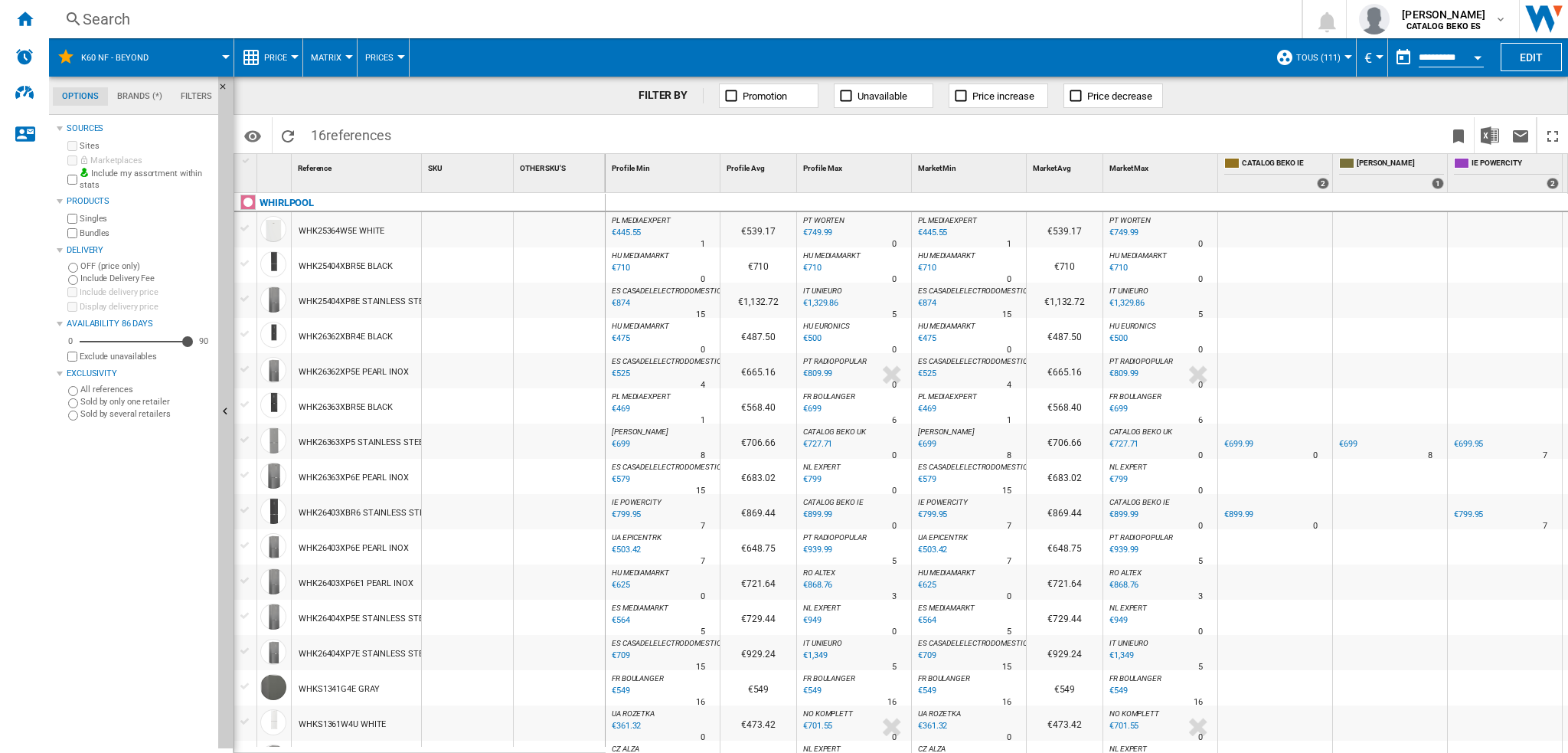 click on "Prices" at bounding box center (383, 57) 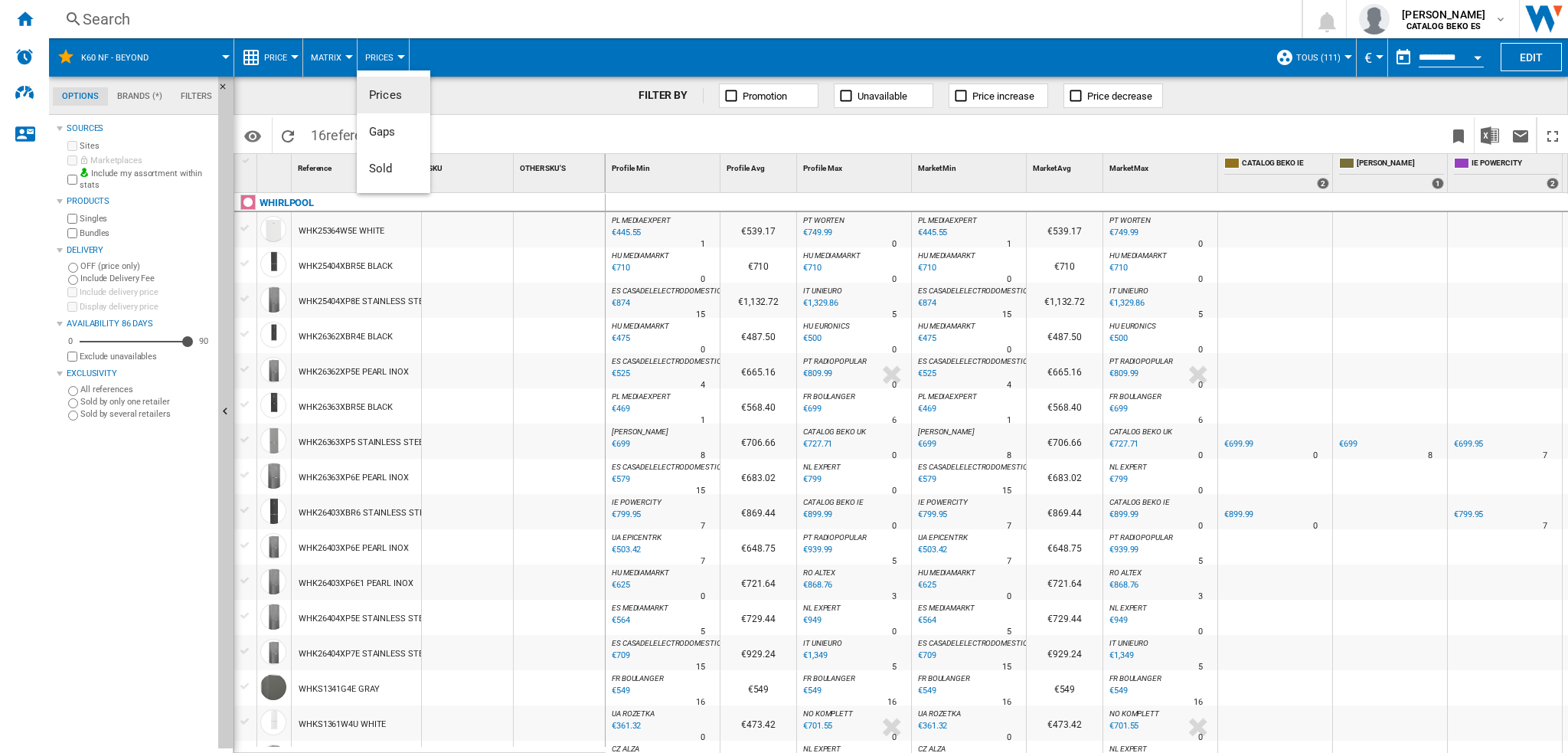 click at bounding box center (784, 376) 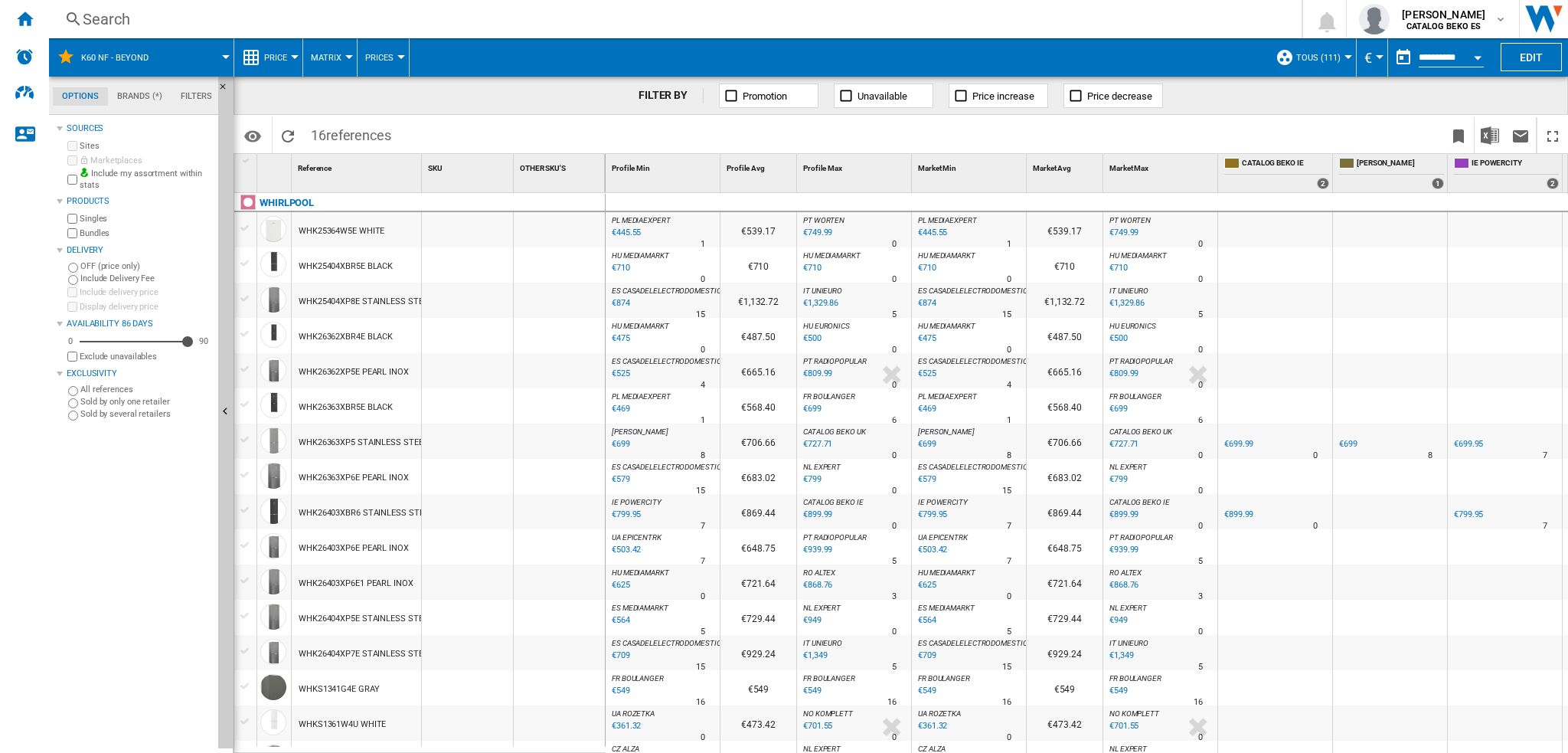 click on "Matrix" at bounding box center (326, 57) 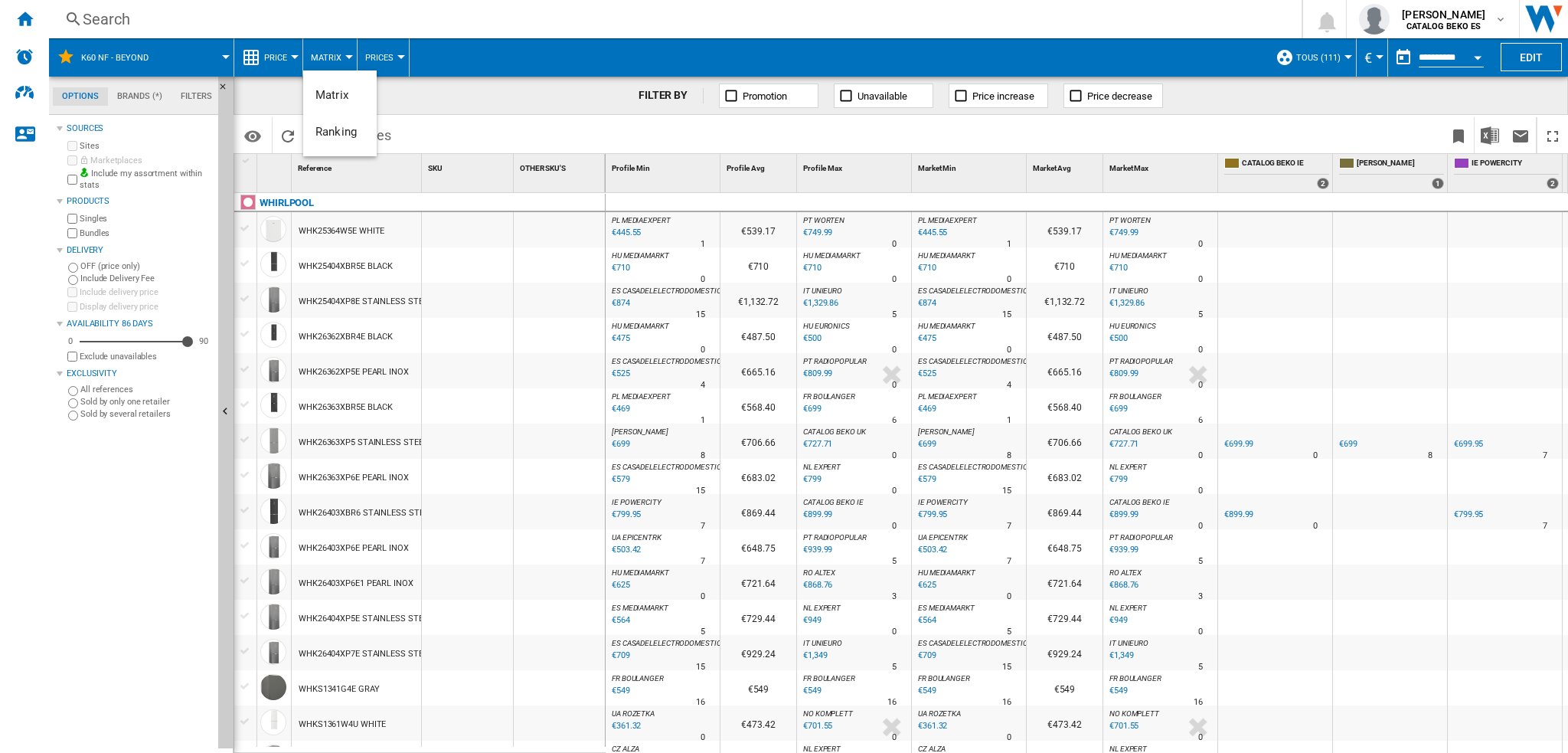 click at bounding box center (784, 376) 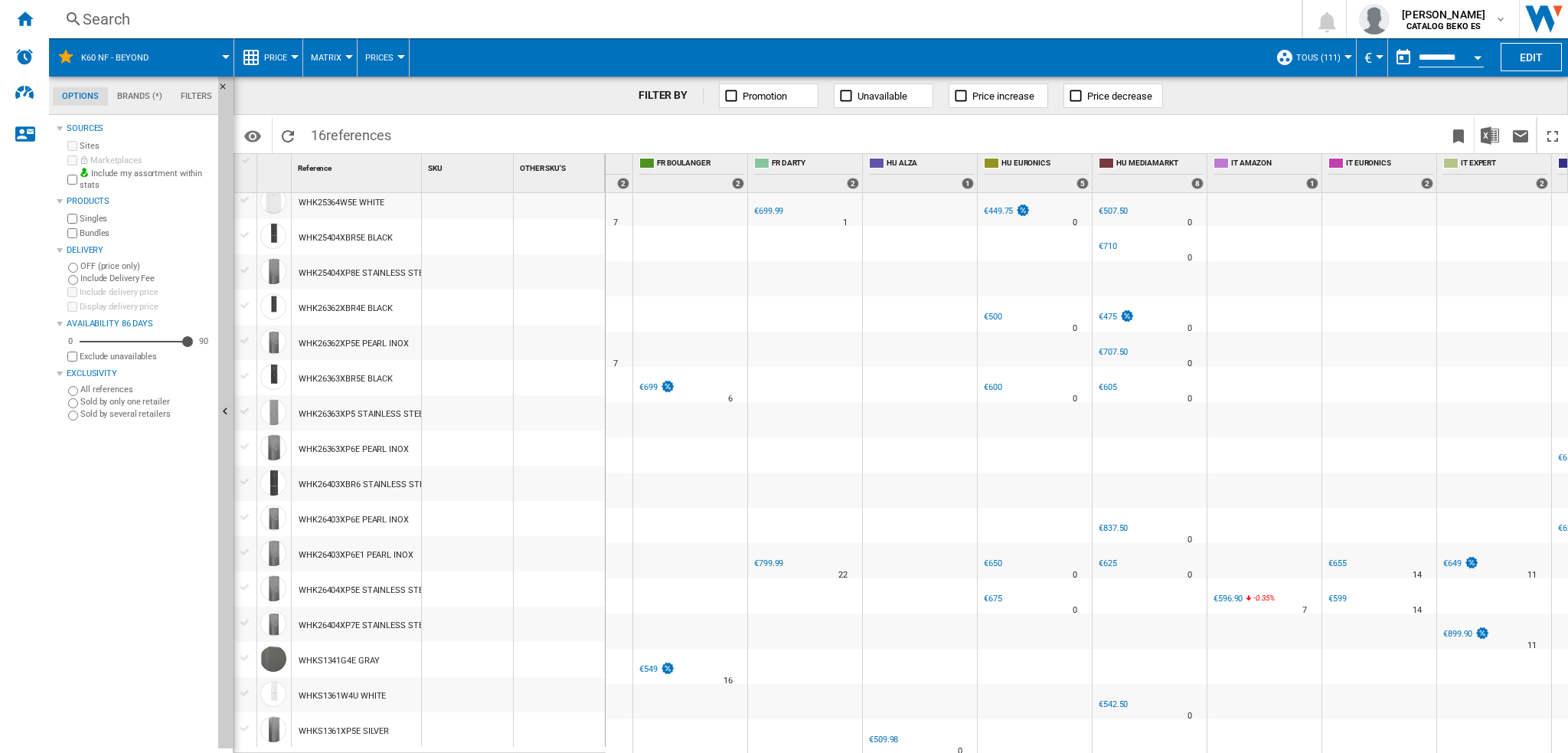 click on "6" at bounding box center (730, 399) 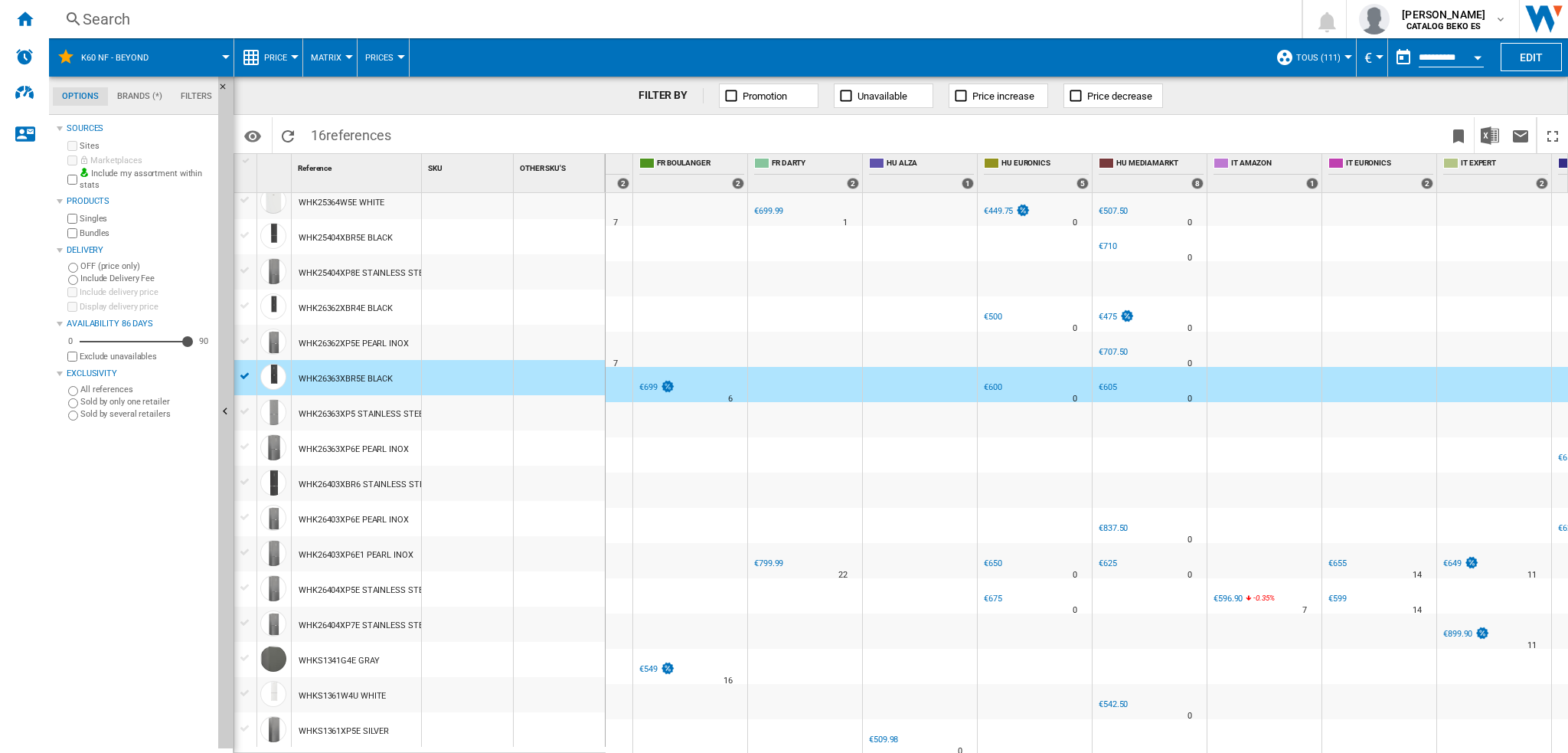 click on "FR [PERSON_NAME]
-1.0 %
€699
%
N/A
6
FR [PERSON_NAME]" at bounding box center [690, 388] 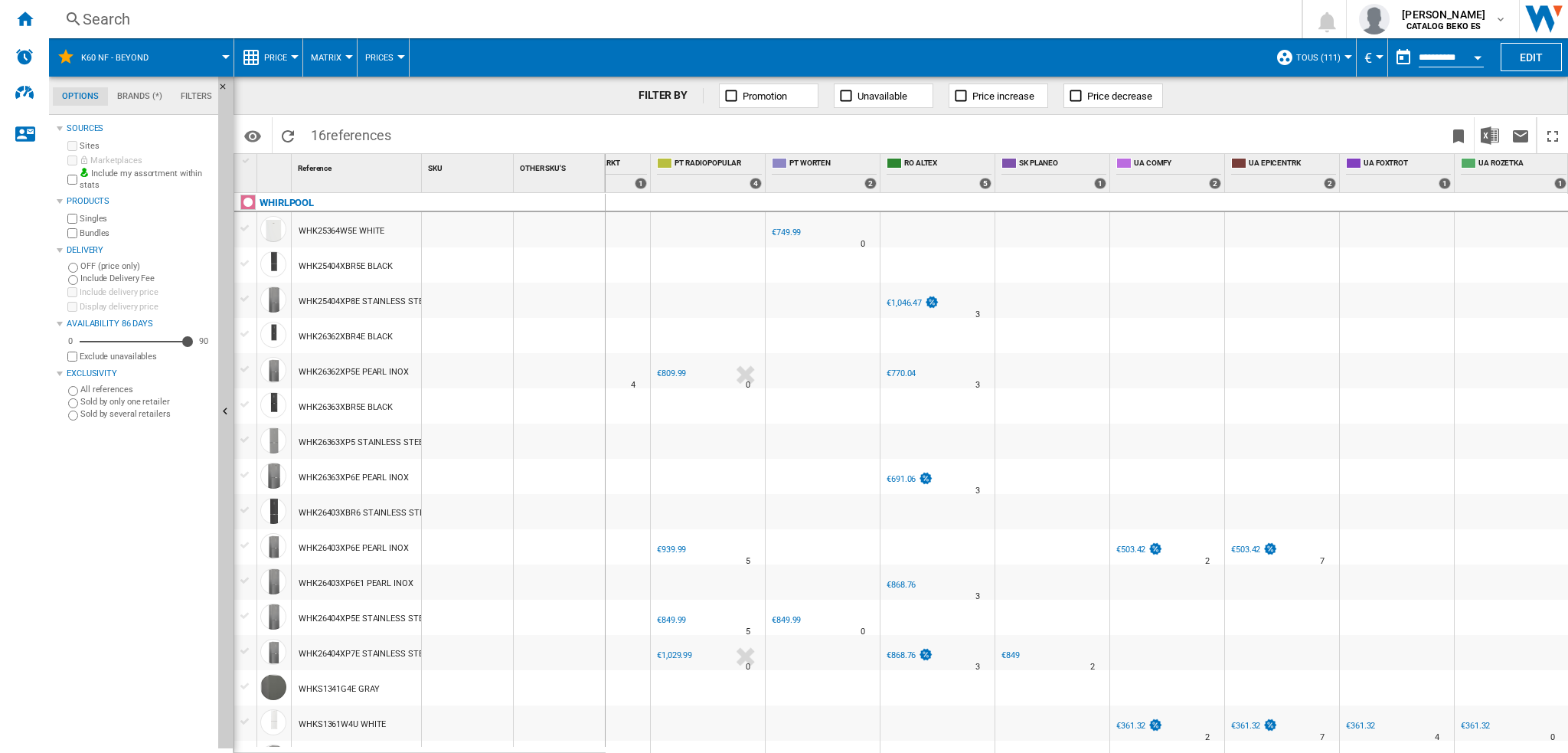 click on "Brands (*)" 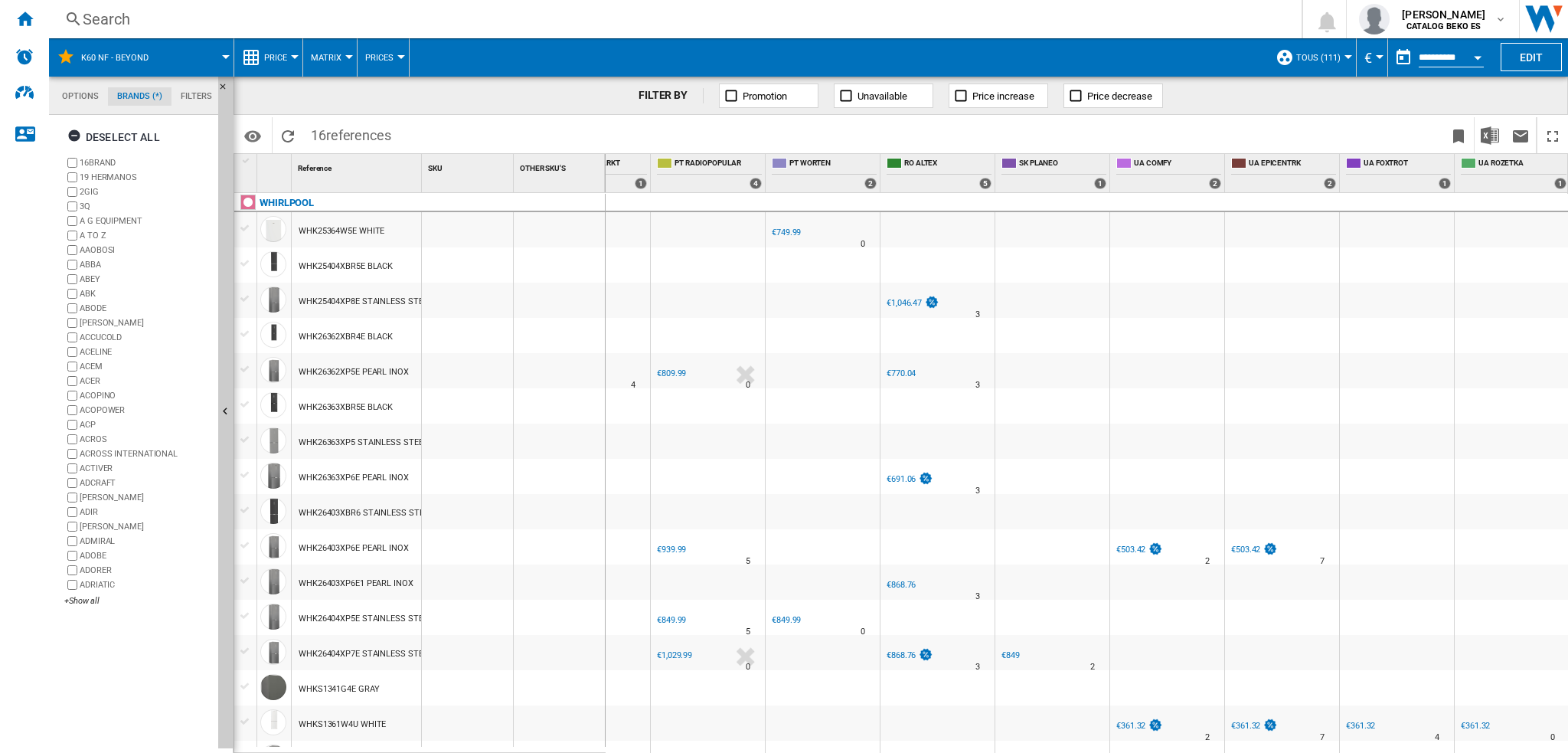 click on "Filters" 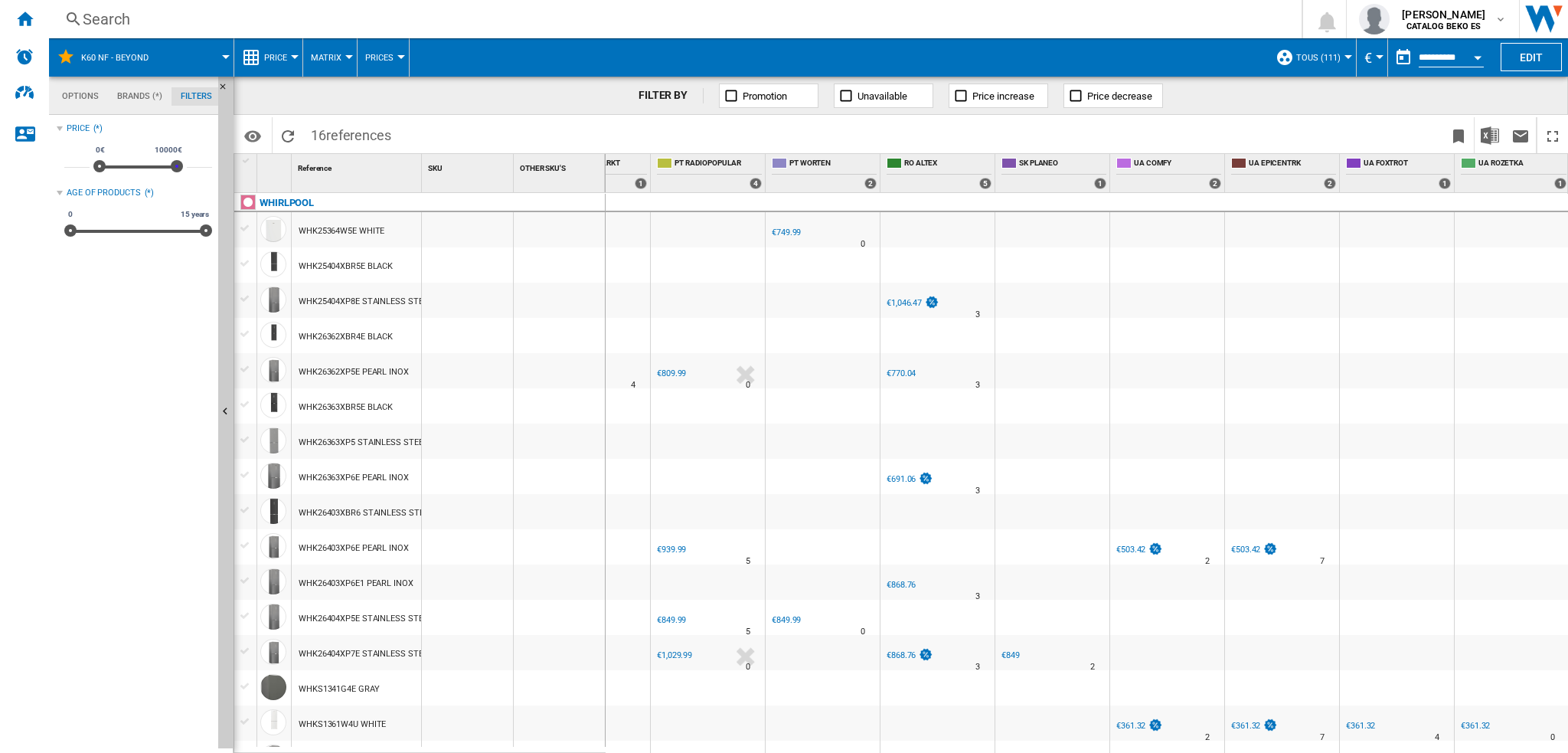 drag, startPoint x: 178, startPoint y: 164, endPoint x: 198, endPoint y: 164, distance: 20 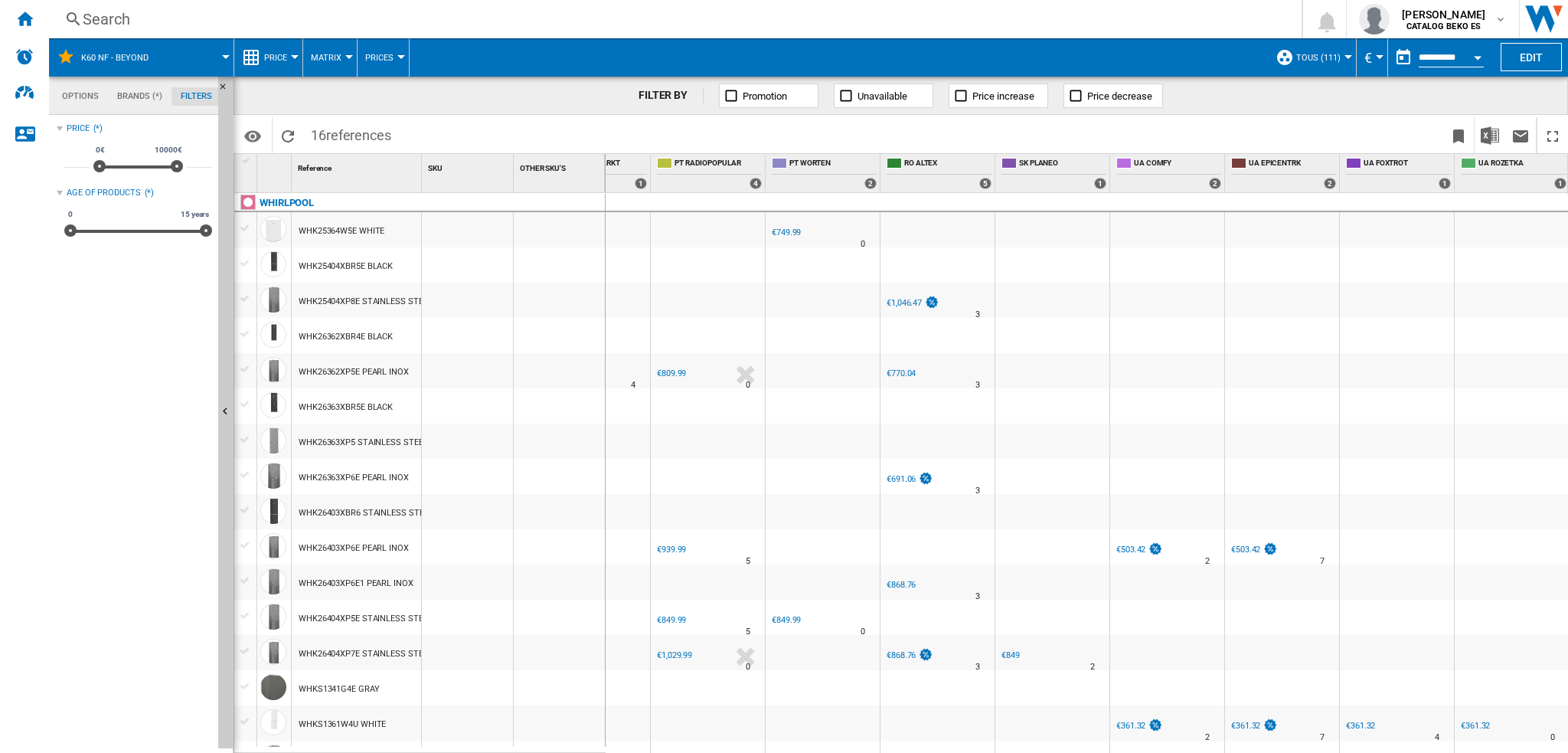 click on "Price
(*)
*
0€   10000€   0€   10000€
*****
Age of products
(*)
0   15 years   0   15 years" at bounding box center (134, 436) 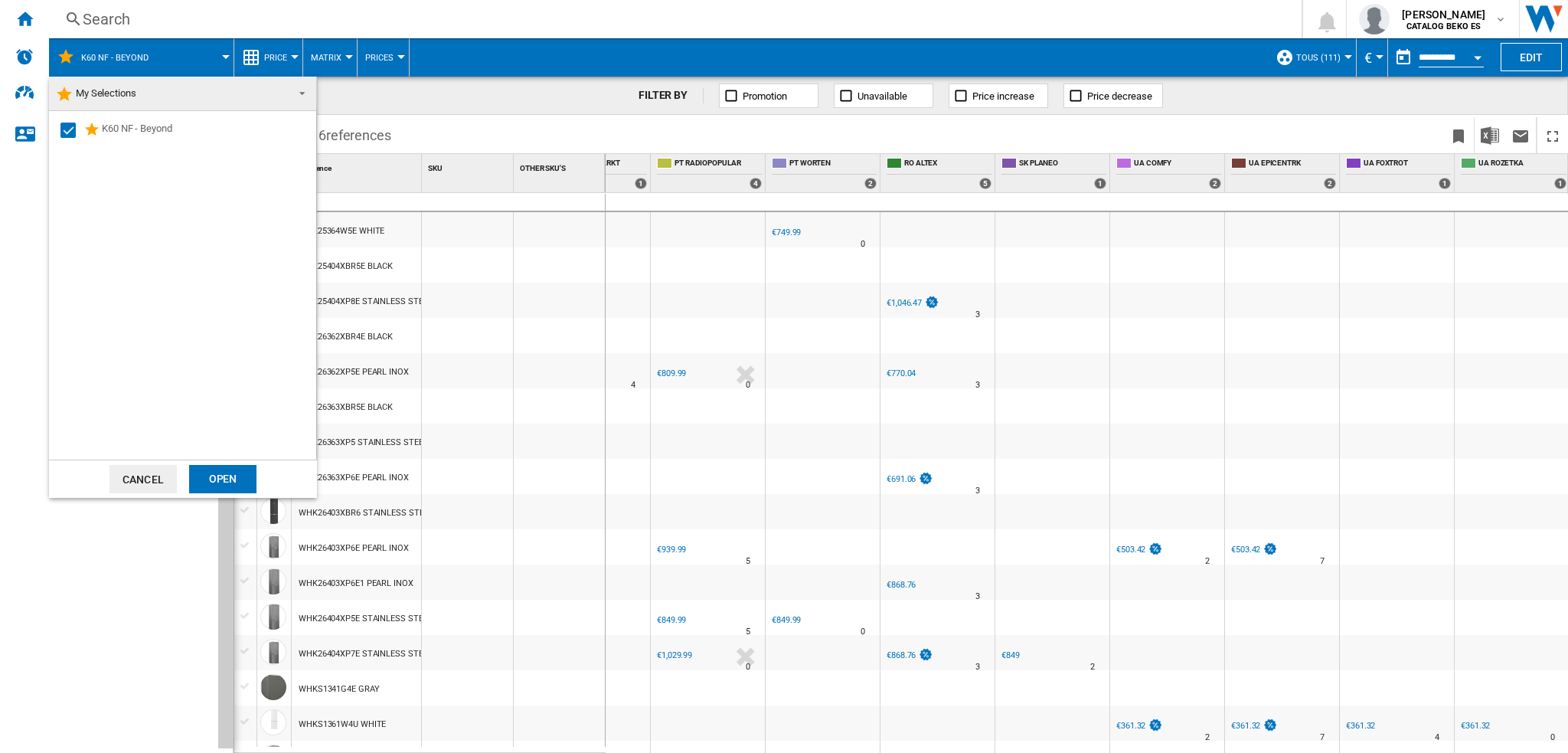 click at bounding box center [784, 376] 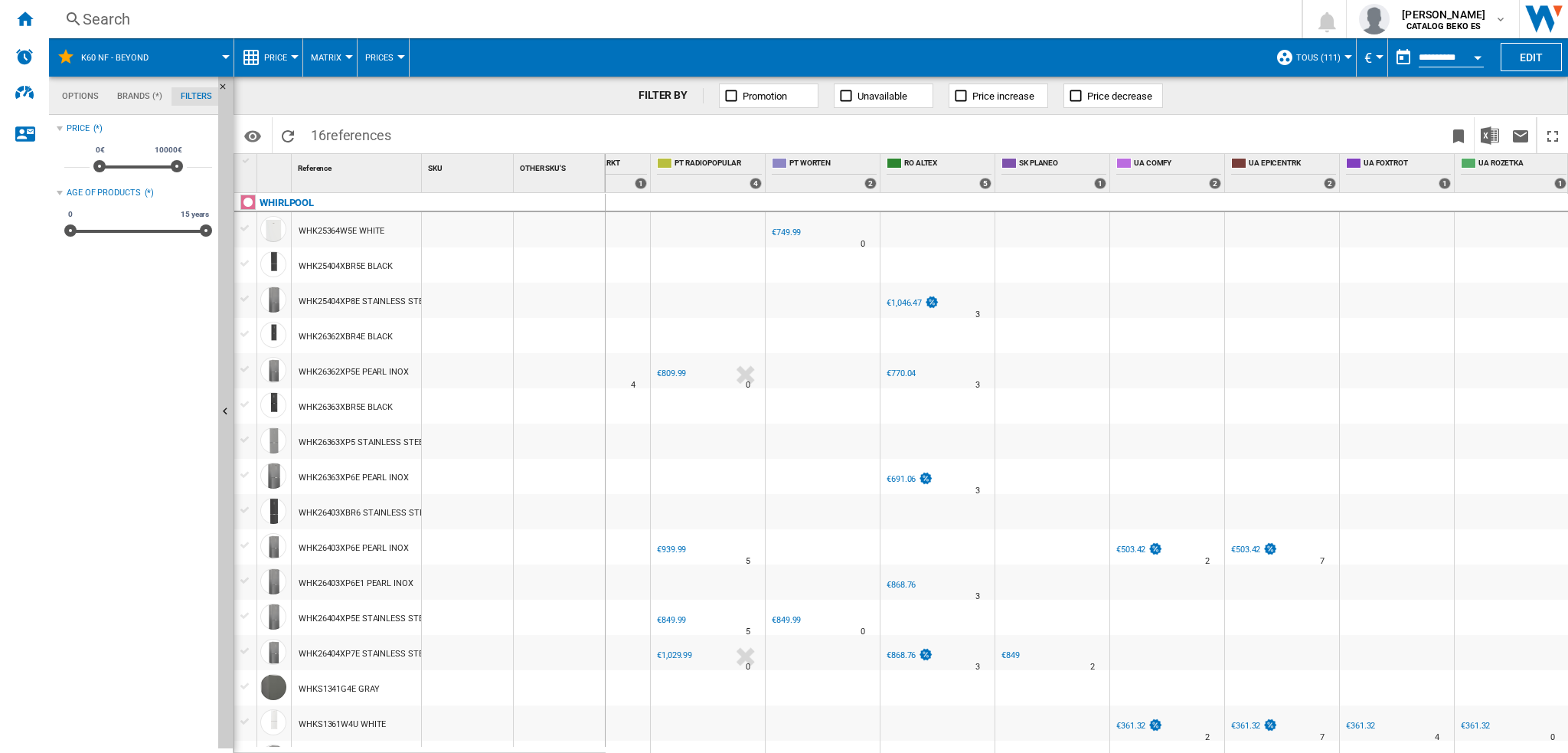 click on "TOUS (111)" at bounding box center (1318, 57) 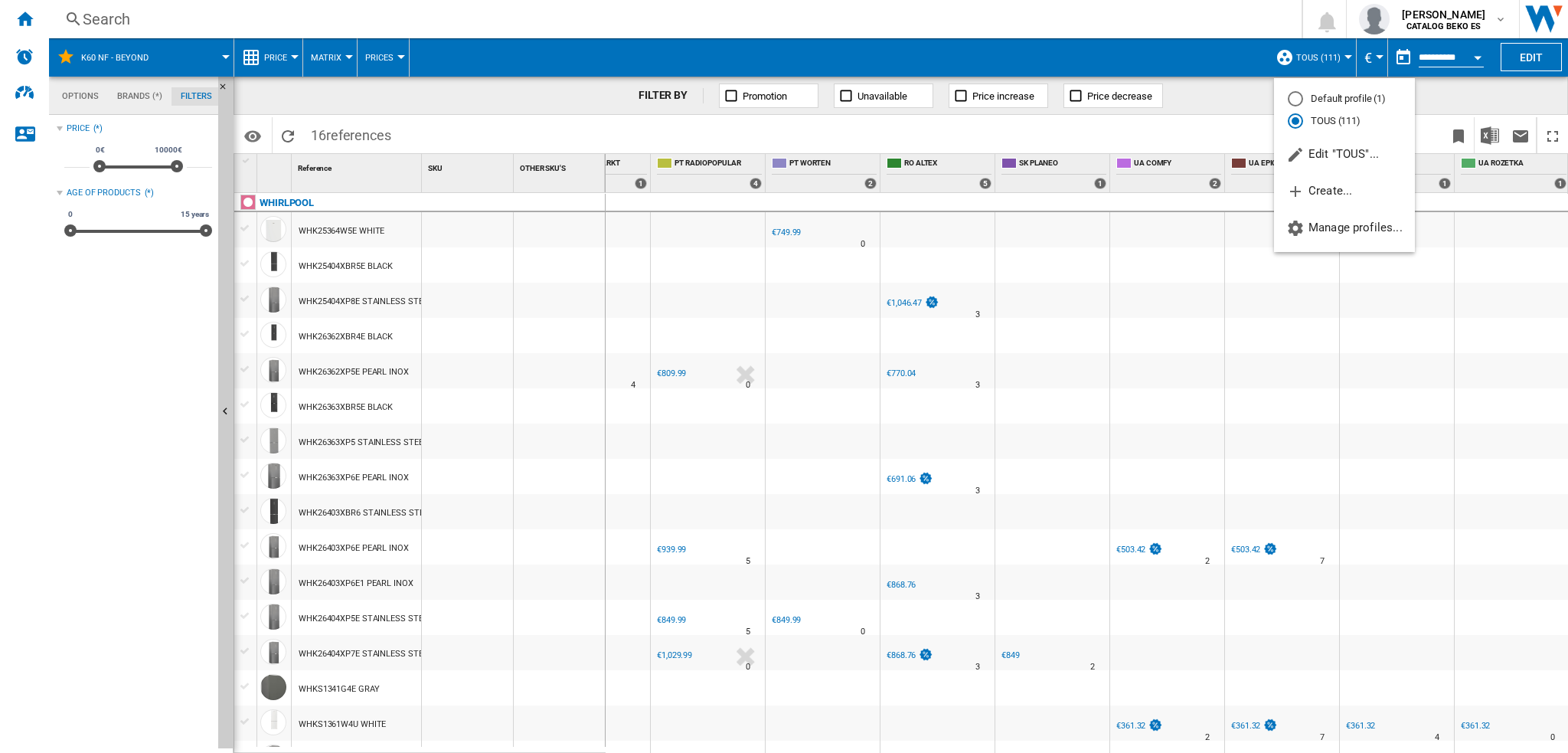 click at bounding box center (784, 376) 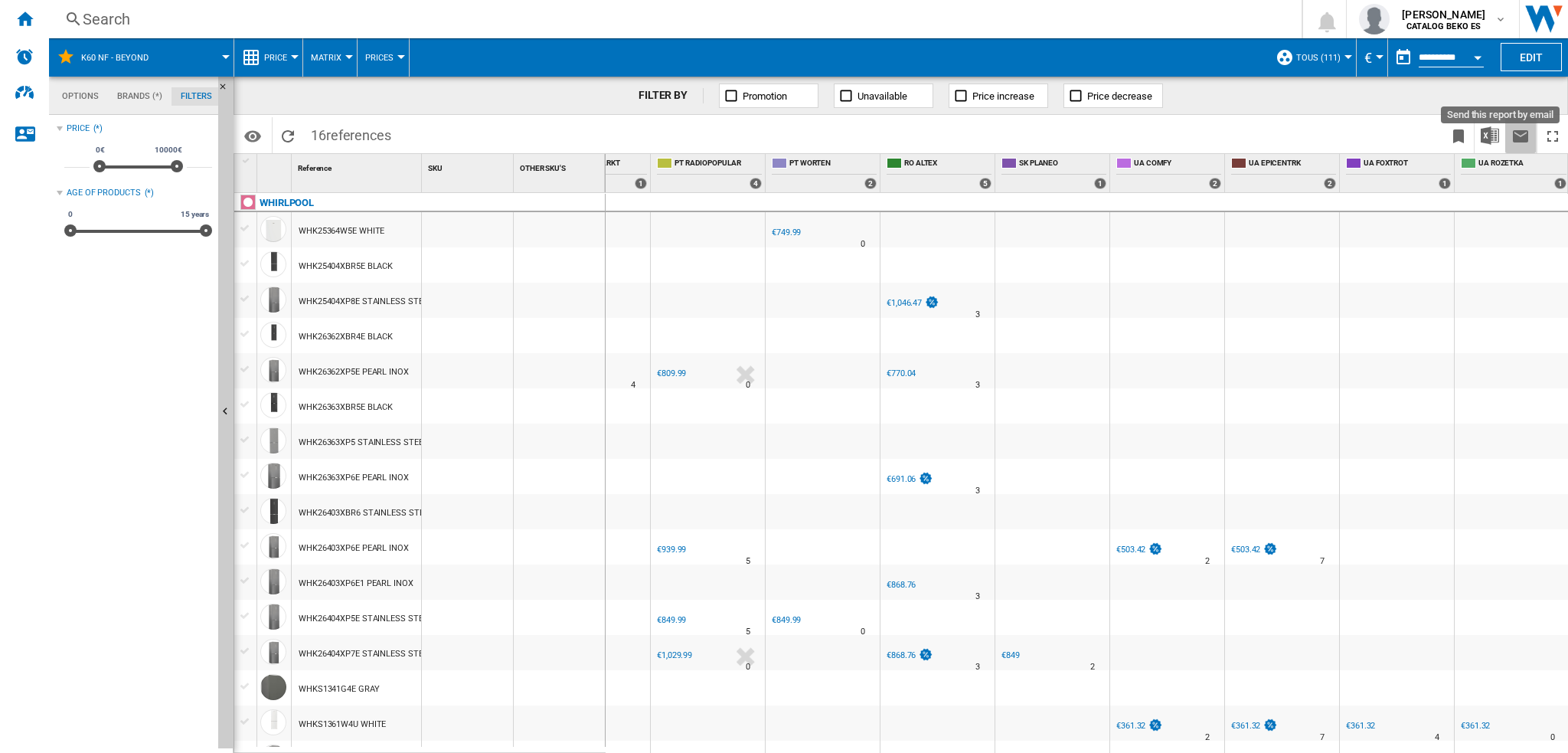 click at bounding box center [1521, 136] 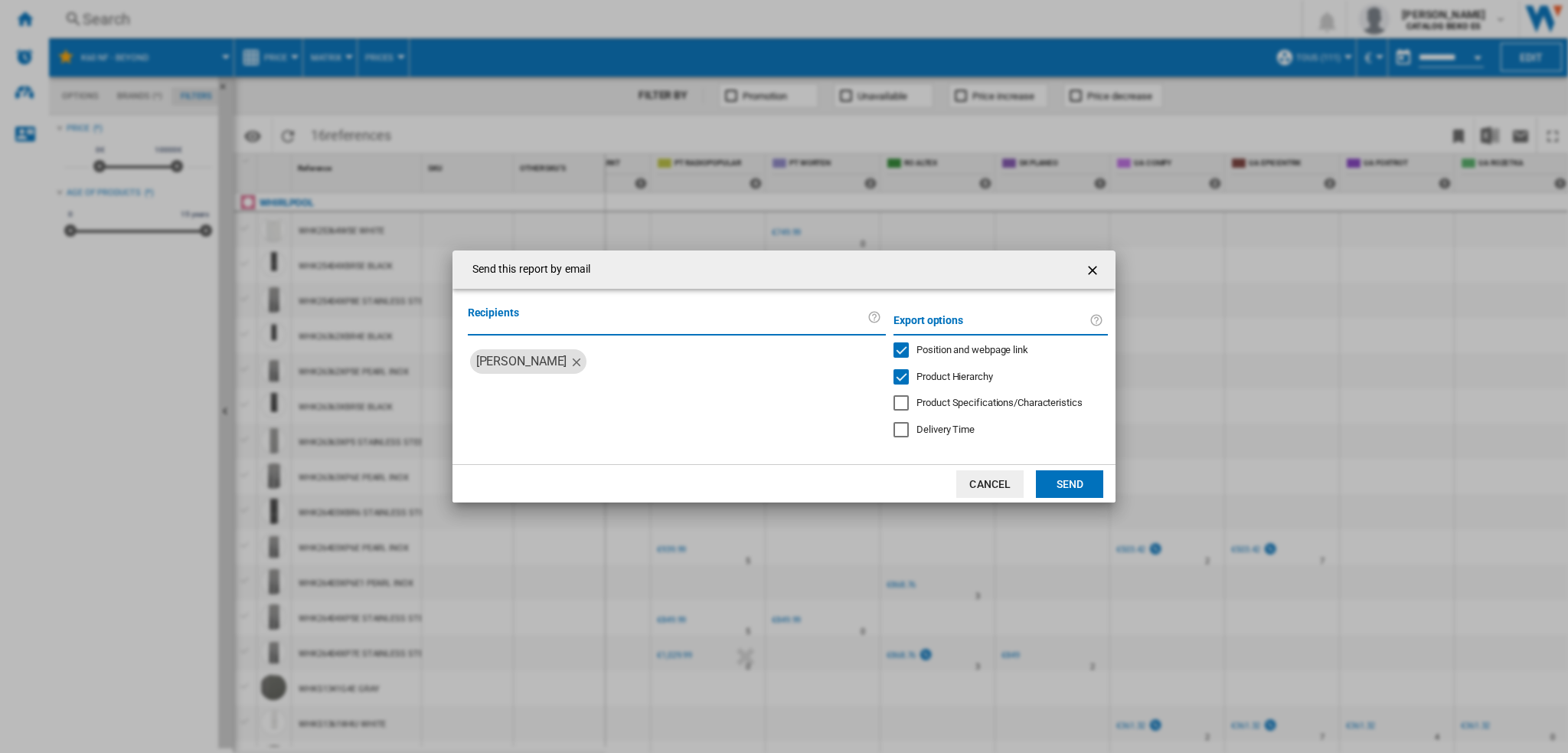 click on "Recipients" 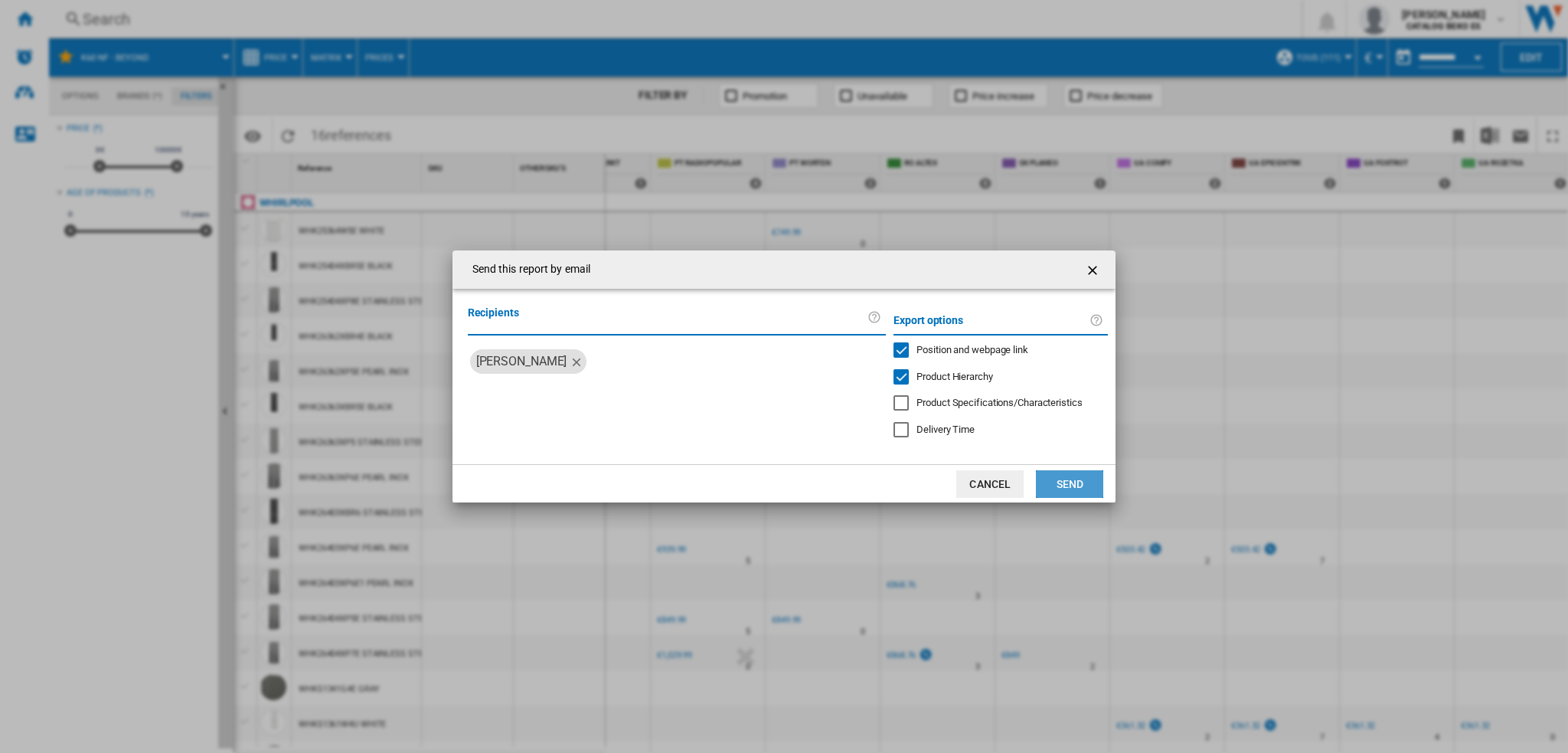click on "Send" 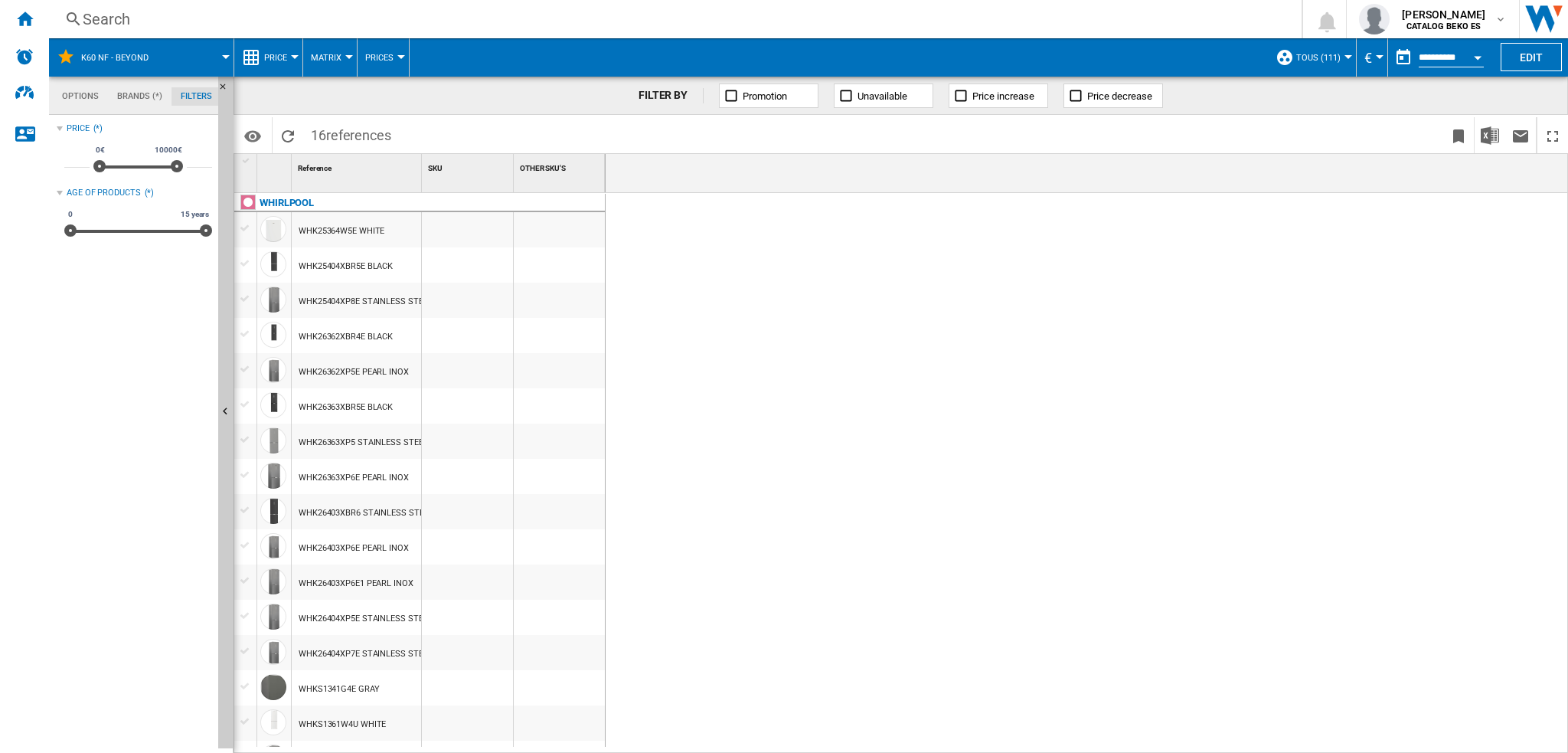 scroll, scrollTop: 0, scrollLeft: 0, axis: both 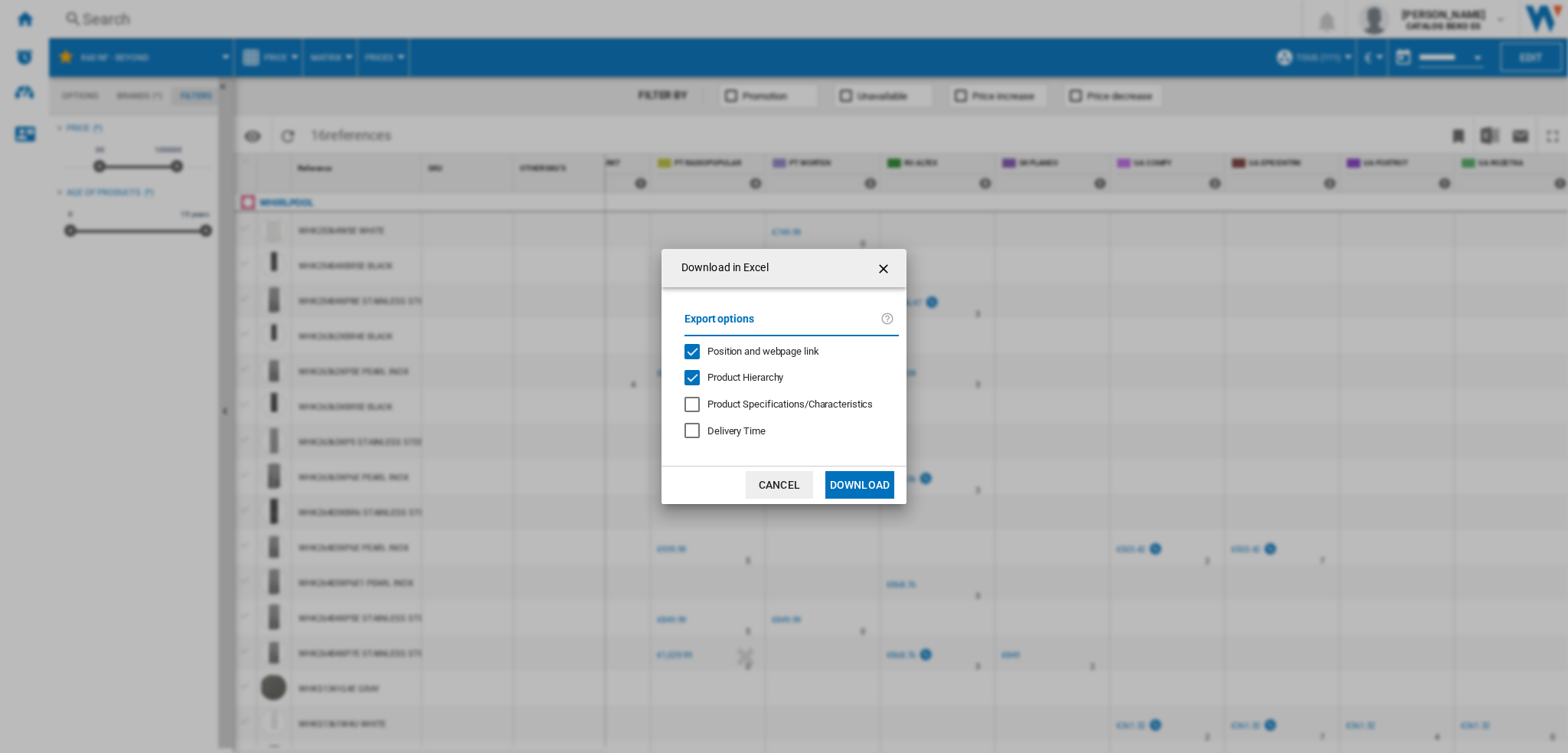click 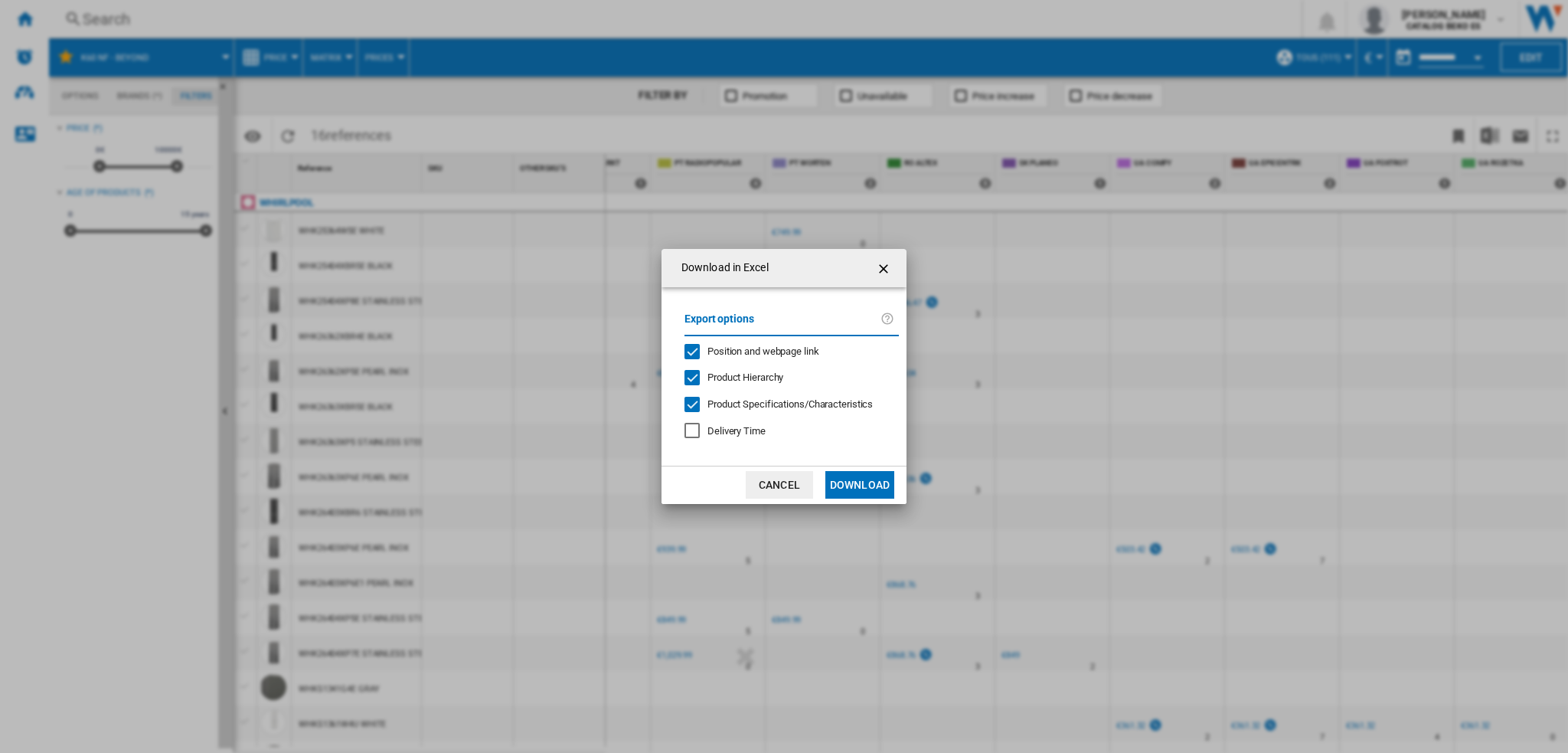 click 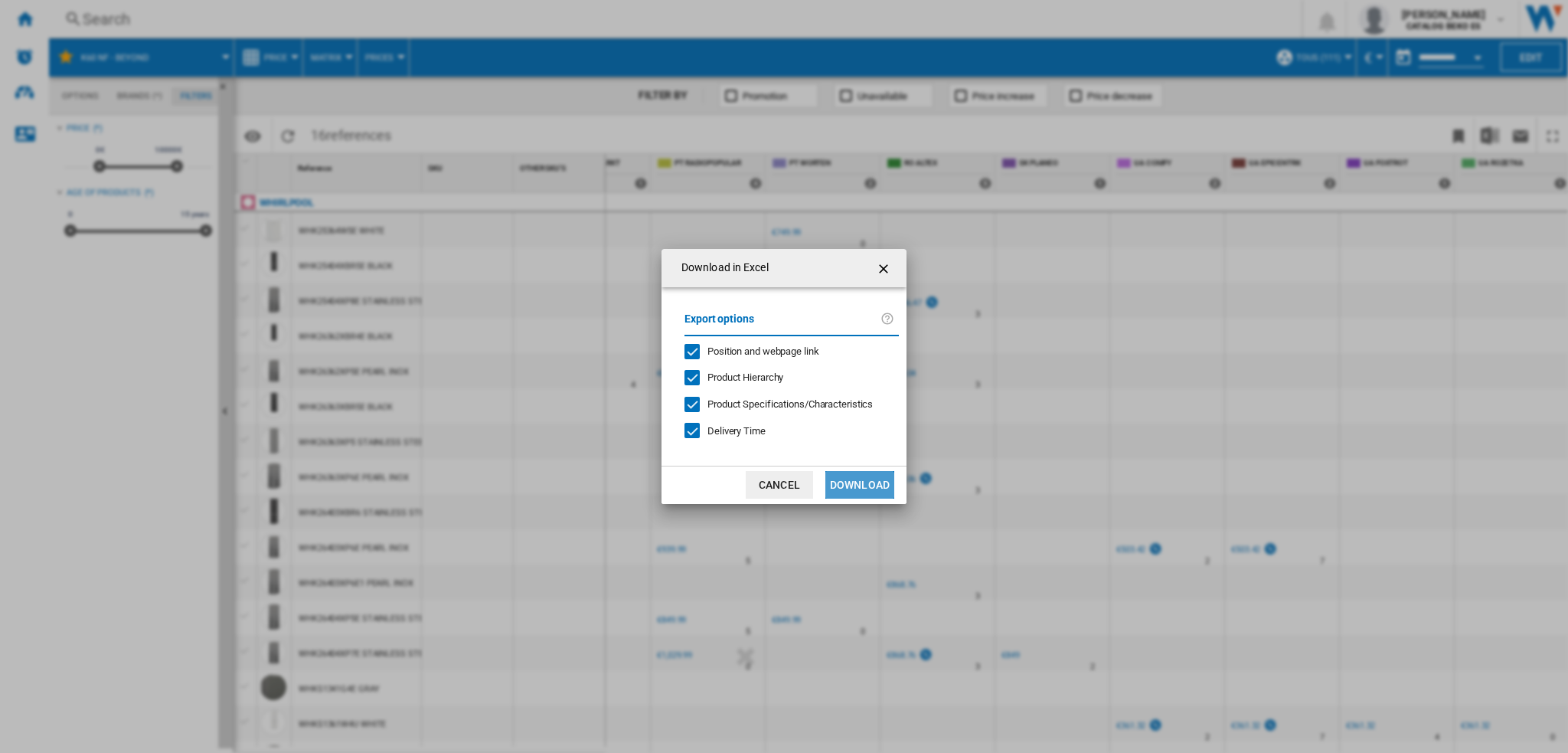 click on "Download" 